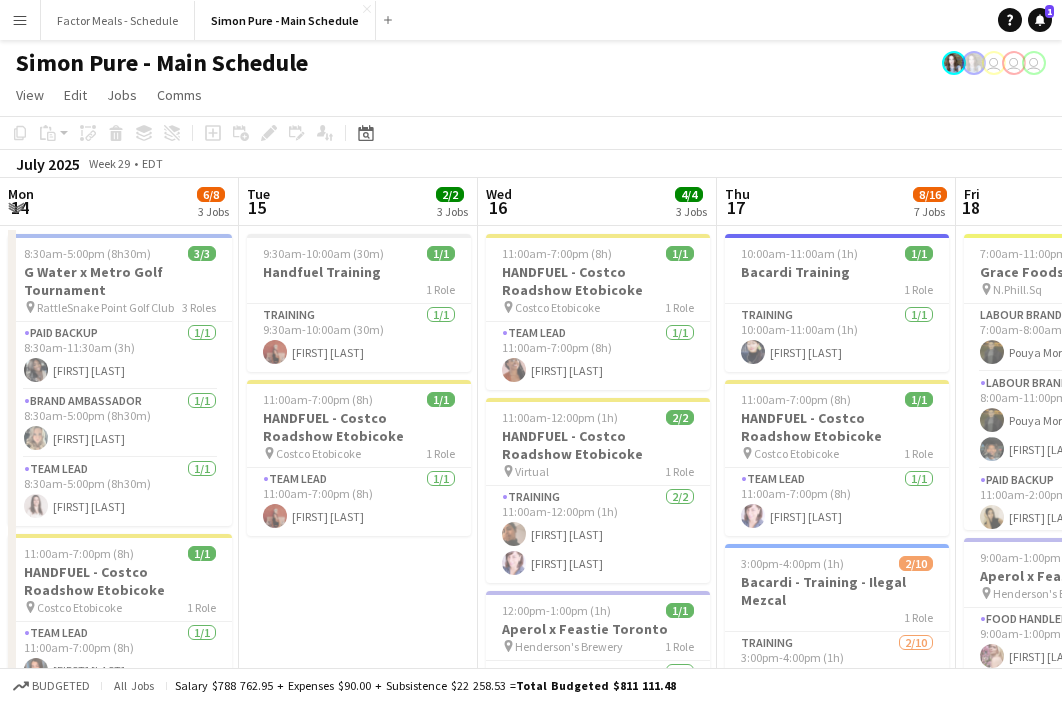 scroll, scrollTop: 0, scrollLeft: 0, axis: both 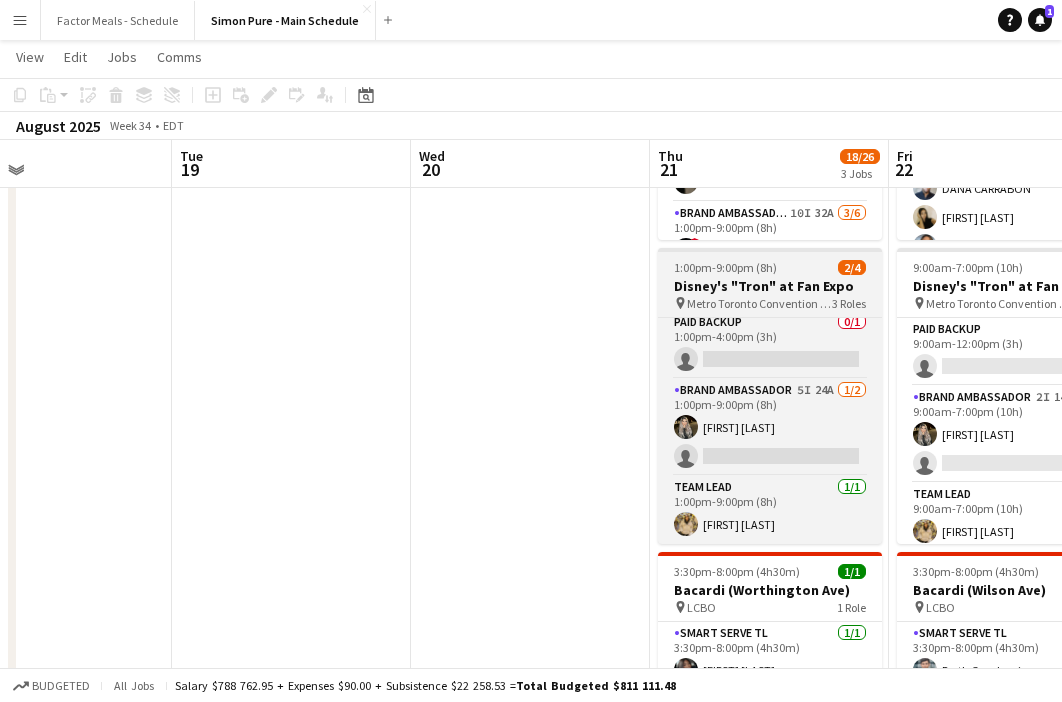 click on "Disney's "Tron" at Fan Expo" at bounding box center (770, 286) 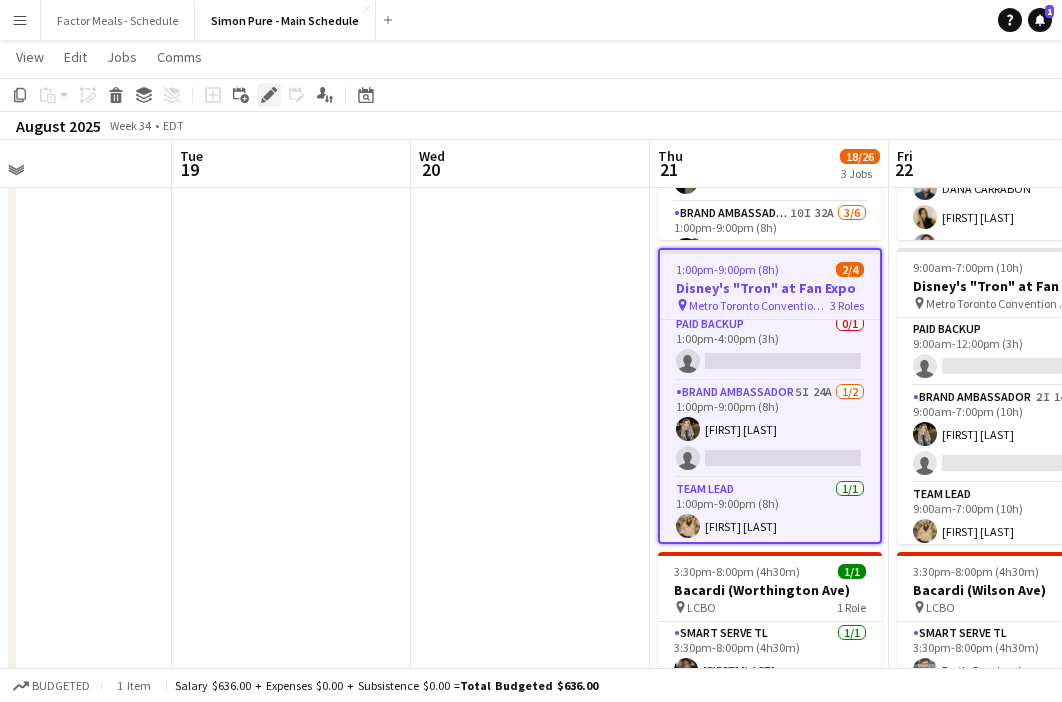 click on "Edit" 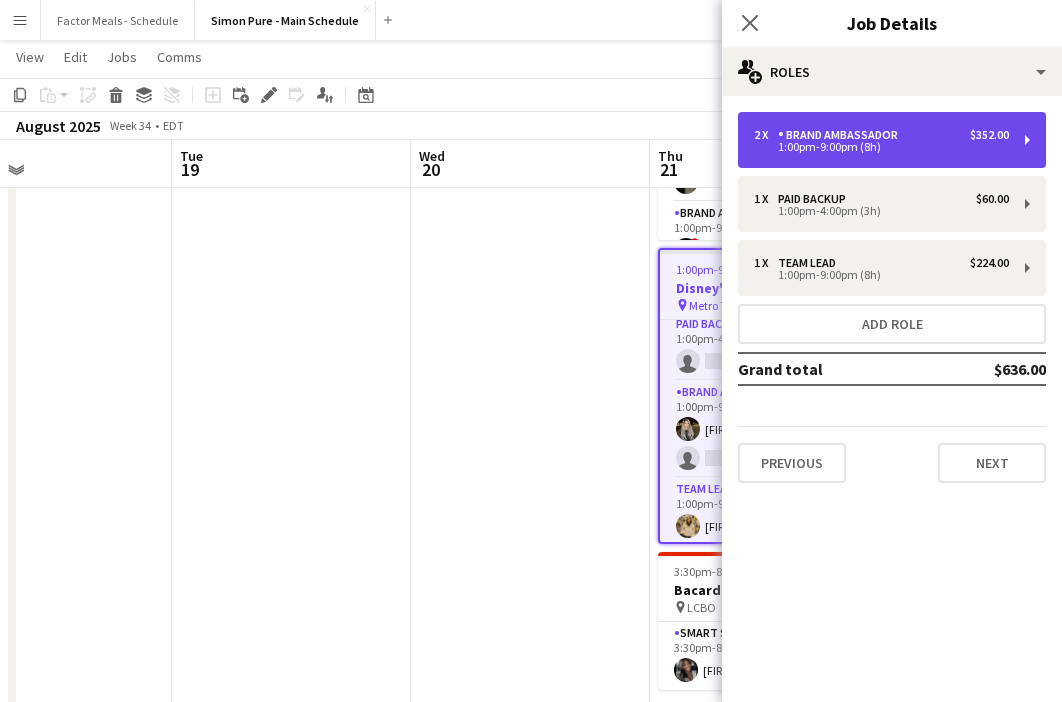 click on "1:00pm-9:00pm (8h)" at bounding box center (881, 147) 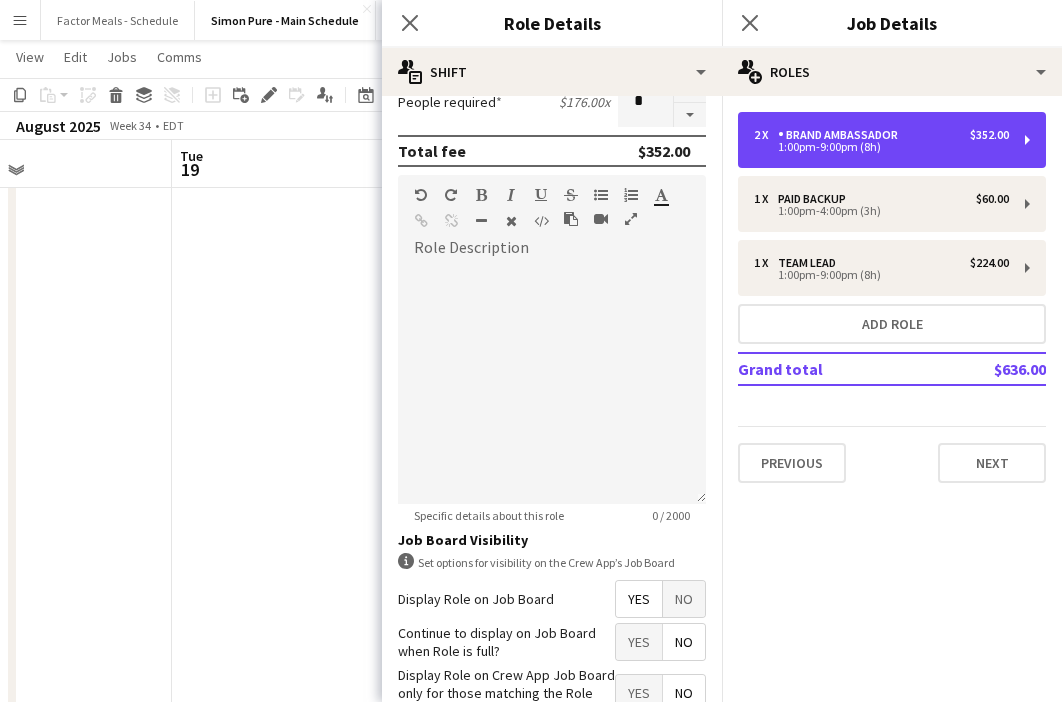 scroll, scrollTop: 494, scrollLeft: 0, axis: vertical 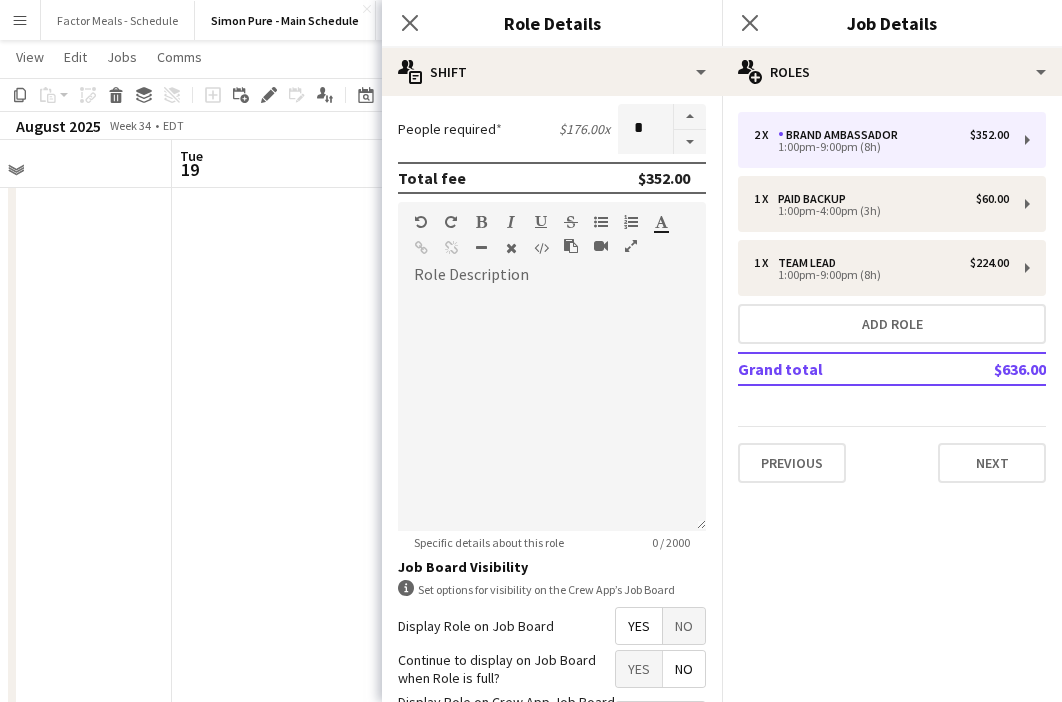 click on "Close pop-in" 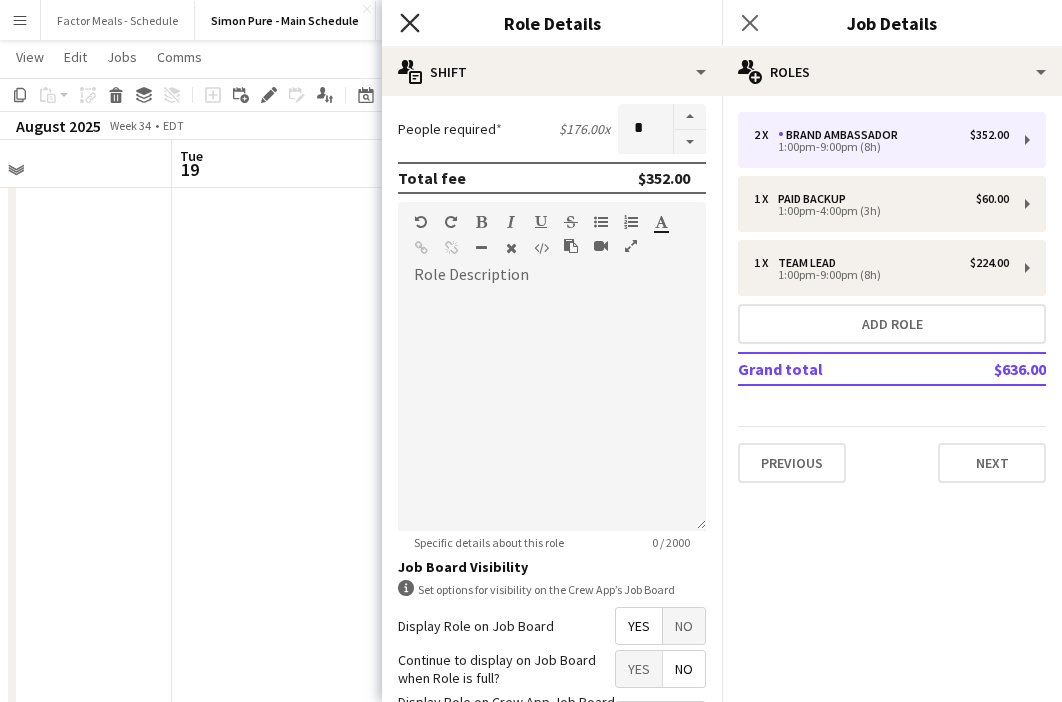 click on "Close pop-in" 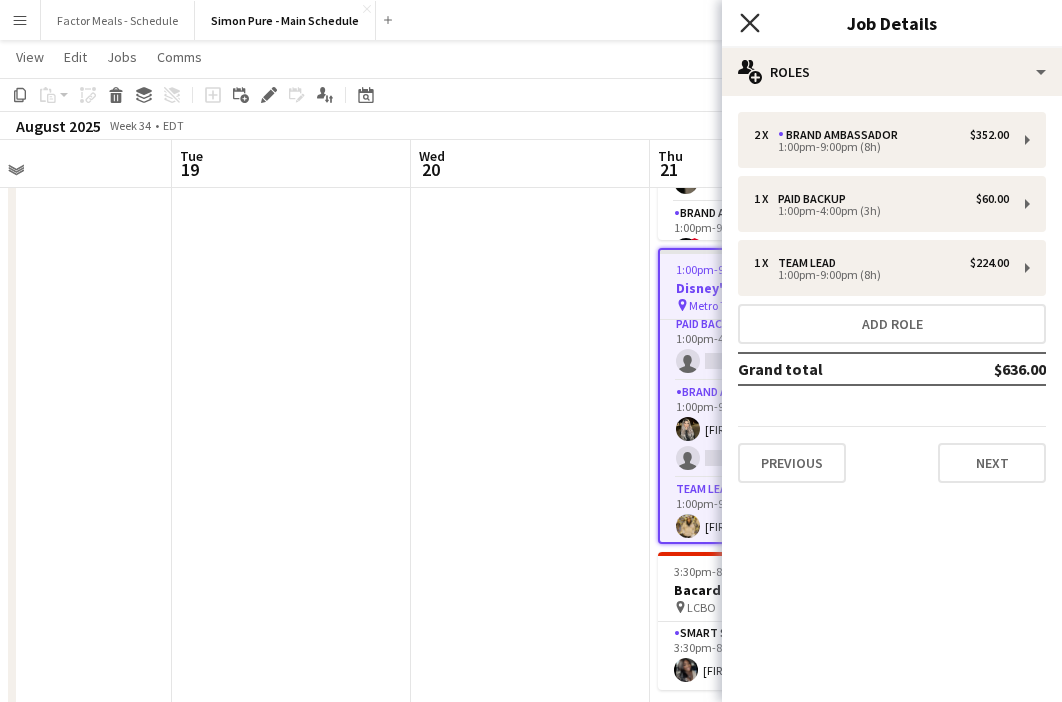 click on "Close pop-in" 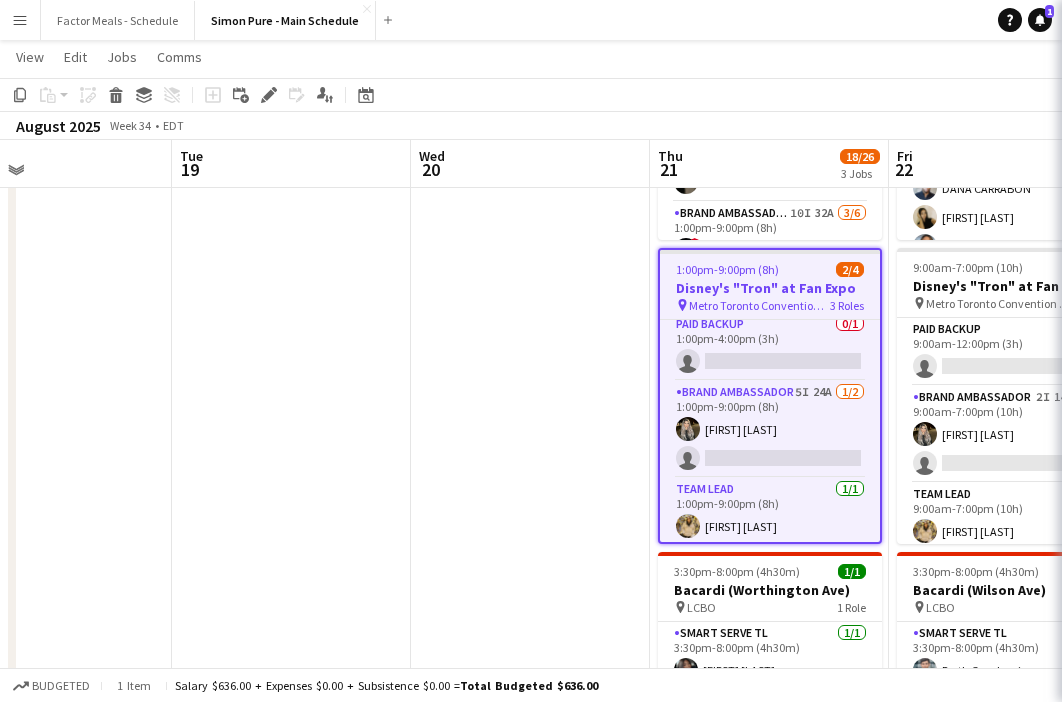 click at bounding box center [530, 1494] 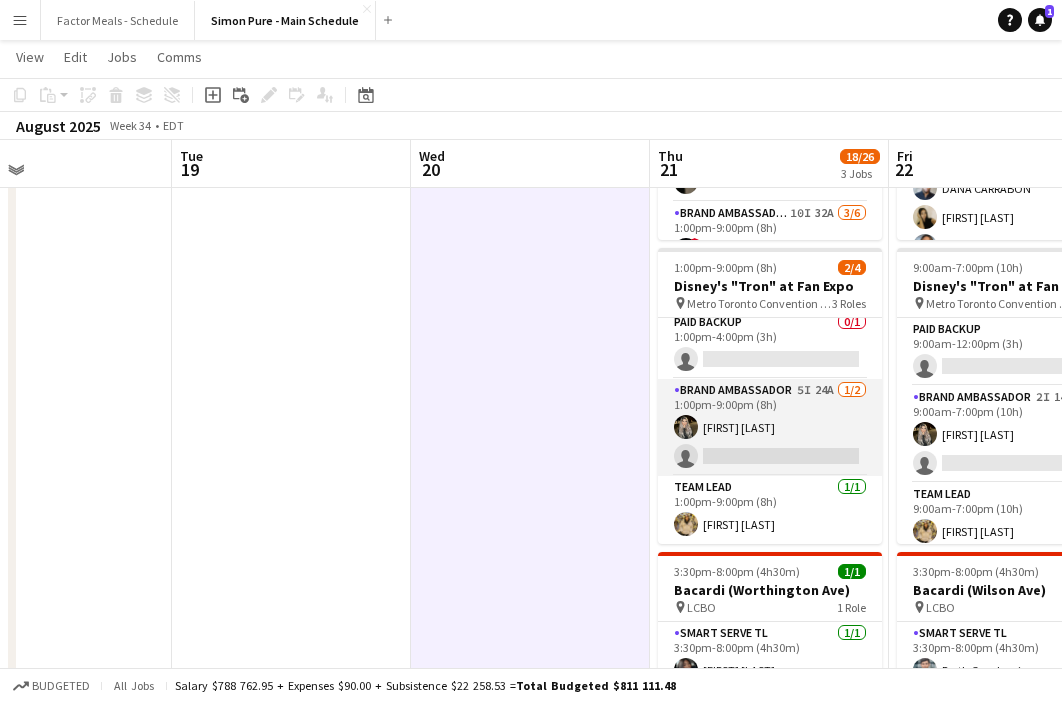 scroll, scrollTop: 0, scrollLeft: 0, axis: both 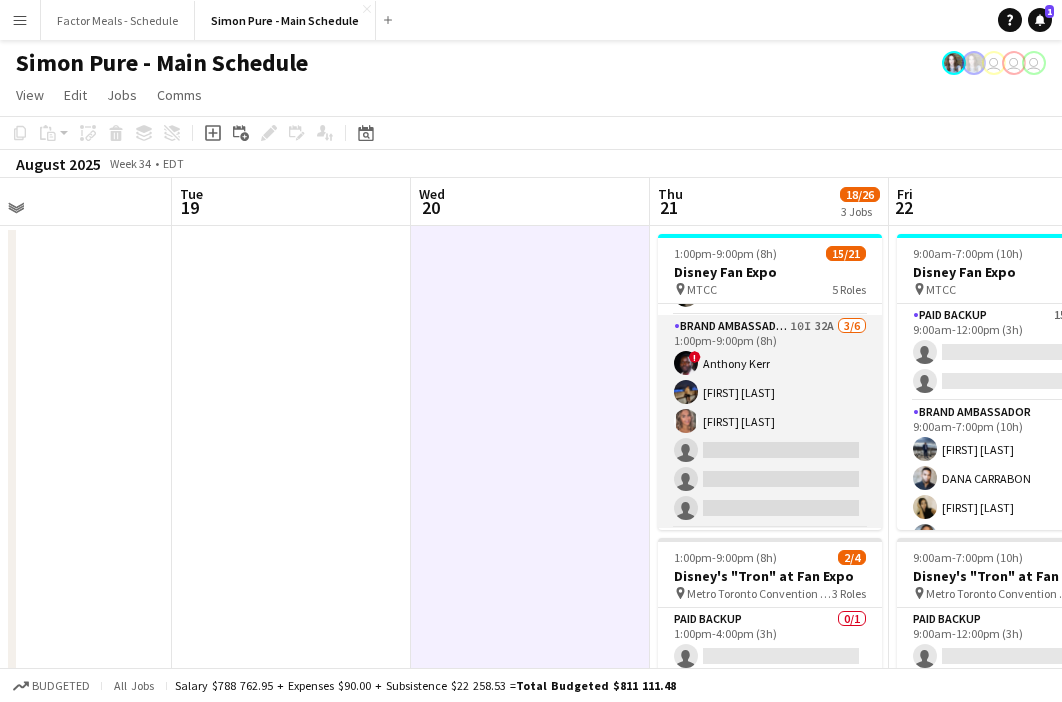 click on "Brand Ambassador    10I   32A   3/6   1:00pm-9:00pm (8h)
! [FIRST] [LAST] ! [FIRST] [LAST] [FIRST] [LAST]
single-neutral-actions
single-neutral-actions
single-neutral-actions" at bounding box center (770, 421) 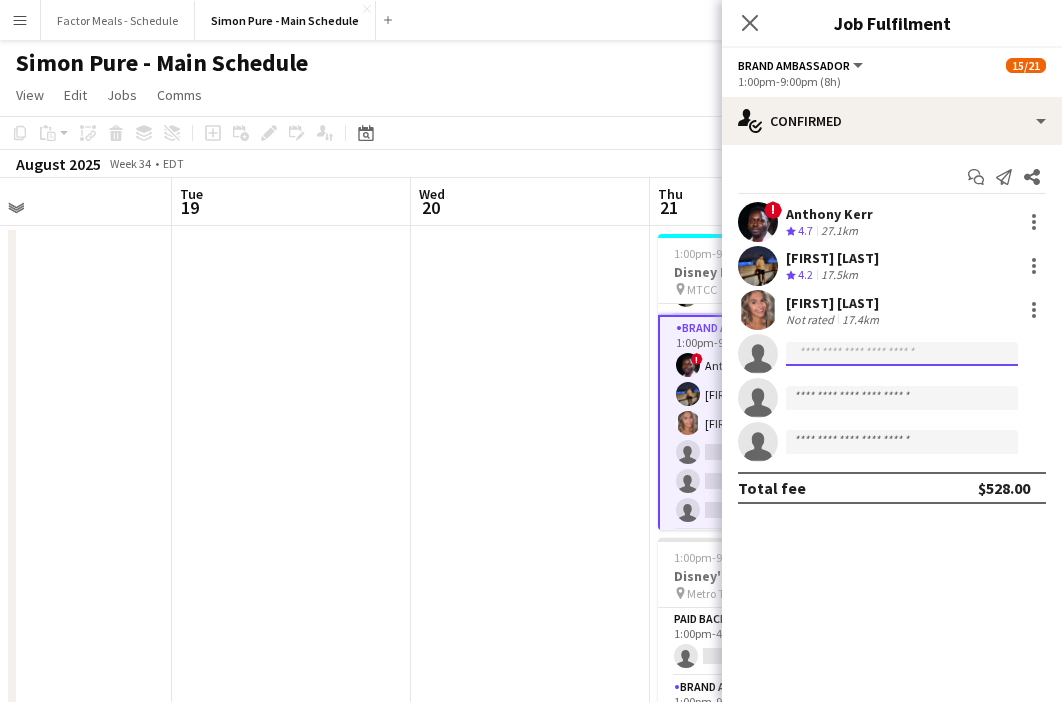 click 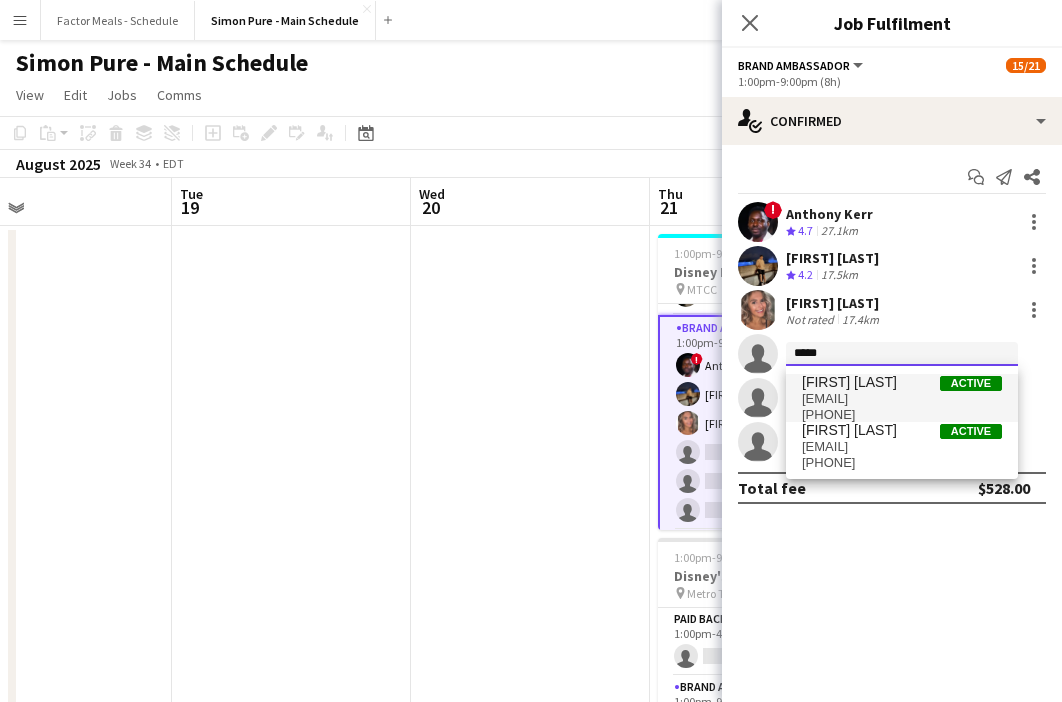 type on "*****" 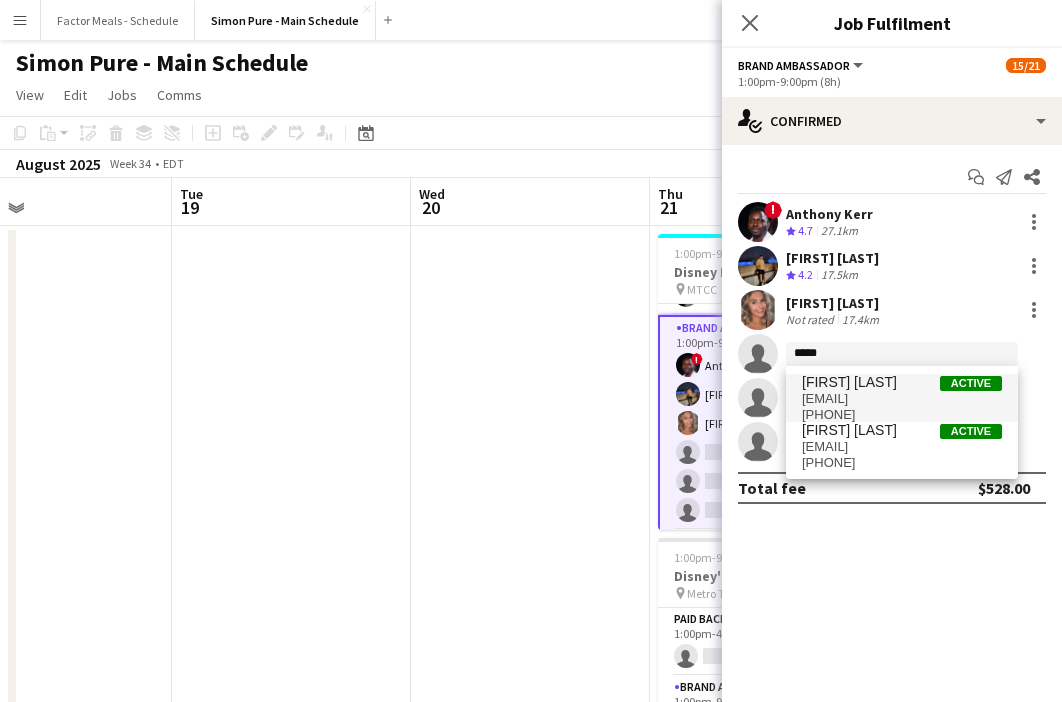 click on "[FIRST] [LAST]" at bounding box center (849, 382) 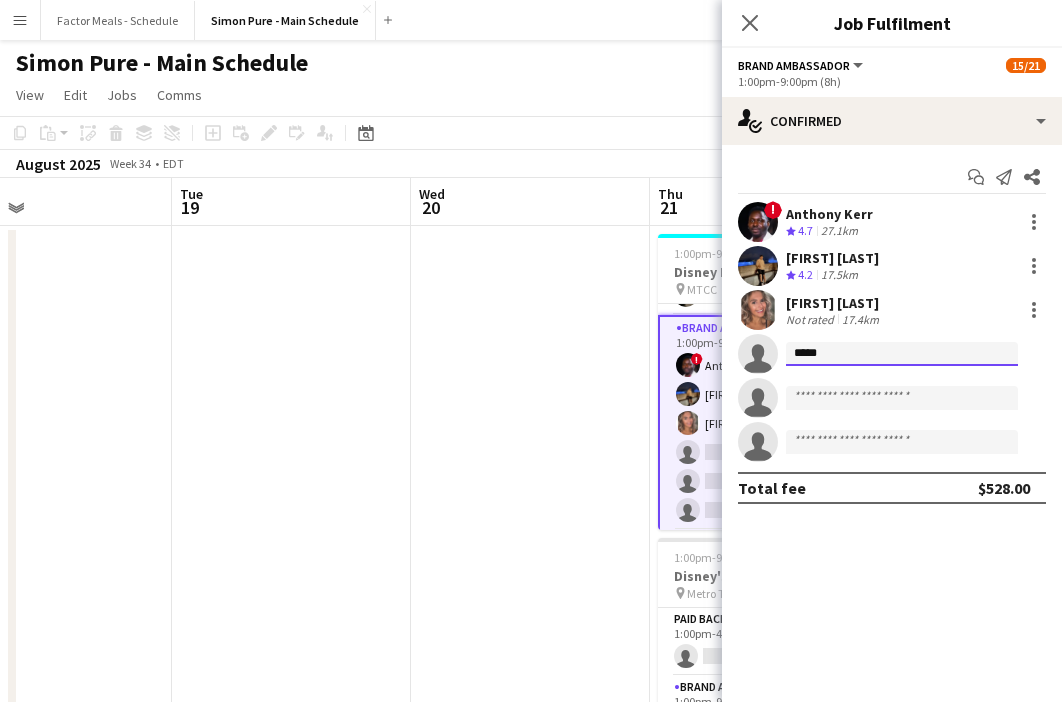 type 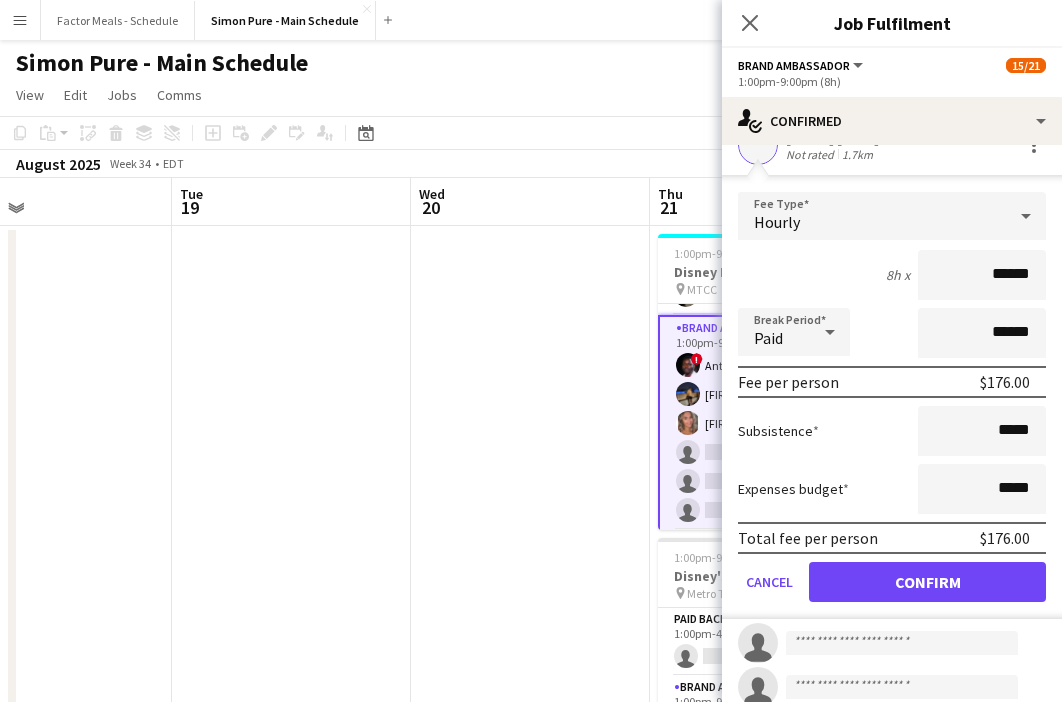 scroll, scrollTop: 272, scrollLeft: 0, axis: vertical 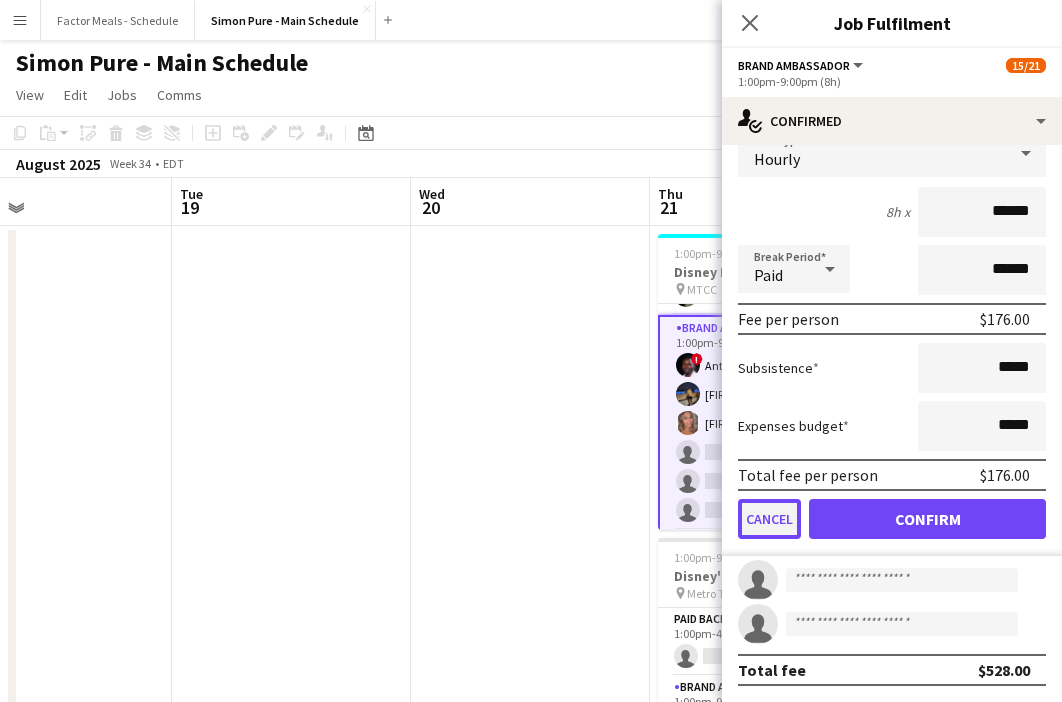 click on "Cancel" at bounding box center (769, 519) 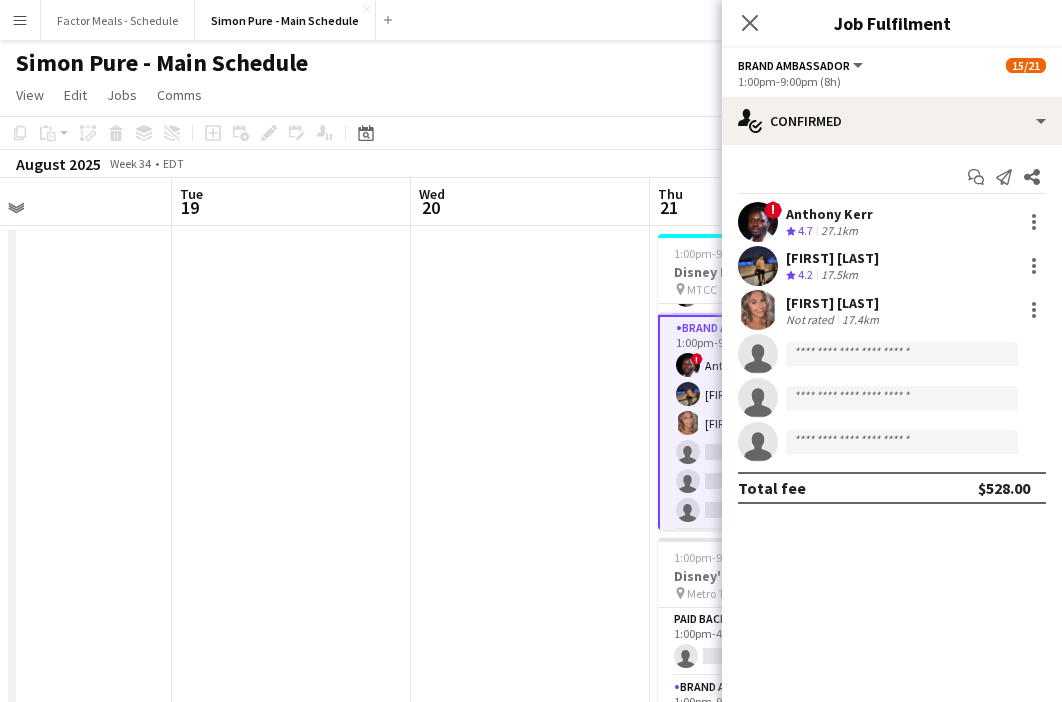 scroll, scrollTop: 0, scrollLeft: 0, axis: both 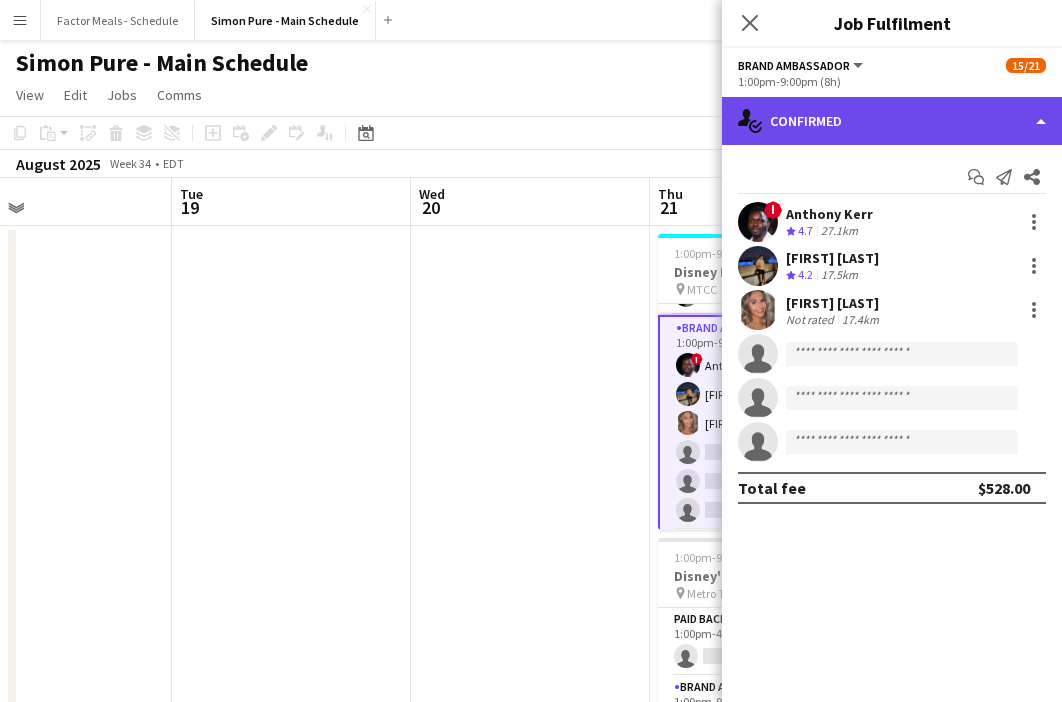 click on "single-neutral-actions-check-2
Confirmed" 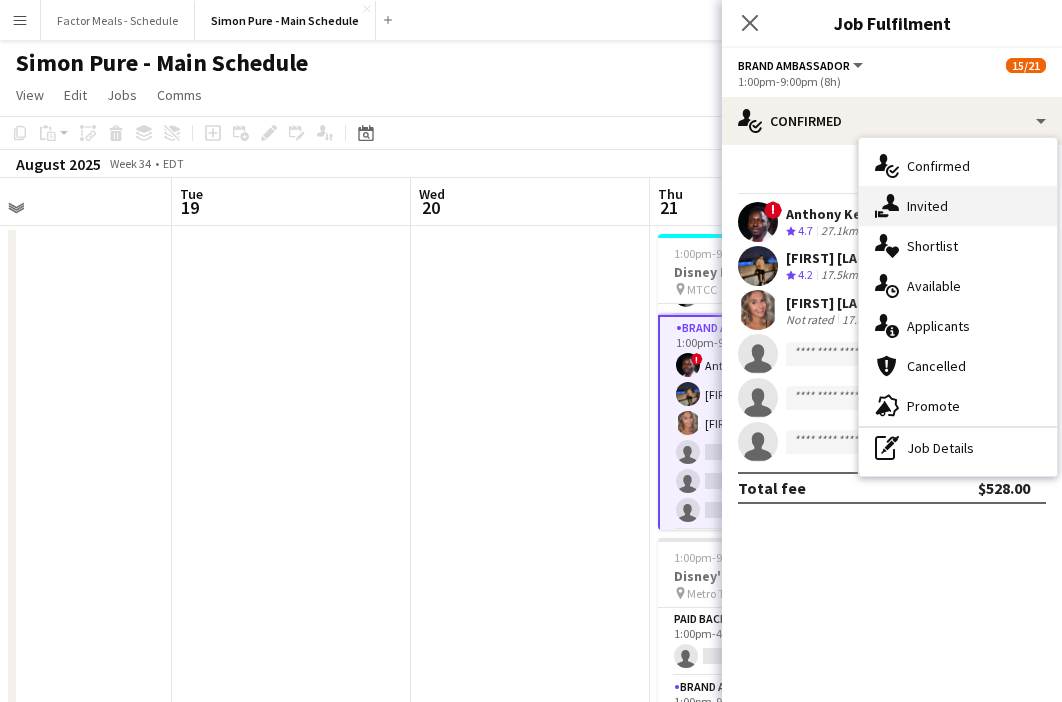 click on "single-neutral-actions-share-1
Invited" at bounding box center (958, 206) 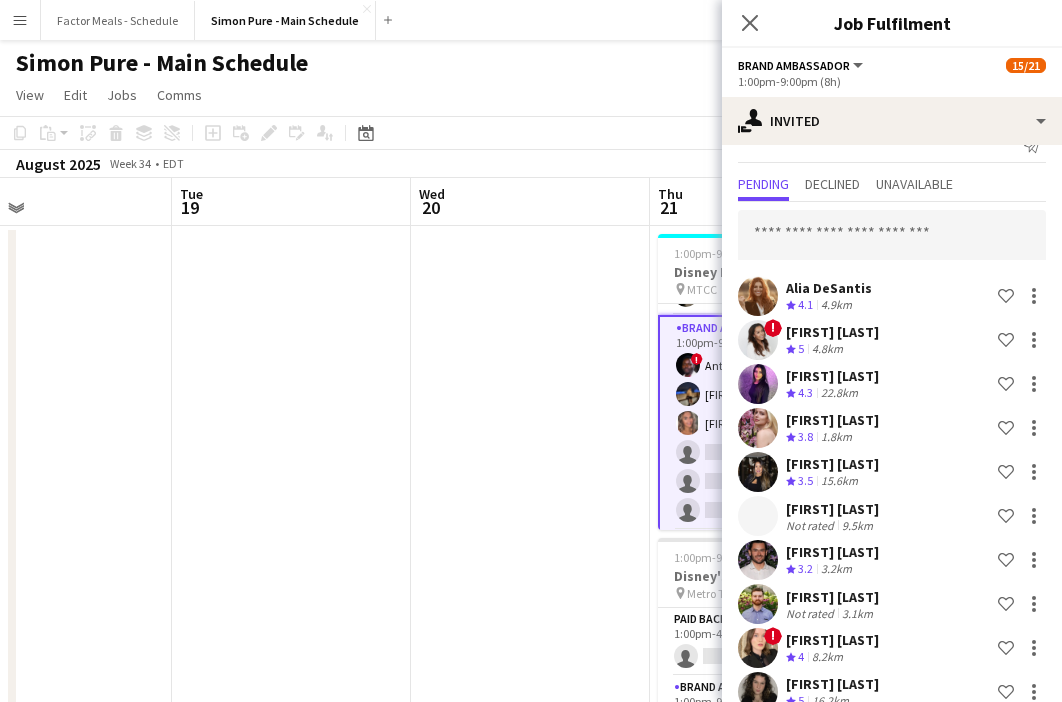 scroll, scrollTop: 24, scrollLeft: 0, axis: vertical 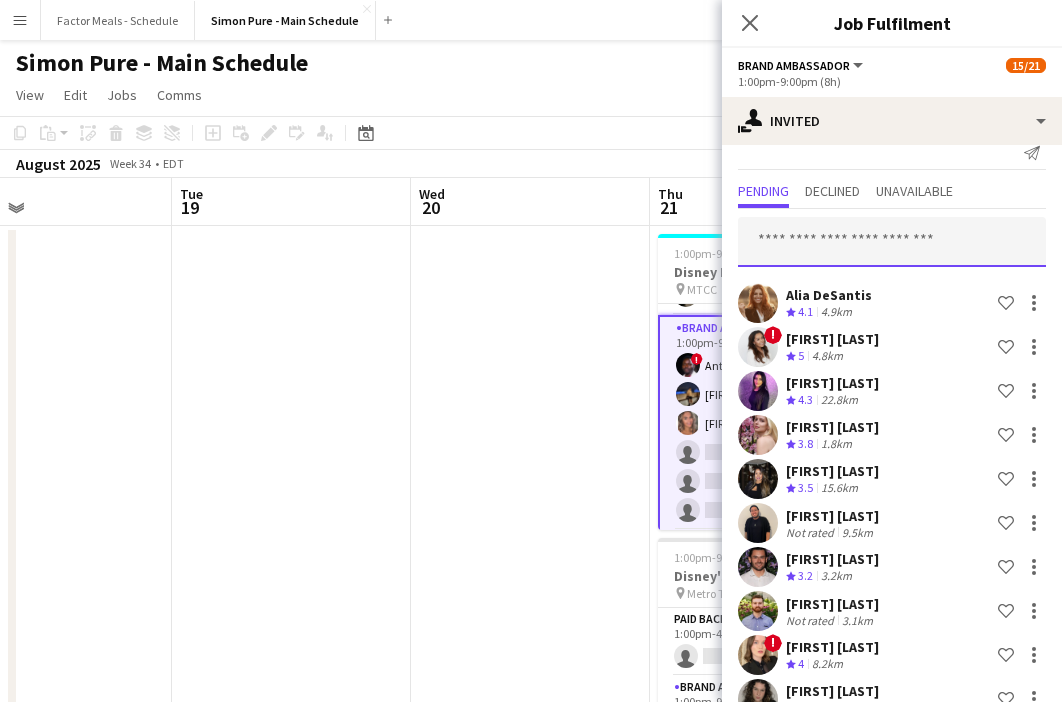 click at bounding box center (892, 242) 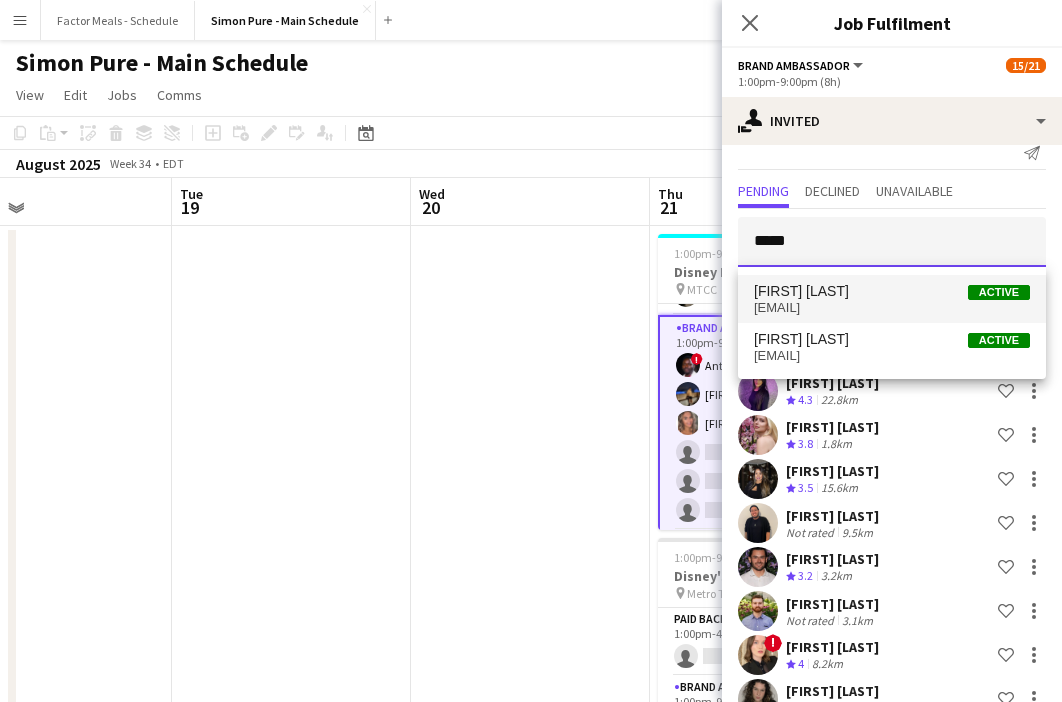 type on "*****" 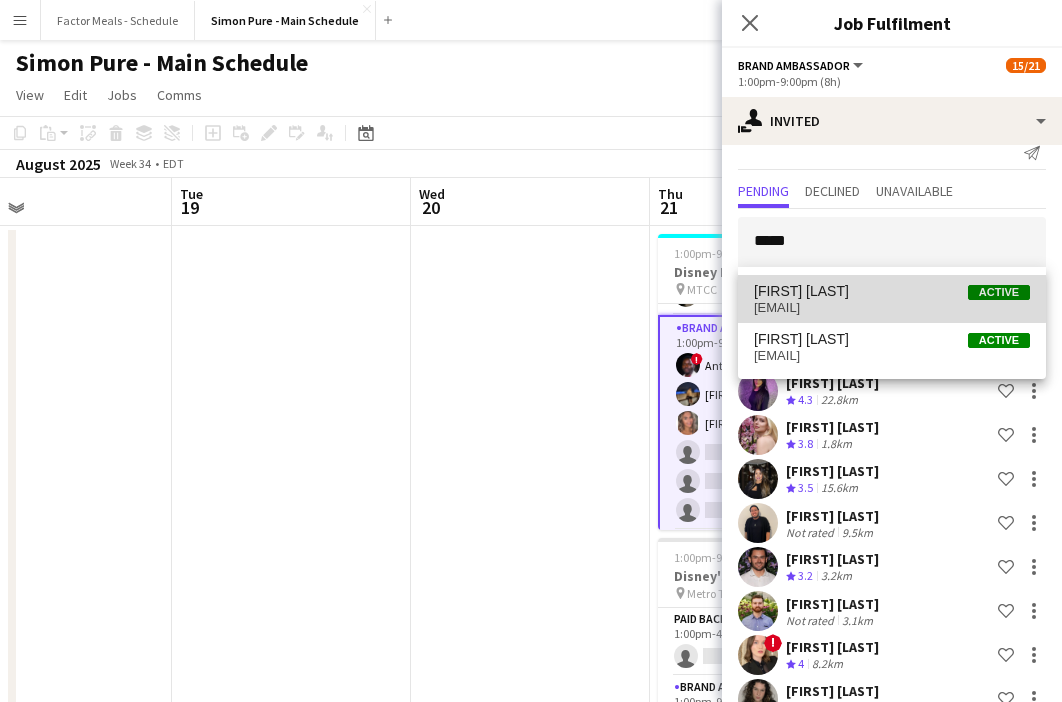 click on "Diana Randeniya" at bounding box center (801, 291) 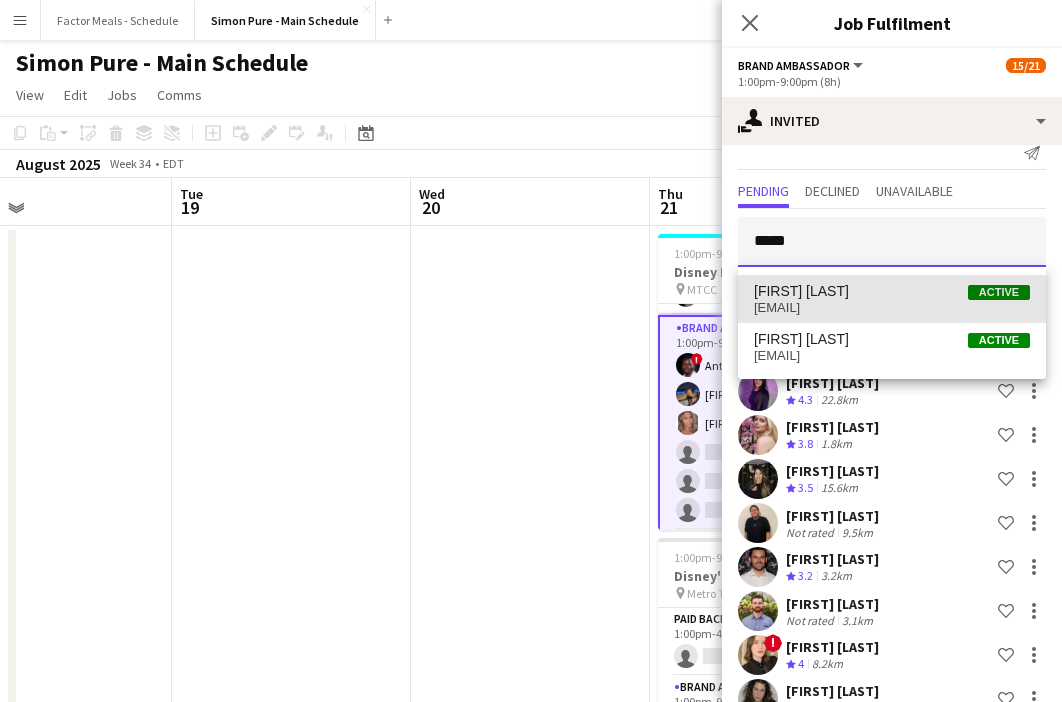 type 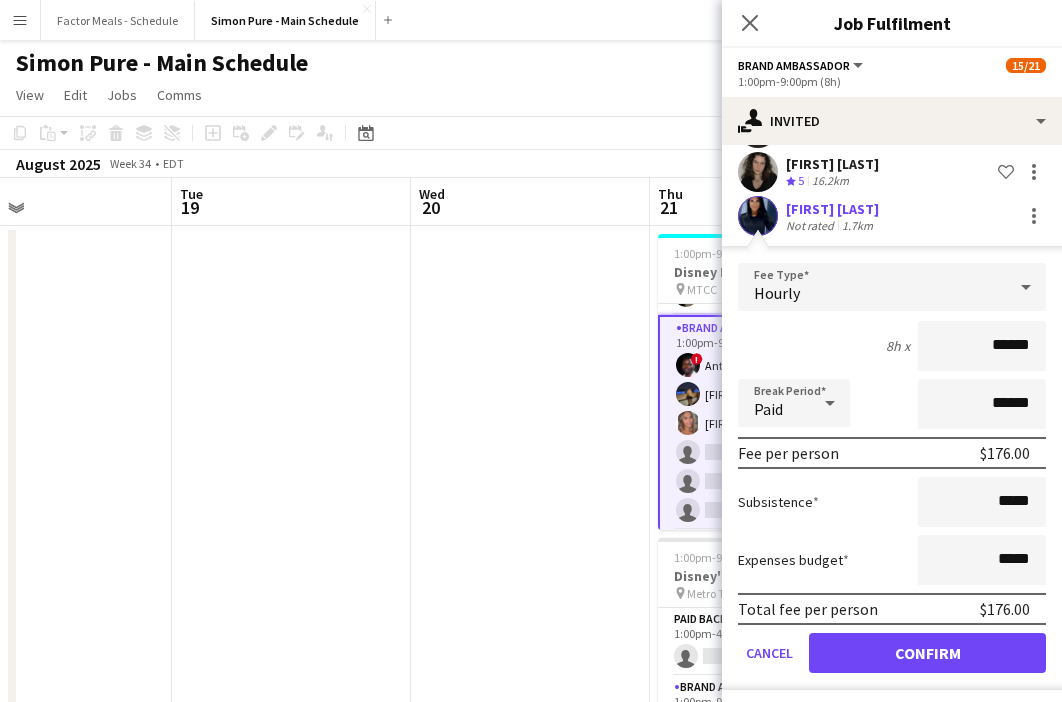 scroll, scrollTop: 559, scrollLeft: 0, axis: vertical 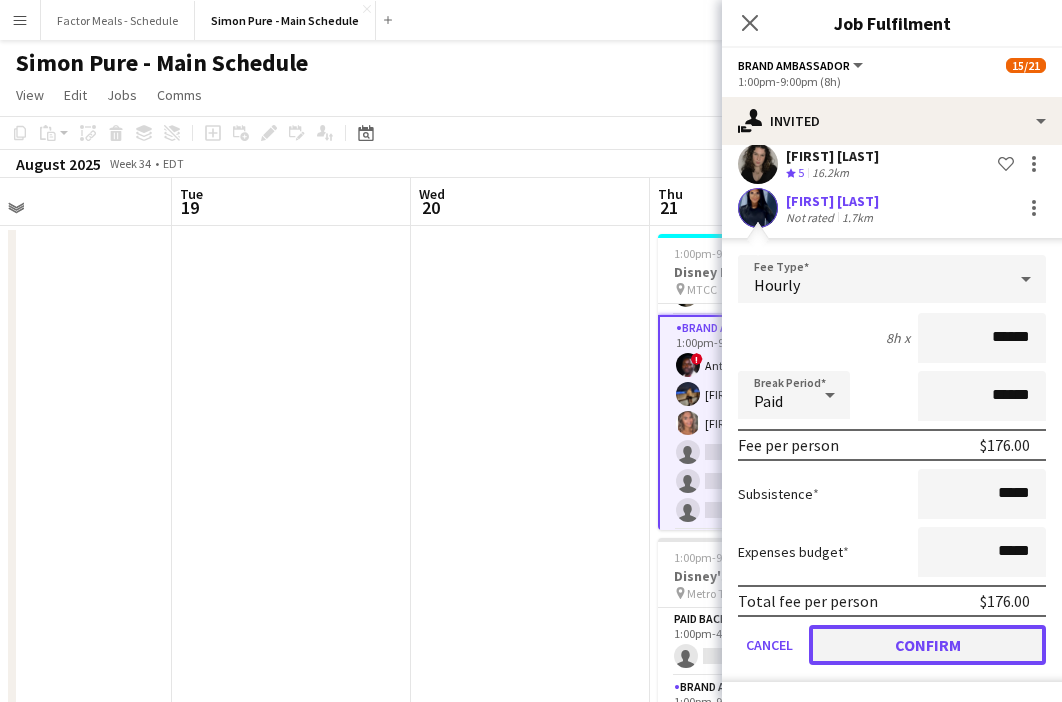 click on "Confirm" 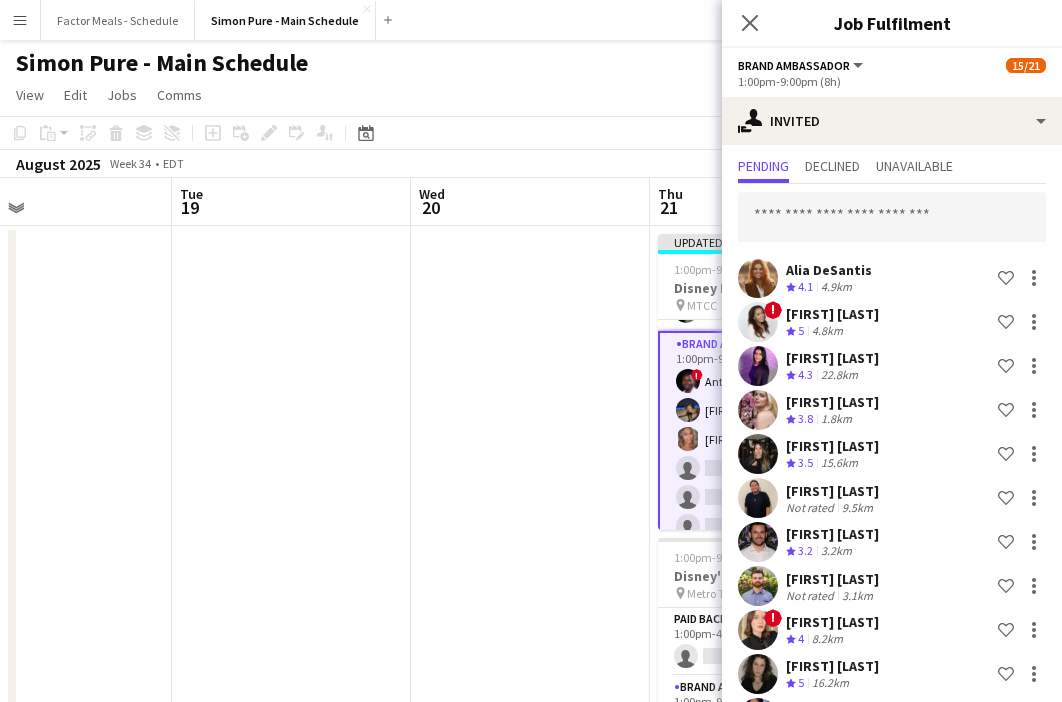scroll, scrollTop: 46, scrollLeft: 0, axis: vertical 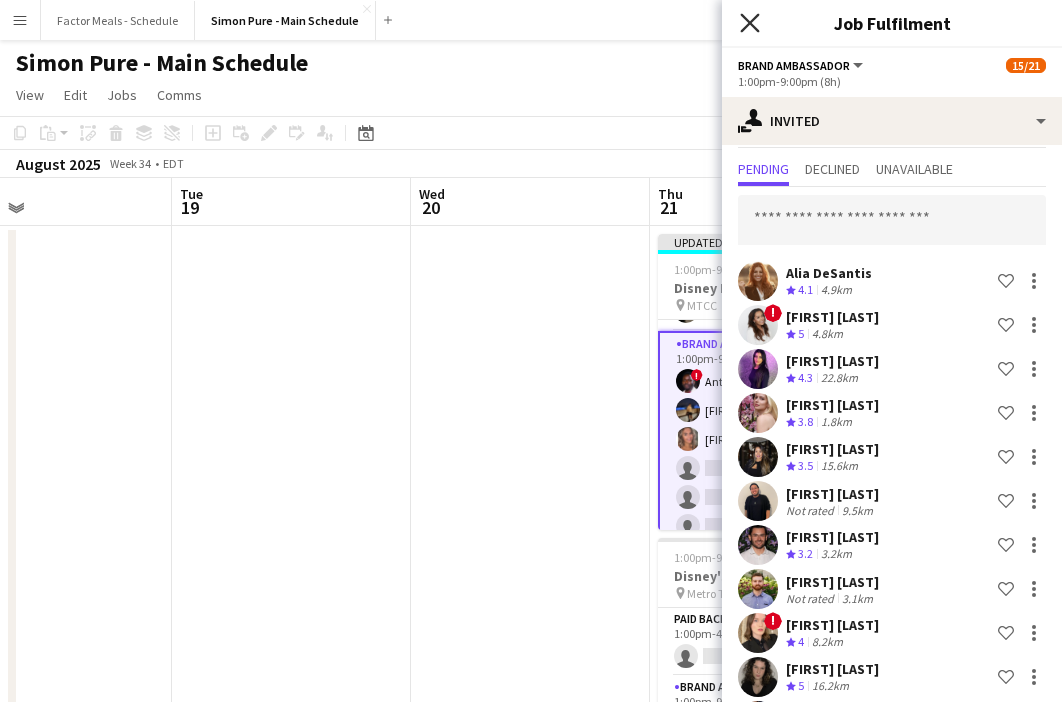click on "Close pop-in" 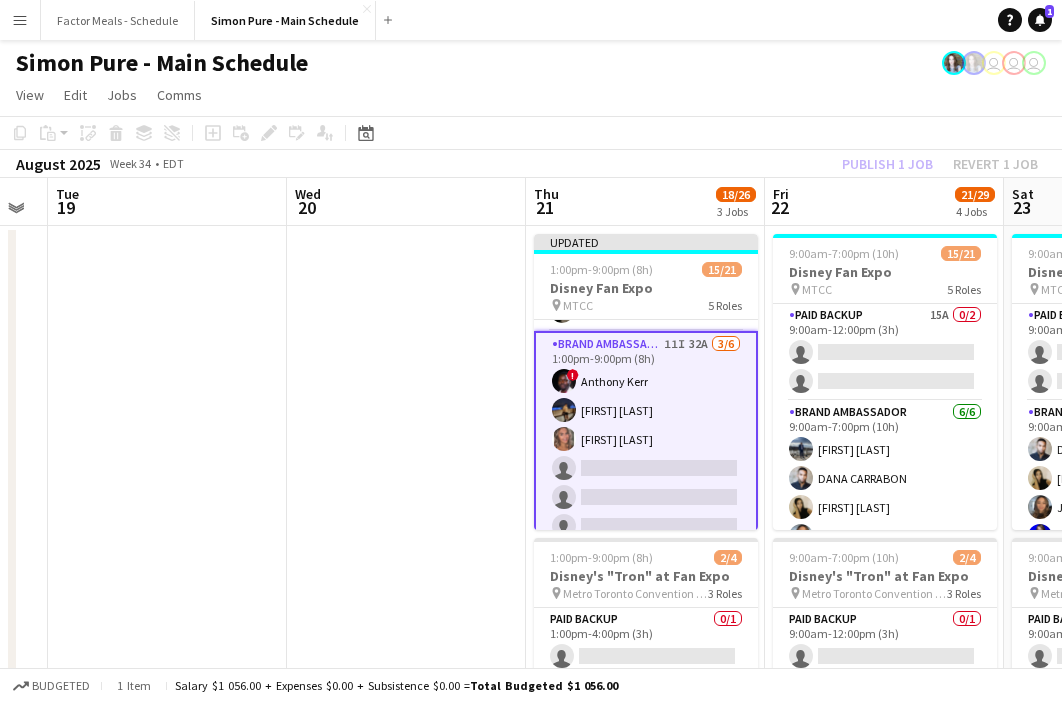 scroll, scrollTop: 0, scrollLeft: 911, axis: horizontal 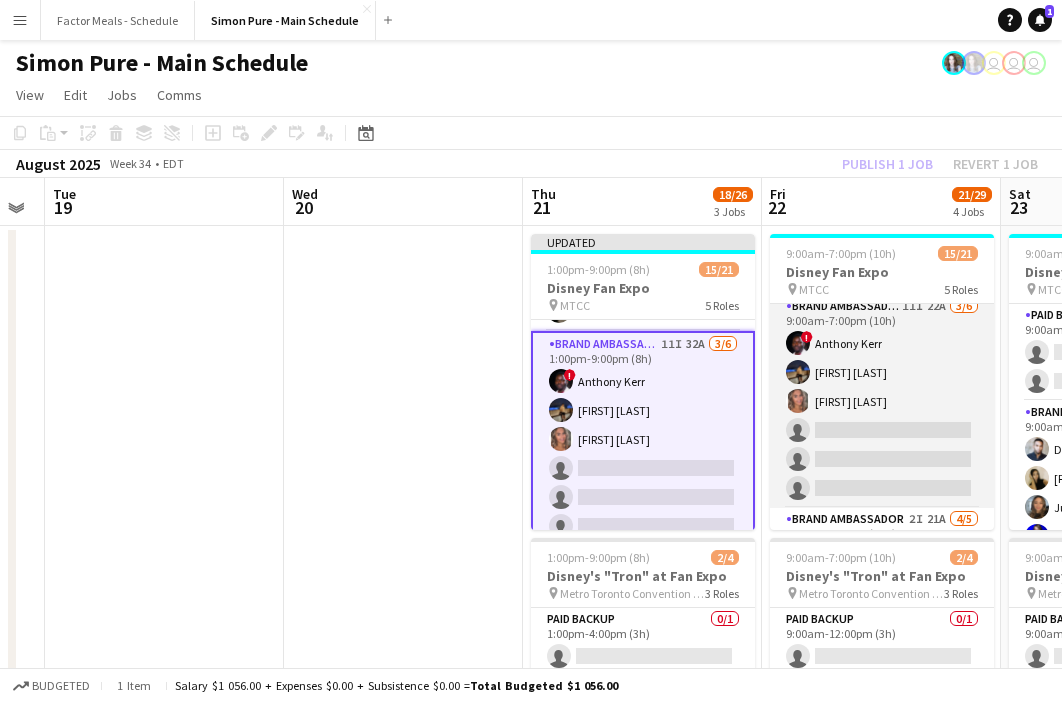 click on "Brand Ambassador    11I   22A   3/6   9:00am-7:00pm (10h)
! Anthony Kerr Ritish Nagpal Danielle Hreljac
single-neutral-actions
single-neutral-actions
single-neutral-actions" at bounding box center [882, 401] 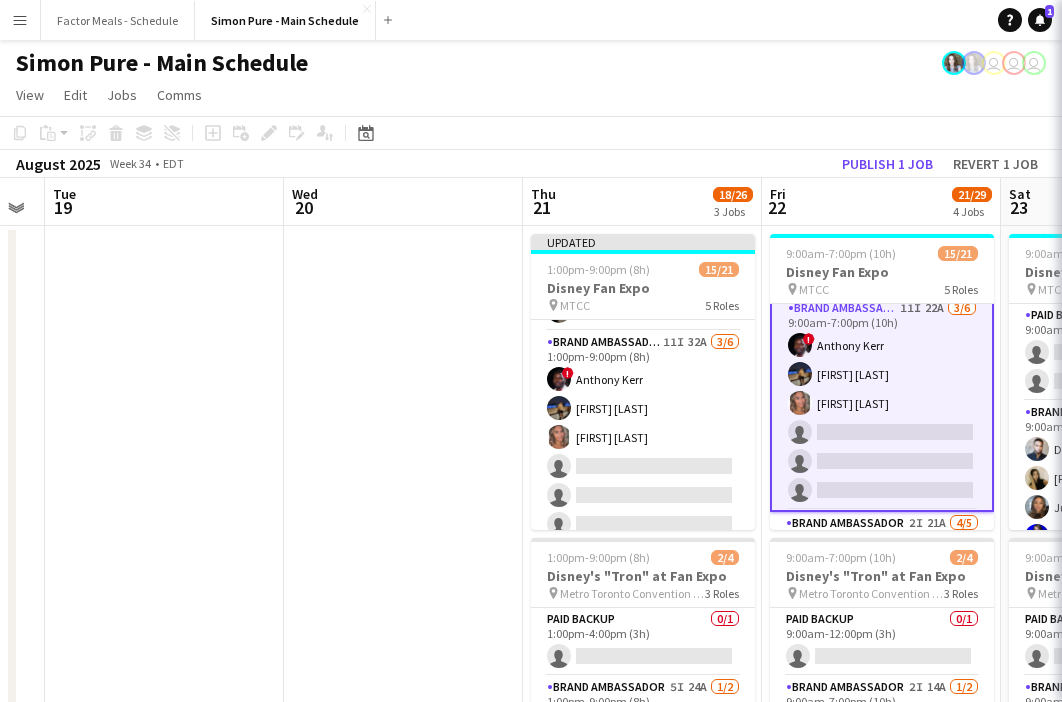 scroll, scrollTop: 321, scrollLeft: 0, axis: vertical 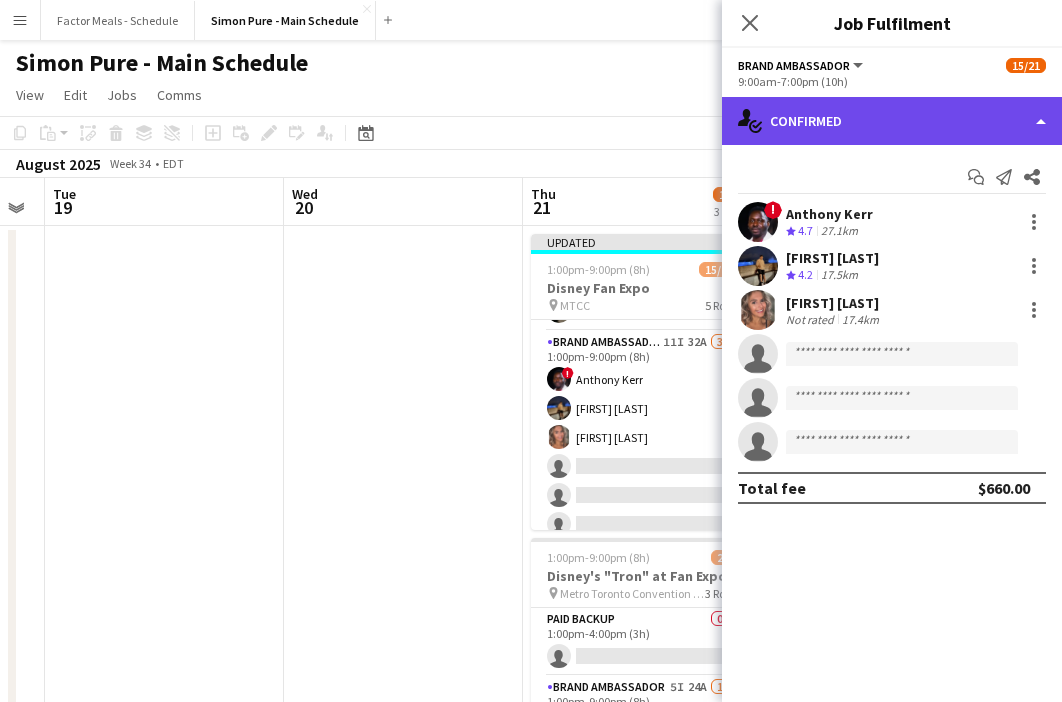 click on "single-neutral-actions-check-2
Confirmed" 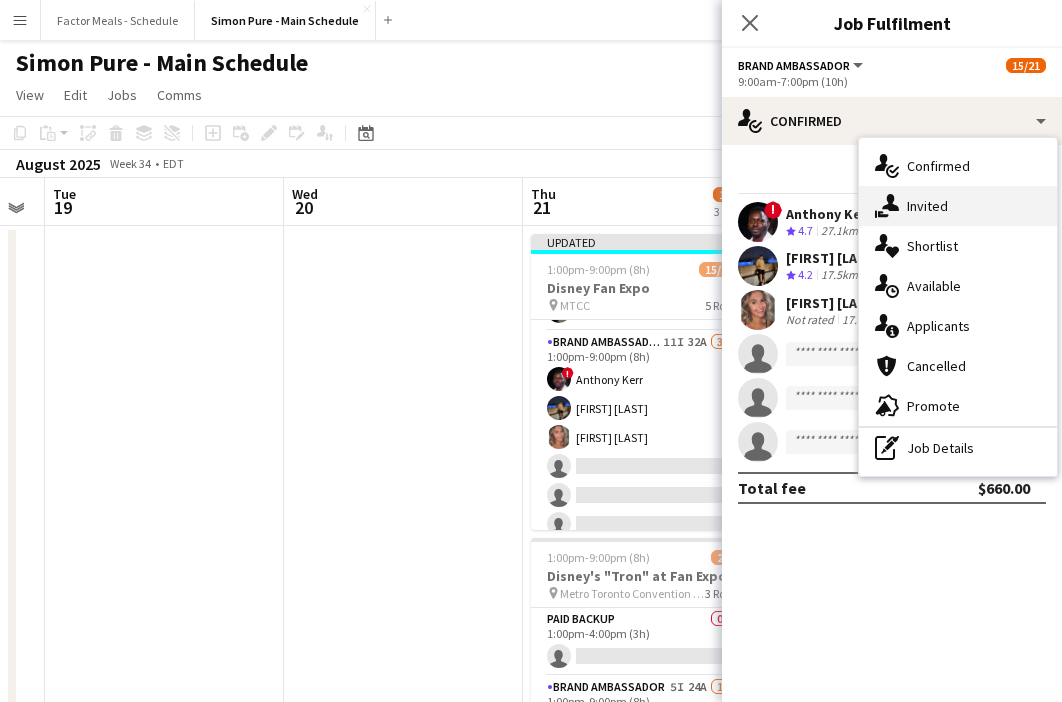 click on "single-neutral-actions-share-1
Invited" at bounding box center (958, 206) 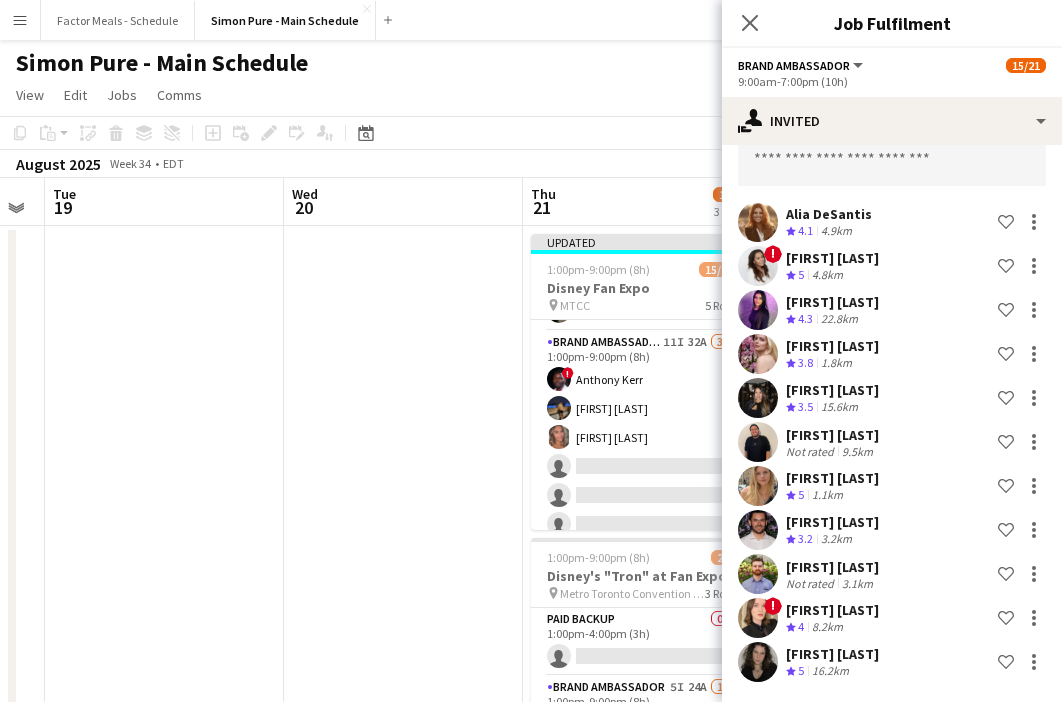 scroll, scrollTop: 0, scrollLeft: 0, axis: both 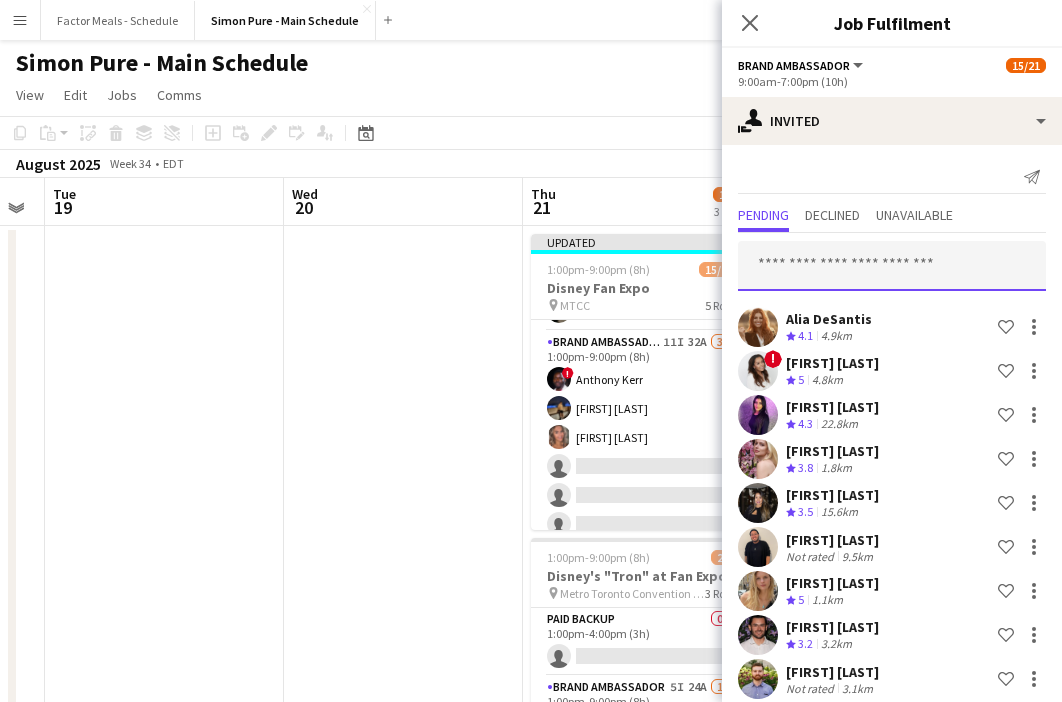 click at bounding box center [892, 266] 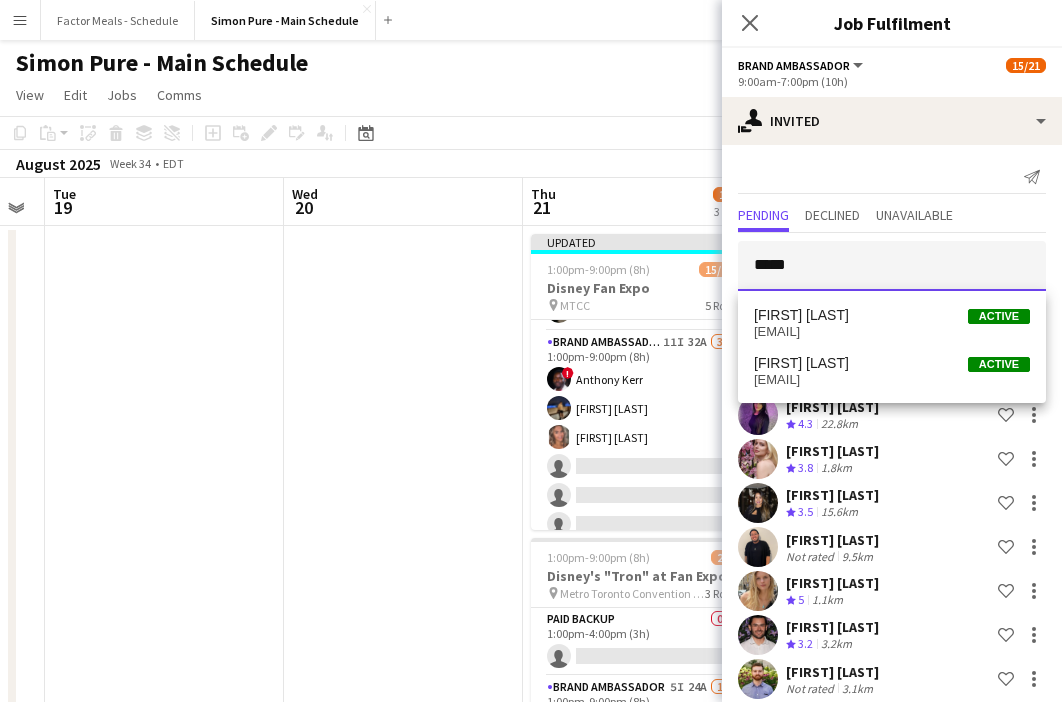 type on "*****" 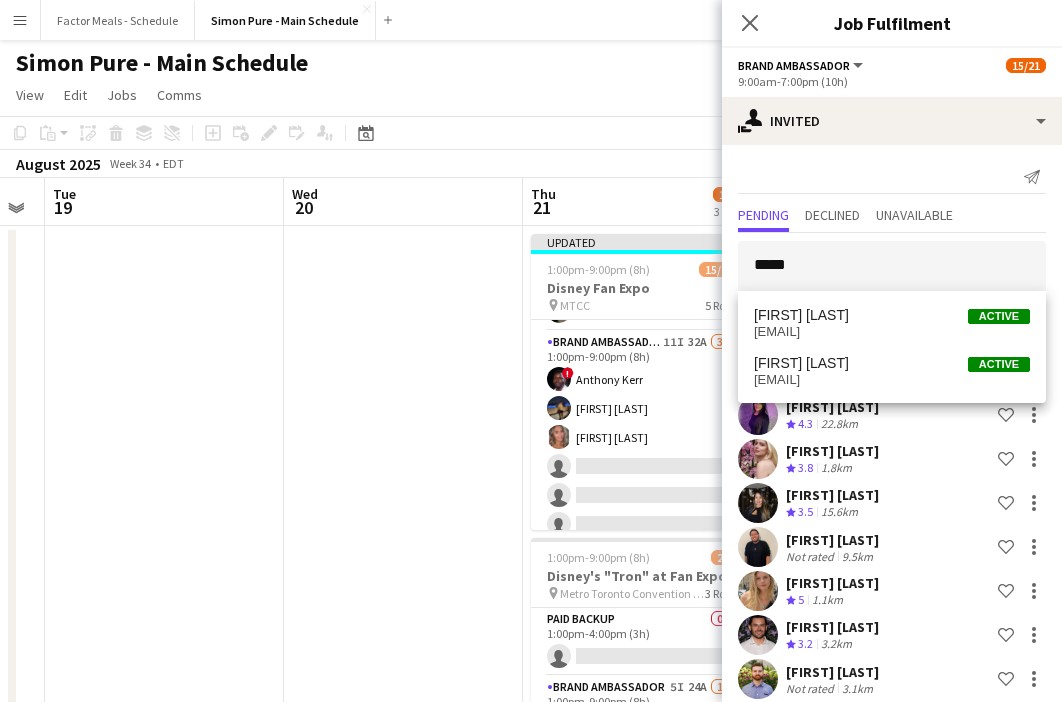 click on "diana.randeniya@gmail.com" at bounding box center [892, 332] 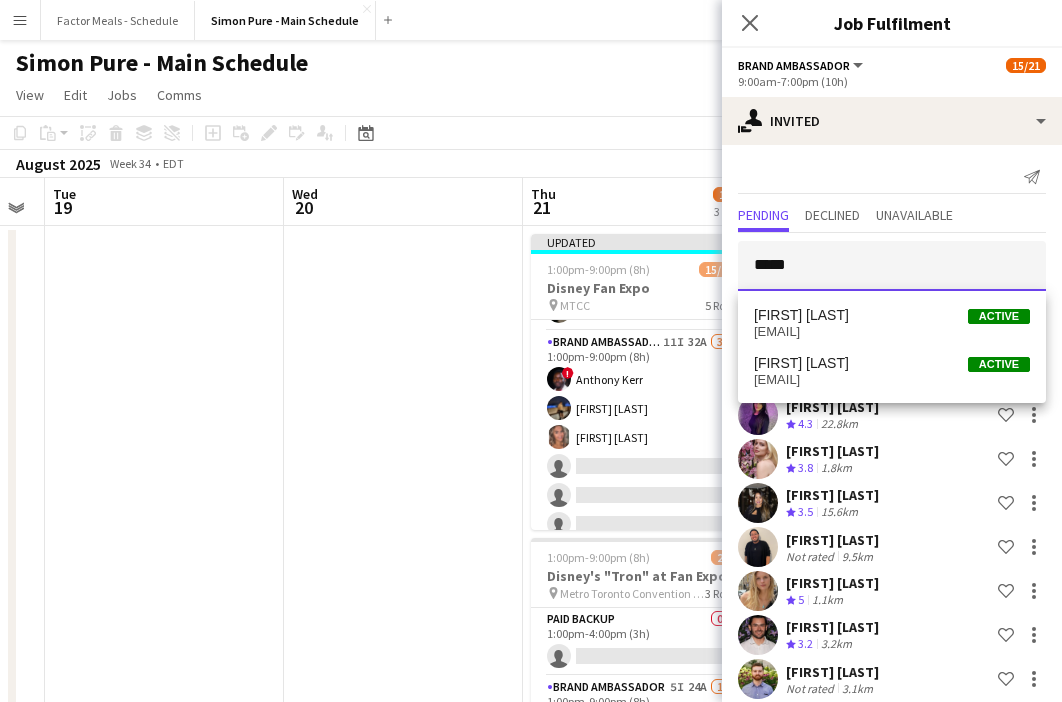 type 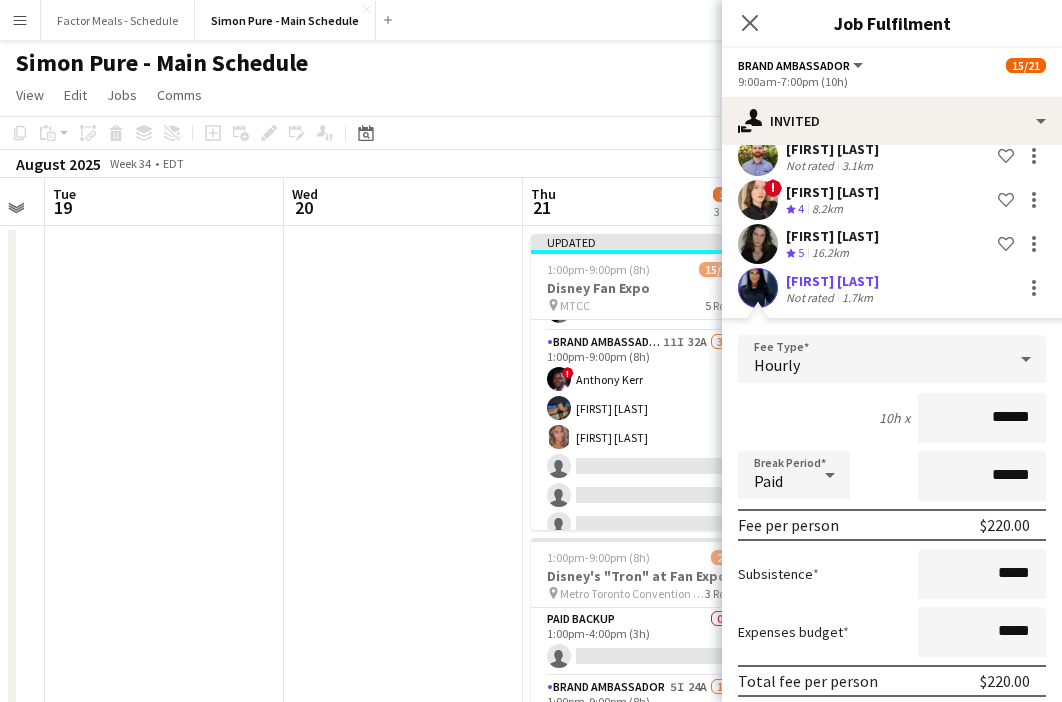scroll, scrollTop: 603, scrollLeft: 0, axis: vertical 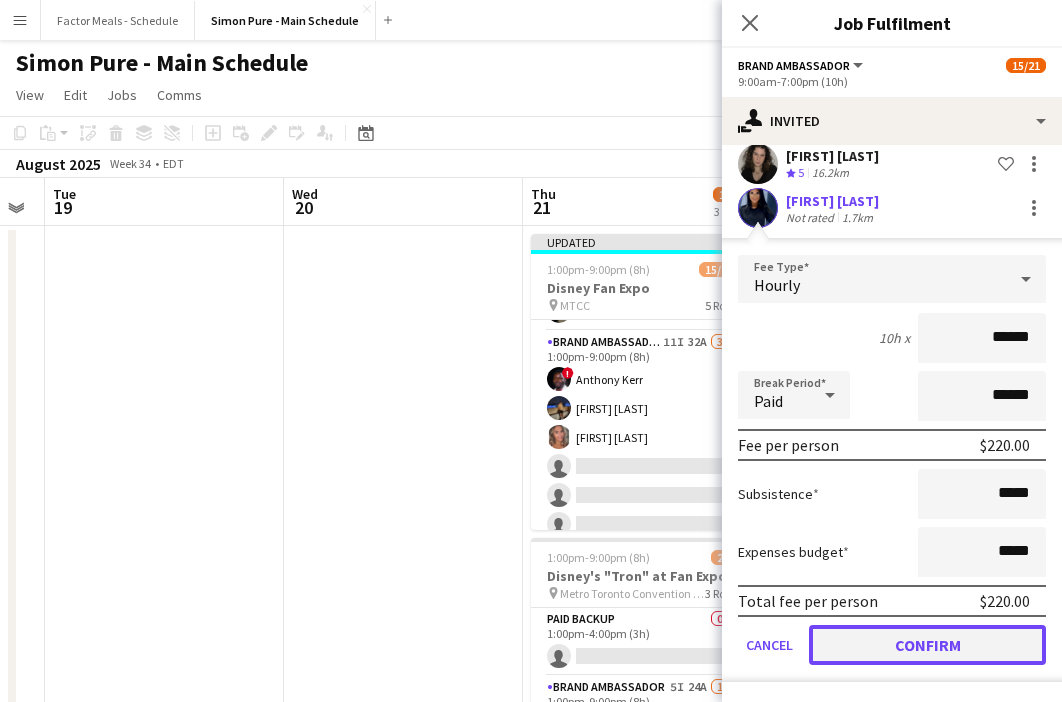 click on "Confirm" 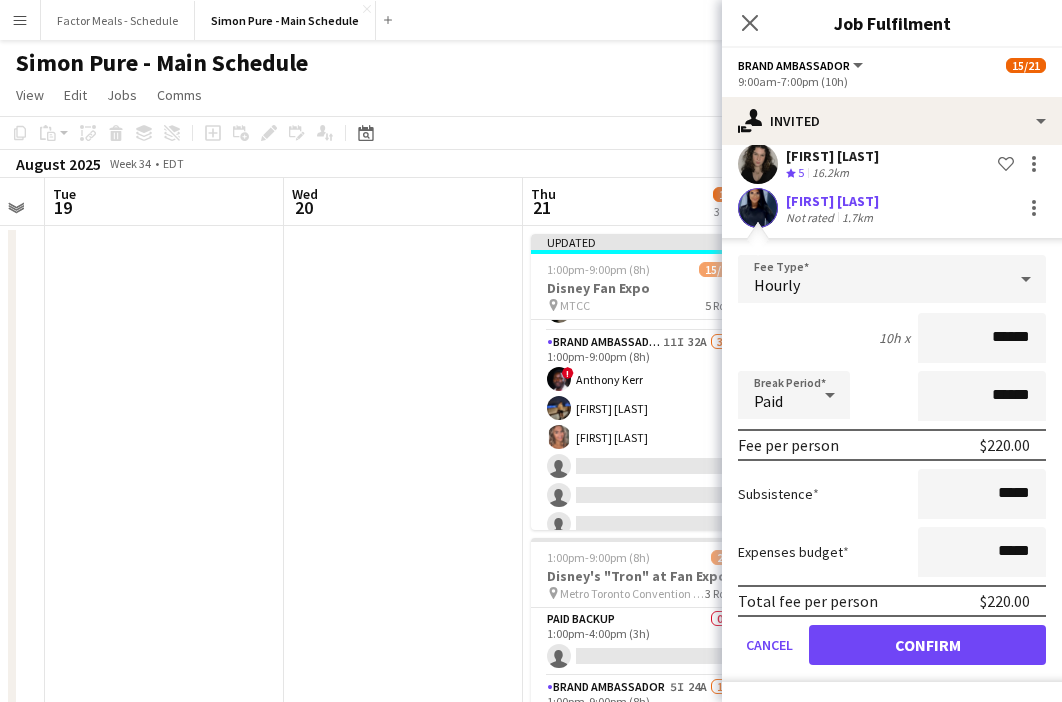 scroll, scrollTop: 149, scrollLeft: 0, axis: vertical 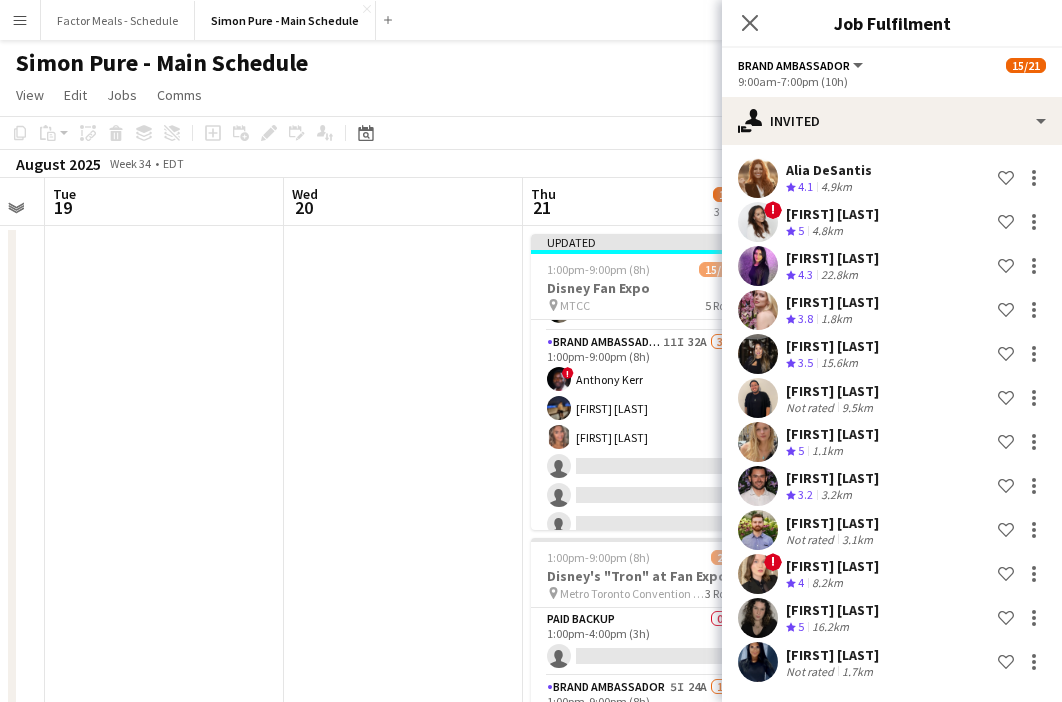 click on "Close pop-in" 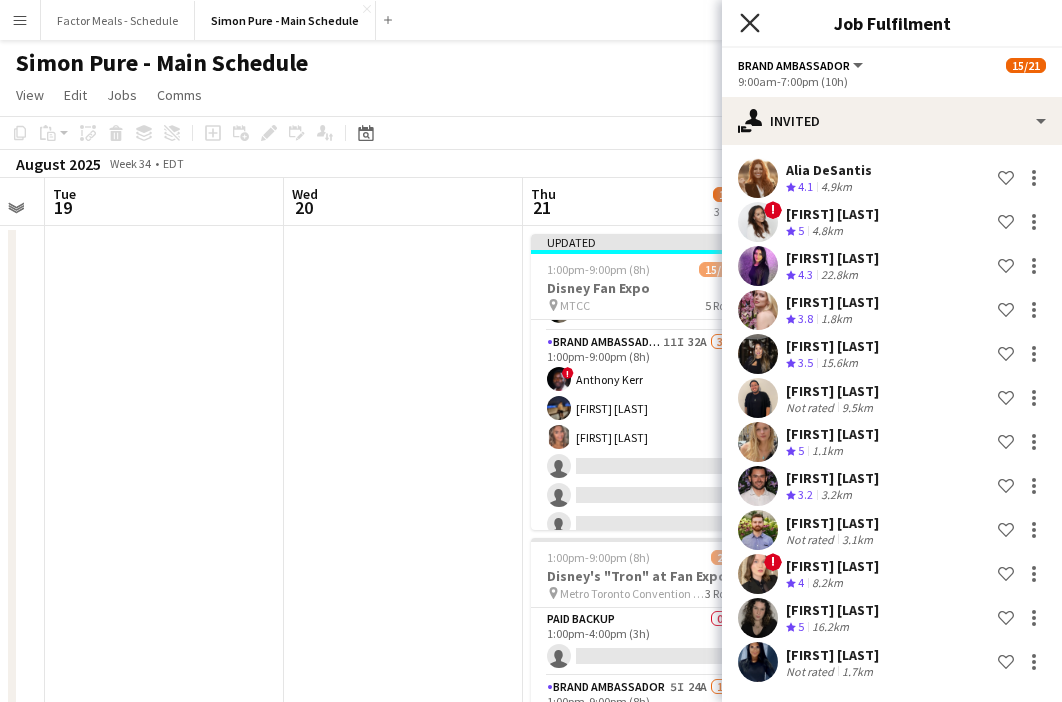 click on "Close pop-in" 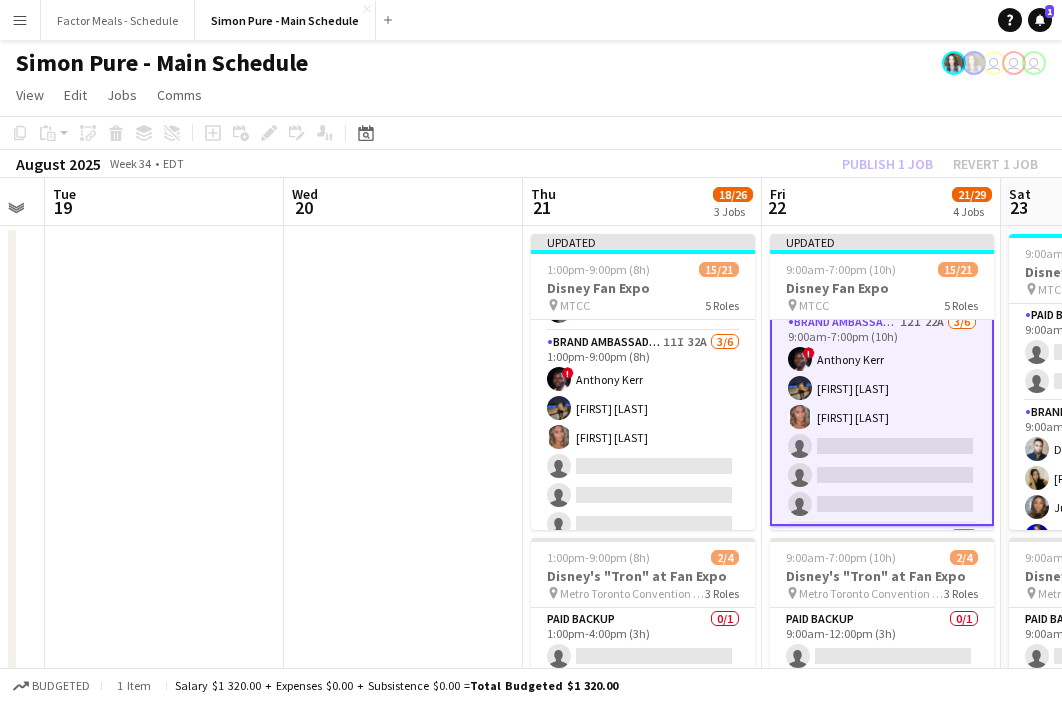 click on "View  Day view expanded Day view collapsed Month view Date picker Jump to today Expand Linked Jobs Collapse Linked Jobs  Edit  Copy
Command
C  Paste  Without Crew
Command
V With Crew
Command
Shift
V Paste as linked job  Group  Group Ungroup  Jobs  New Job Edit Job Delete Job New Linked Job Edit Linked Jobs Job fulfilment Promote Role Copy Role URL  Comms  Notify confirmed crew Create chat" 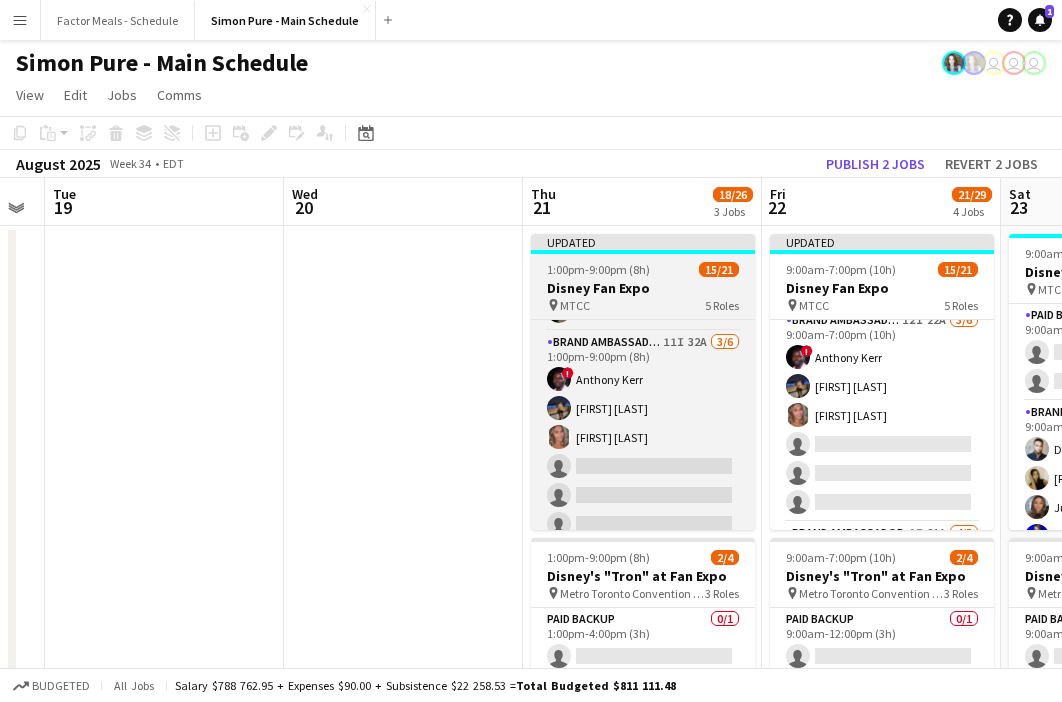 scroll, scrollTop: 319, scrollLeft: 0, axis: vertical 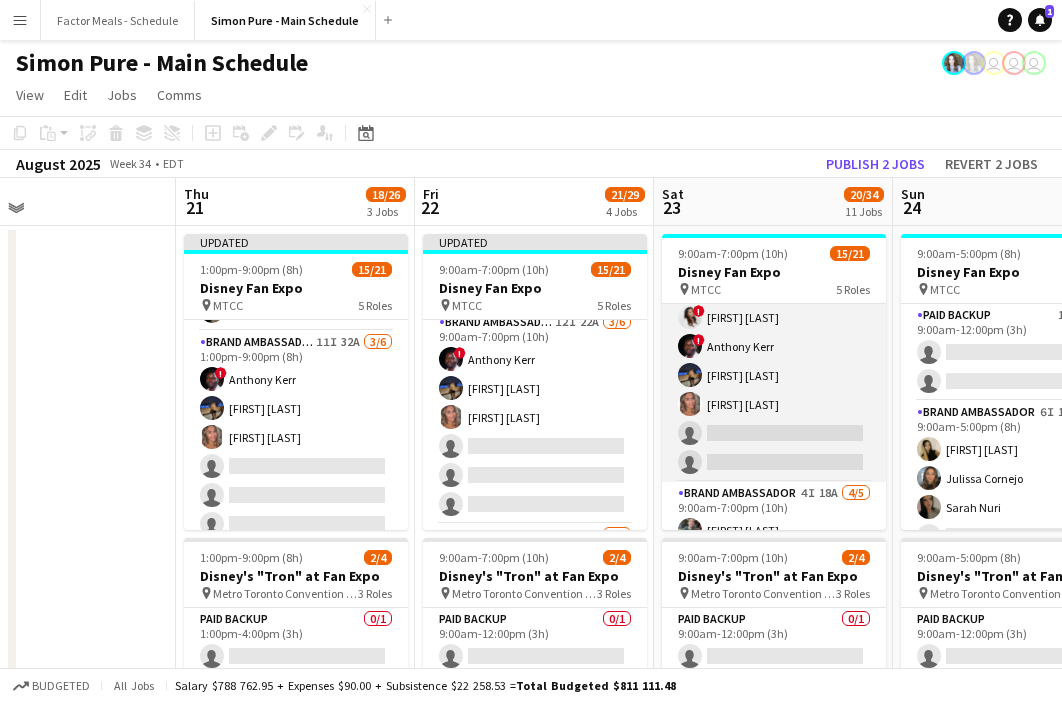 click on "Brand Ambassador    9I   17A   4/6   9:00am-7:00pm (10h)
! Christina Cabral ! Anthony Kerr Ritish Nagpal Danielle Hreljac
single-neutral-actions
single-neutral-actions" at bounding box center (774, 375) 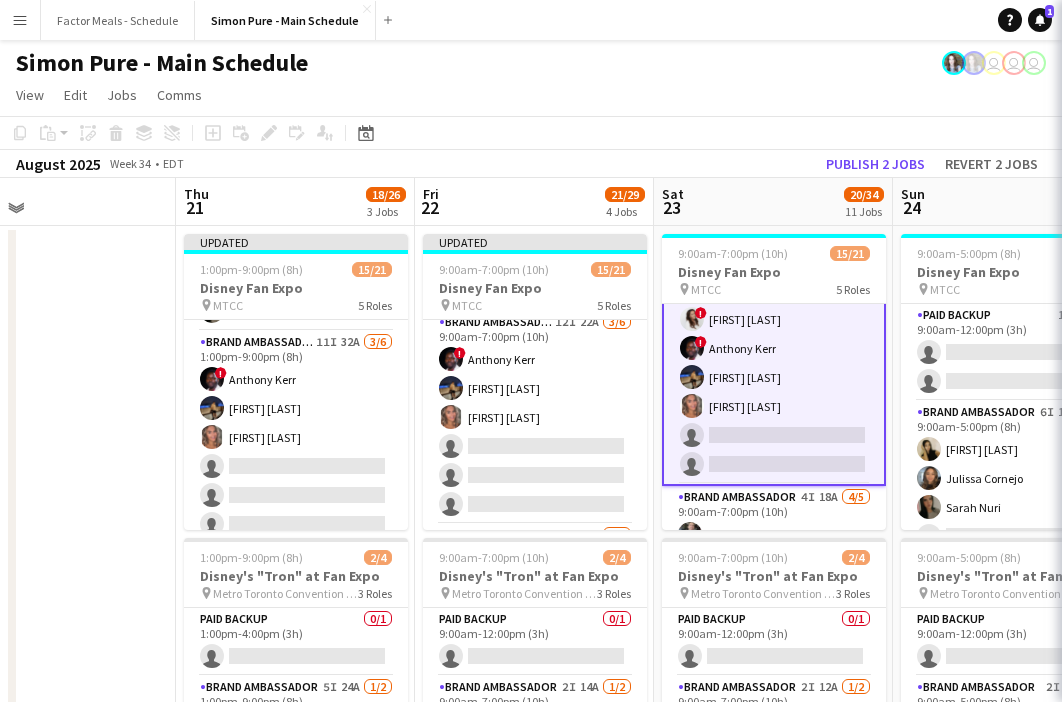 scroll, scrollTop: 347, scrollLeft: 0, axis: vertical 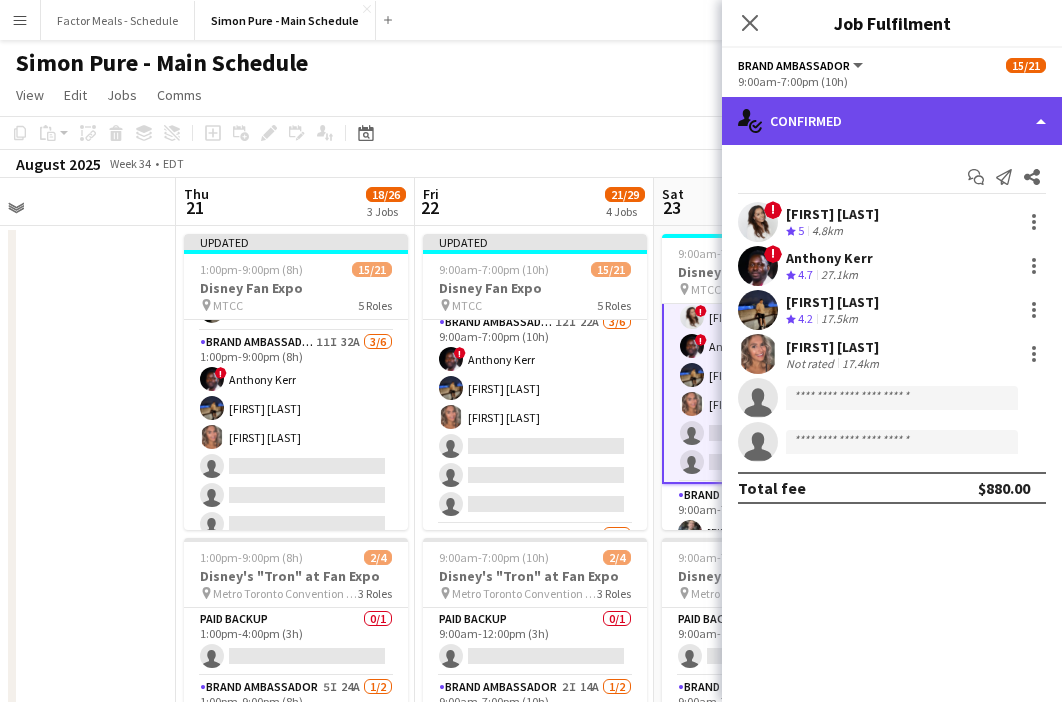 click on "single-neutral-actions-check-2
Confirmed" 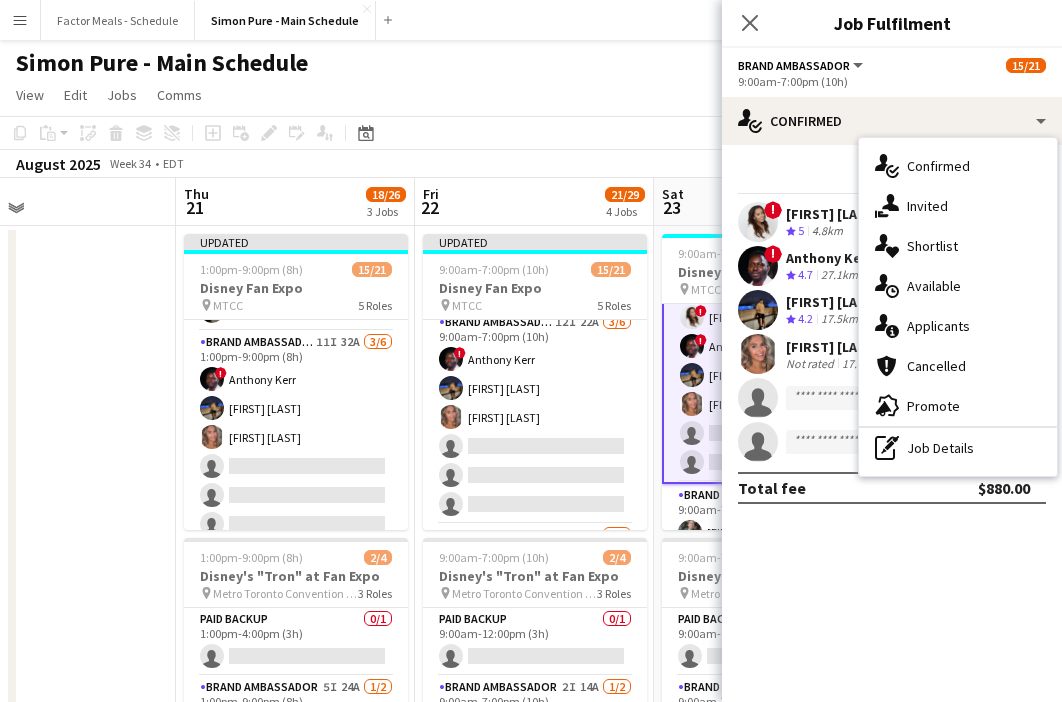 click on "single-neutral-actions-share-1
Invited" at bounding box center (958, 206) 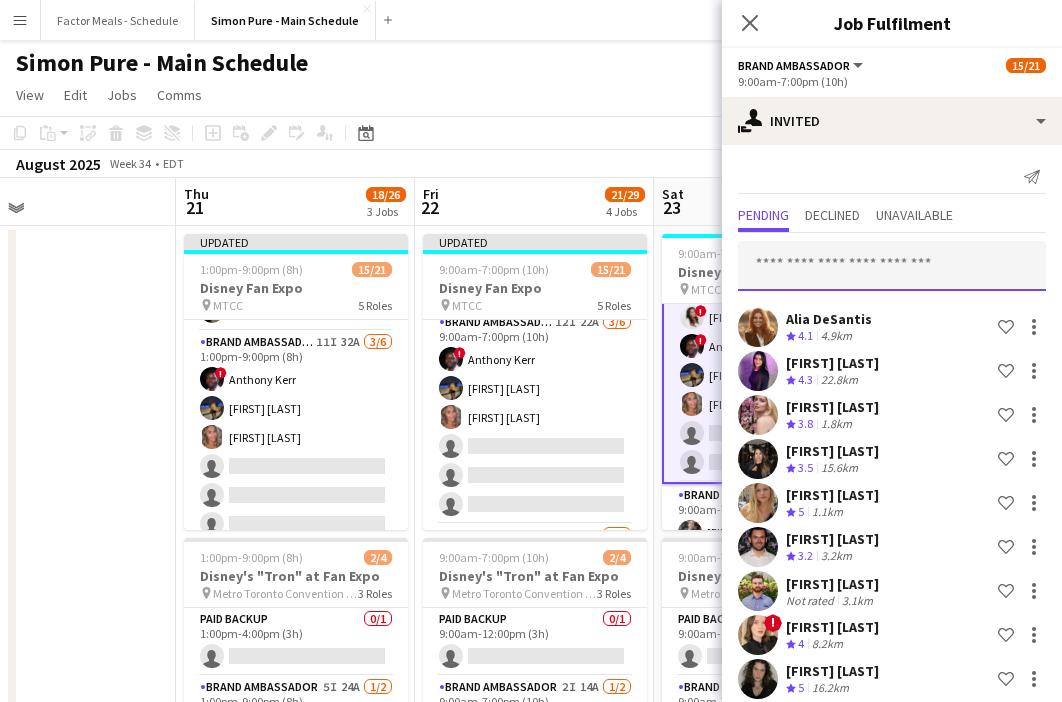 click at bounding box center (892, 266) 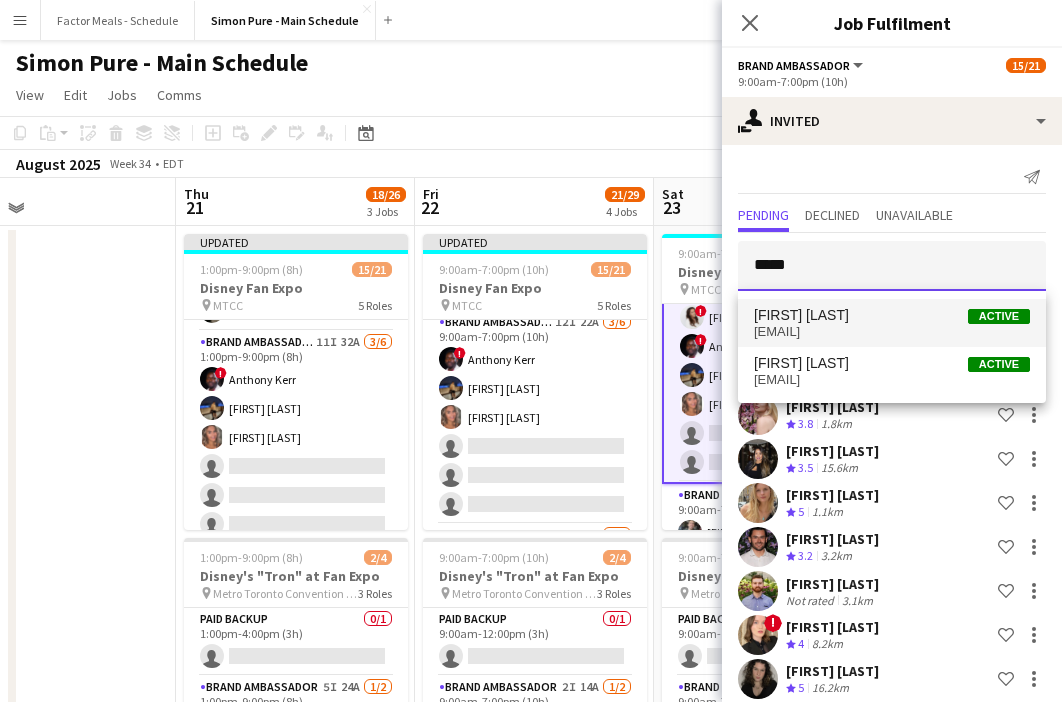 type on "*****" 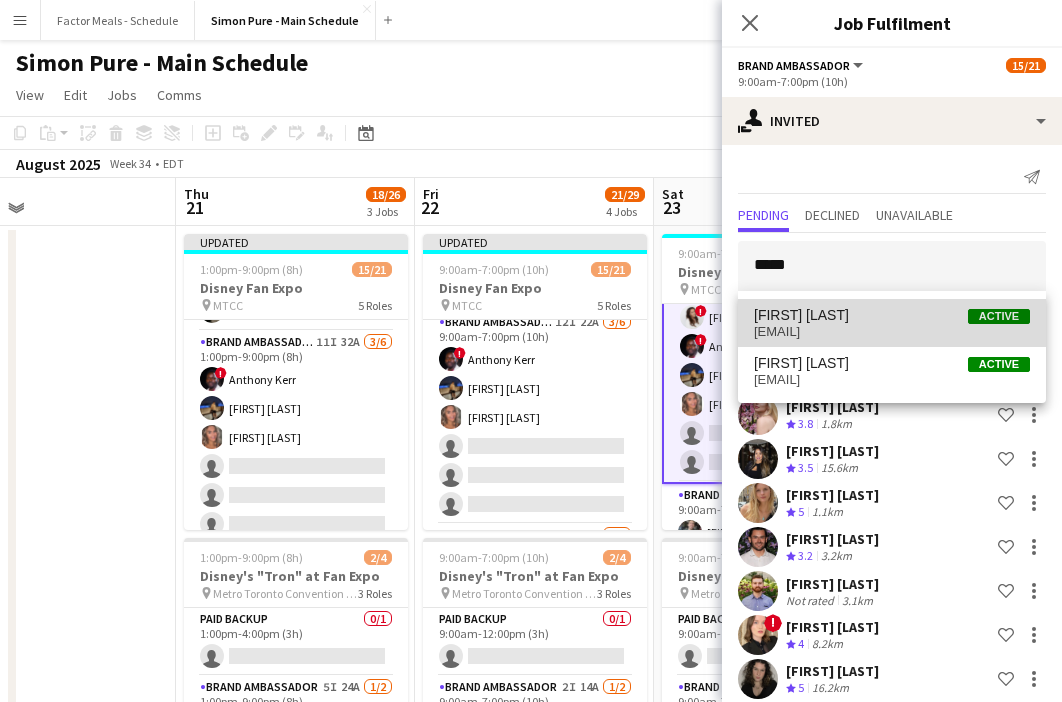 click on "Diana Randeniya" at bounding box center [801, 315] 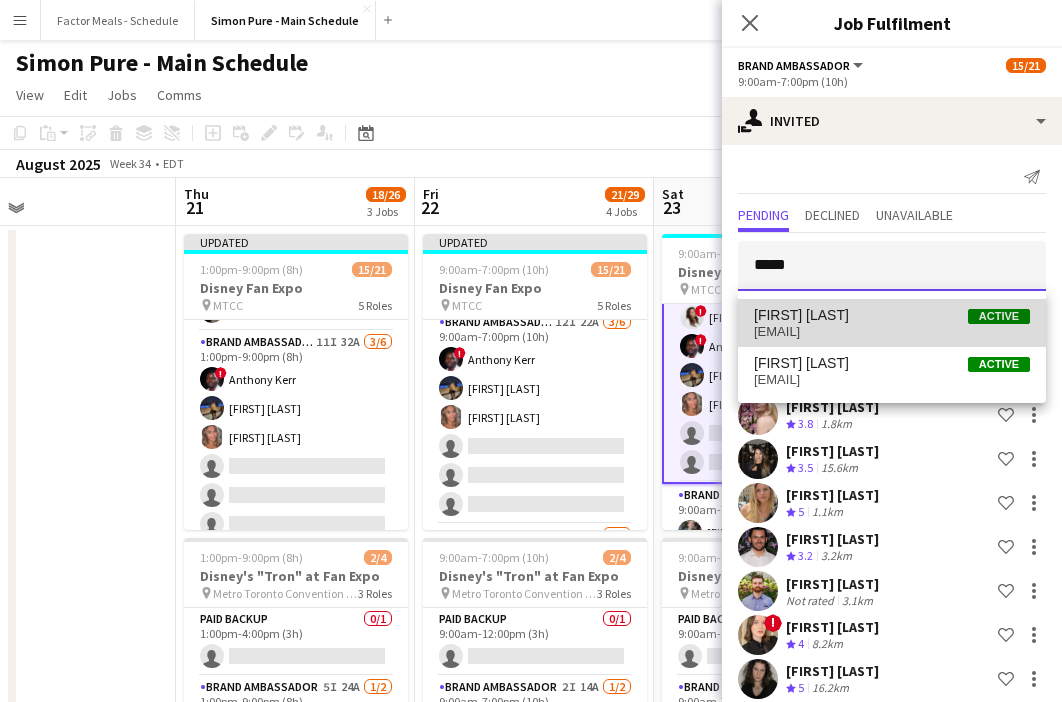 type 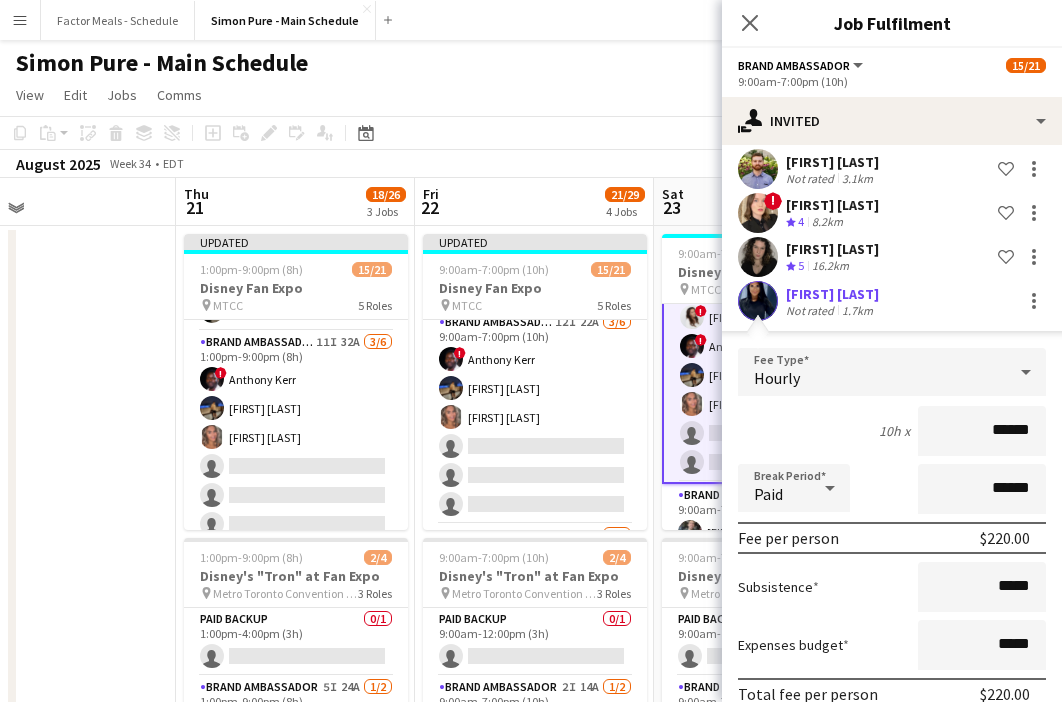 scroll, scrollTop: 515, scrollLeft: 0, axis: vertical 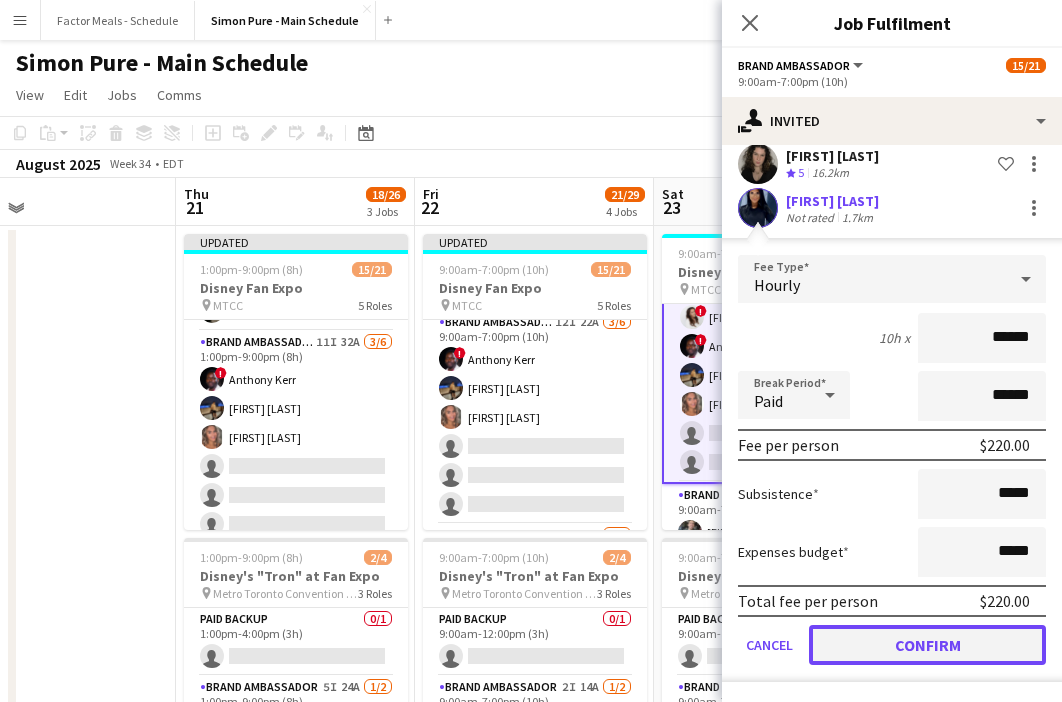 click on "Confirm" 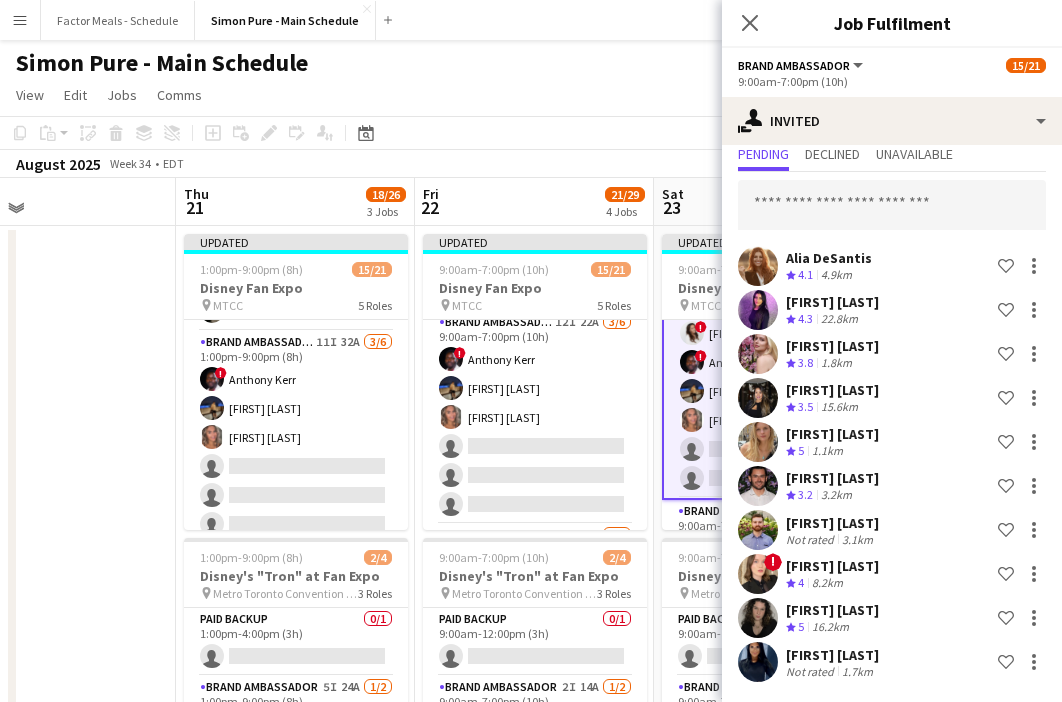 scroll, scrollTop: 61, scrollLeft: 0, axis: vertical 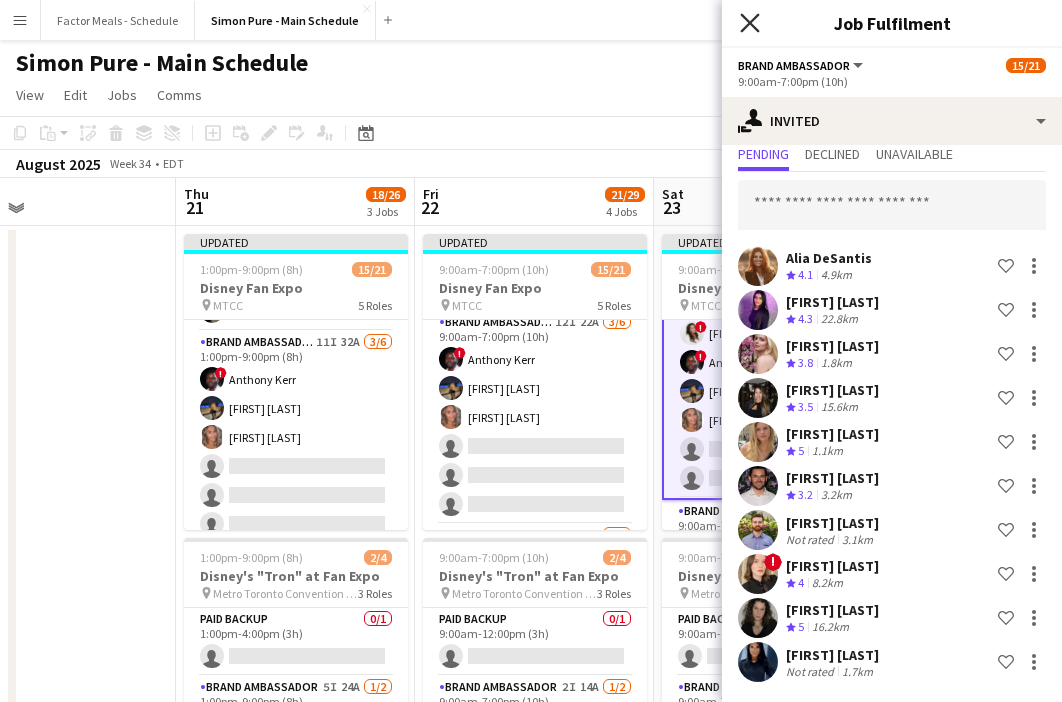 click 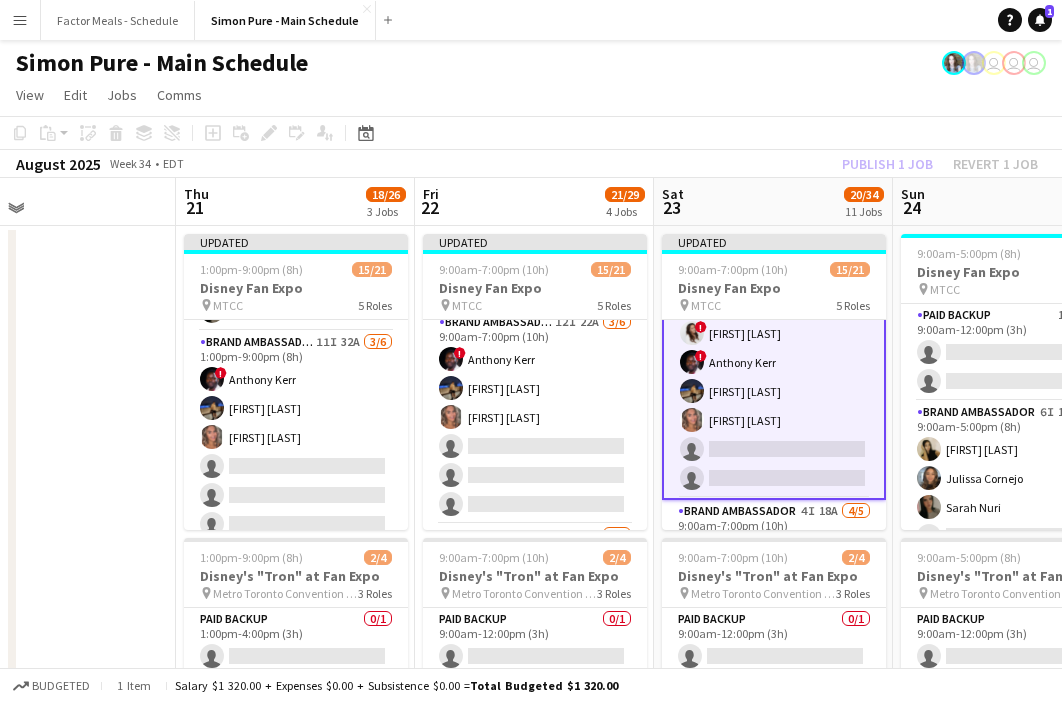 click on "View  Day view expanded Day view collapsed Month view Date picker Jump to today Expand Linked Jobs Collapse Linked Jobs  Edit  Copy
Command
C  Paste  Without Crew
Command
V With Crew
Command
Shift
V Paste as linked job  Group  Group Ungroup  Jobs  New Job Edit Job Delete Job New Linked Job Edit Linked Jobs Job fulfilment Promote Role Copy Role URL  Comms  Notify confirmed crew Create chat" 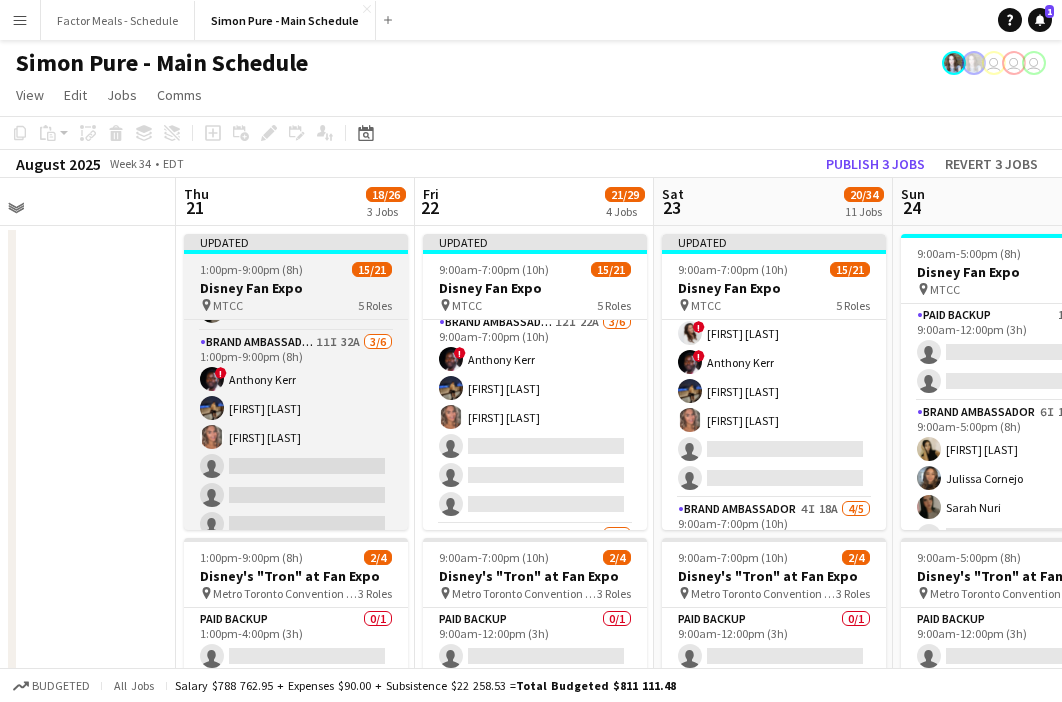 click on "Updated" at bounding box center (296, 242) 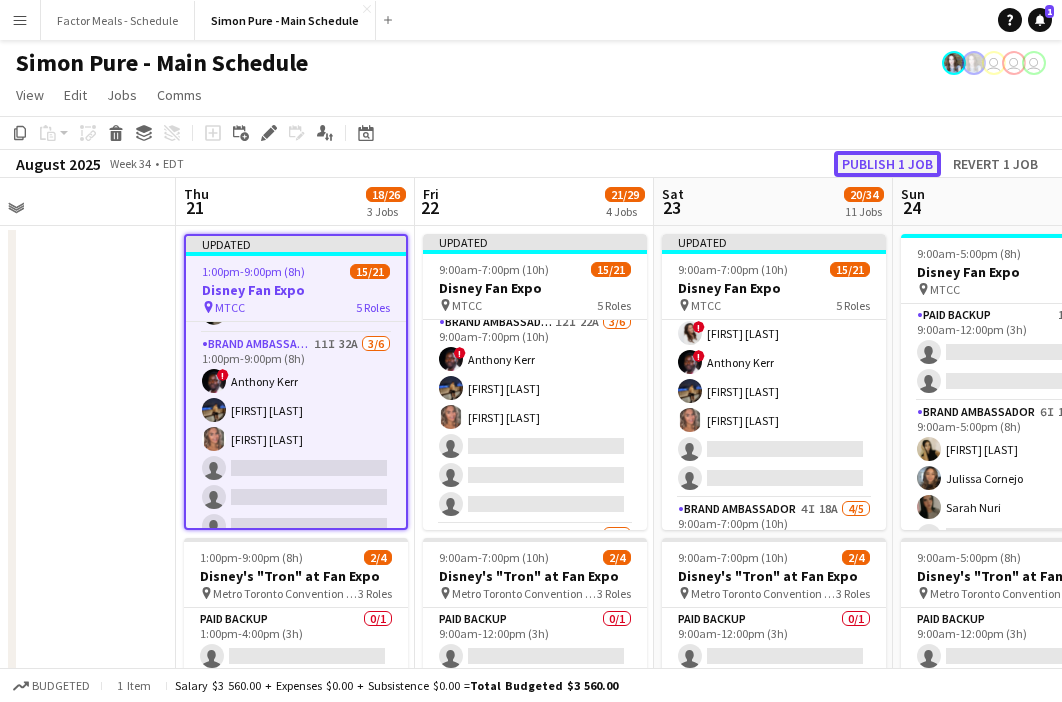 click on "Publish 1 job" 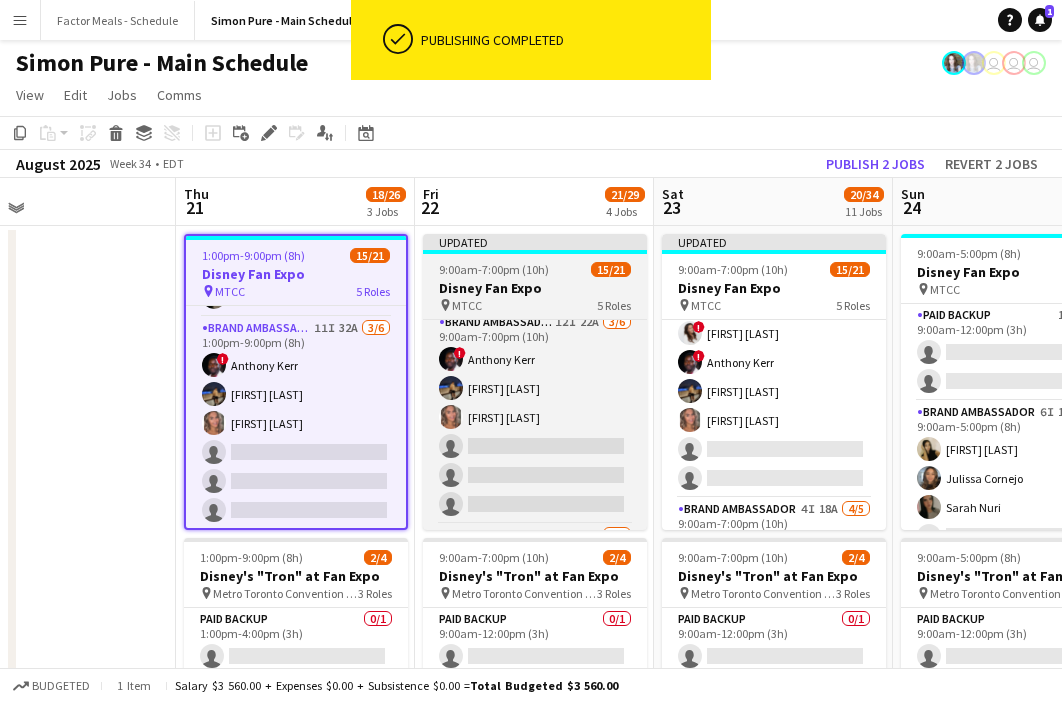 click on "Updated" at bounding box center [535, 242] 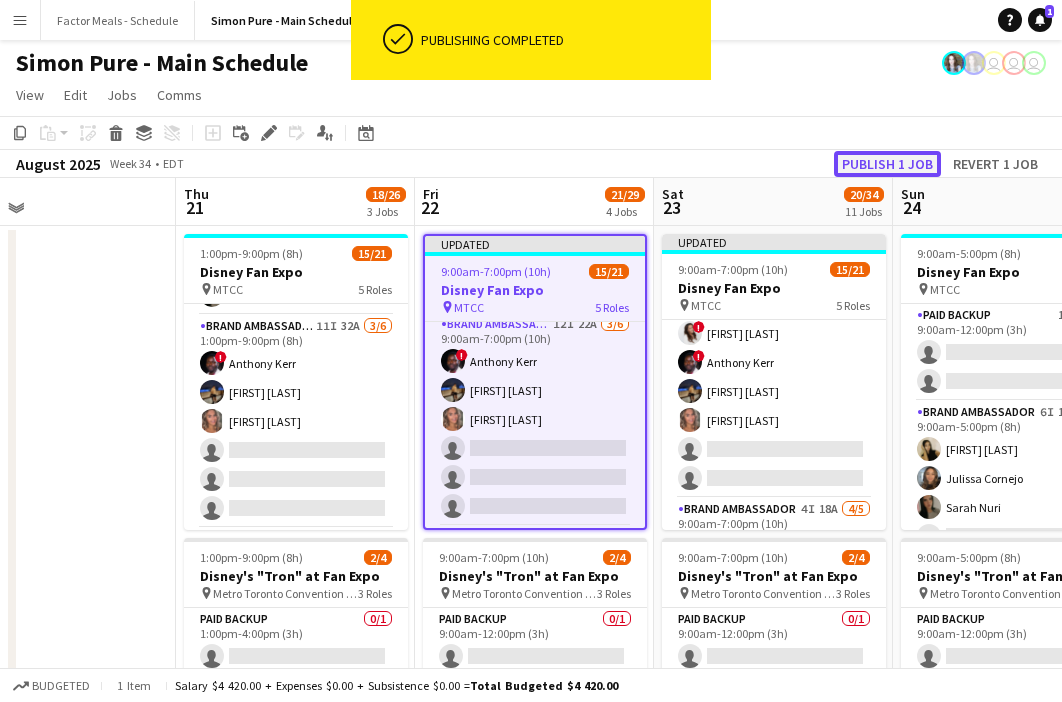click on "Publish 1 job" 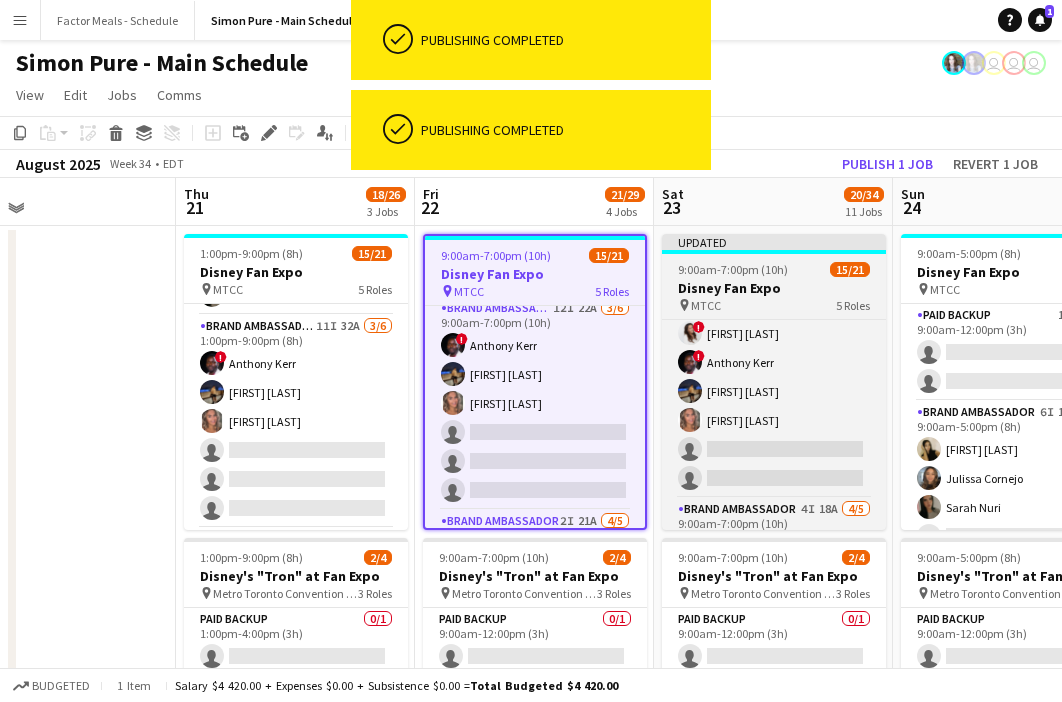 click on "Updated" at bounding box center [774, 242] 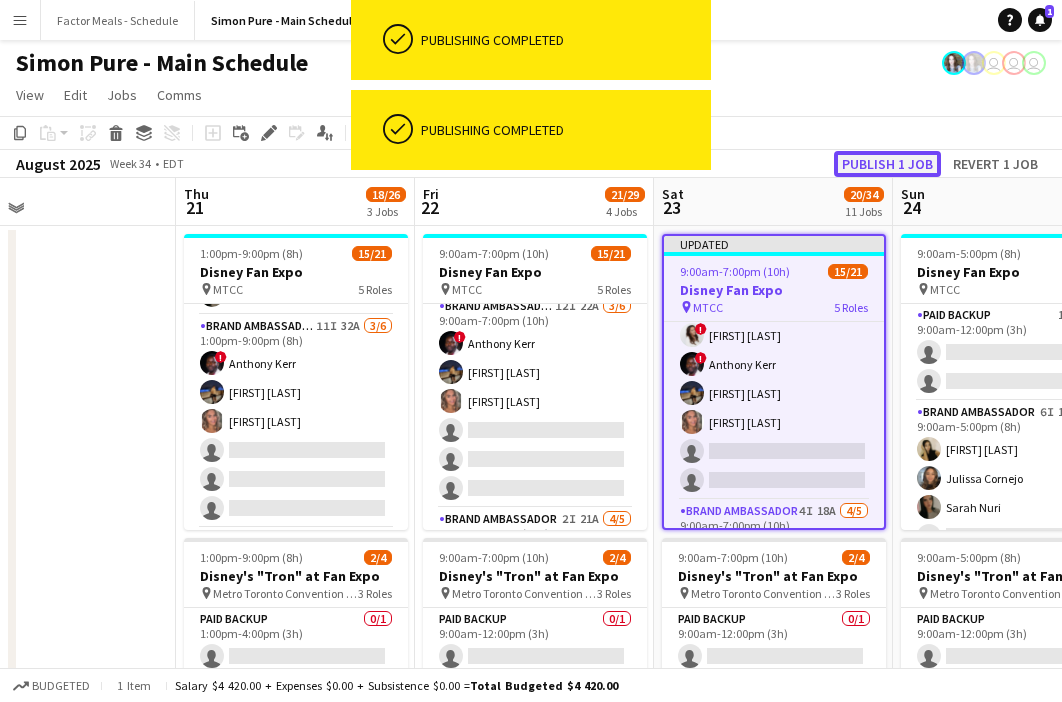 click on "Publish 1 job" 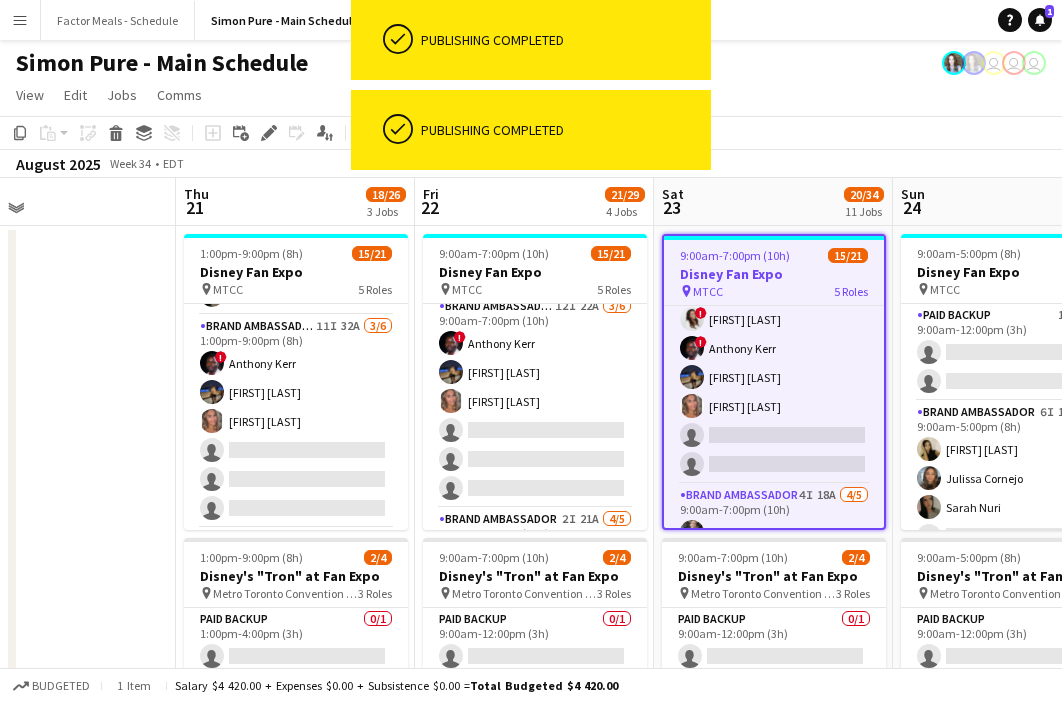 click on "Copy
Paste
Paste
Command
V Paste with crew
Command
Shift
V
Paste linked Job
Delete
Group
Ungroup
Add job
Add linked Job
Edit
Edit linked Job
Applicants
Date picker
AUG 2025 AUG 2025 Monday M Tuesday T Wednesday W Thursday T Friday F Saturday S Sunday S  AUG   1   2   3   4   5   6   7   8   9   10   11   12   13   14   15   16   17   18   19   20   21   22   23   24   25" 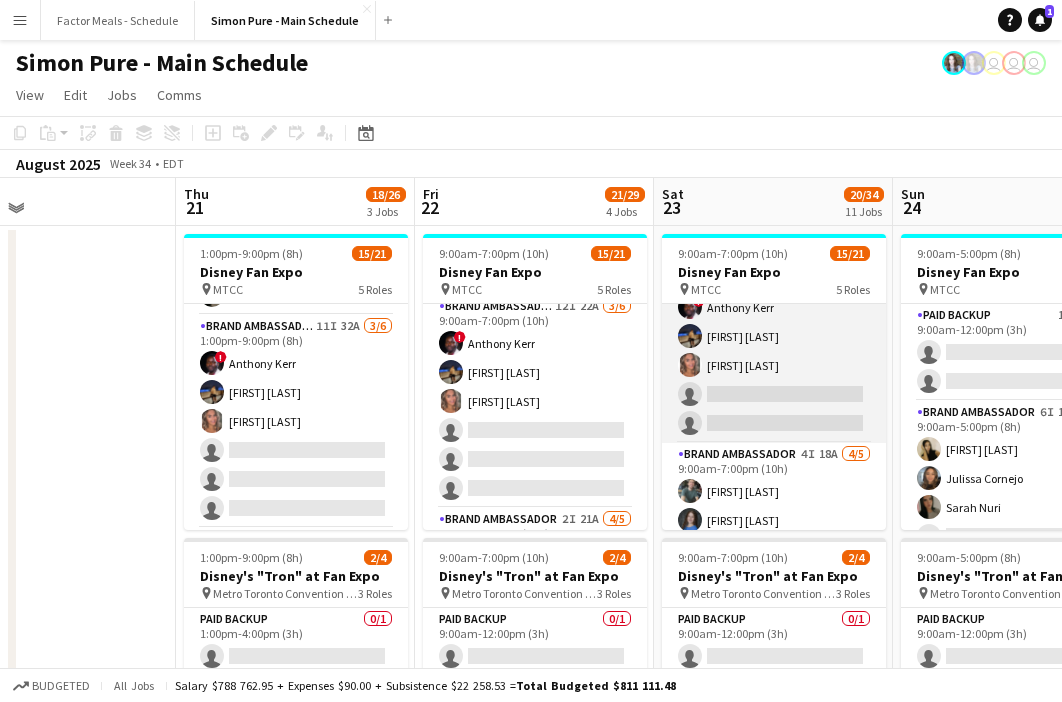 scroll, scrollTop: 578, scrollLeft: 0, axis: vertical 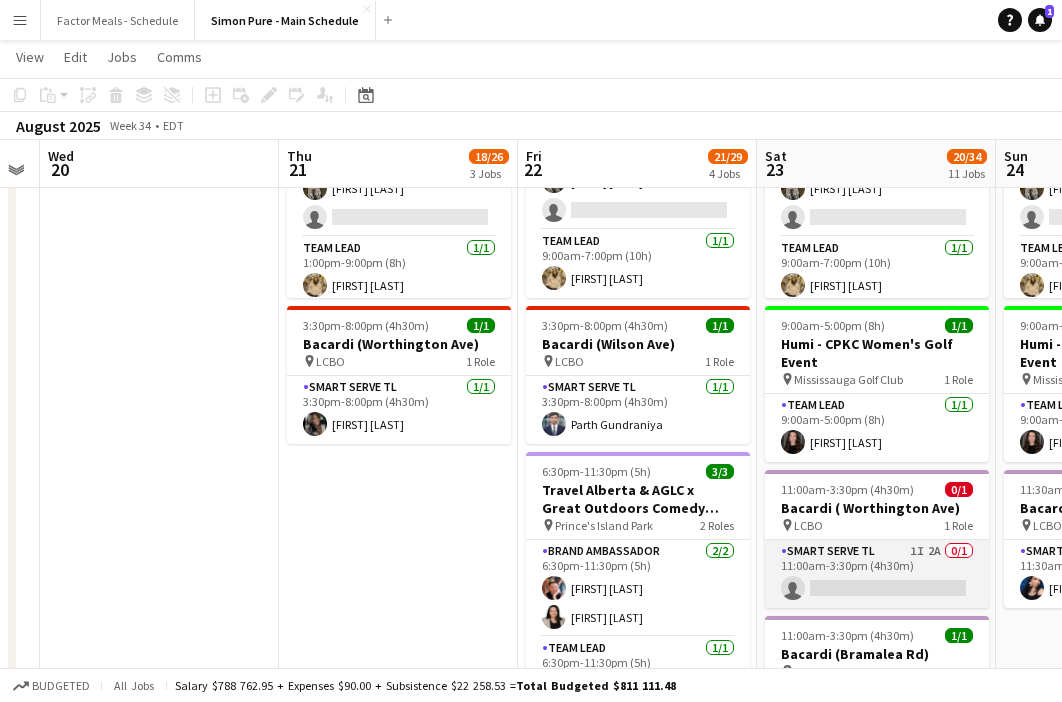 click on "Smart Serve TL   1I   2A   0/1   11:00am-3:30pm (4h30m)
single-neutral-actions" at bounding box center [877, 574] 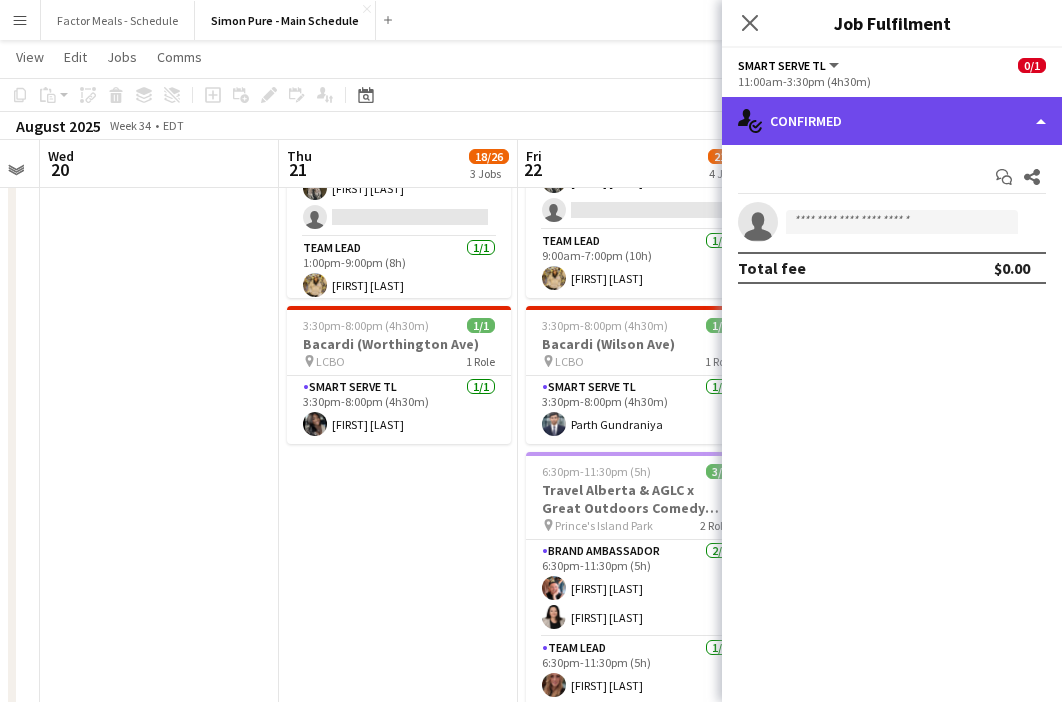 click on "single-neutral-actions-check-2
Confirmed" 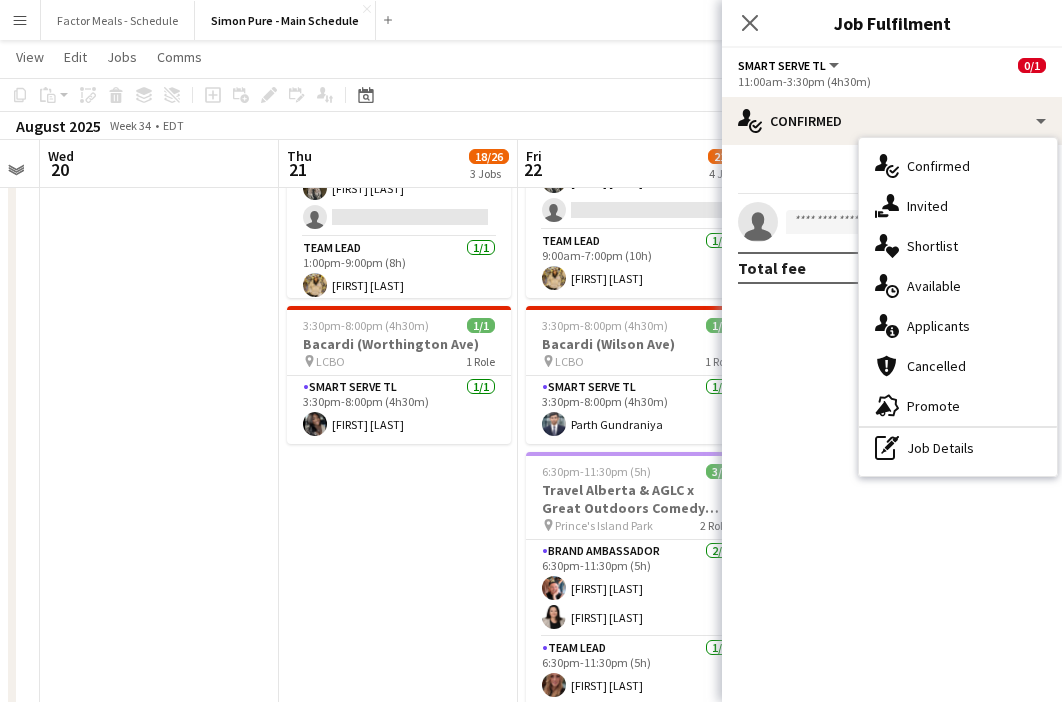 click on "single-neutral-actions-information" 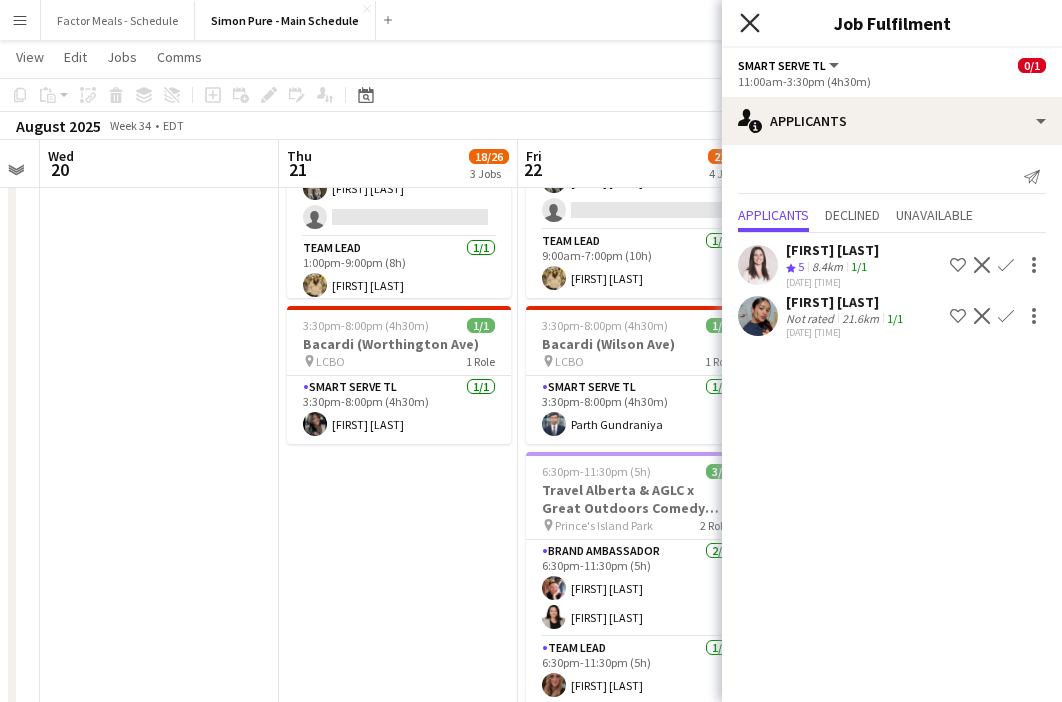 click on "Close pop-in" 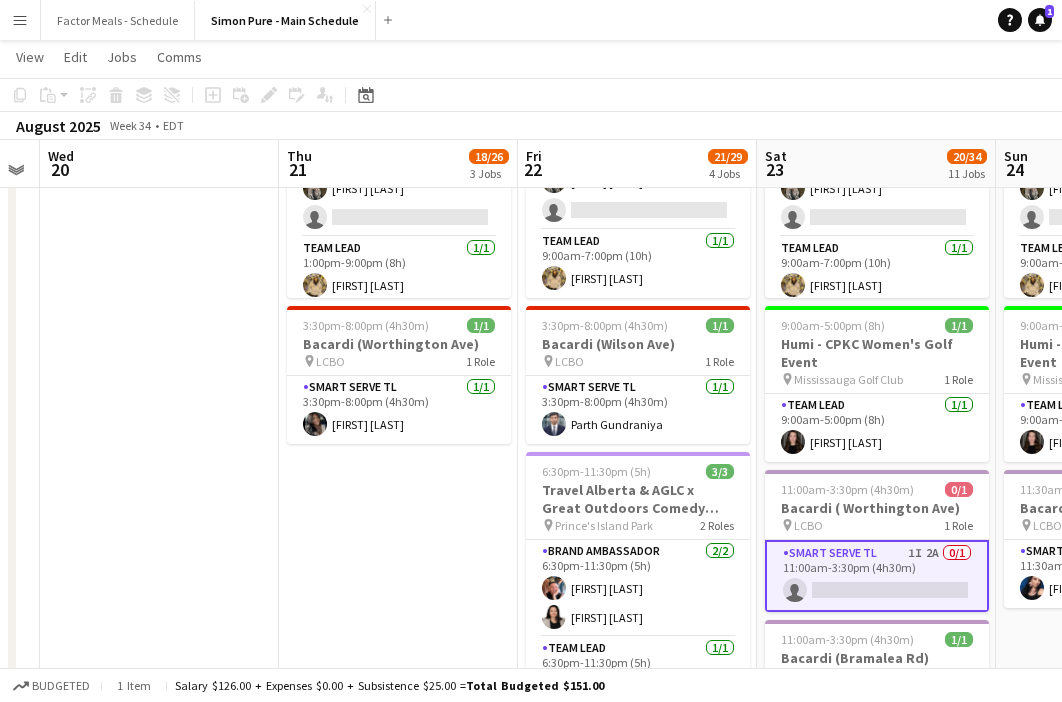click on "View  Day view expanded Day view collapsed Month view Date picker Jump to today Expand Linked Jobs Collapse Linked Jobs  Edit  Copy
Command
C  Paste  Without Crew
Command
V With Crew
Command
Shift
V Paste as linked job  Group  Group Ungroup  Jobs  New Job Edit Job Delete Job New Linked Job Edit Linked Jobs Job fulfilment Promote Role Copy Role URL  Comms  Notify confirmed crew Create chat" 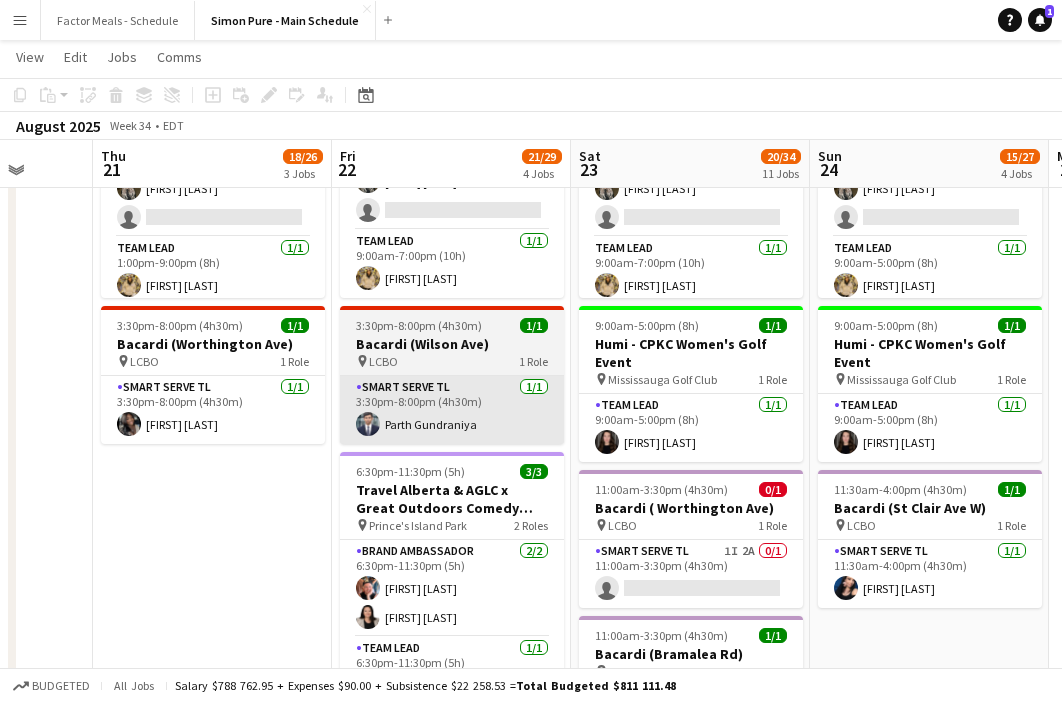 scroll, scrollTop: 0, scrollLeft: 728, axis: horizontal 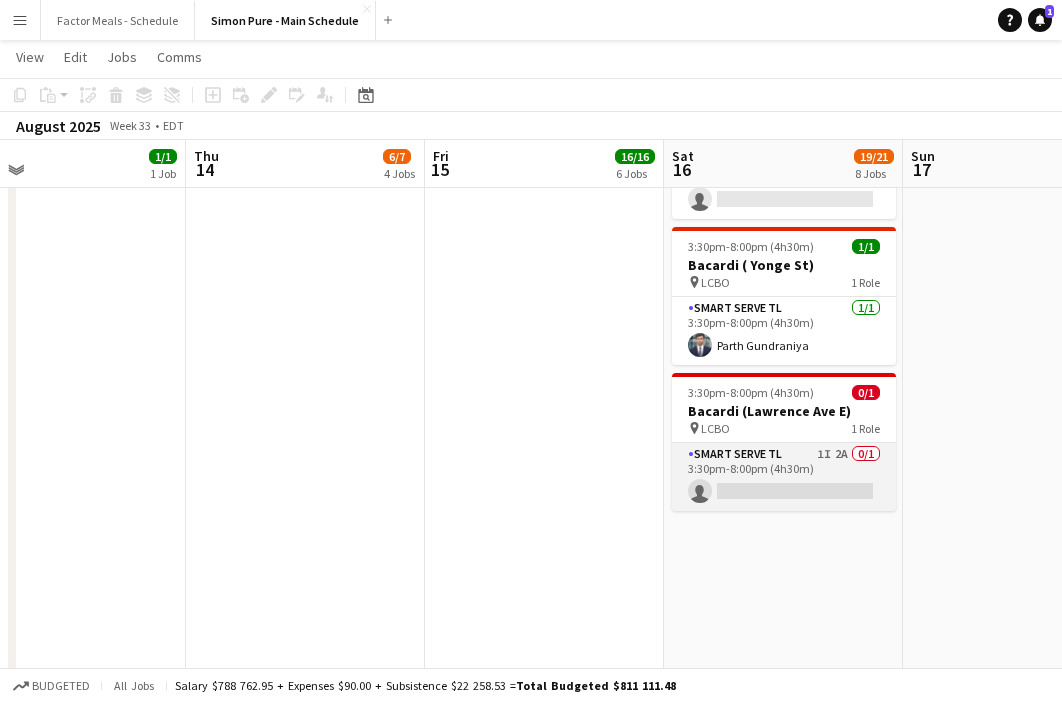 click on "Smart Serve TL   1I   2A   0/1   3:30pm-8:00pm (4h30m)
single-neutral-actions" at bounding box center (784, 477) 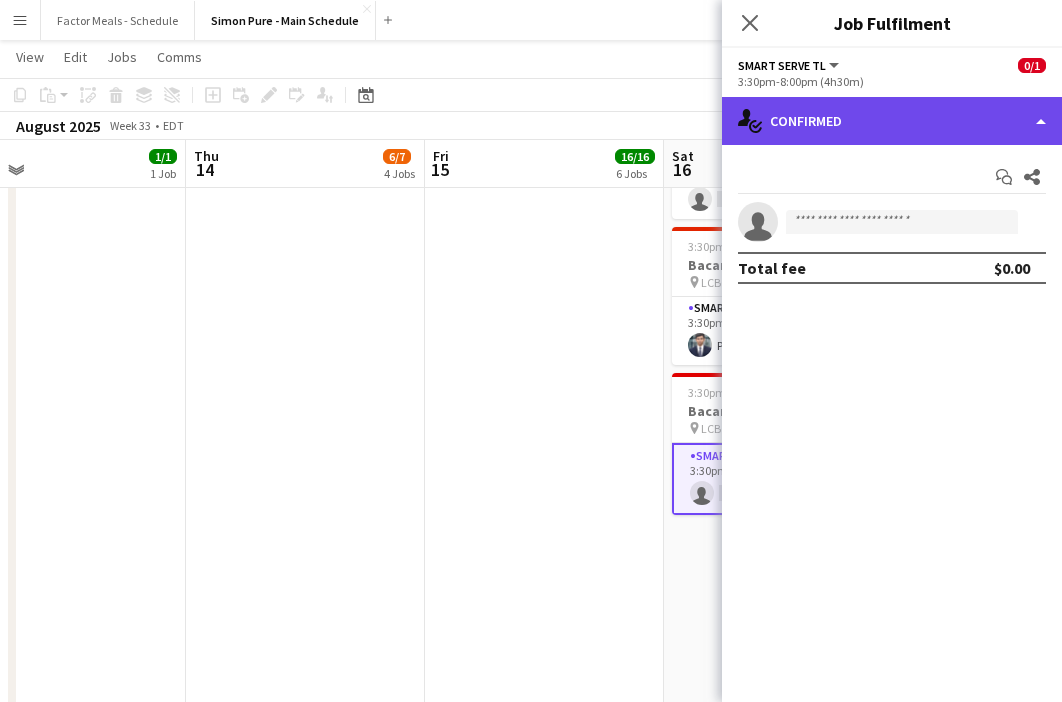 click on "single-neutral-actions-check-2
Confirmed" 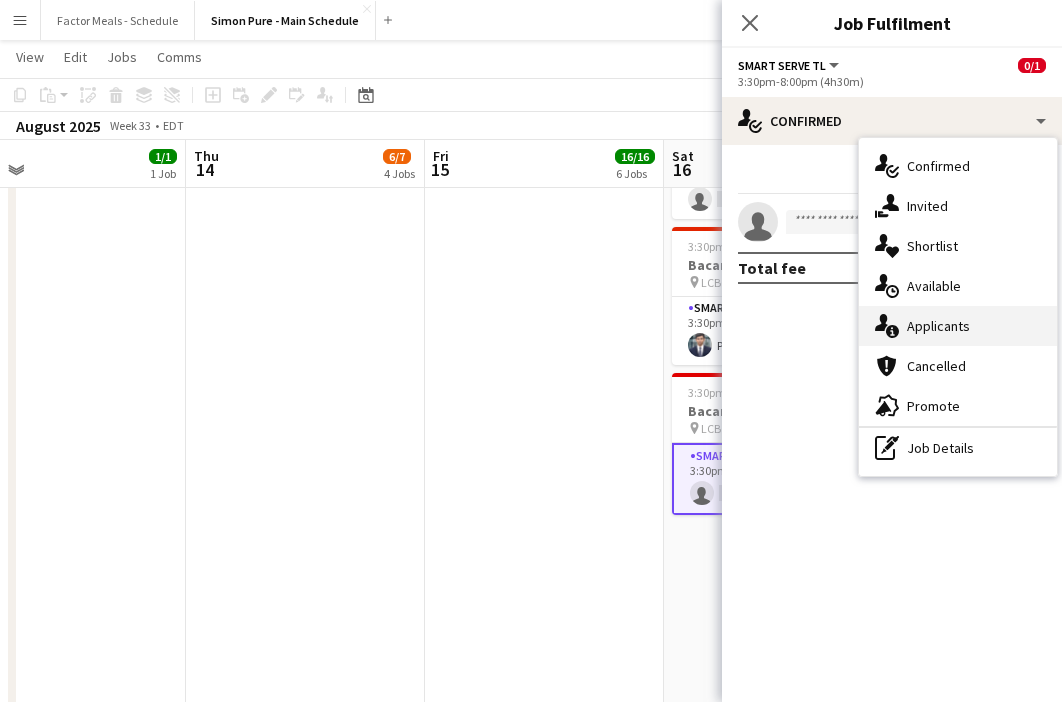 click on "single-neutral-actions-information
Applicants" at bounding box center (958, 326) 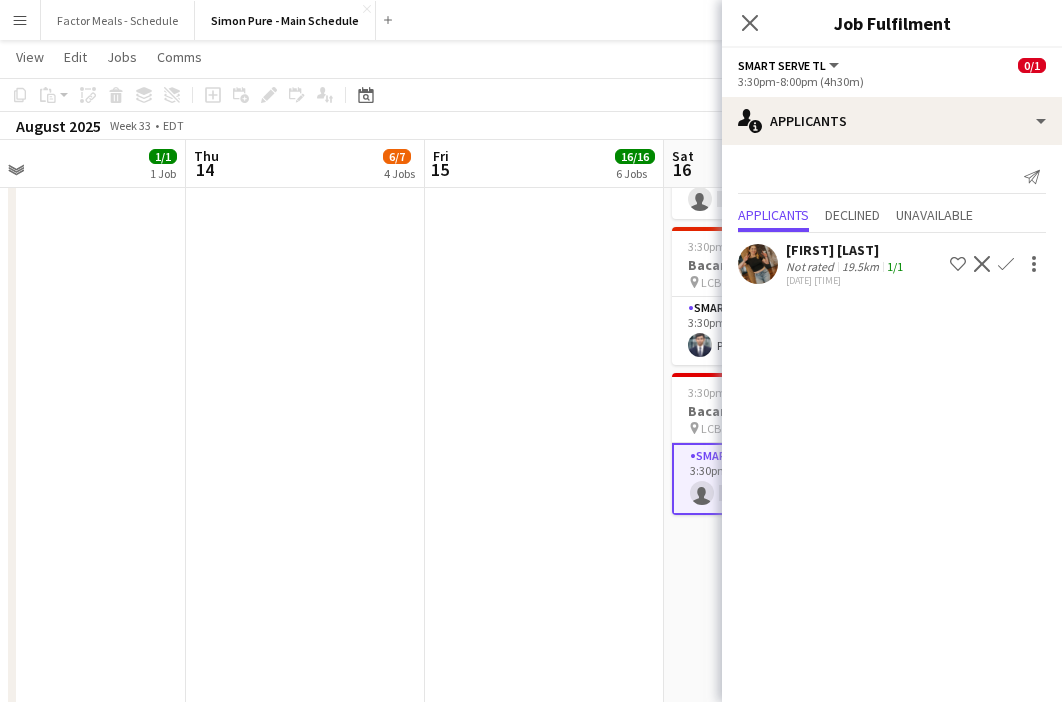 click on "Close pop-in" 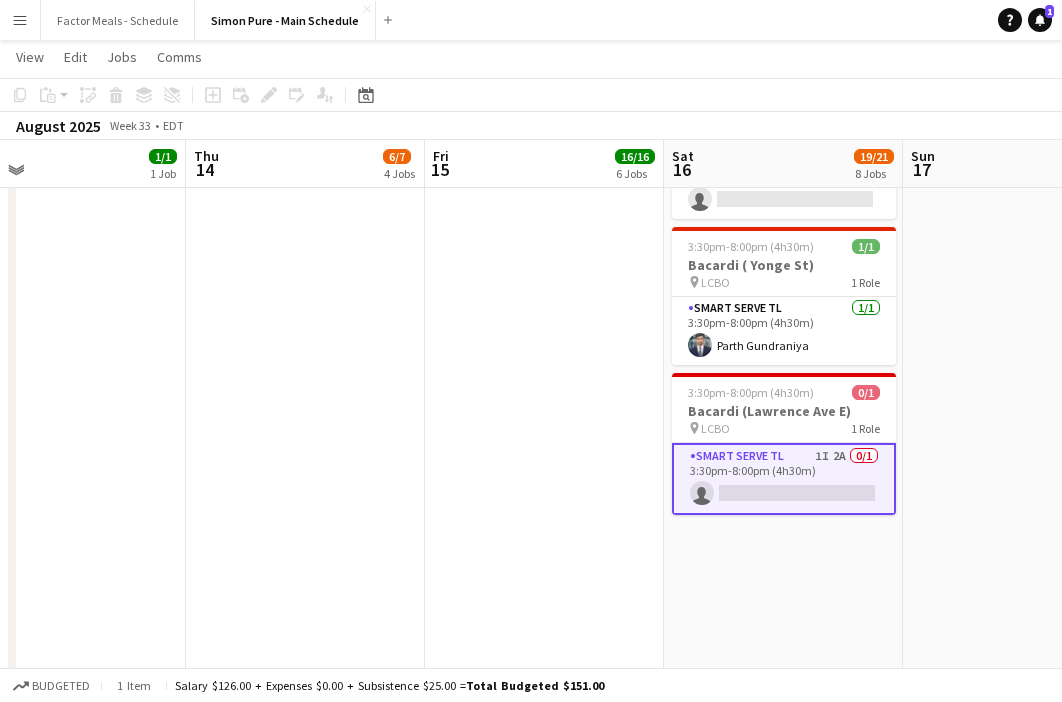 click on "9:30am-10:30pm (13h)    11/11   LEGO X She Built That @ CNE
pin
CNE   3 Roles   Paid Backup   1/1   9:30am-12:30pm (3h)
ameerah nuri  Brand Ambassador    9/9   9:30am-10:30pm (13h)
Sarah Nuri Sohila Azimi Emily Callaghan Navpreet Kaur Samira Nuri Star Rafiee Bandary Julissa Cornejo Fara Nouri Nikki Haggart  Team Lead   1/1   9:30am-10:30pm (13h)
Kelc Noble     11:00am-7:00pm (8h)    1/1   HANDFUEL - Costco Roadshow Newmarket
pin
Costco Newmarket   1 Role   Team Lead   1/1   11:00am-7:00pm (8h)
! Gillian Wetherald     3:30pm-8:00pm (4h30m)    1/1   Bacardi ( Hanna Ave)
pin
LCBO    1 Role   Smart Serve TL   1/1   3:30pm-8:00pm (4h30m)
Krish Panjwani     3:30pm-8:00pm (4h30m)    1/1   Bacardi ( The Queensway)
pin
LCBO    1 Role   Smart Serve TL   1/1   3:30pm-8:00pm (4h30m)
Stella Adewolu     3:30pm-8:00pm (4h30m)    1/1   Bacardi (Ellesmere Rd )" at bounding box center [544, 567] 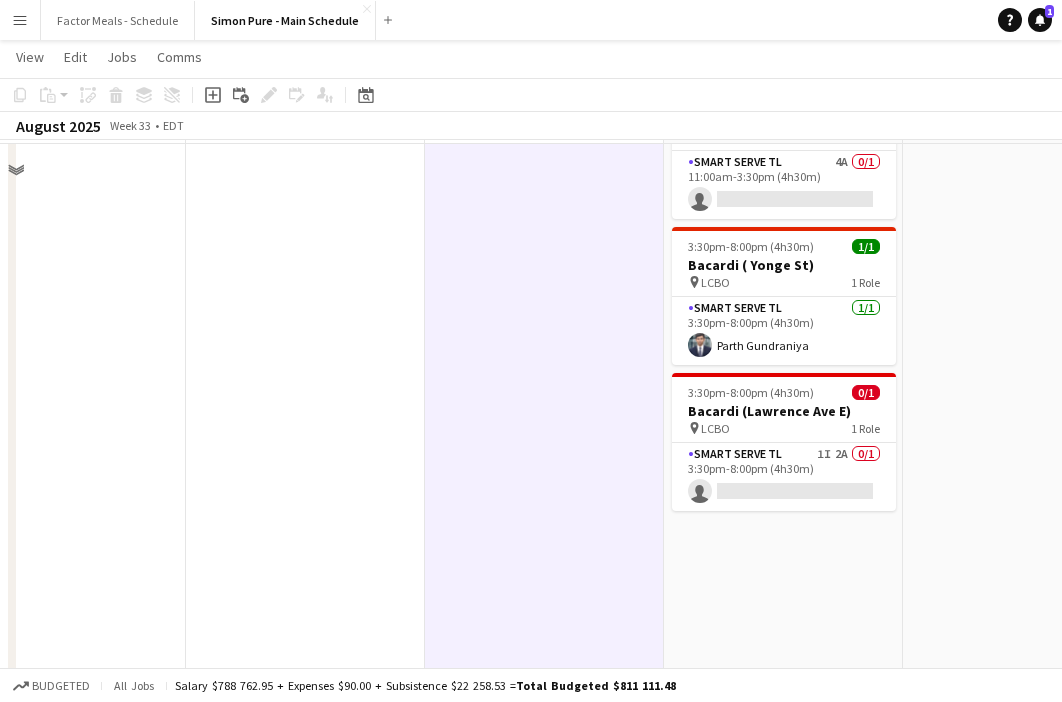 scroll, scrollTop: 1066, scrollLeft: 0, axis: vertical 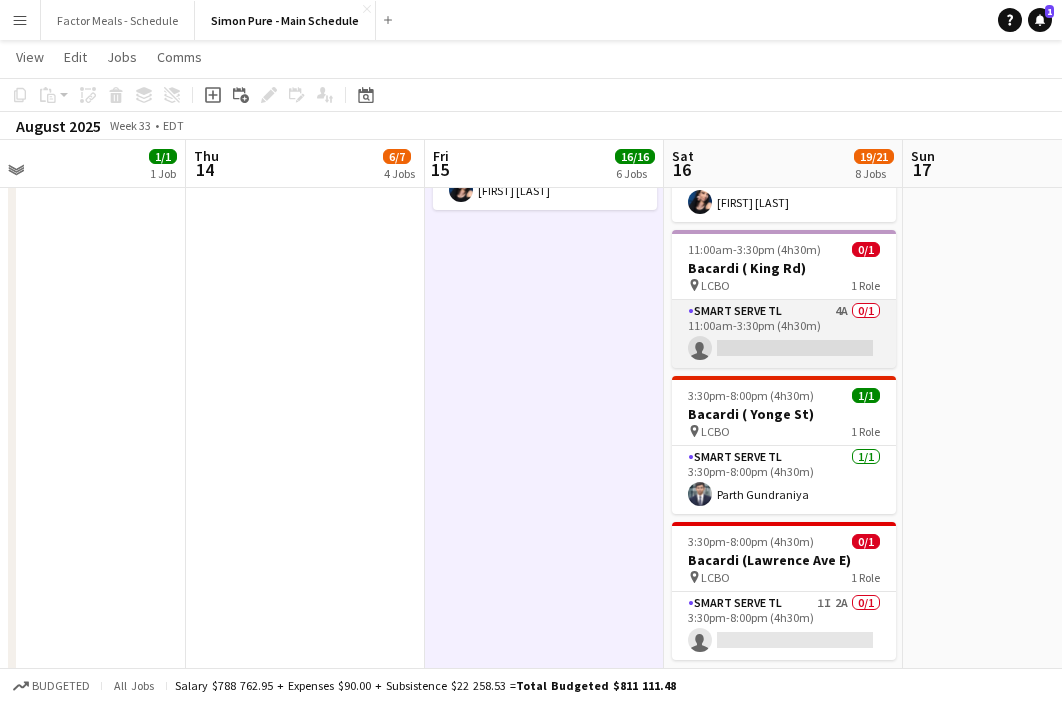 click on "Smart Serve TL   4A   0/1   11:00am-3:30pm (4h30m)
single-neutral-actions" at bounding box center [784, 334] 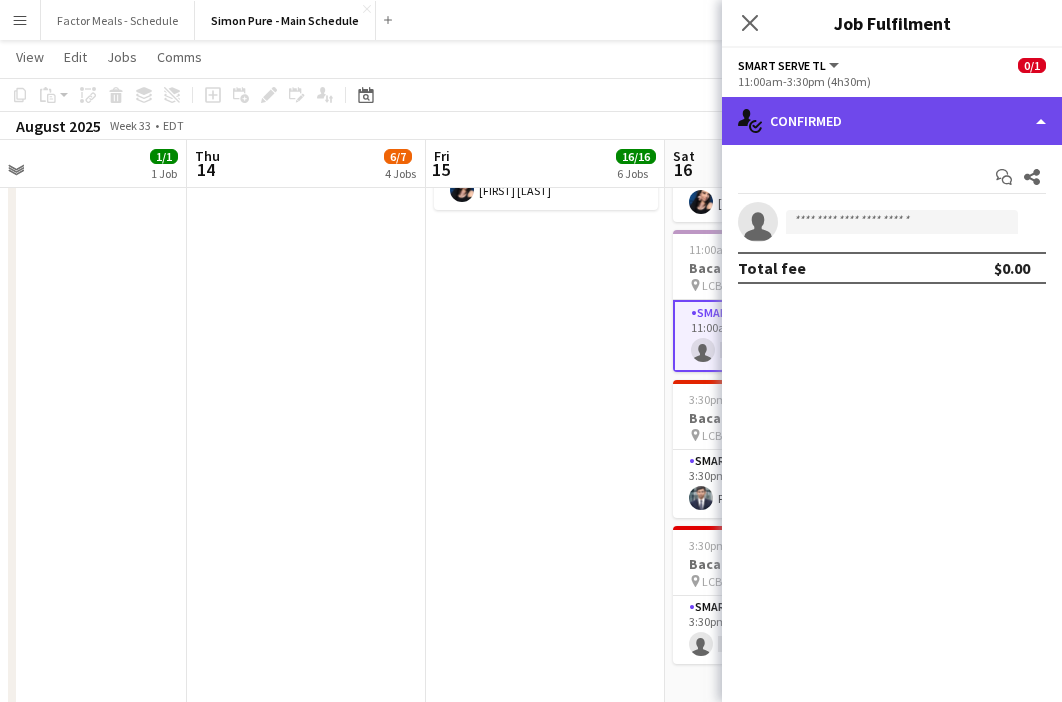 click on "single-neutral-actions-check-2
Confirmed" 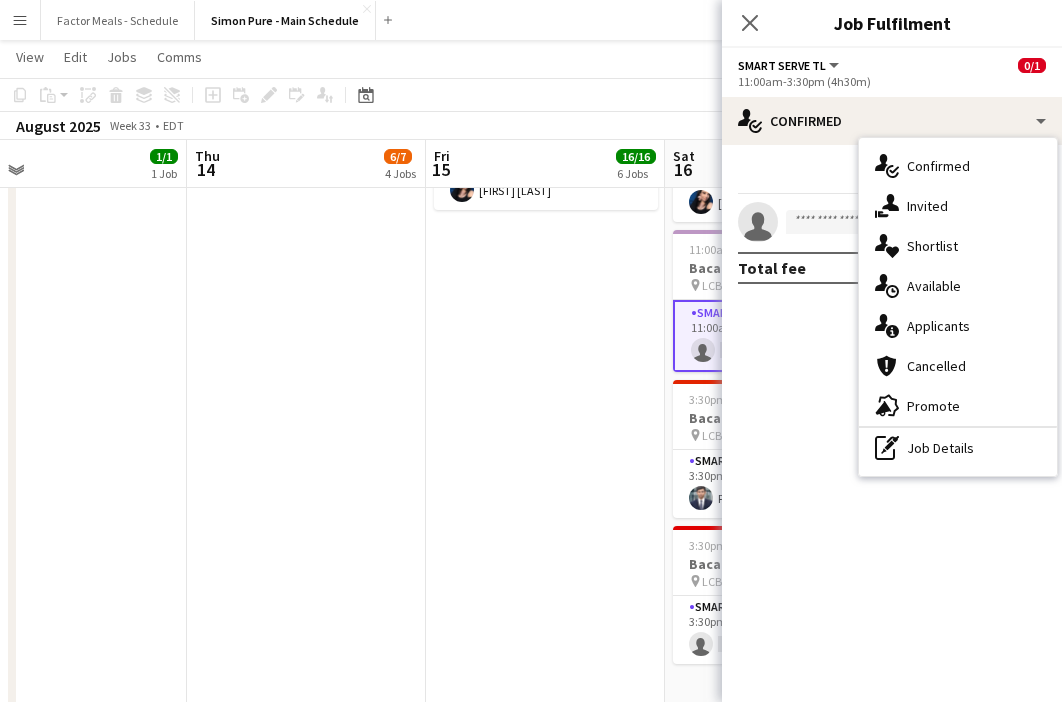 click on "single-neutral-actions-information
Applicants" at bounding box center [958, 326] 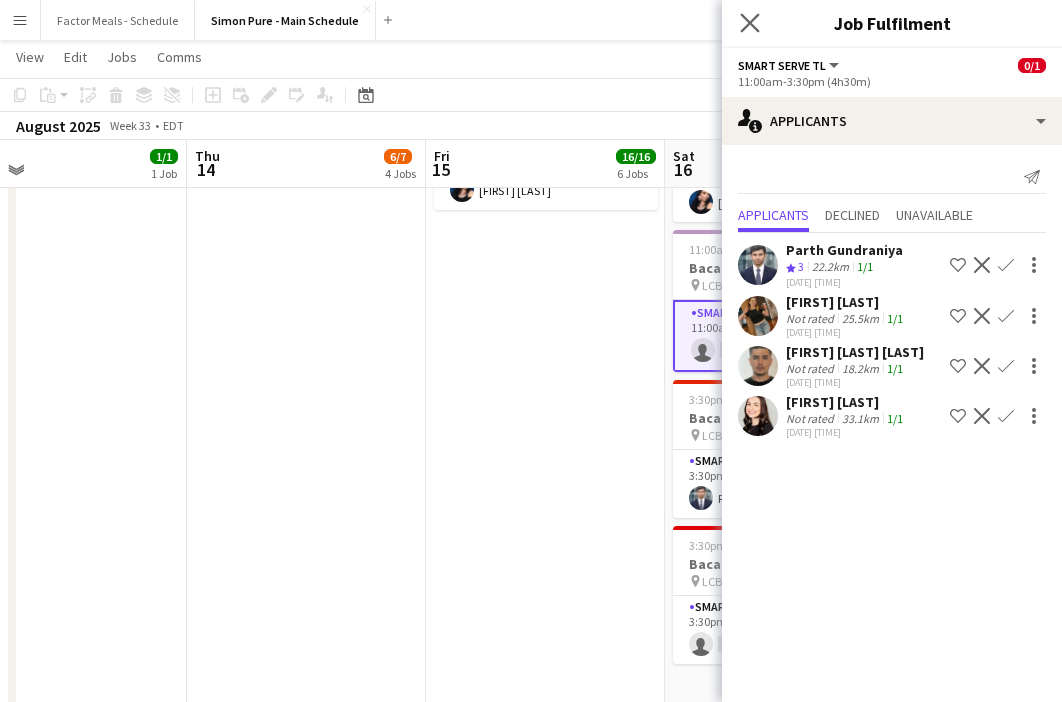 click on "Close pop-in" 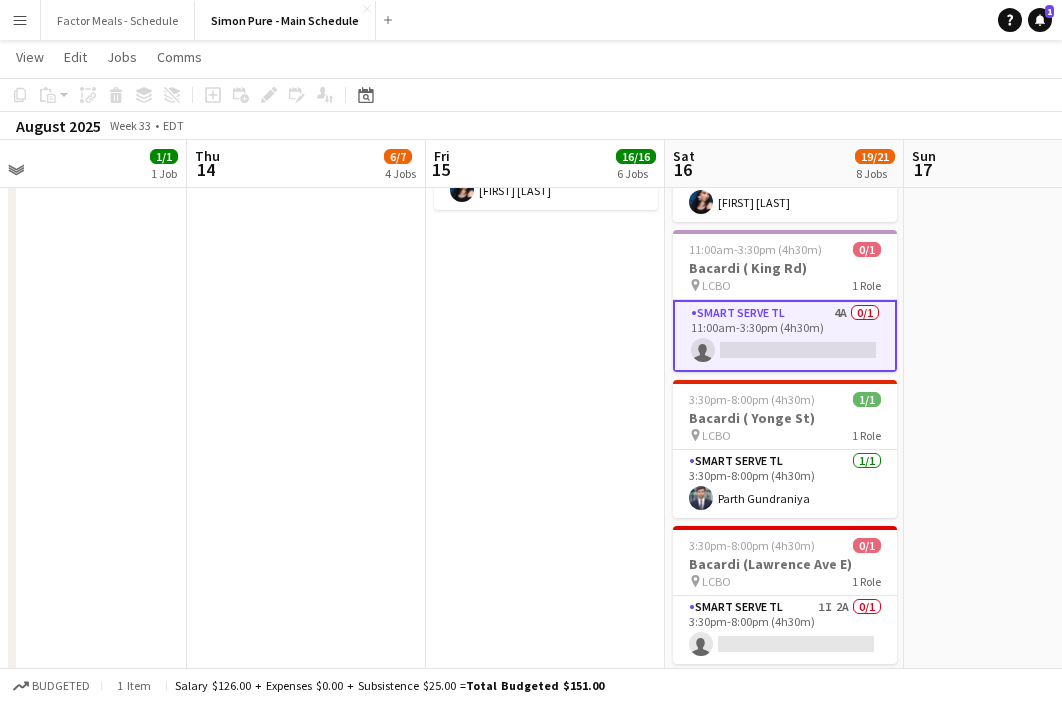 click on "9:30am-10:30pm (13h)    11/11   LEGO X She Built That @ CNE
pin
CNE   3 Roles   Paid Backup   1/1   9:30am-12:30pm (3h)
ameerah nuri  Brand Ambassador    9/9   9:30am-10:30pm (13h)
Sarah Nuri Sohila Azimi Emily Callaghan Navpreet Kaur Samira Nuri Star Rafiee Bandary Julissa Cornejo Fara Nouri Nikki Haggart  Team Lead   1/1   9:30am-10:30pm (13h)
Kelc Noble     11:00am-7:00pm (8h)    1/1   HANDFUEL - Costco Roadshow Newmarket
pin
Costco Newmarket   1 Role   Team Lead   1/1   11:00am-7:00pm (8h)
! Gillian Wetherald     3:30pm-8:00pm (4h30m)    1/1   Bacardi ( Hanna Ave)
pin
LCBO    1 Role   Smart Serve TL   1/1   3:30pm-8:00pm (4h30m)
Krish Panjwani     3:30pm-8:00pm (4h30m)    1/1   Bacardi ( The Queensway)
pin
LCBO    1 Role   Smart Serve TL   1/1   3:30pm-8:00pm (4h30m)
Stella Adewolu     3:30pm-8:00pm (4h30m)    1/1   Bacardi (Ellesmere Rd )" at bounding box center (545, 716) 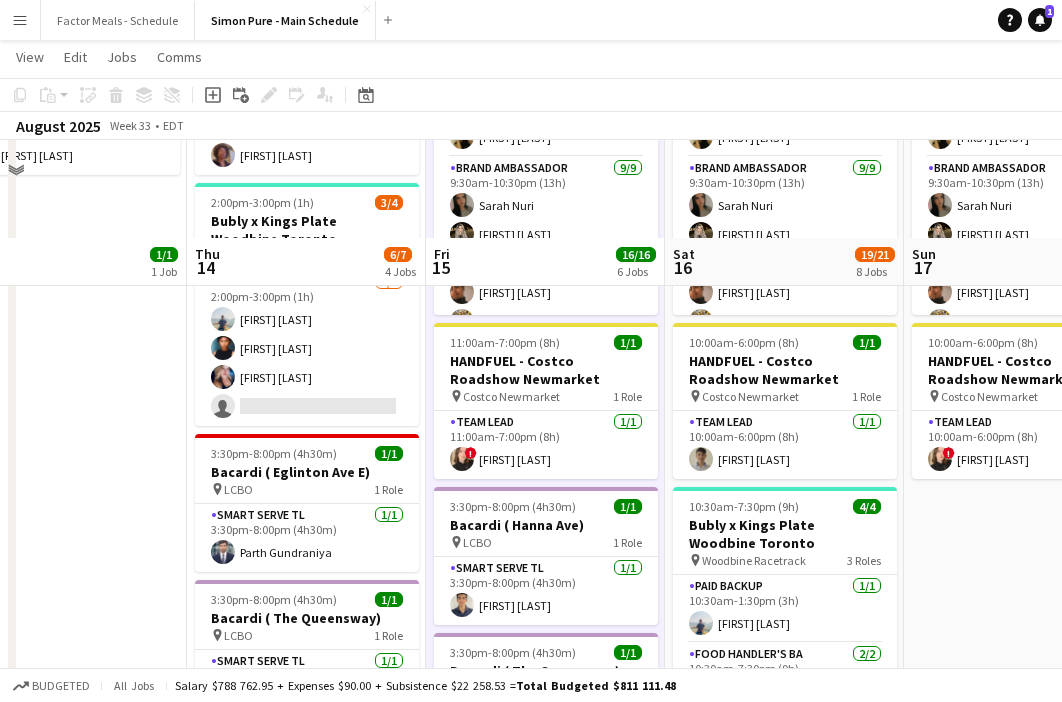 scroll, scrollTop: 35, scrollLeft: 0, axis: vertical 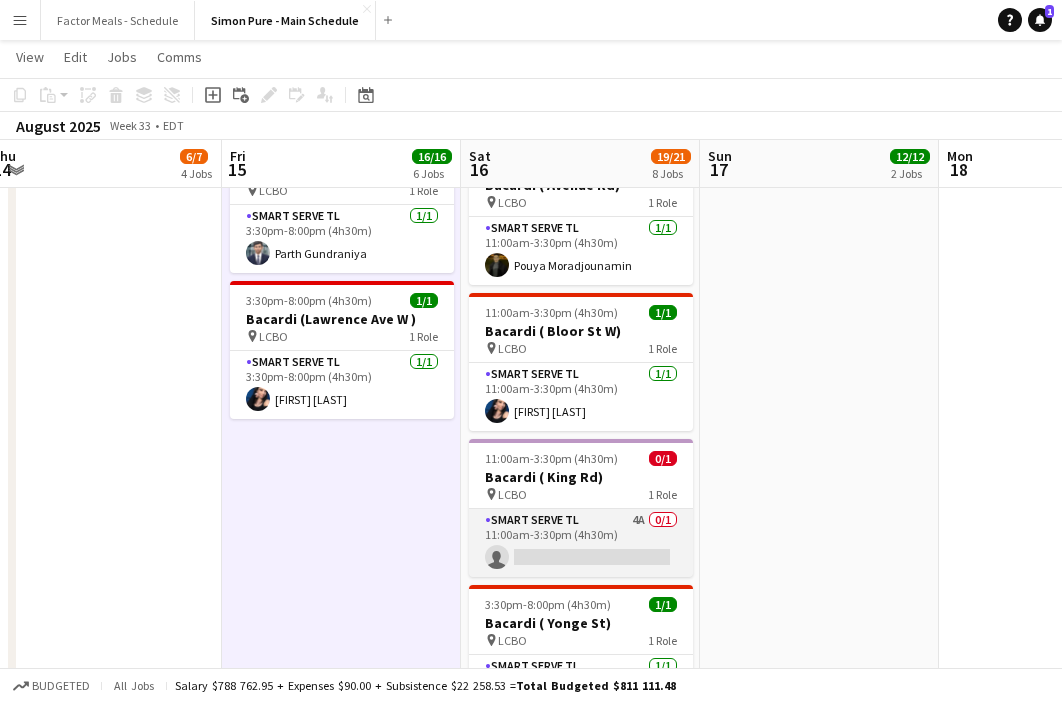 click on "Smart Serve TL   4A   0/1   11:00am-3:30pm (4h30m)
single-neutral-actions" at bounding box center [581, 543] 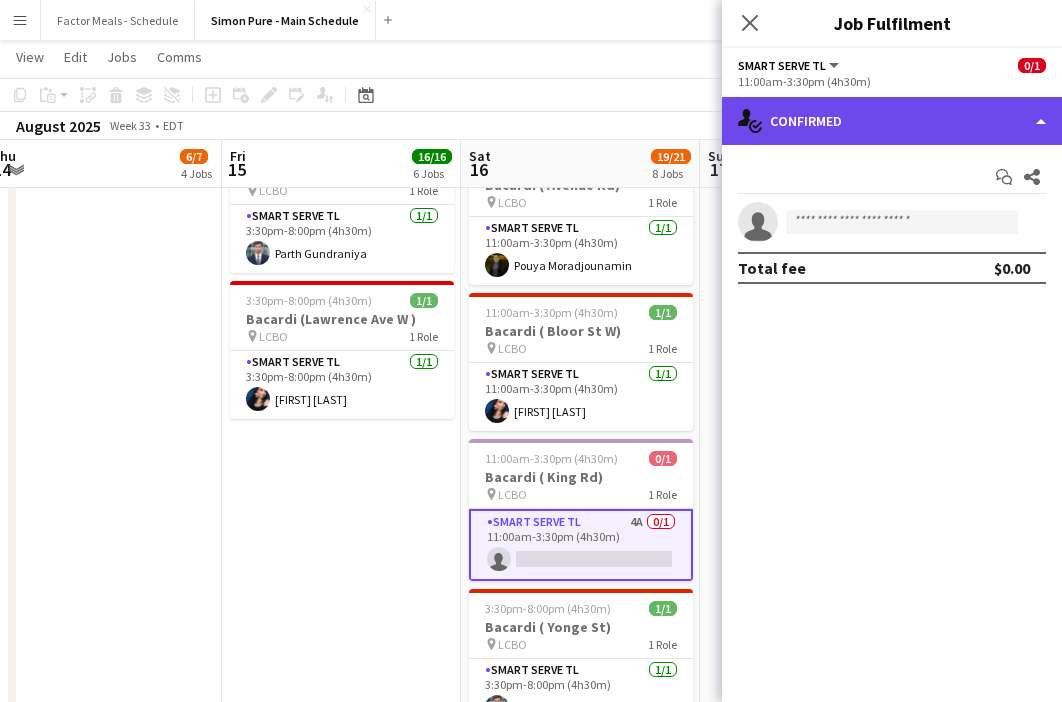 click on "single-neutral-actions-check-2
Confirmed" 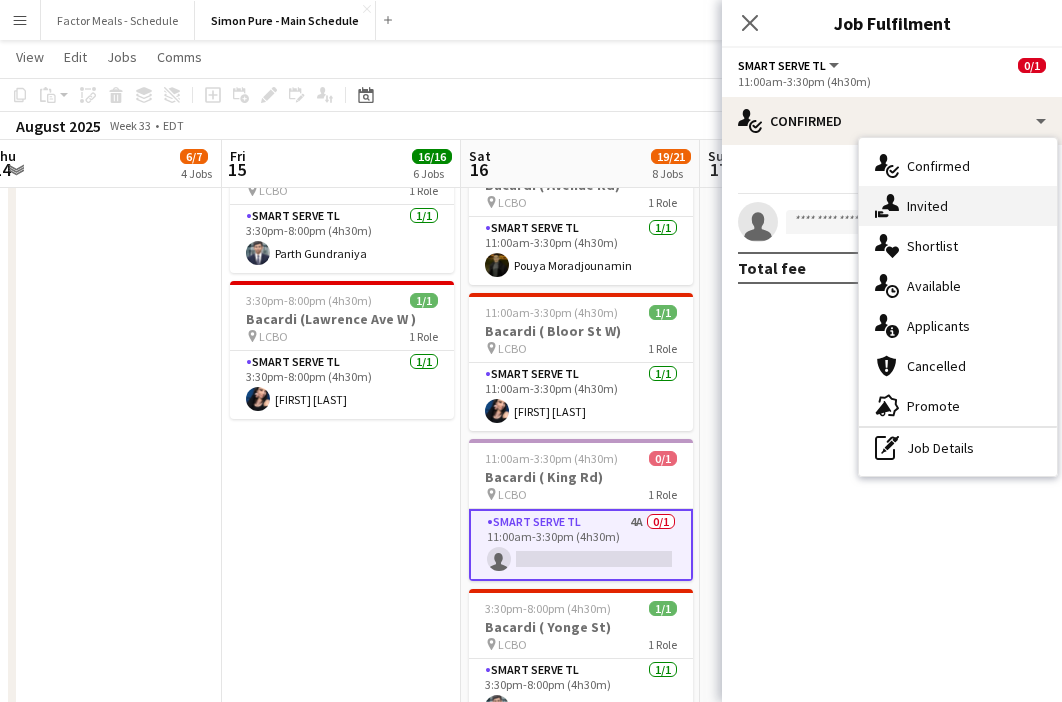 click on "single-neutral-actions-share-1
Invited" at bounding box center [958, 206] 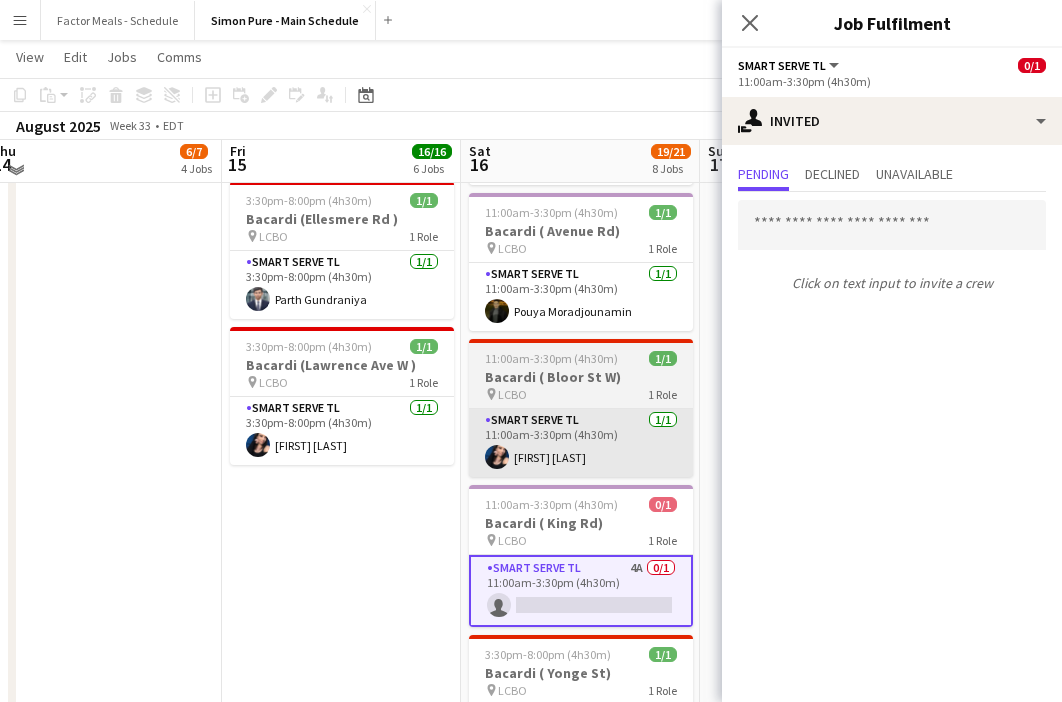 scroll, scrollTop: 798, scrollLeft: 0, axis: vertical 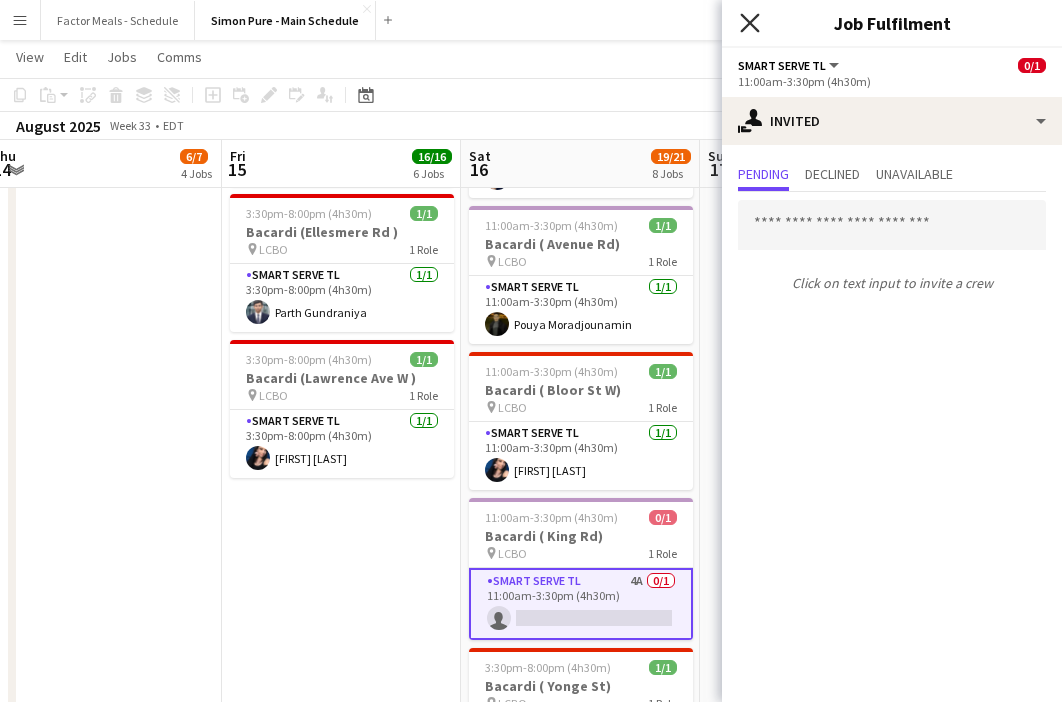 click on "Close pop-in" 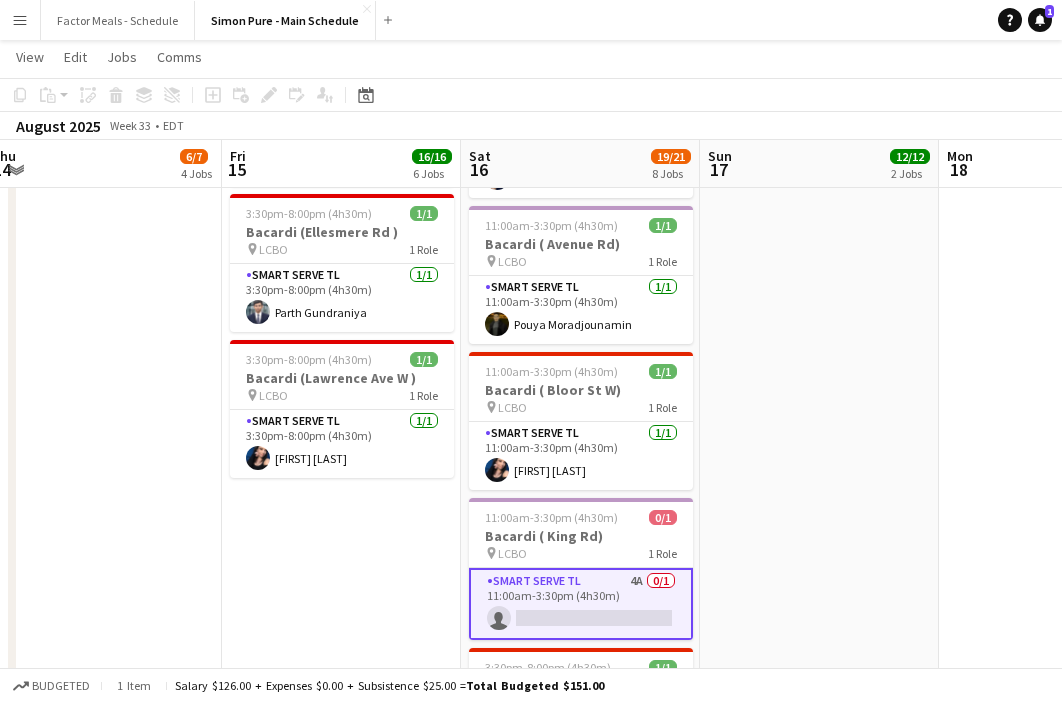 click on "9:30am-10:30pm (13h)    11/11   LEGO X She Built That @ CNE
pin
CNE   3 Roles   Paid Backup   1/1   9:30am-12:30pm (3h)
ameerah nuri  Brand Ambassador    9/9   9:30am-10:30pm (13h)
Sarah Nuri Sohila Azimi Emily Callaghan Navpreet Kaur Samira Nuri Star Rafiee Bandary Julissa Cornejo Fara Nouri Nikki Haggart  Team Lead   1/1   9:30am-10:30pm (13h)
Kelc Noble     10:00am-6:00pm (8h)    1/1   HANDFUEL - Costco Roadshow Newmarket
pin
Costco Newmarket   1 Role   Team Lead   1/1   10:00am-6:00pm (8h)
! Gillian Wetherald" at bounding box center (819, 984) 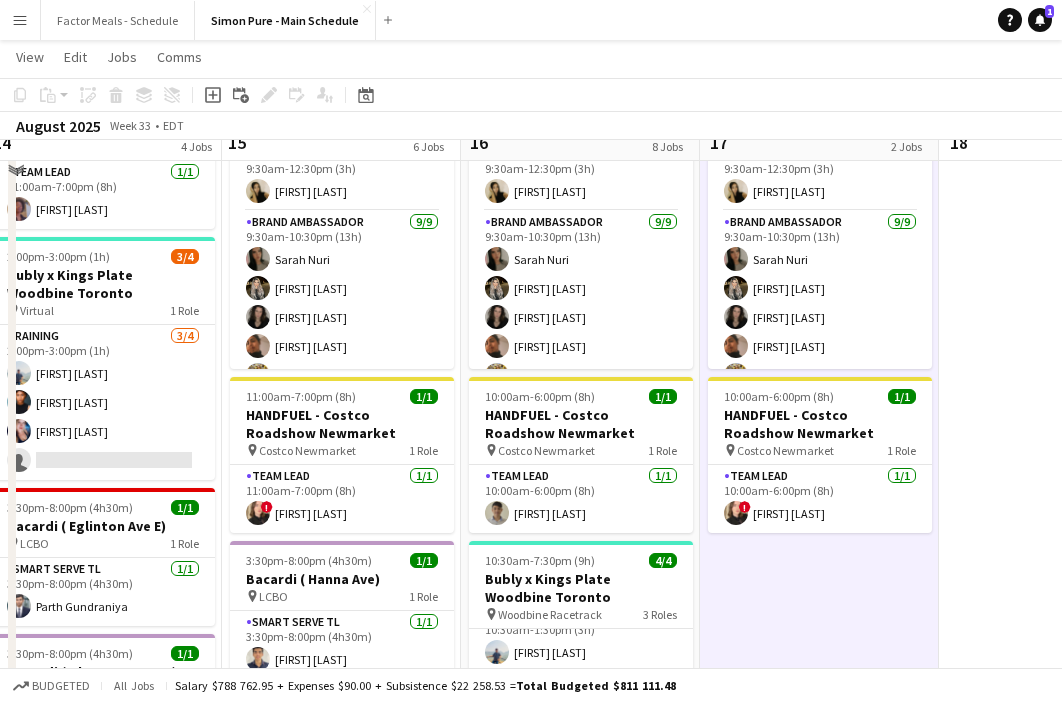 scroll, scrollTop: 0, scrollLeft: 0, axis: both 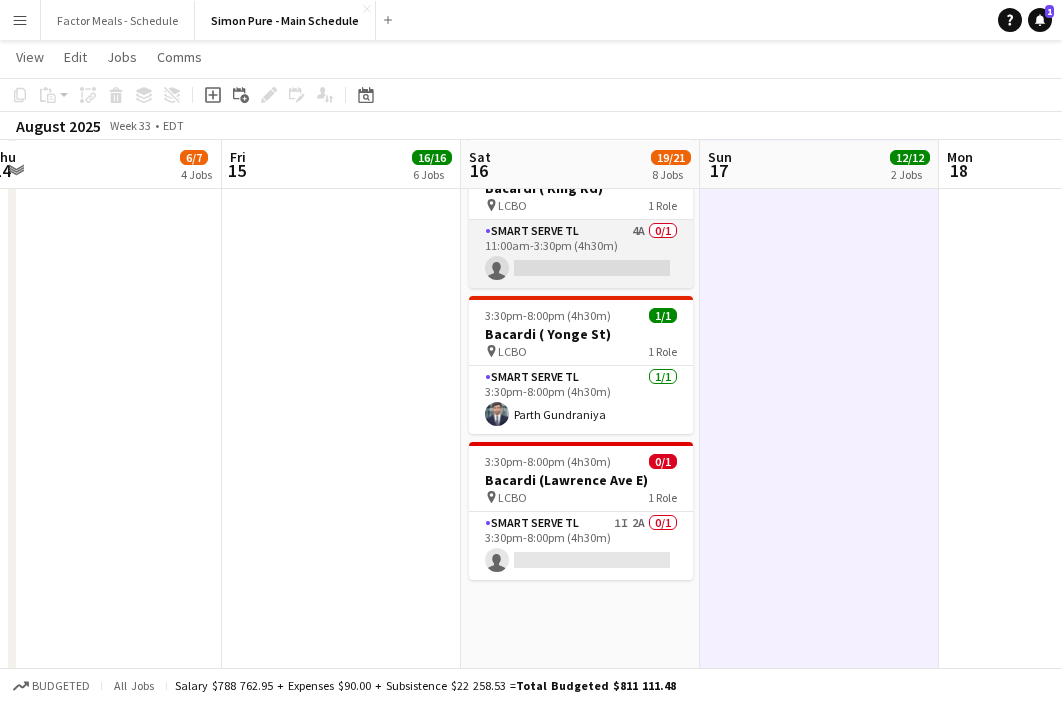 click on "Smart Serve TL   4A   0/1   11:00am-3:30pm (4h30m)
single-neutral-actions" at bounding box center [581, 254] 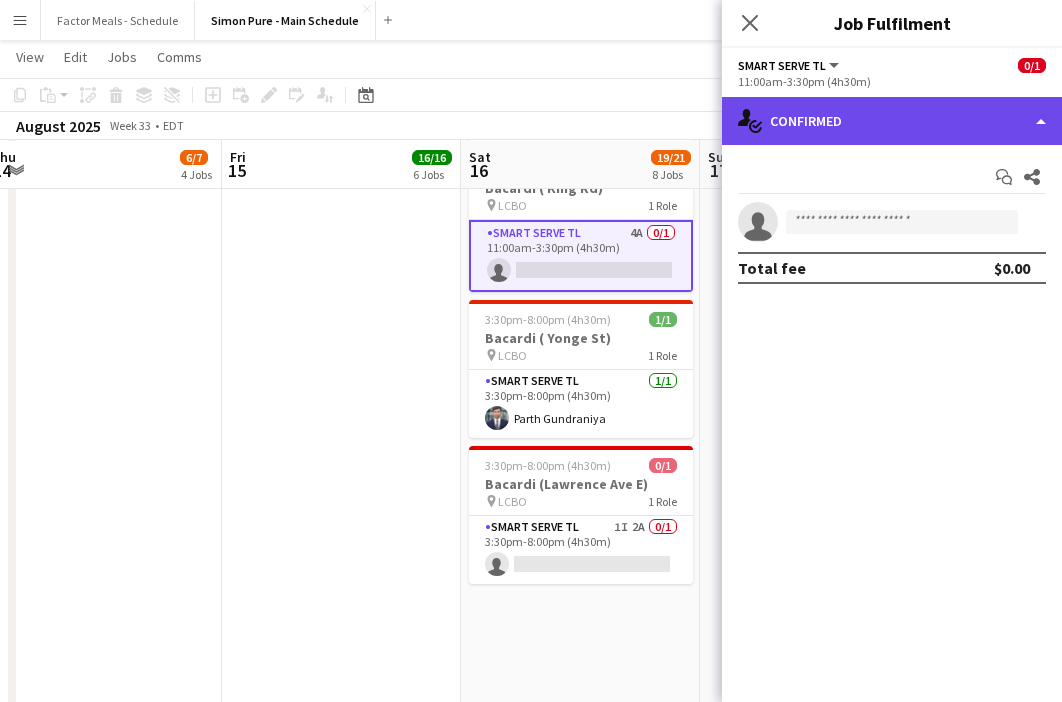 click on "single-neutral-actions-check-2
Confirmed" 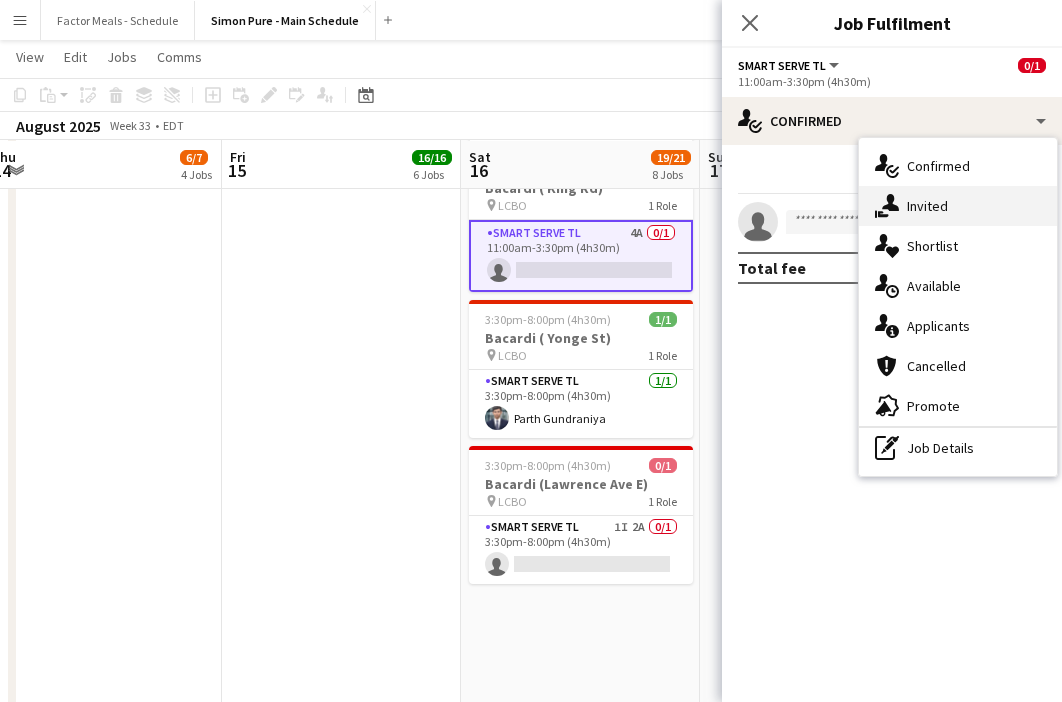 click on "single-neutral-actions-share-1
Invited" at bounding box center (958, 206) 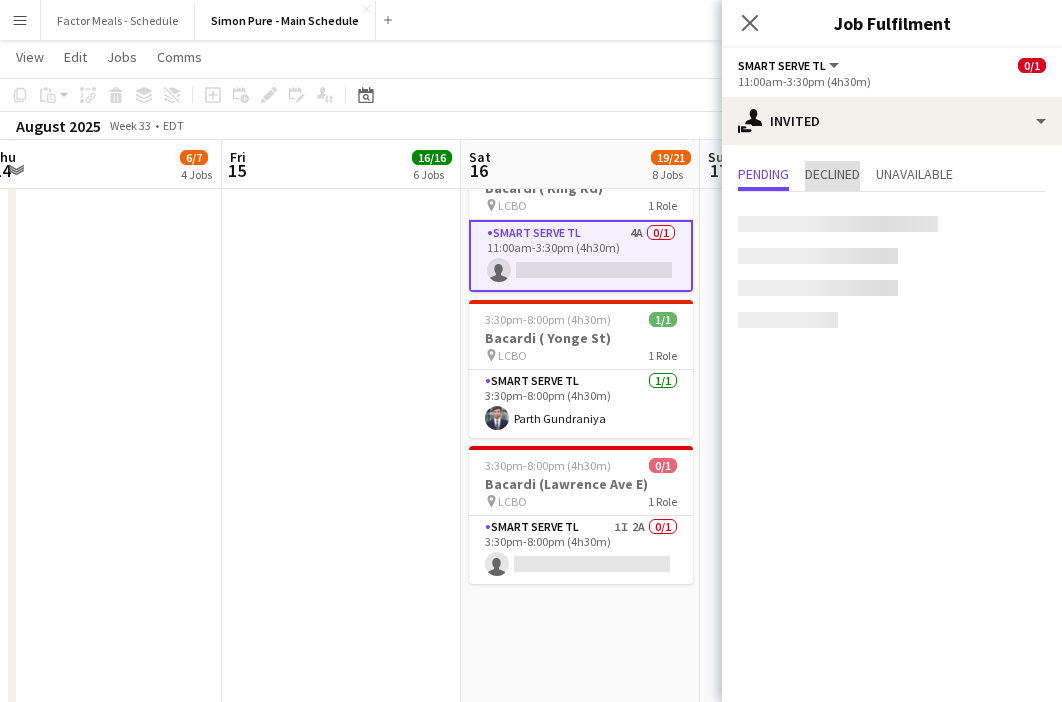 click on "Declined" at bounding box center (832, 174) 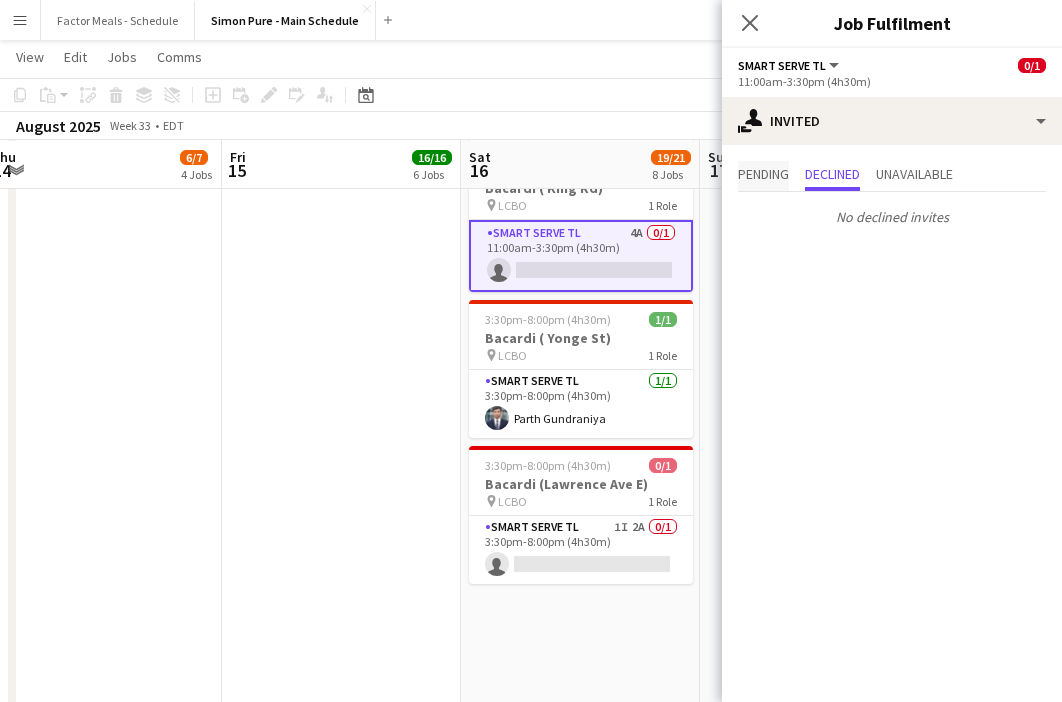 click on "Pending" at bounding box center (763, 174) 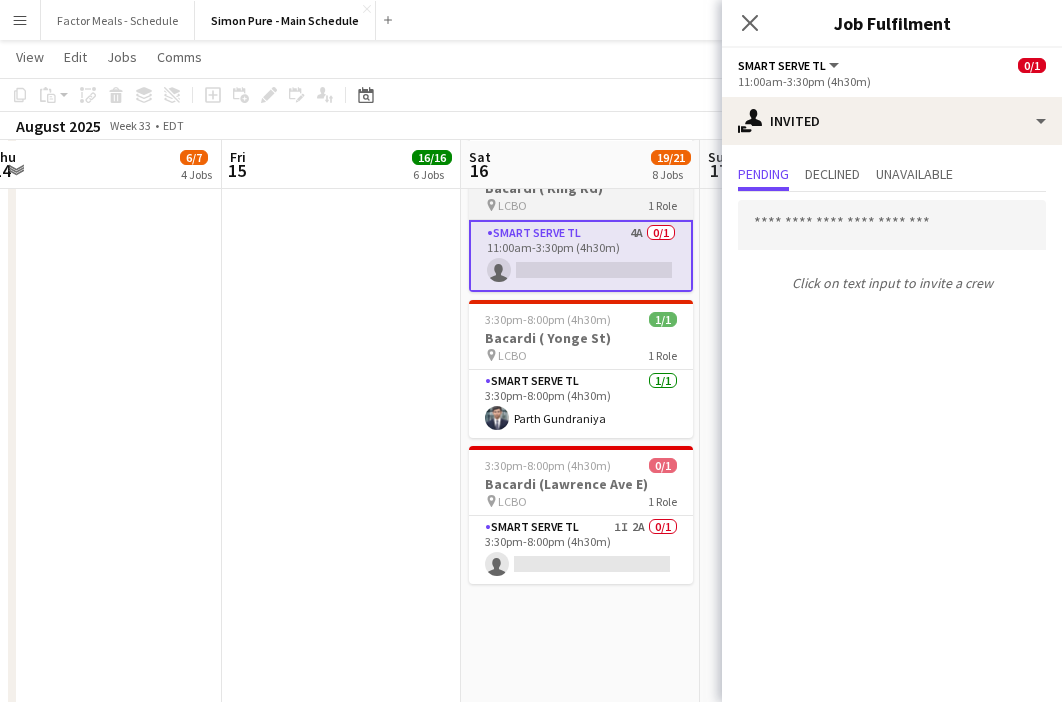 click on "pin
LCBO    1 Role" at bounding box center [581, 205] 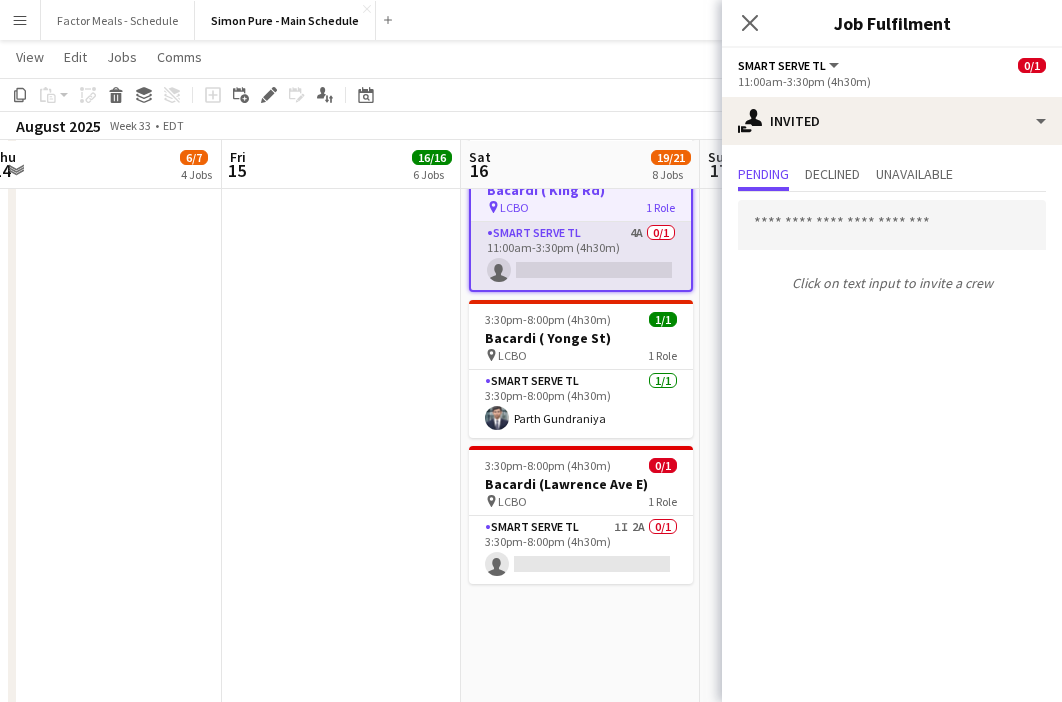 click on "Smart Serve TL   4A   0/1   11:00am-3:30pm (4h30m)
single-neutral-actions" at bounding box center [581, 256] 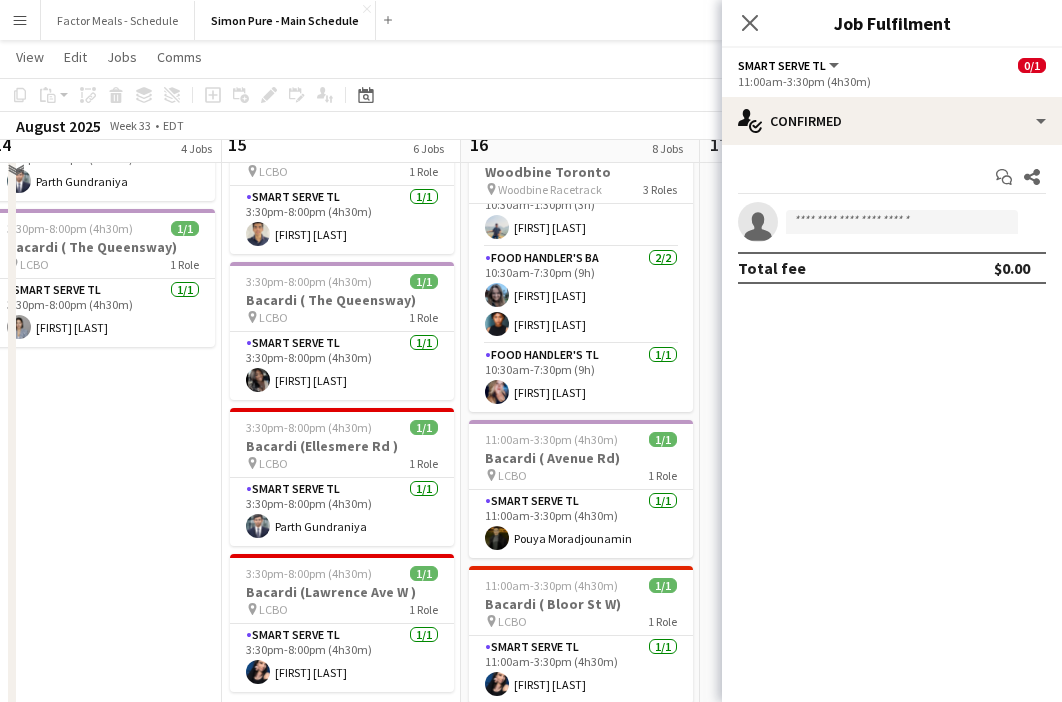 scroll, scrollTop: 558, scrollLeft: 0, axis: vertical 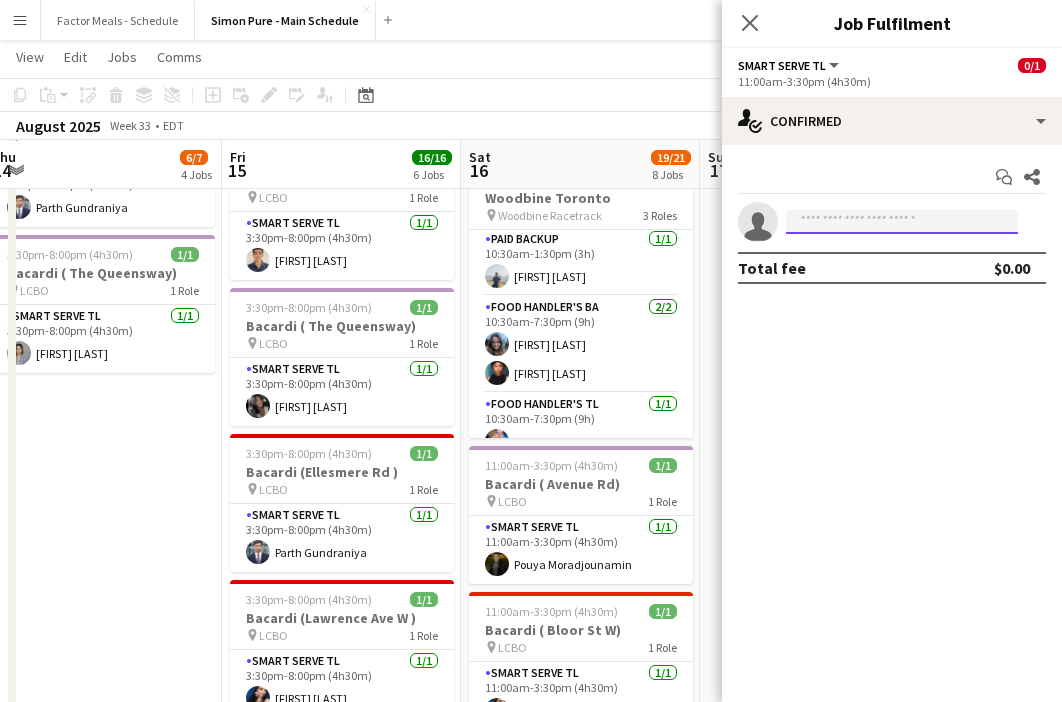 click at bounding box center [902, 222] 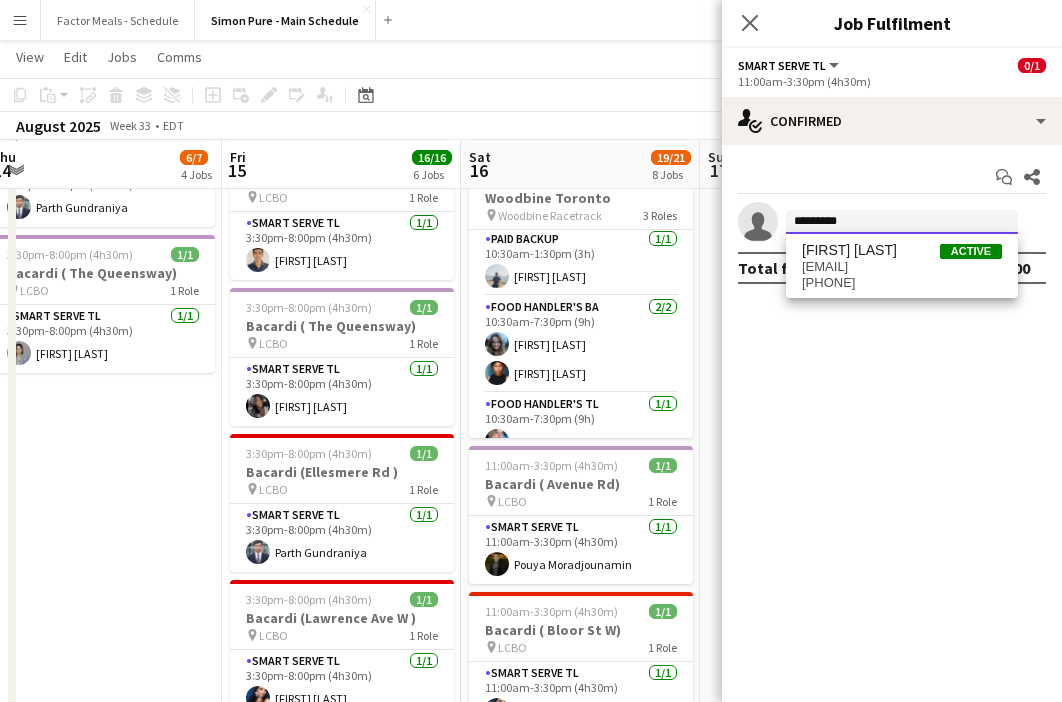 type on "*********" 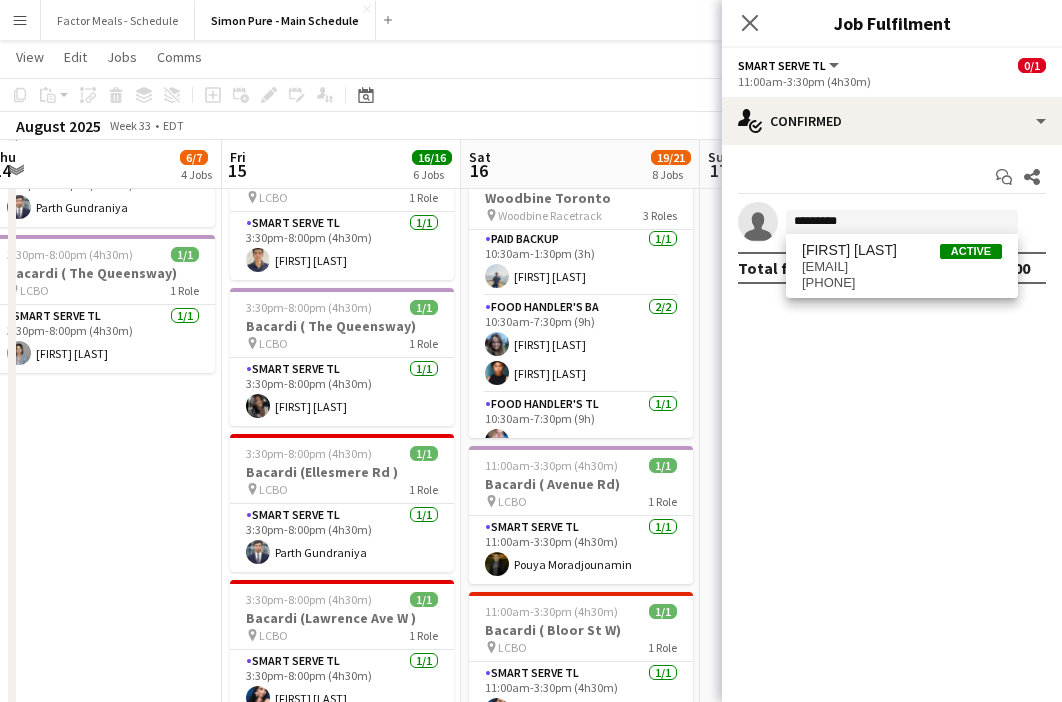 click on "cristianabodnariuc@gmail.com" at bounding box center [902, 267] 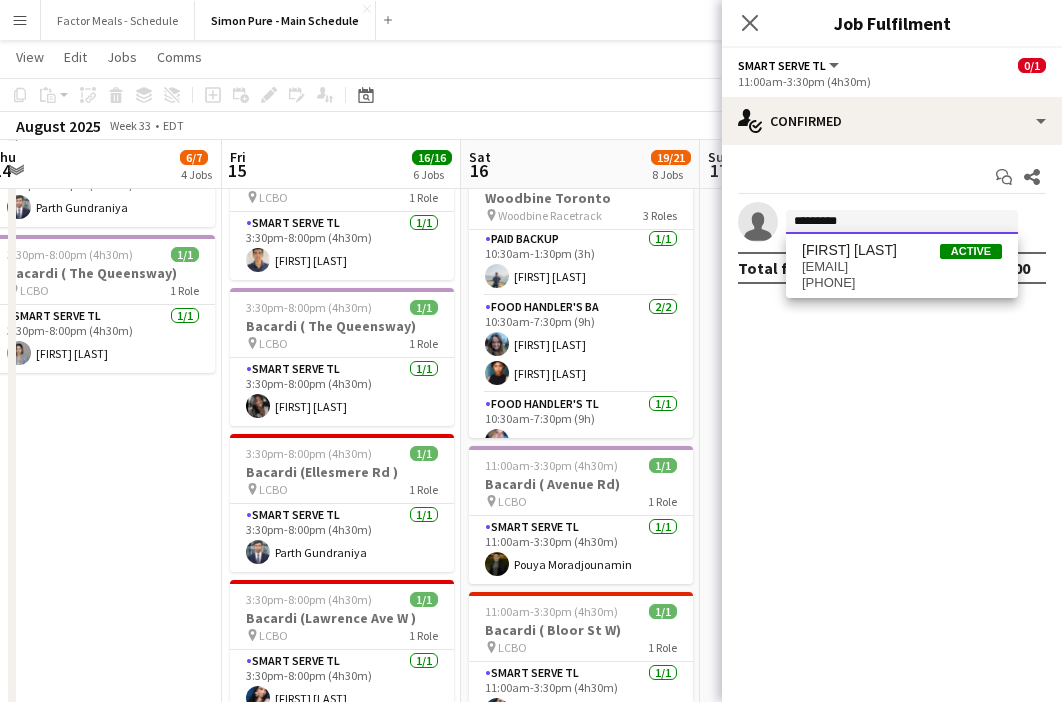 type 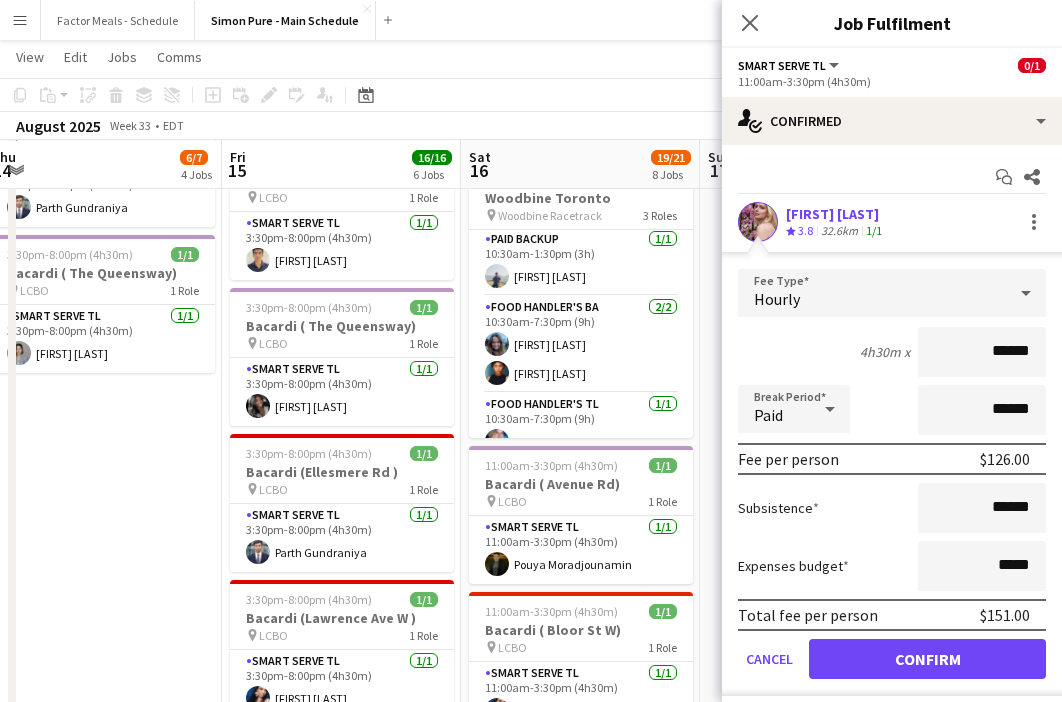 scroll, scrollTop: 52, scrollLeft: 0, axis: vertical 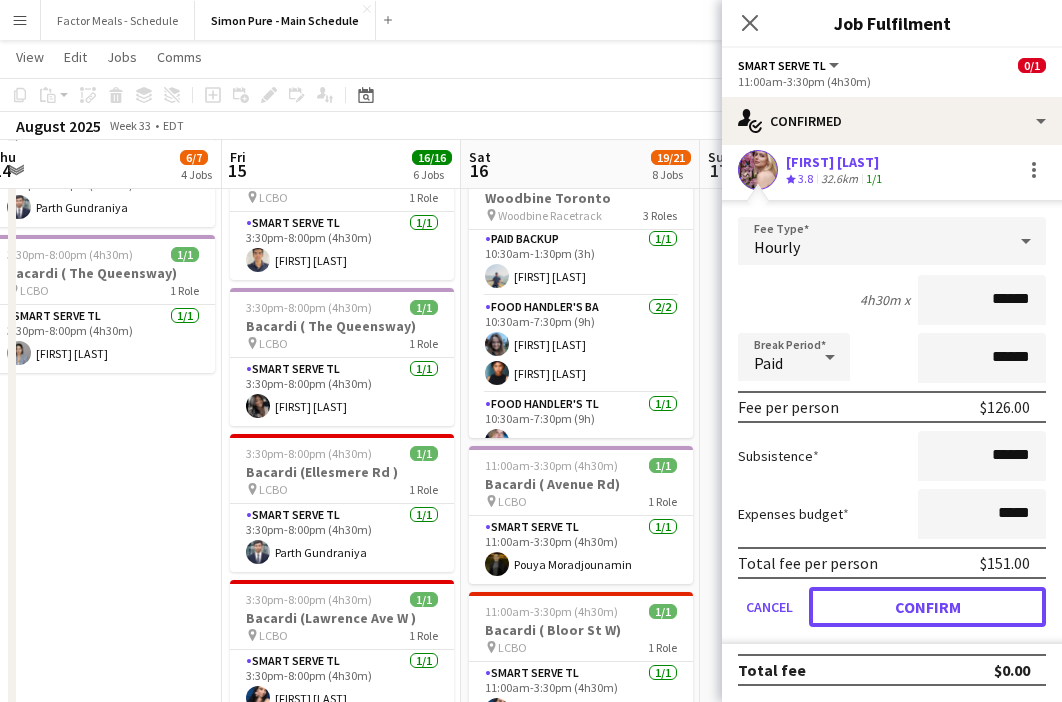 click on "Confirm" at bounding box center [927, 607] 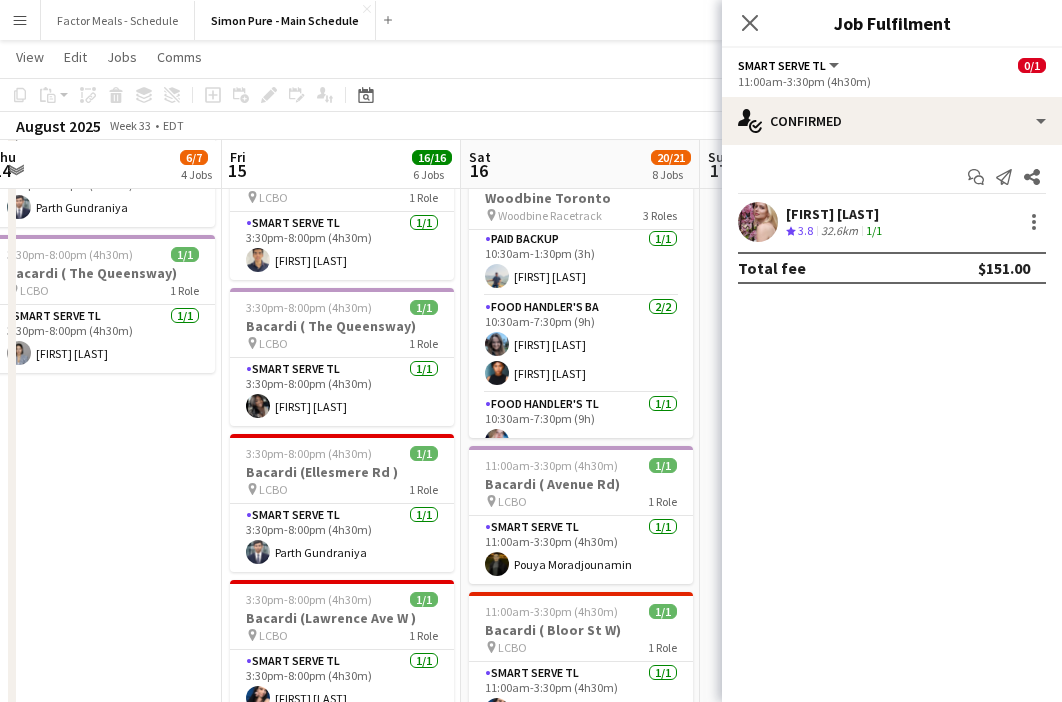 scroll, scrollTop: 0, scrollLeft: 0, axis: both 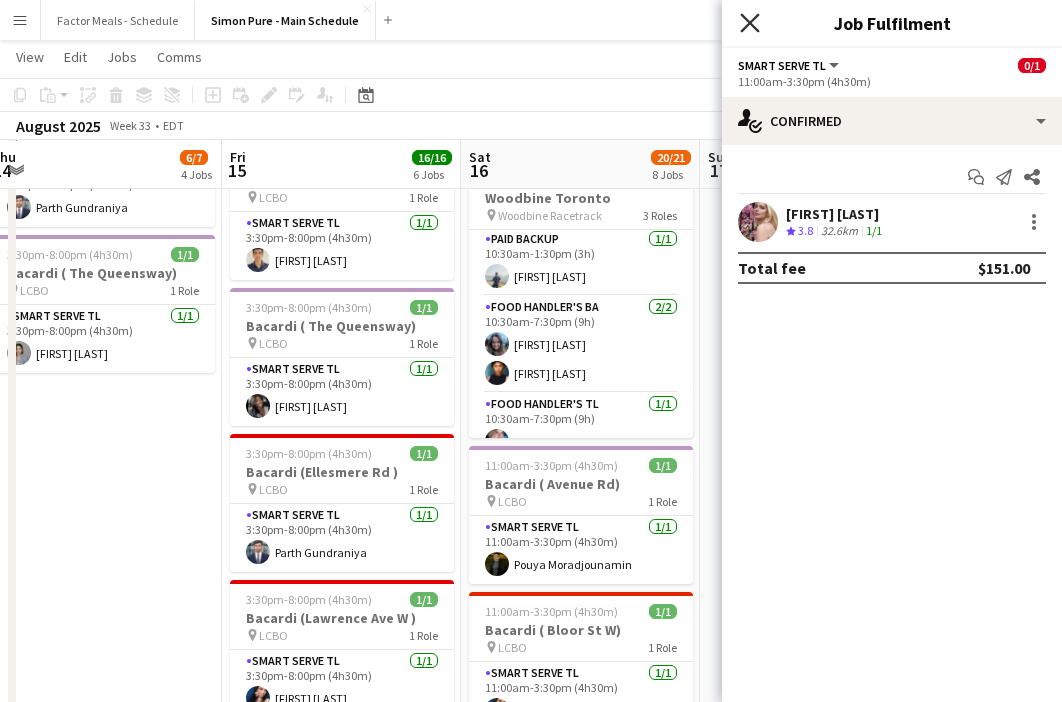 click on "Close pop-in" 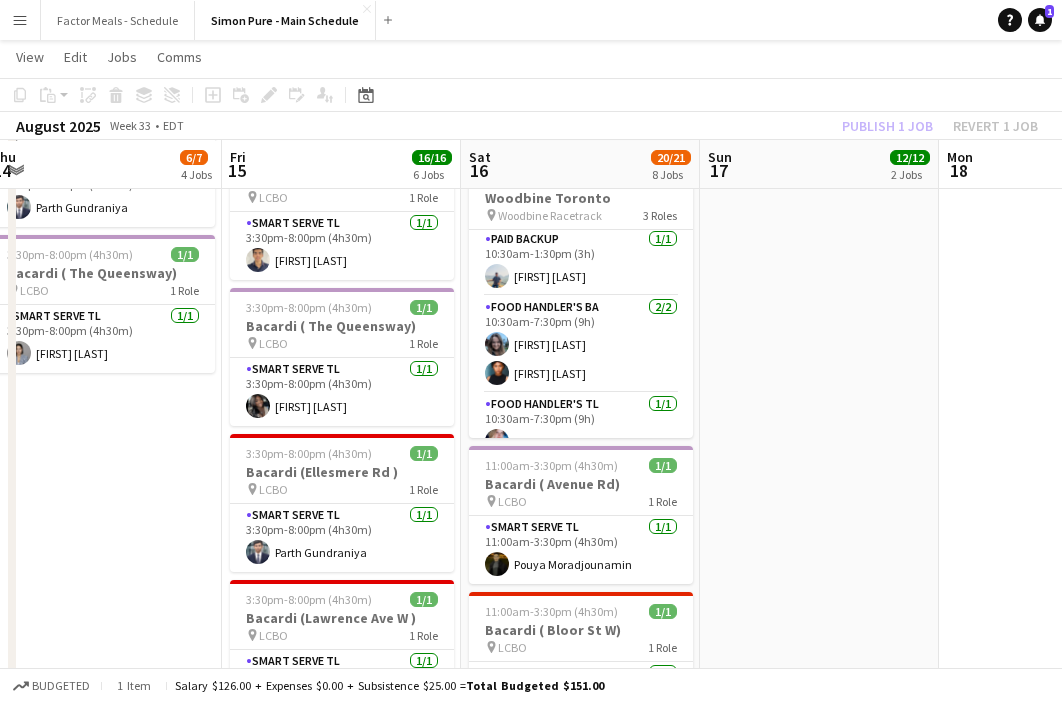 click on "9:30am-10:30pm (13h)    11/11   LEGO X She Built That @ CNE
pin
CNE   3 Roles   Paid Backup   1/1   9:30am-12:30pm (3h)
ameerah nuri  Brand Ambassador    9/9   9:30am-10:30pm (13h)
Sarah Nuri Sohila Azimi Emily Callaghan Navpreet Kaur Samira Nuri Star Rafiee Bandary Julissa Cornejo Fara Nouri Nikki Haggart  Team Lead   1/1   9:30am-10:30pm (13h)
Kelc Noble     10:00am-6:00pm (8h)    1/1   HANDFUEL - Costco Roadshow Newmarket
pin
Costco Newmarket   1 Role   Team Lead   1/1   10:00am-6:00pm (8h)
! Gillian Wetherald" at bounding box center [819, 1224] 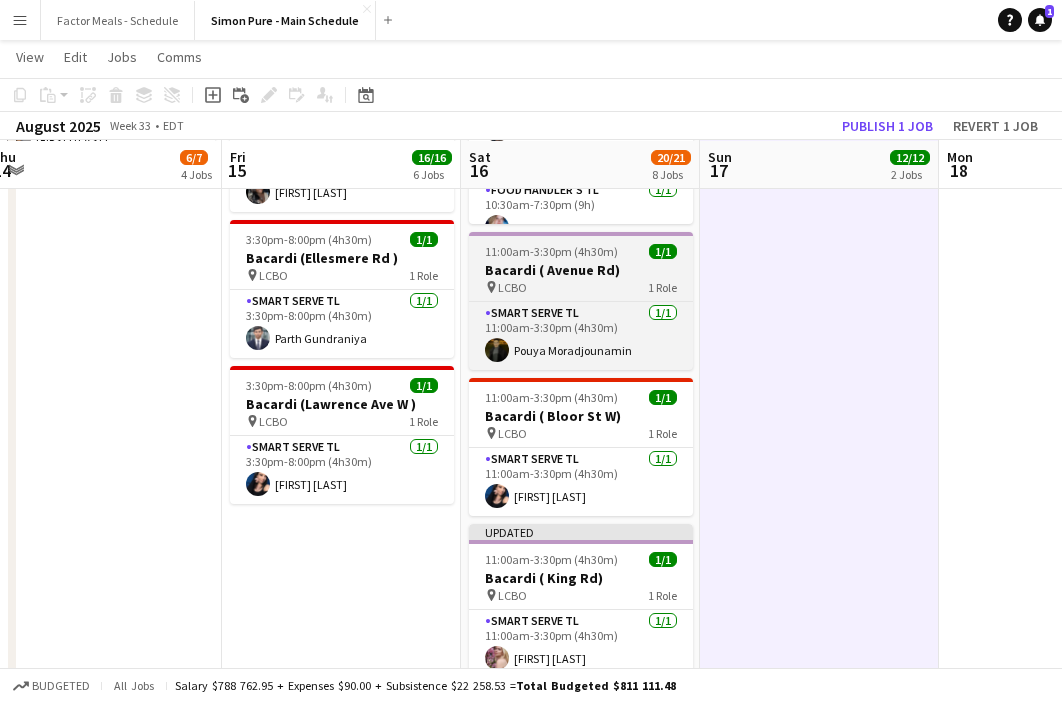 scroll, scrollTop: 909, scrollLeft: 0, axis: vertical 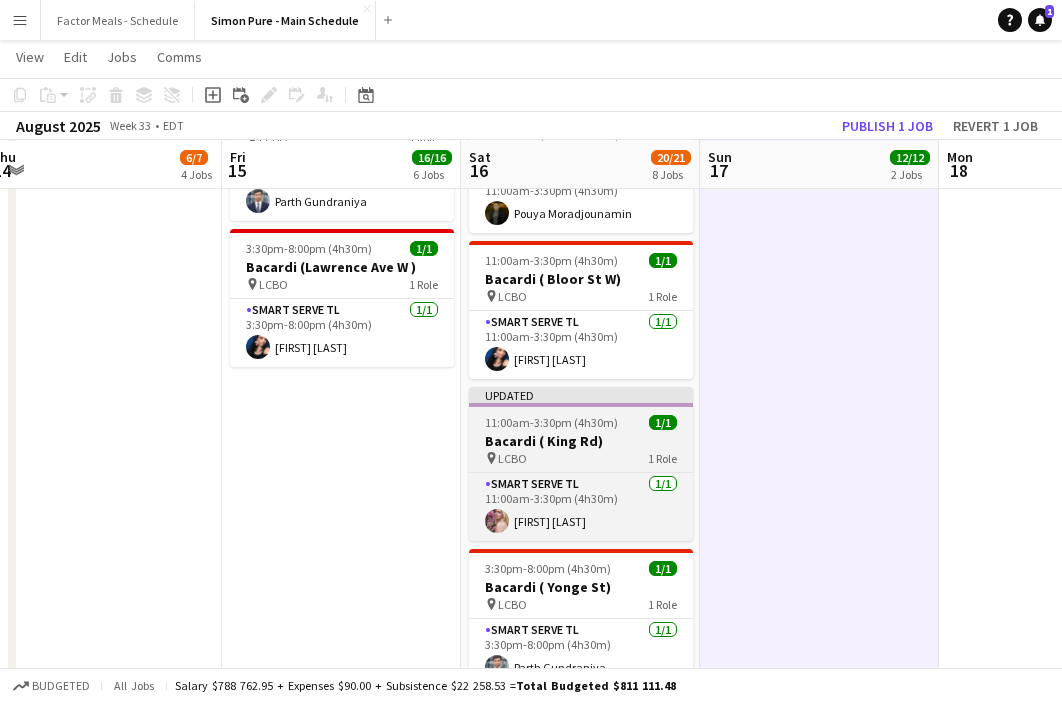 click on "pin
LCBO    1 Role" at bounding box center (581, 458) 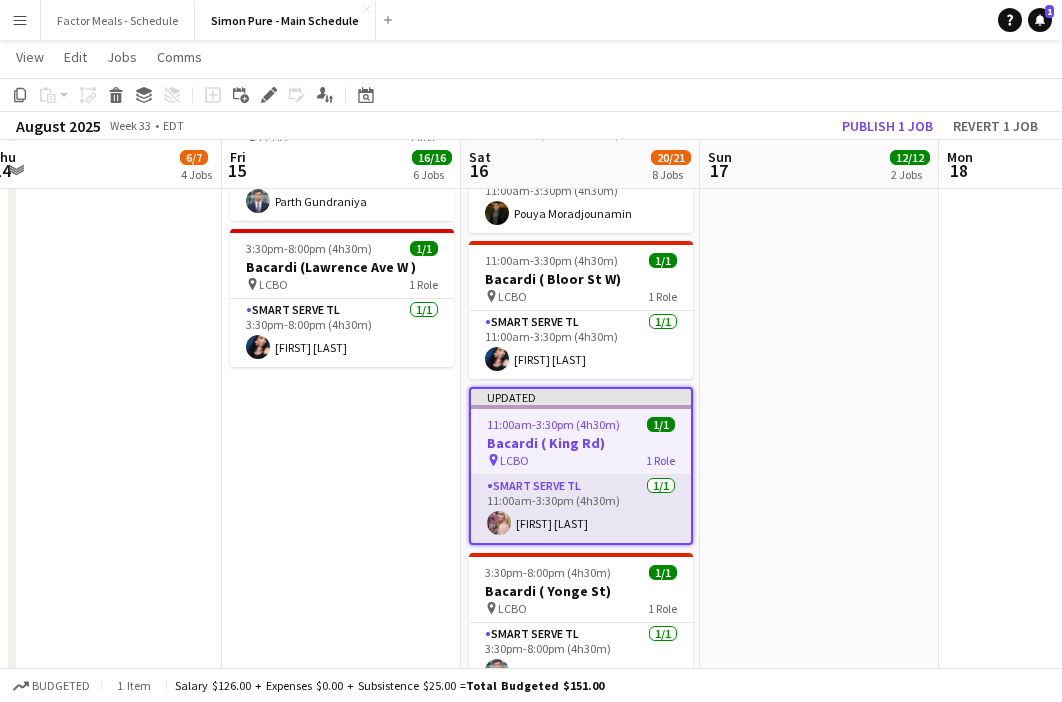 click on "Smart Serve TL   1/1   11:00am-3:30pm (4h30m)
Cristiana Bodnariuc" at bounding box center (581, 509) 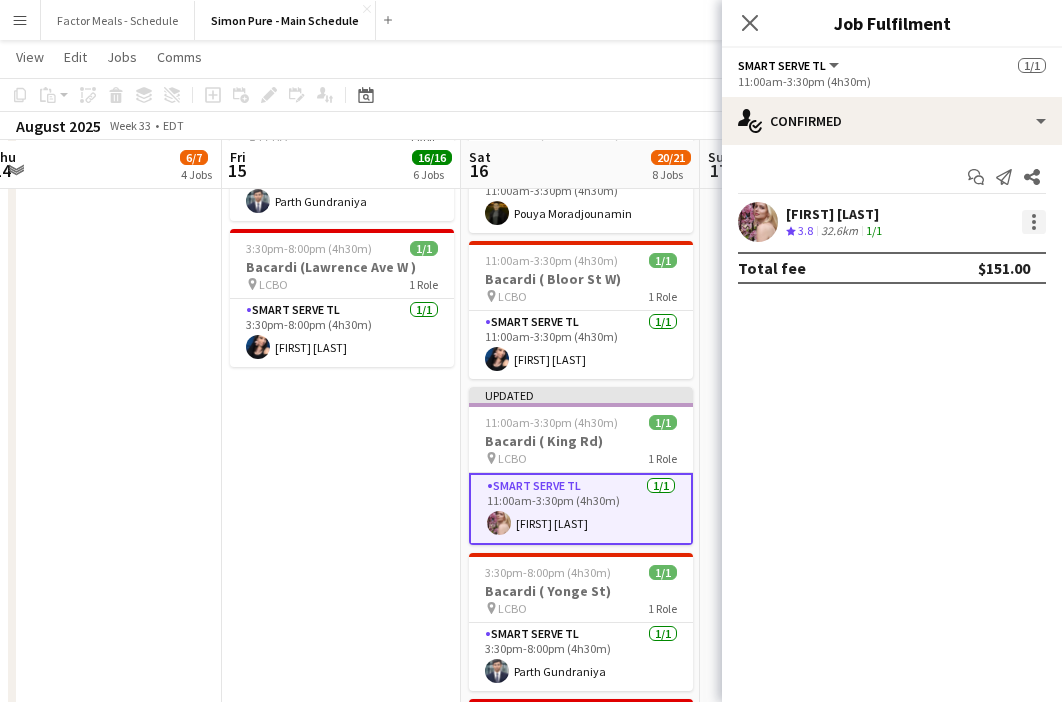 click at bounding box center [1034, 222] 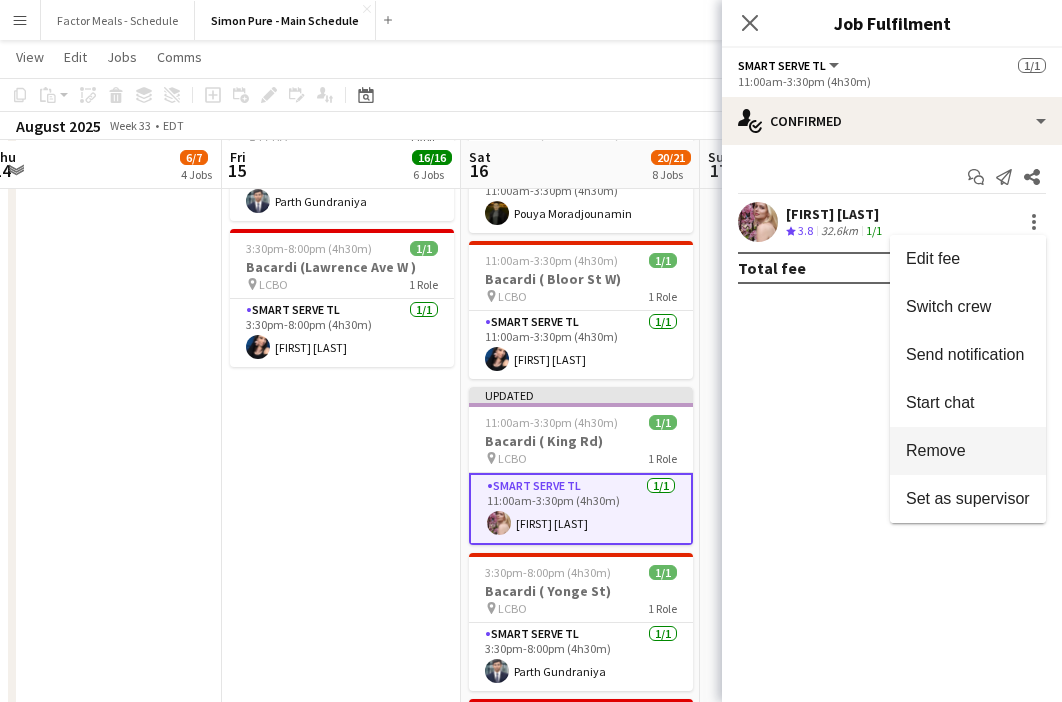click on "Remove" at bounding box center (936, 450) 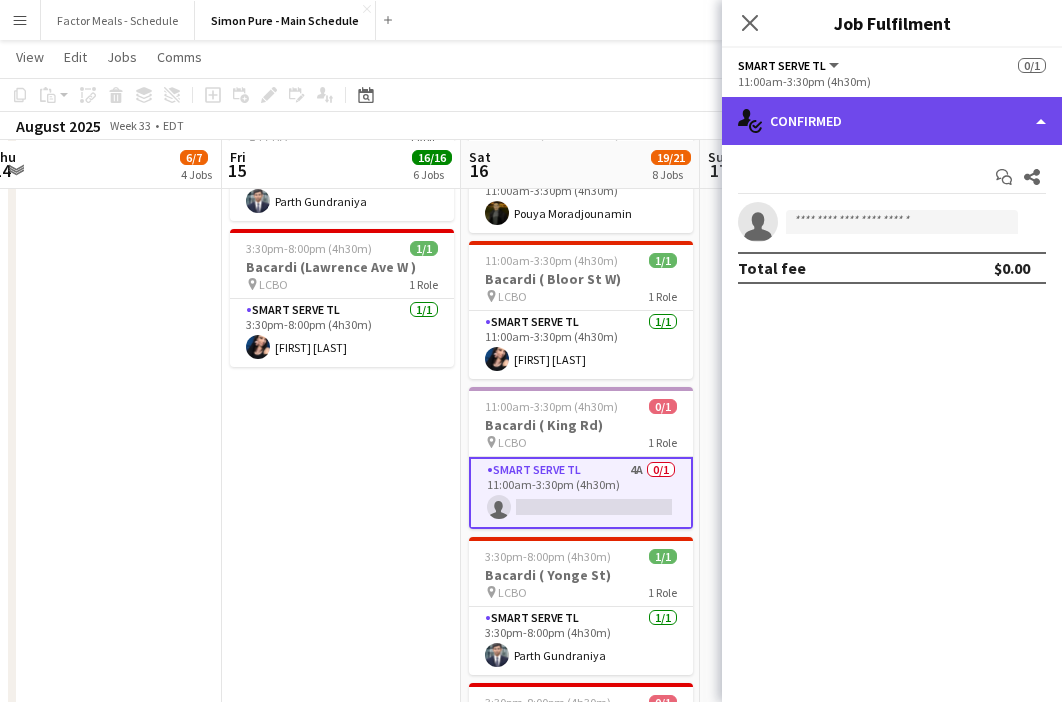 click on "single-neutral-actions-check-2
Confirmed" 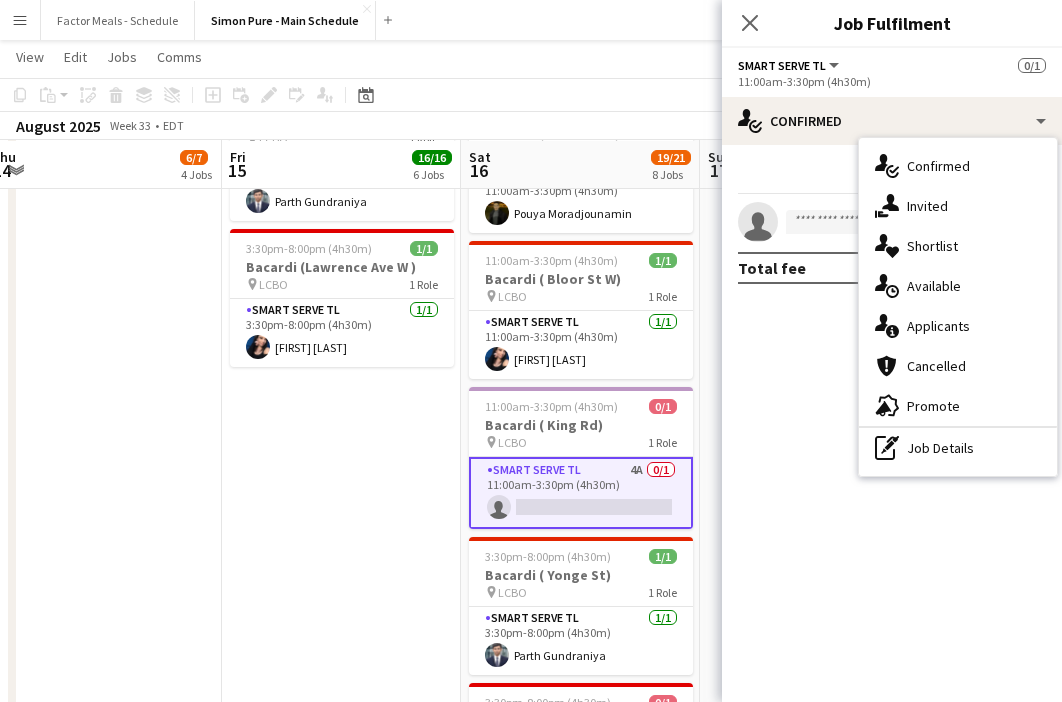 click on "single-neutral-actions-share-1
Invited" at bounding box center [958, 206] 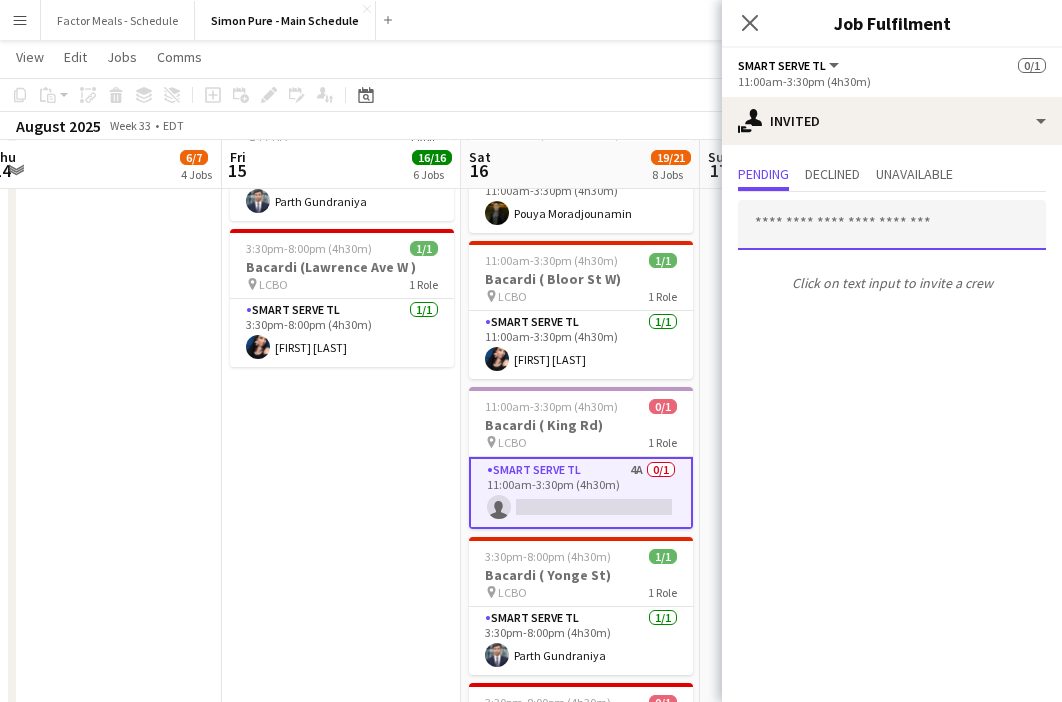 click at bounding box center (892, 225) 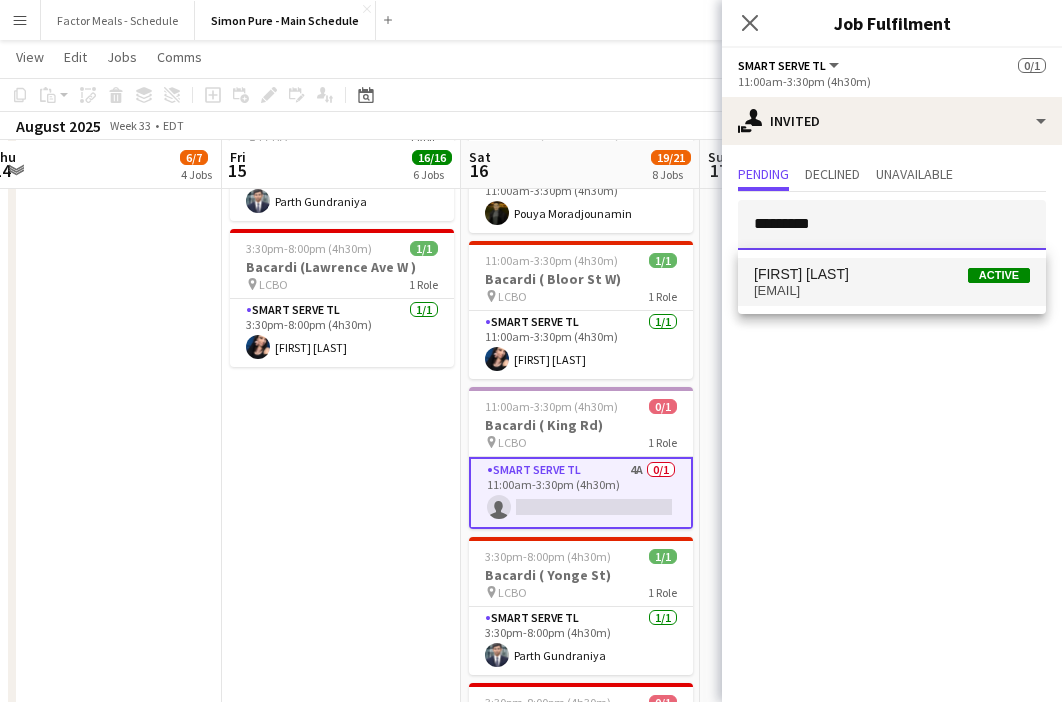 type on "*********" 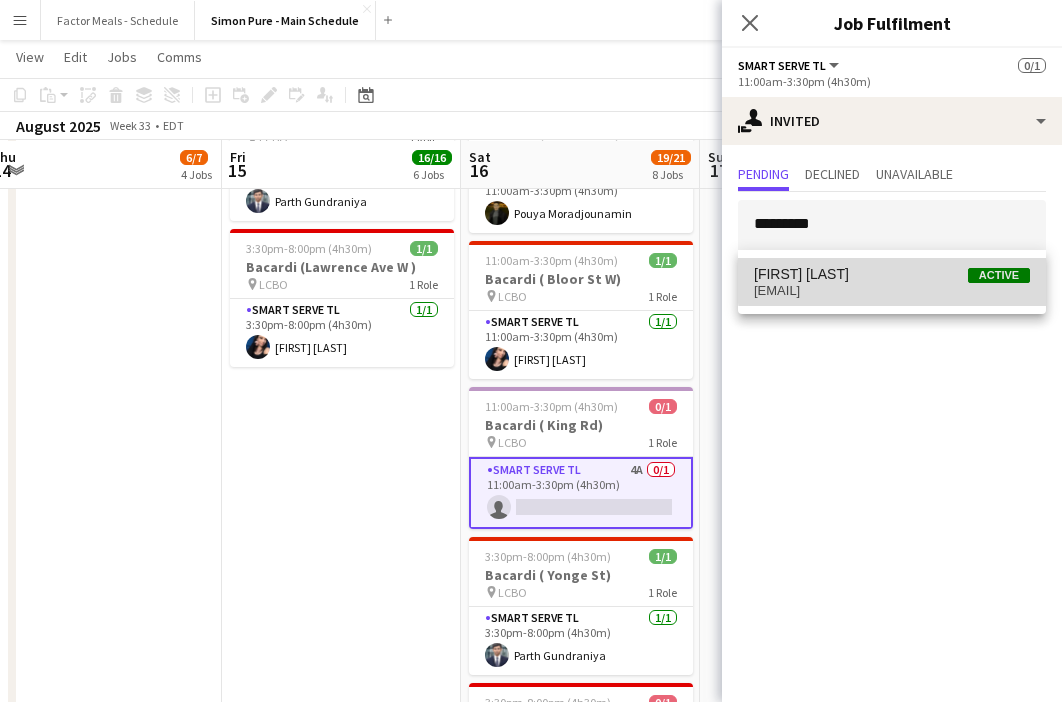click on "Cristiana Bodnariuc  Active" at bounding box center [892, 274] 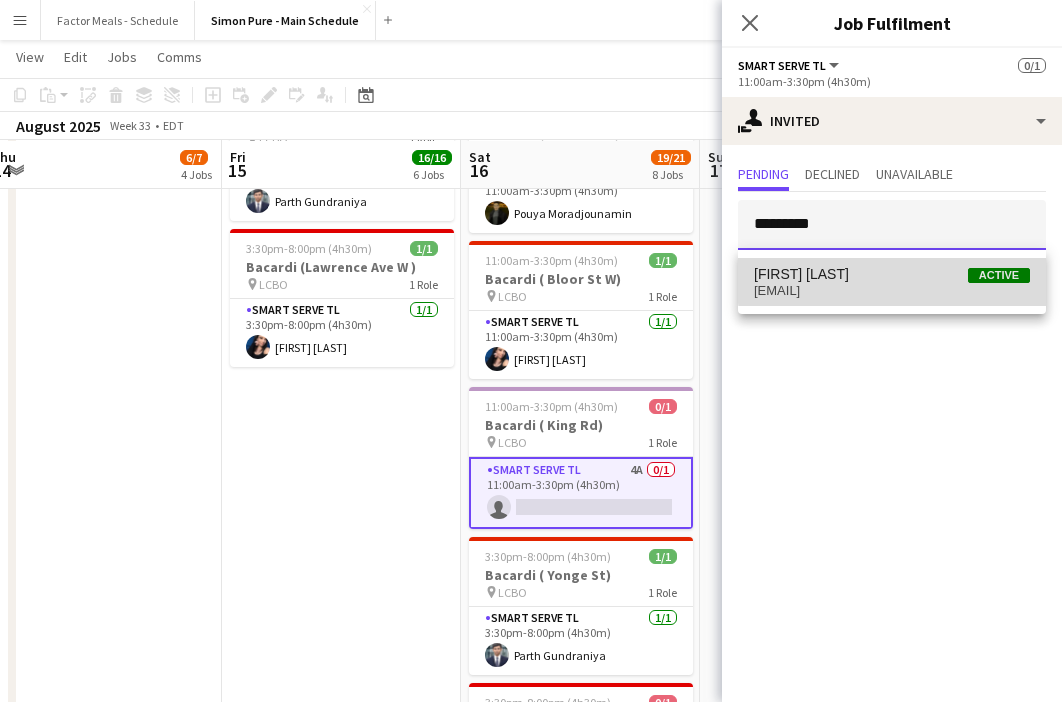 type 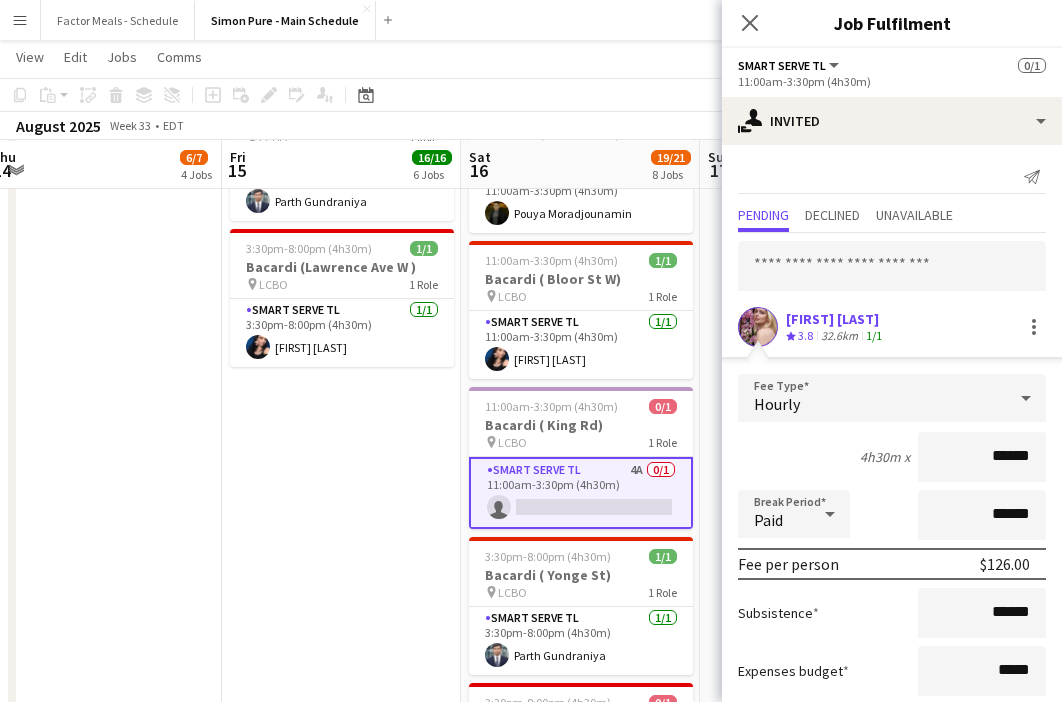 scroll, scrollTop: 119, scrollLeft: 0, axis: vertical 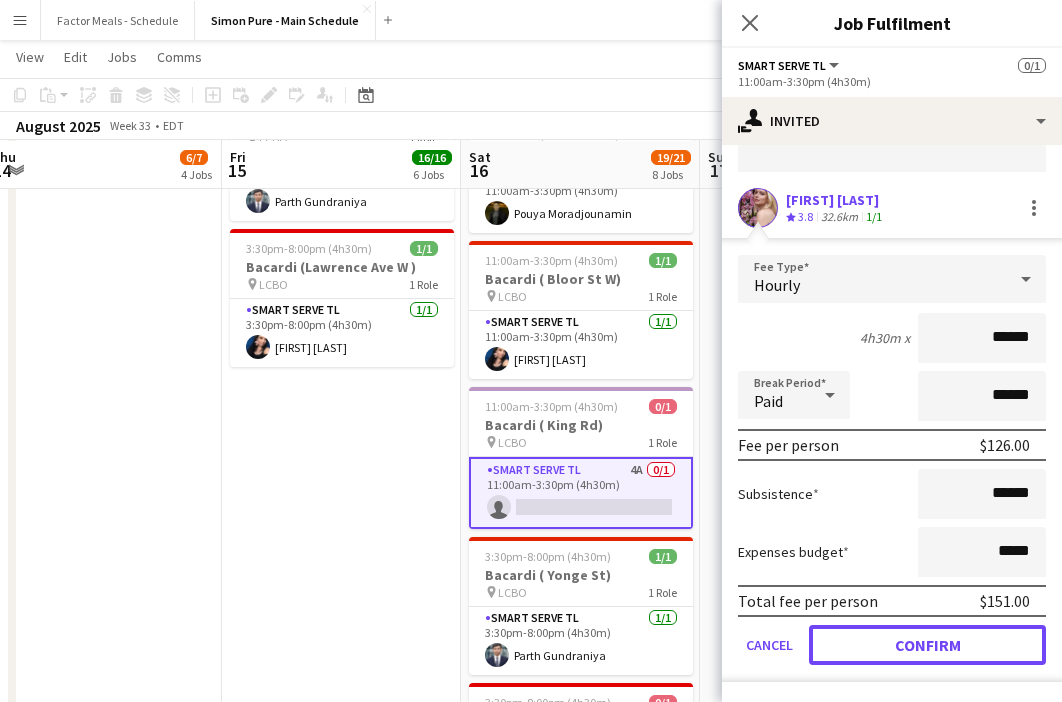 click on "Confirm" 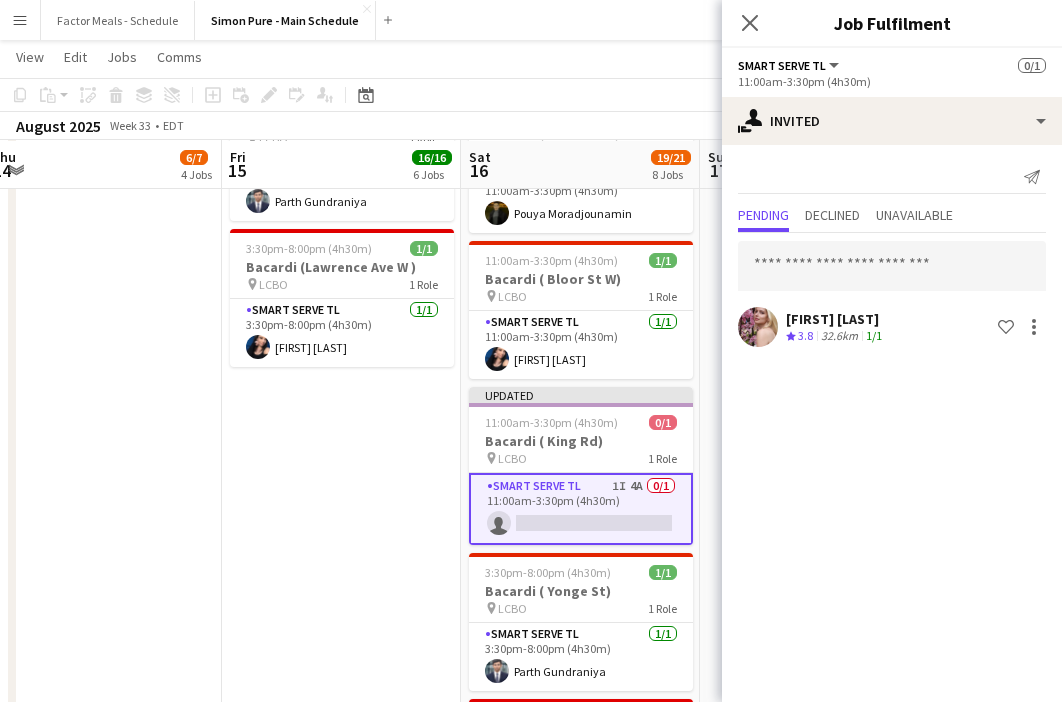 scroll, scrollTop: 0, scrollLeft: 0, axis: both 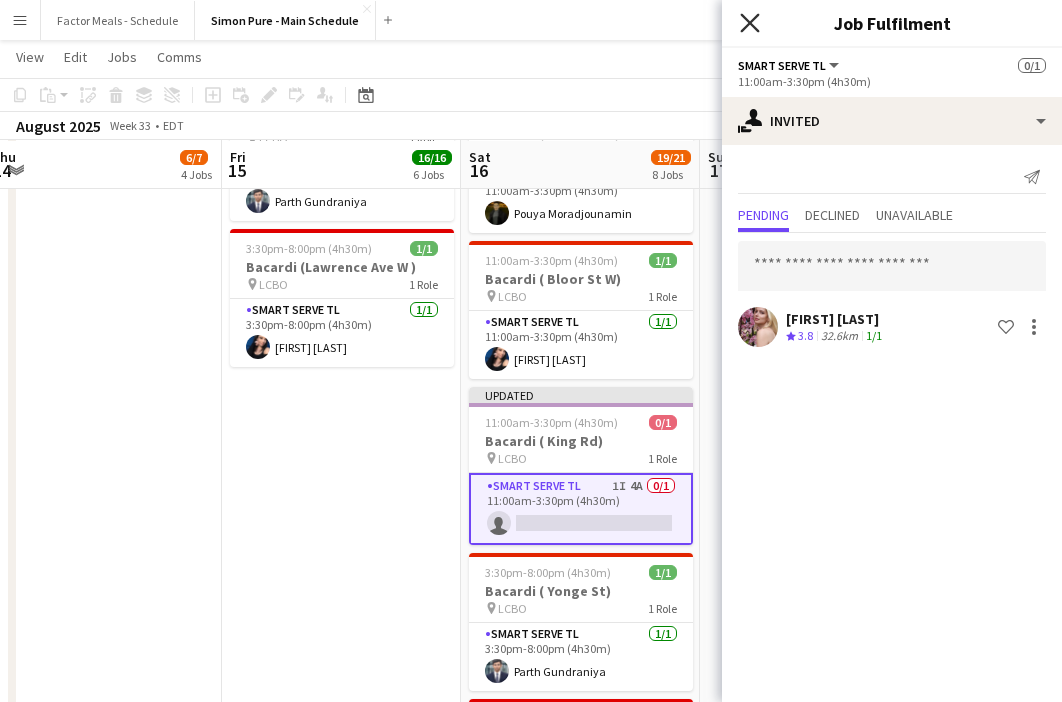 click on "Close pop-in" 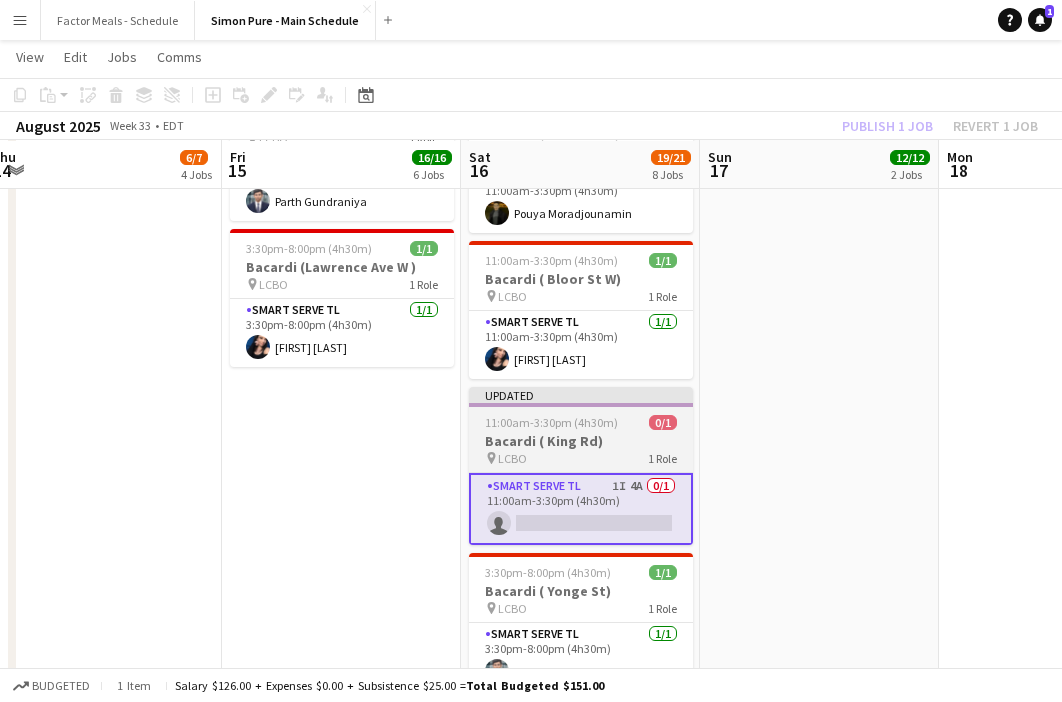 click on "Updated" at bounding box center (581, 395) 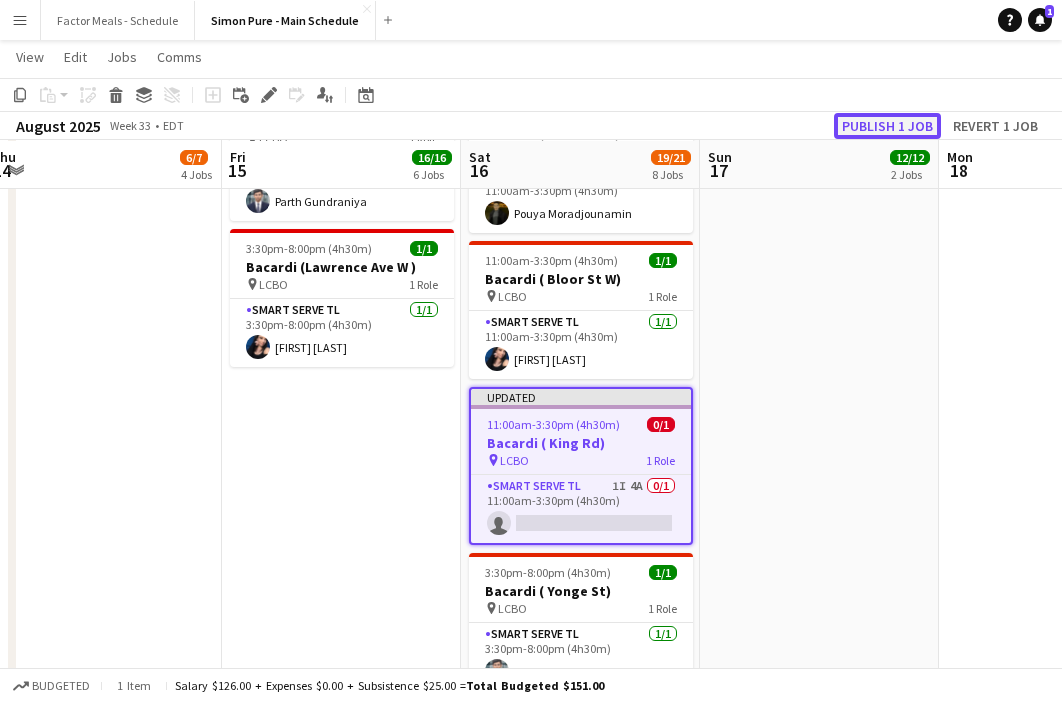 click on "Publish 1 job" 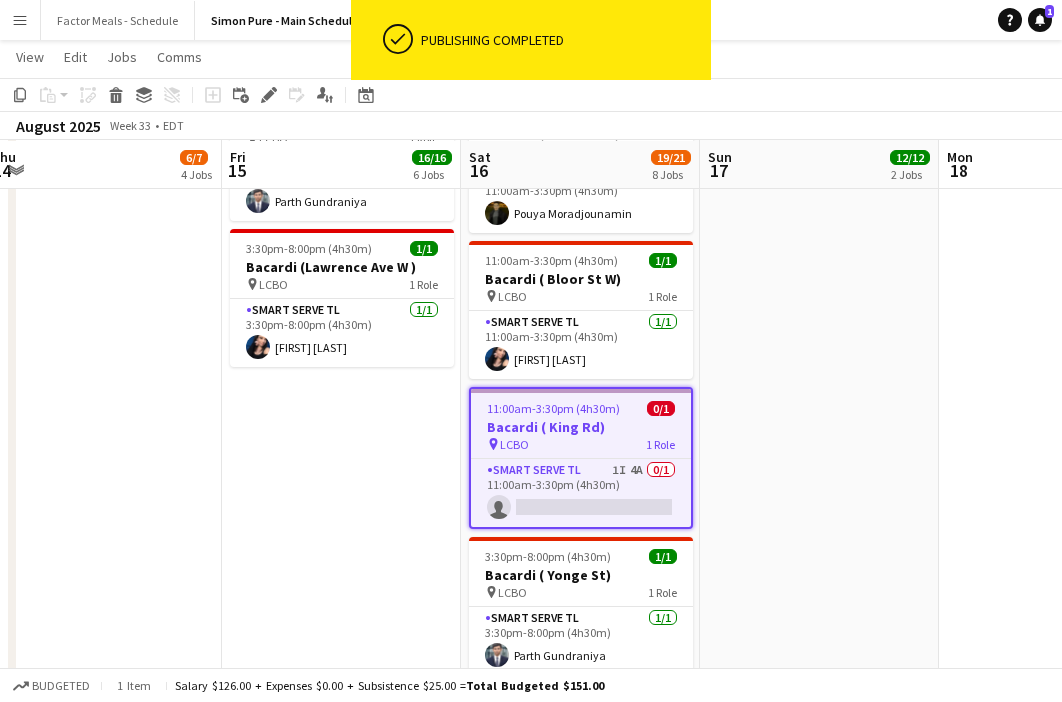 click on "9:30am-10:30pm (13h)    11/11   LEGO X She Built That @ CNE
pin
CNE   3 Roles   Paid Backup   1/1   9:30am-12:30pm (3h)
ameerah nuri  Brand Ambassador    9/9   9:30am-10:30pm (13h)
Sarah Nuri Sohila Azimi Emily Callaghan Navpreet Kaur Samira Nuri Star Rafiee Bandary Julissa Cornejo Fara Nouri Nikki Haggart  Team Lead   1/1   9:30am-10:30pm (13h)
Kelc Noble     10:00am-6:00pm (8h)    1/1   HANDFUEL - Costco Roadshow Newmarket
pin
Costco Newmarket   1 Role   Team Lead   1/1   10:00am-6:00pm (8h)
! Gillian Wetherald" at bounding box center (819, 873) 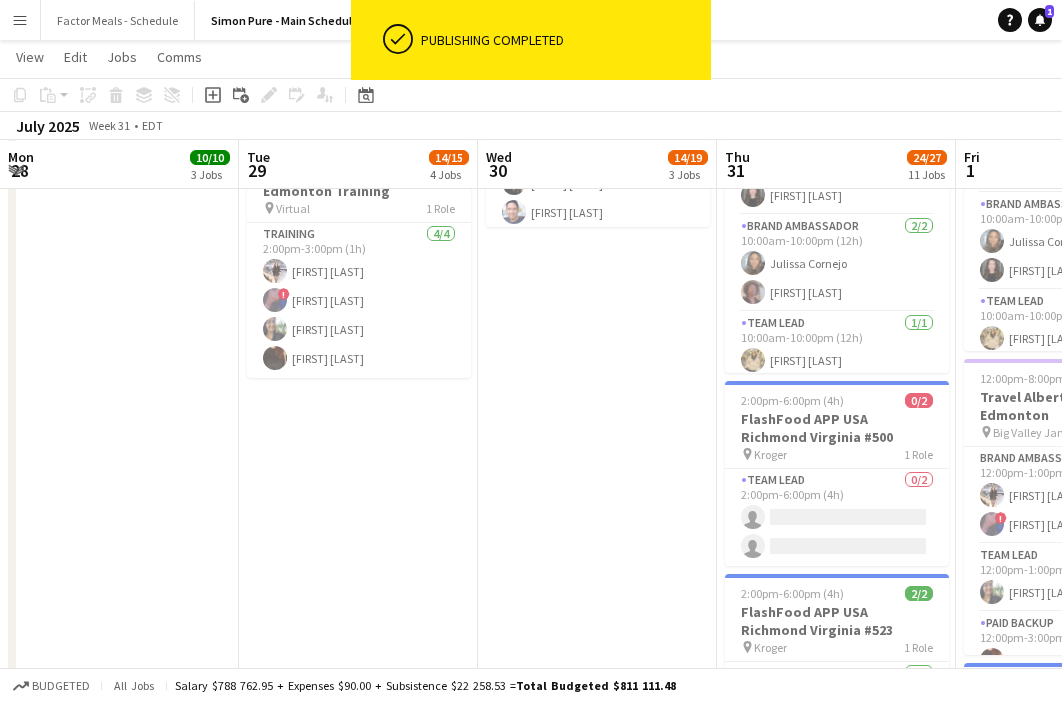 scroll, scrollTop: 0, scrollLeft: 584, axis: horizontal 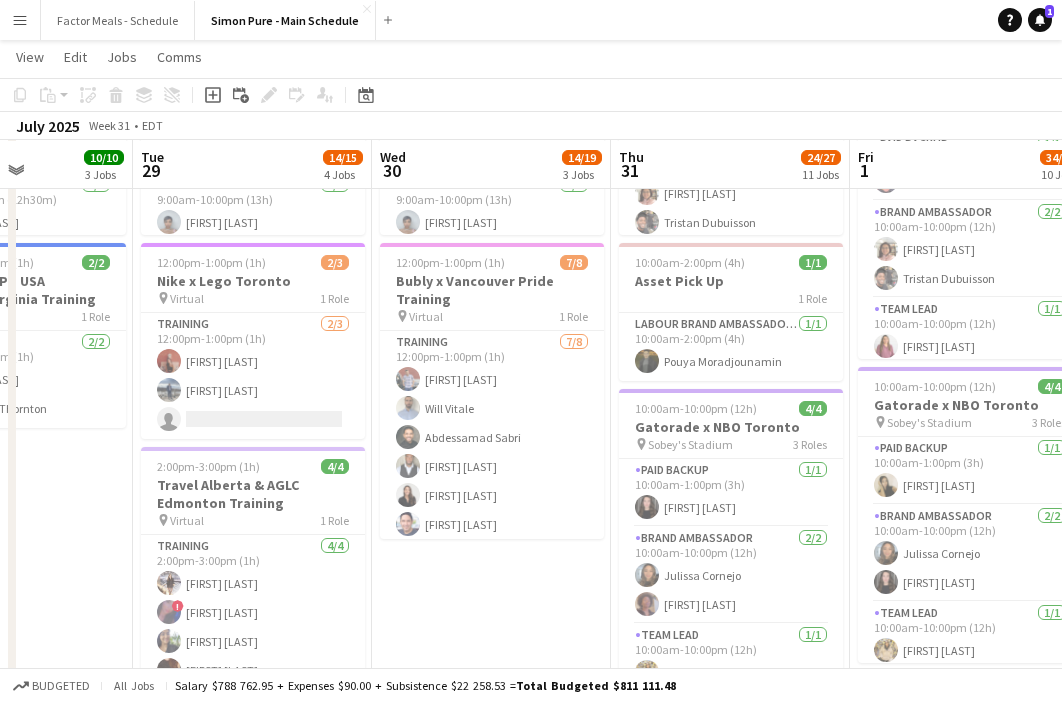 click on "9:00am-10:00pm (13h)    4/6   Gatorade x NBO Montreal
pin
IGA Stadium   5 Roles   Brand Ambassador    1/1   9:00am-11:45am (2h45m)
Irene Calagui Painchaud  Paid Backup   4A   0/1   9:00am-12:30pm (3h30m)
single-neutral-actions
Brand Ambassador    8A   1/2   9:00am-10:00pm (13h)
Tristan Dubuisson
single-neutral-actions
Team Lead   1/1   9:00am-10:00pm (13h)
Pamela Mondragon  Brand Ambassador    1/1   12:15pm-10:00pm (9h45m)
Igor Alencar do Carmo     9:00am-10:00pm (13h)    3/5   Gatorade x NBO Toronto
pin
Sobey's Stadium   4 Roles   Paid Backup   7A   0/1   9:00am-12:00pm (3h)
single-neutral-actions
Brand Ambassador    17A   1/2   9:00am-10:00pm (13h)
Julissa Cornejo
single-neutral-actions
Team Lead   1/1   9:00am-10:00pm (13h)
Kelc Noble  Brand Ambassador    1/1      7/8" at bounding box center (491, 1185) 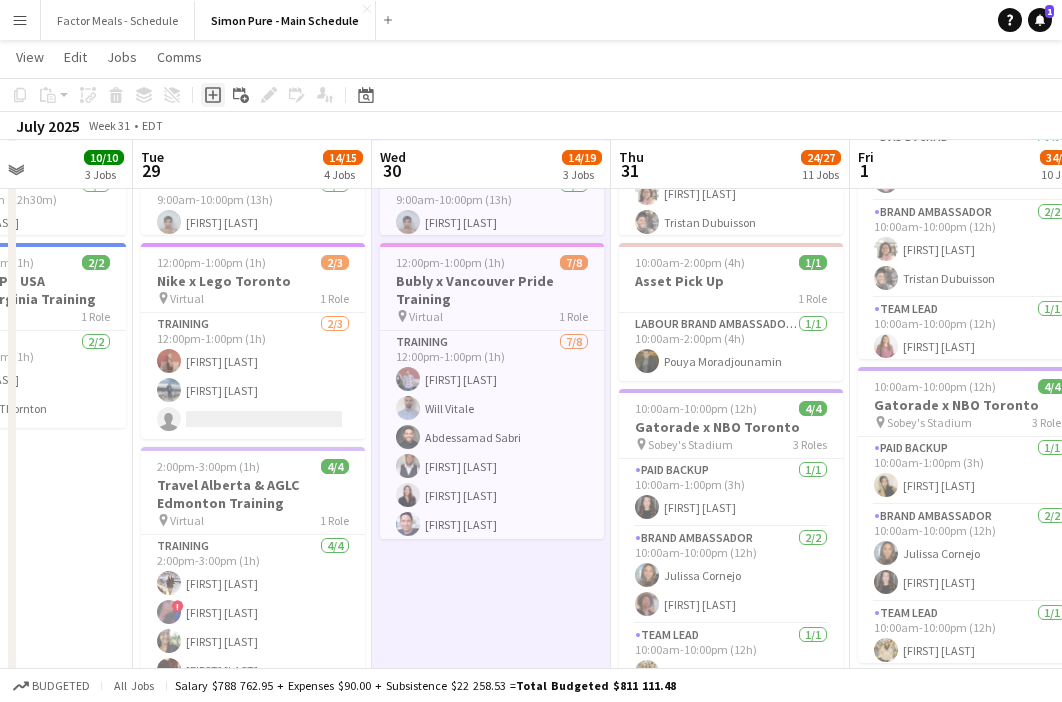 click 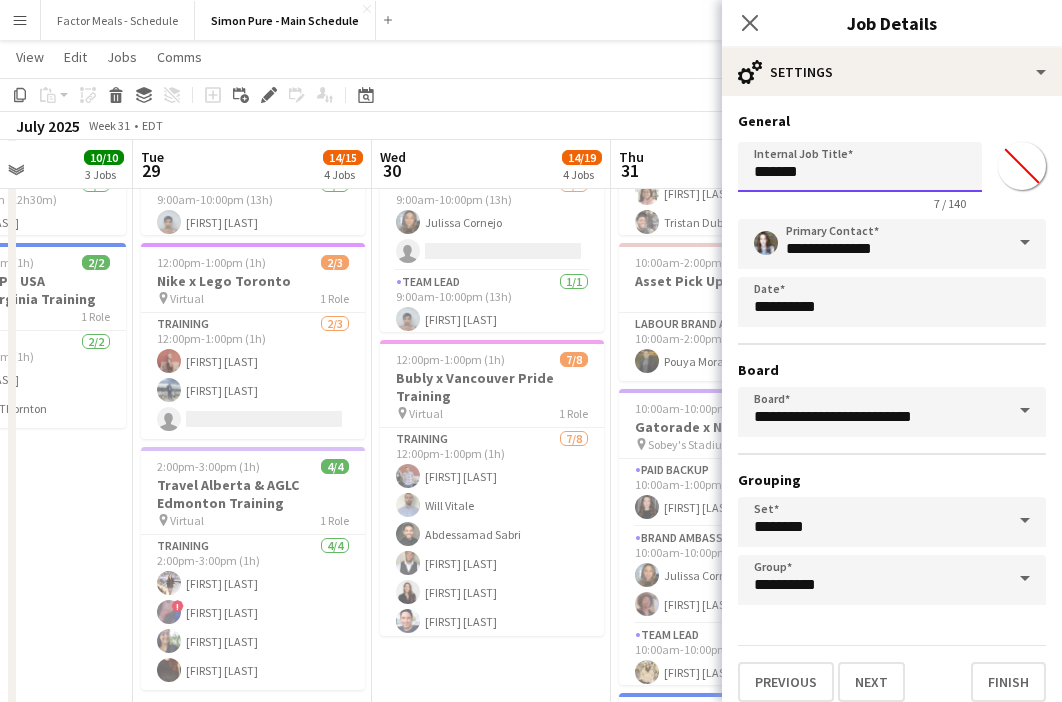 click on "*******" at bounding box center (860, 167) 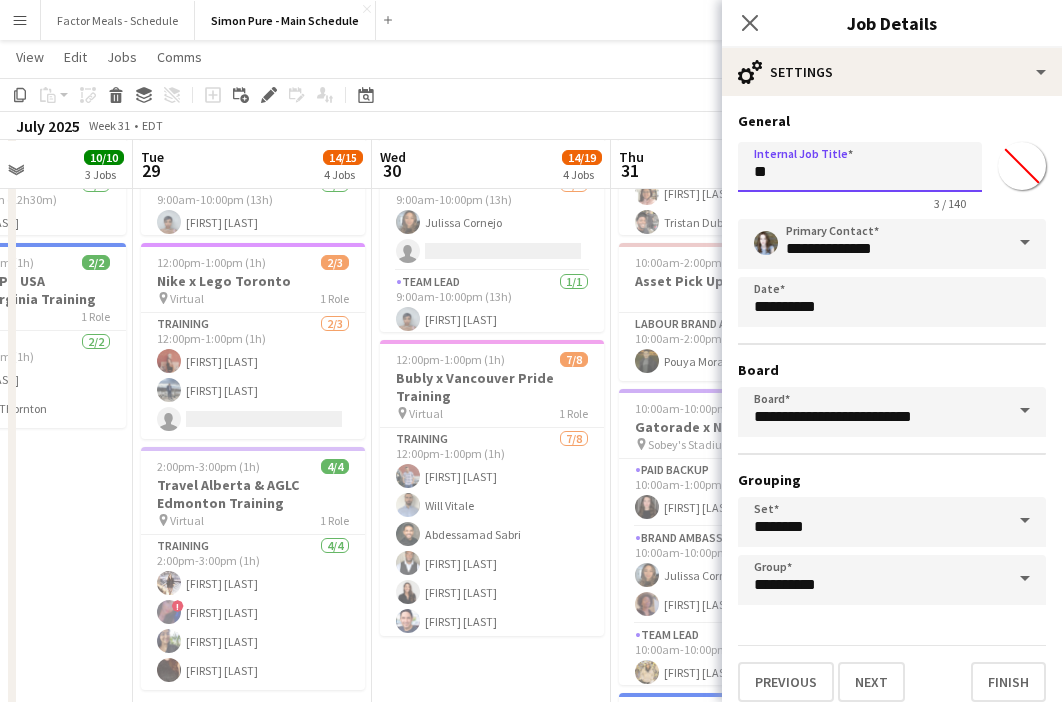 type on "*" 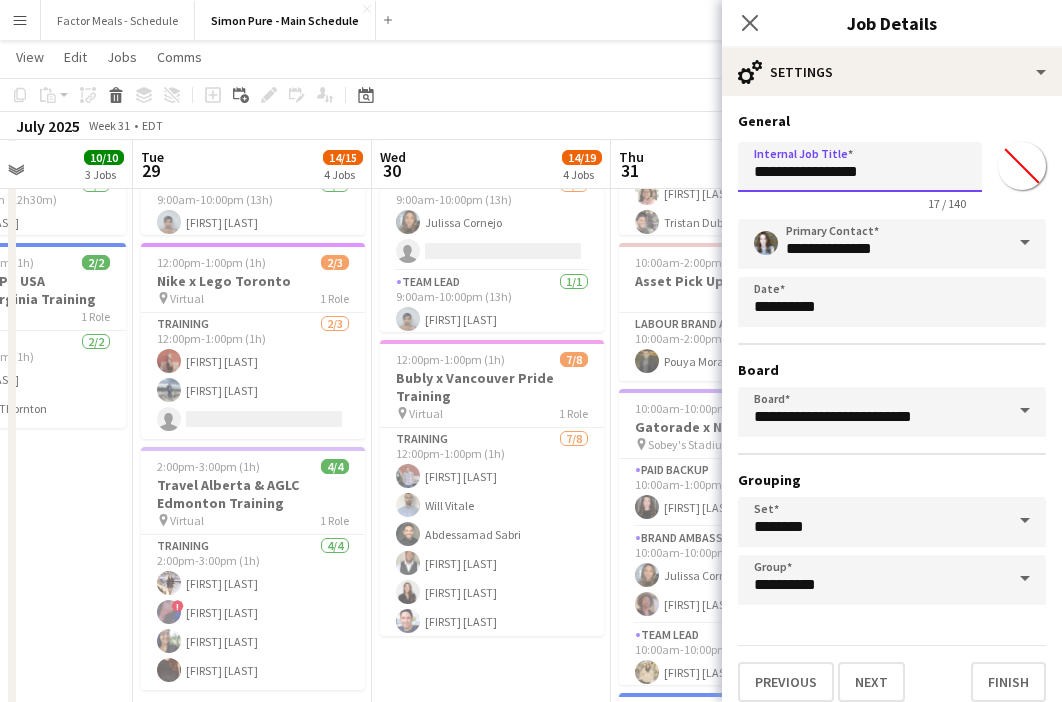 type on "**********" 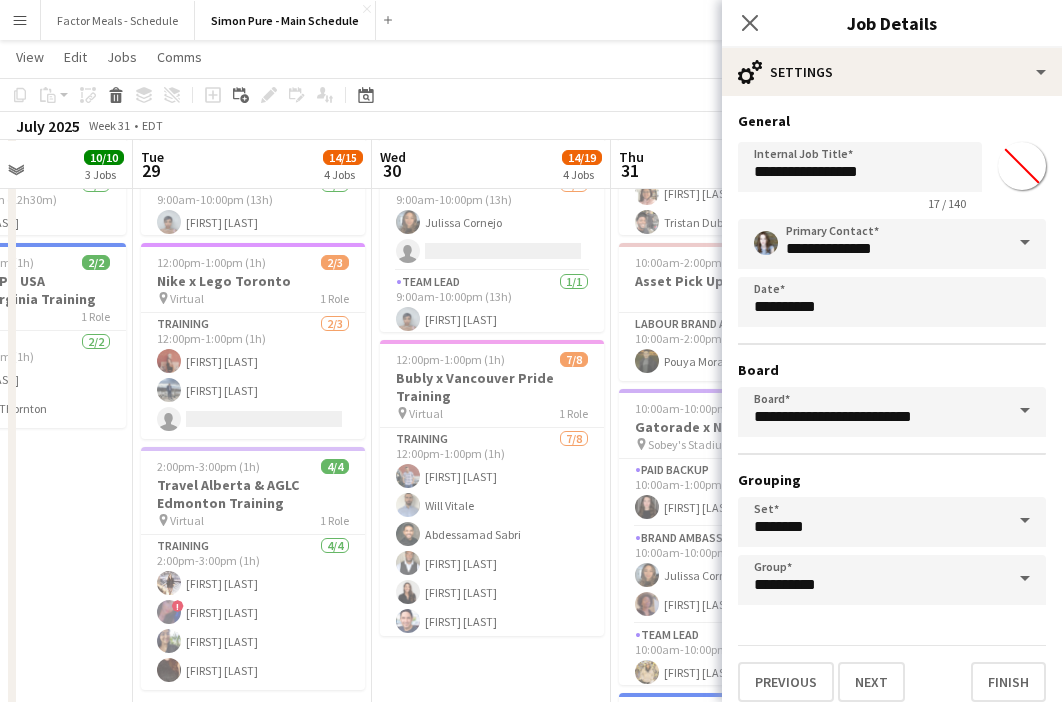 click on "*******" at bounding box center [1022, 166] 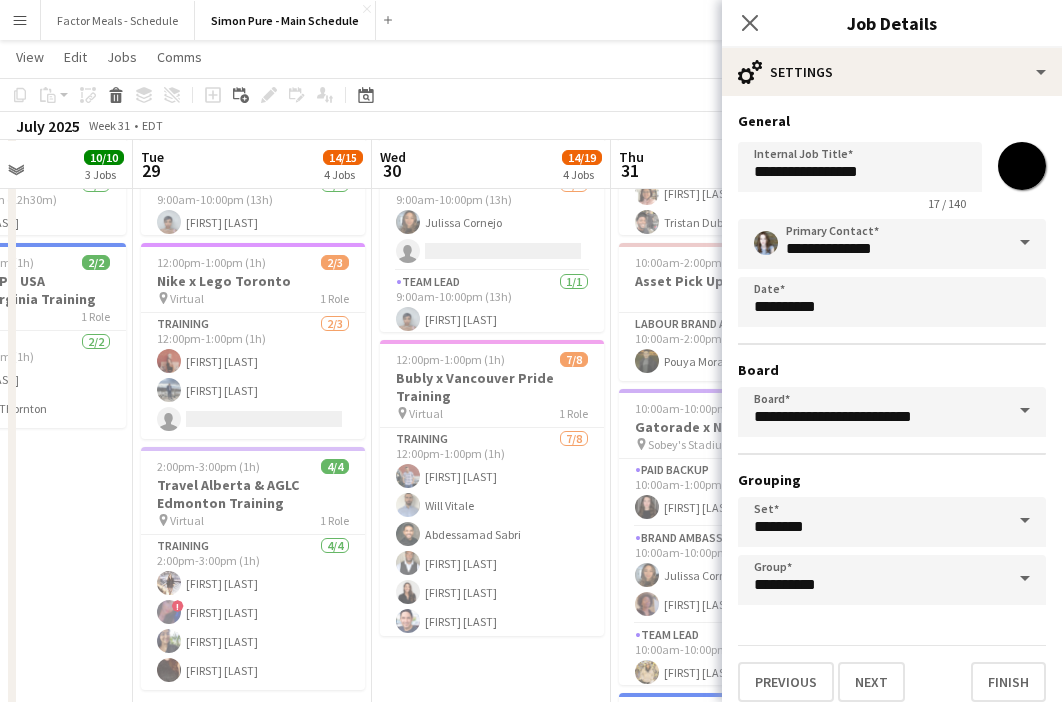 type on "*******" 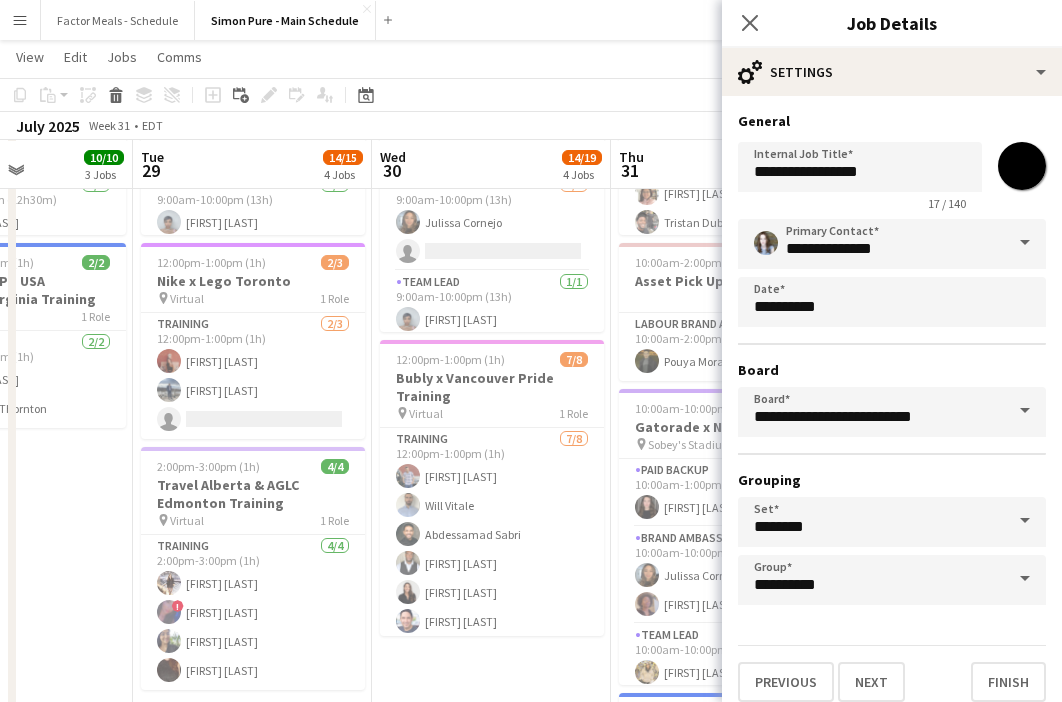 click on "**********" at bounding box center [892, 407] 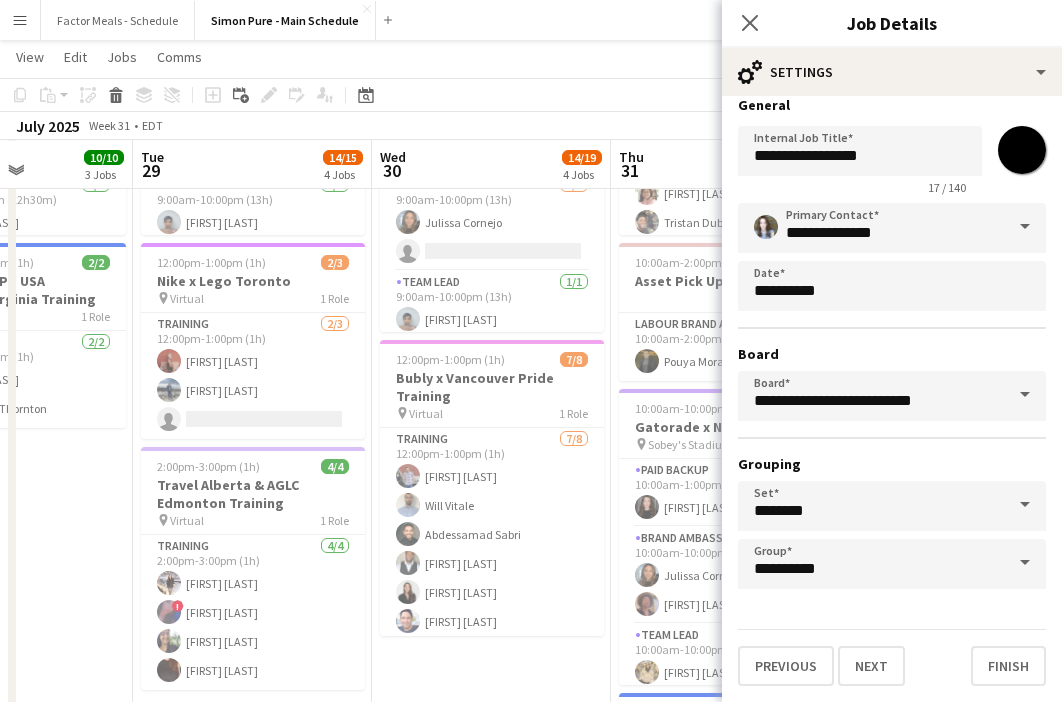 scroll, scrollTop: 0, scrollLeft: 0, axis: both 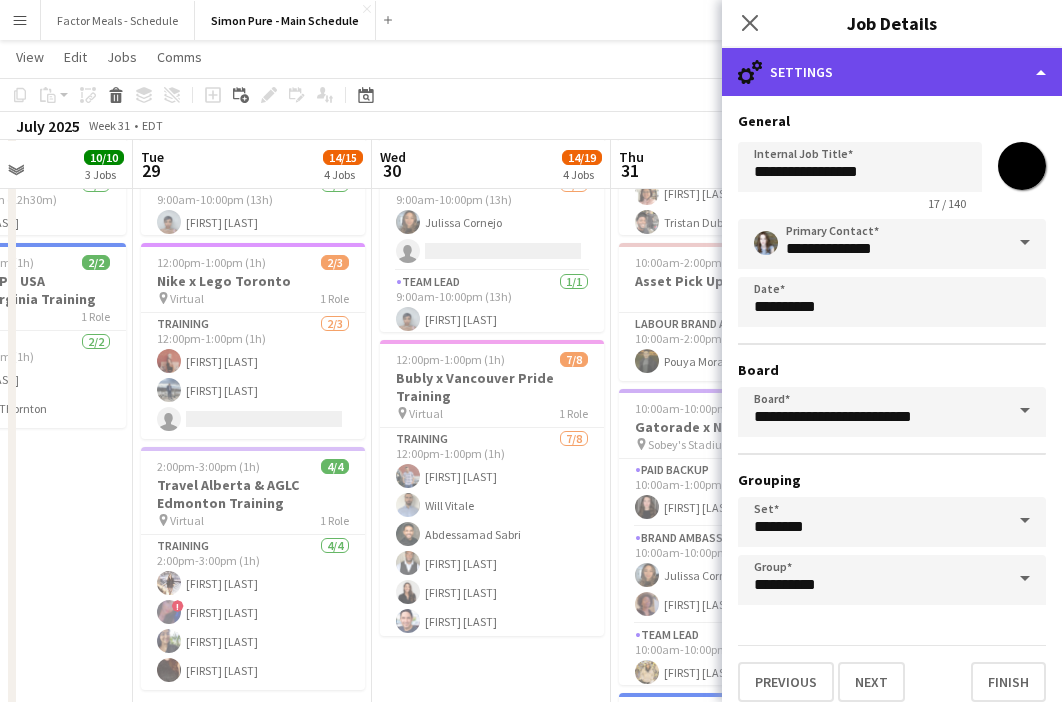 click on "cog-double-3
Settings" 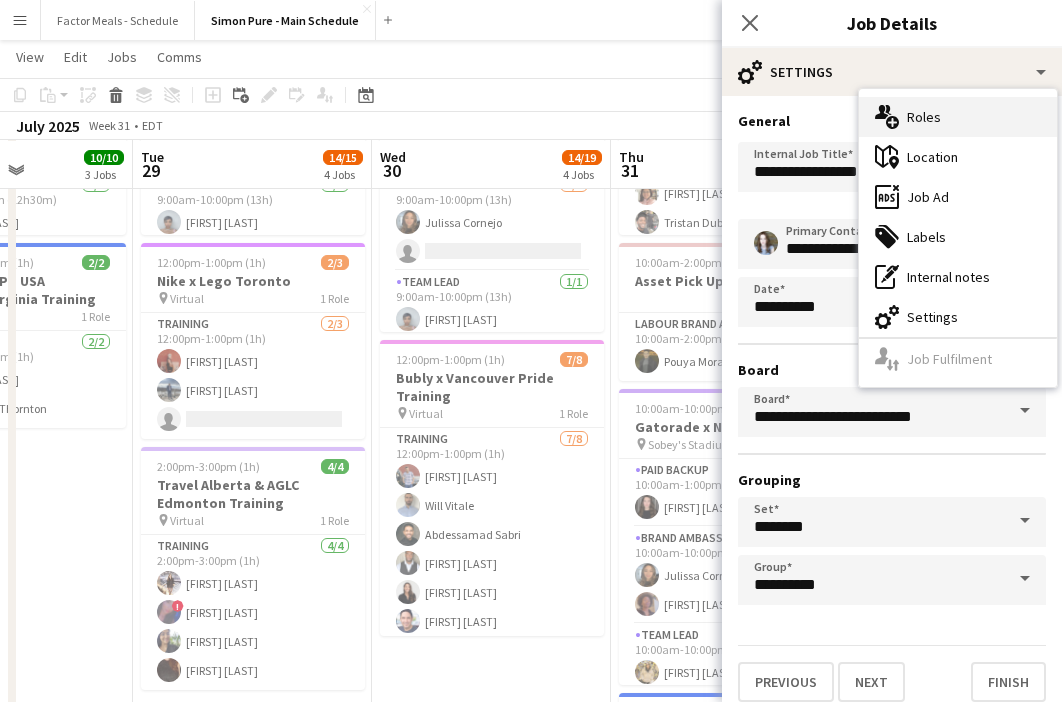 click on "multiple-users-add
Roles" at bounding box center (958, 117) 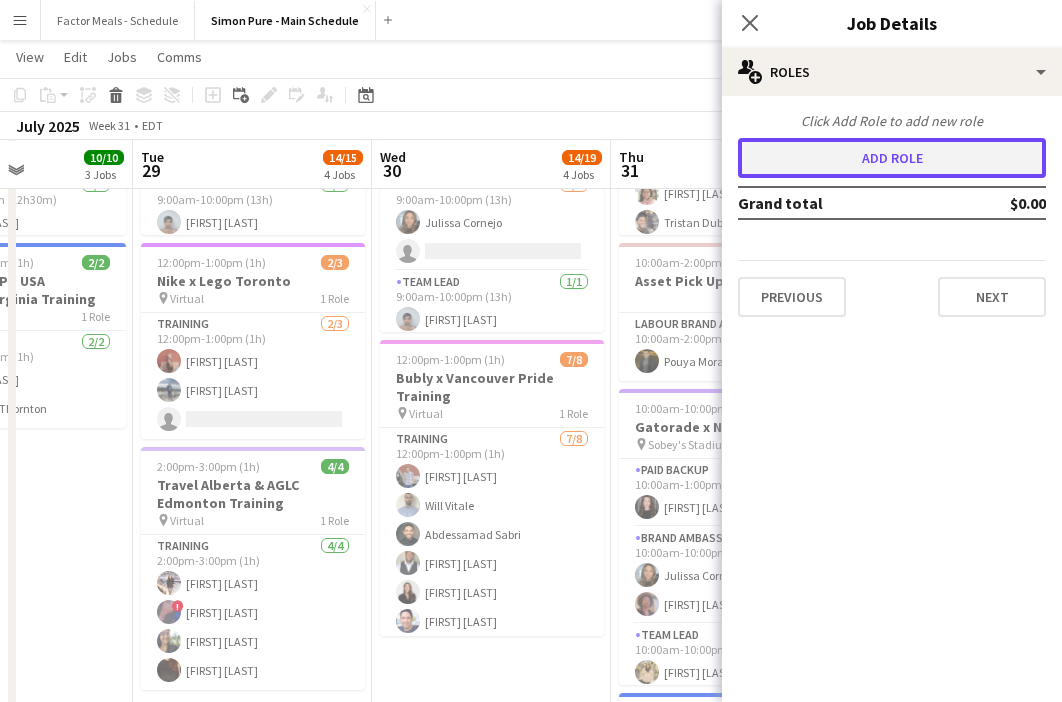 click on "Add role" at bounding box center (892, 158) 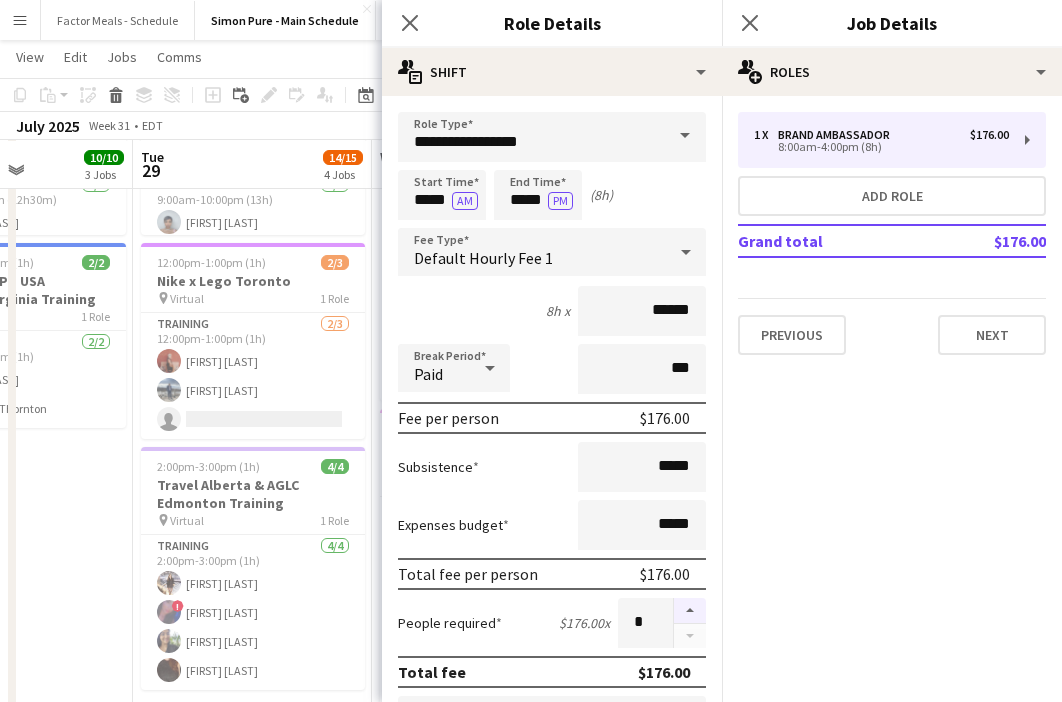 click at bounding box center [690, 611] 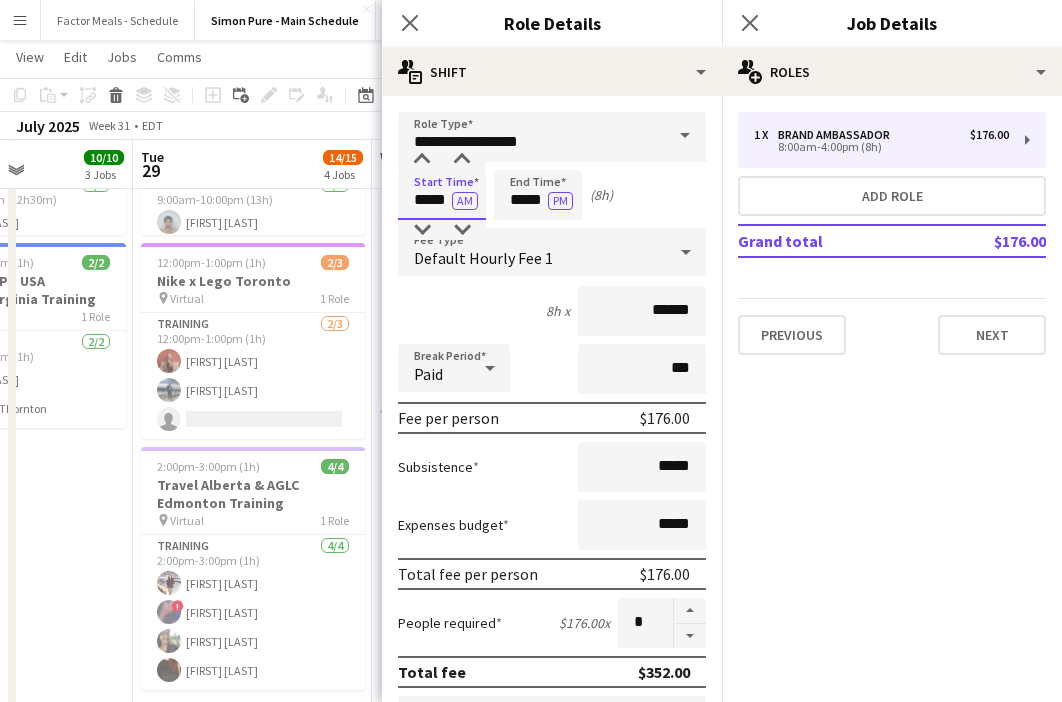 click on "*****" at bounding box center (442, 195) 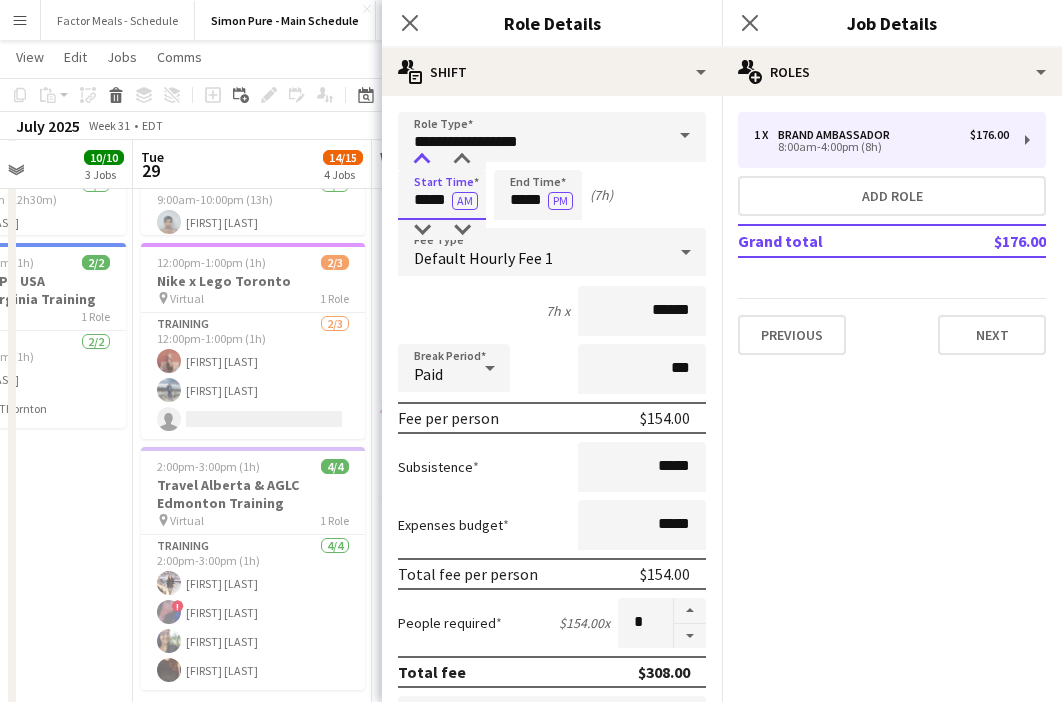 click at bounding box center [422, 160] 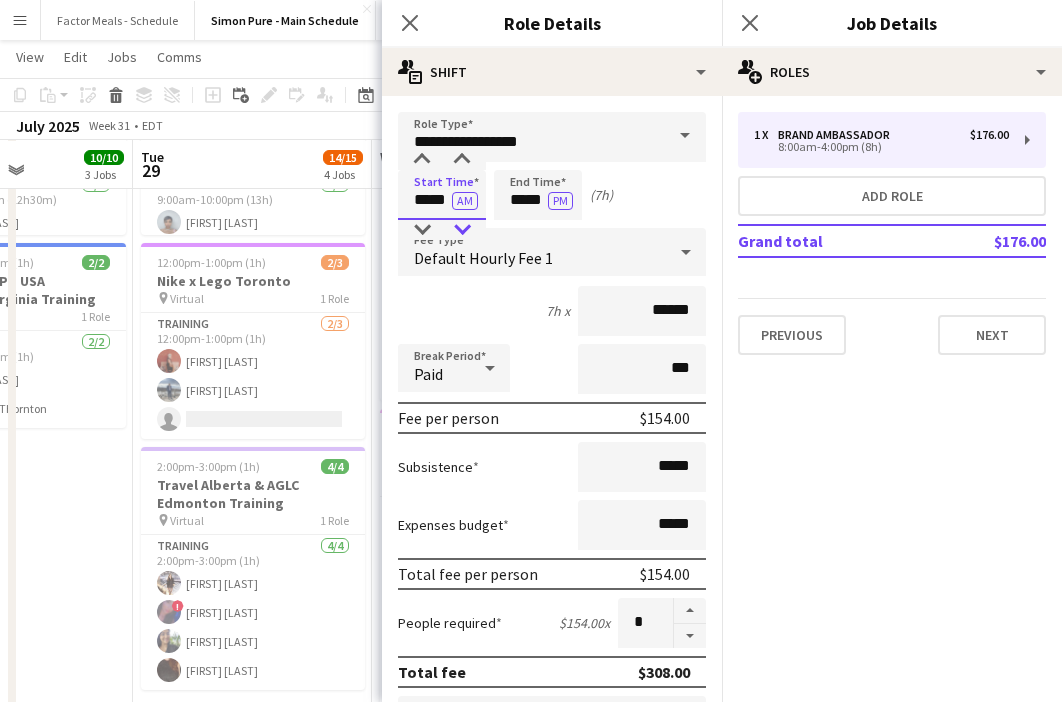 click at bounding box center (462, 230) 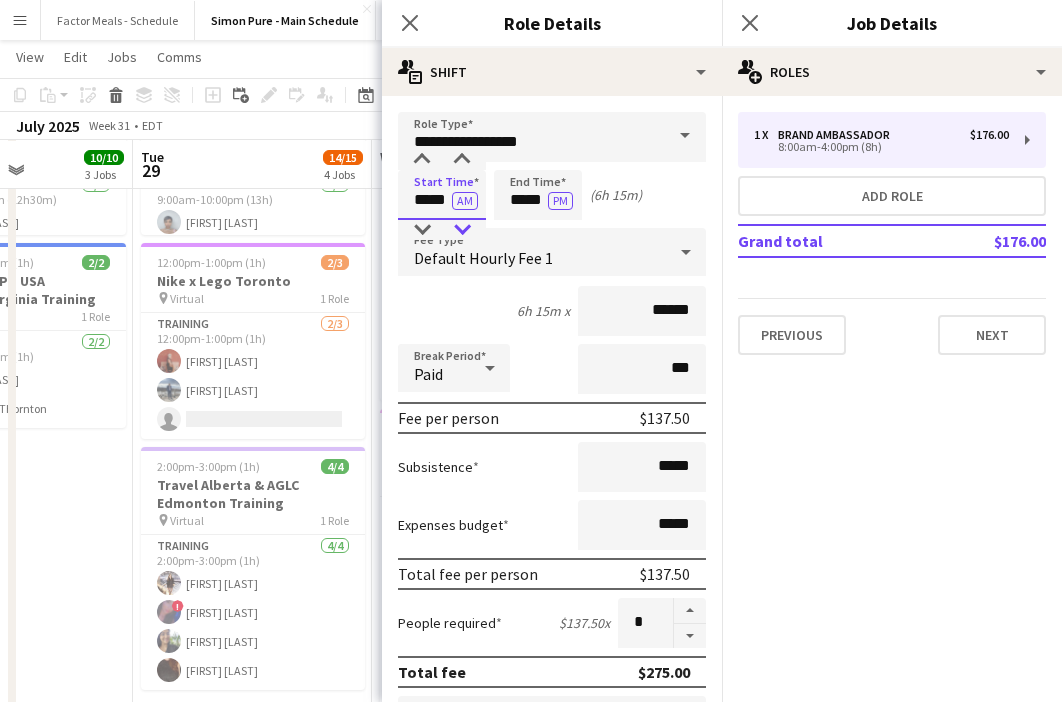 type on "*****" 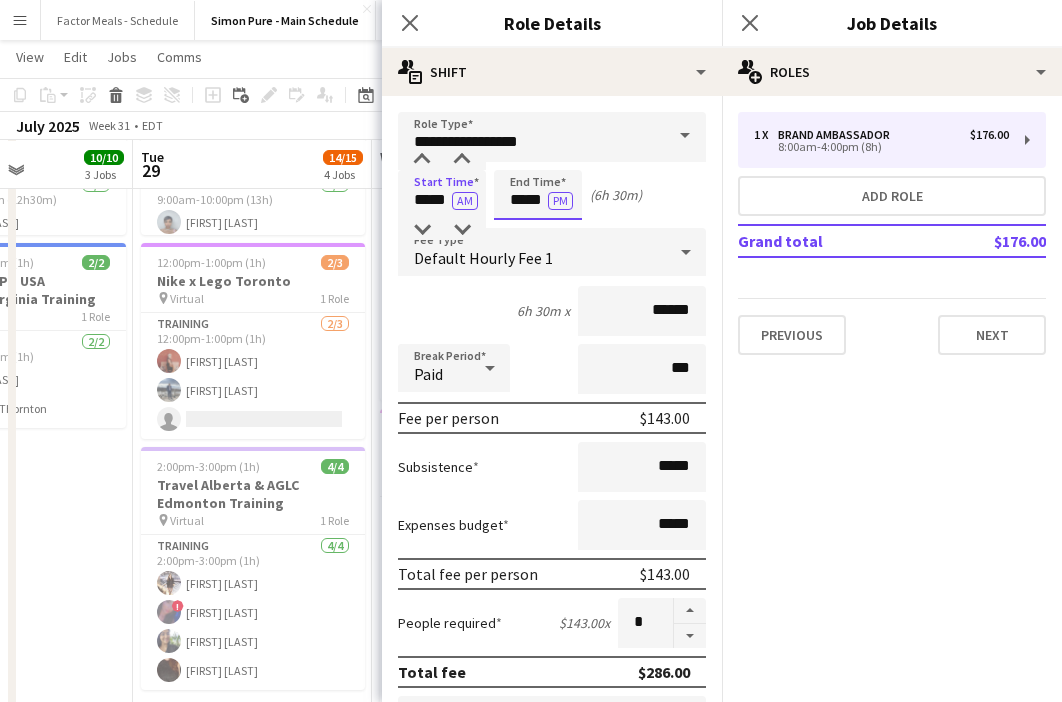 click on "*****" at bounding box center [538, 195] 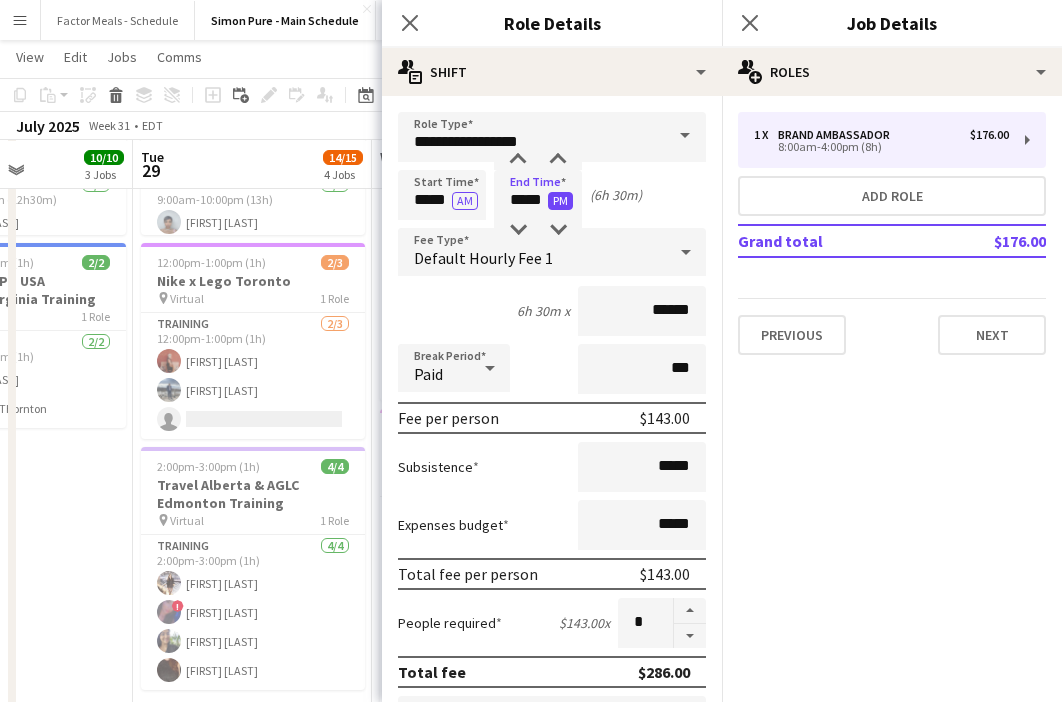 click on "PM" at bounding box center [560, 201] 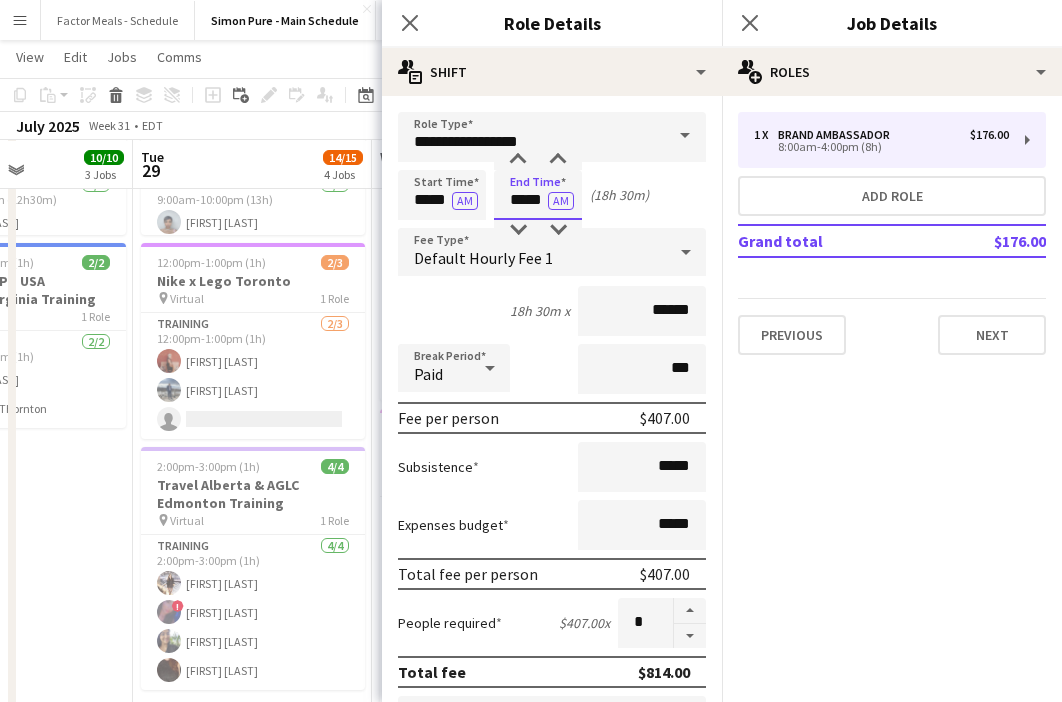 click on "*****" at bounding box center [538, 195] 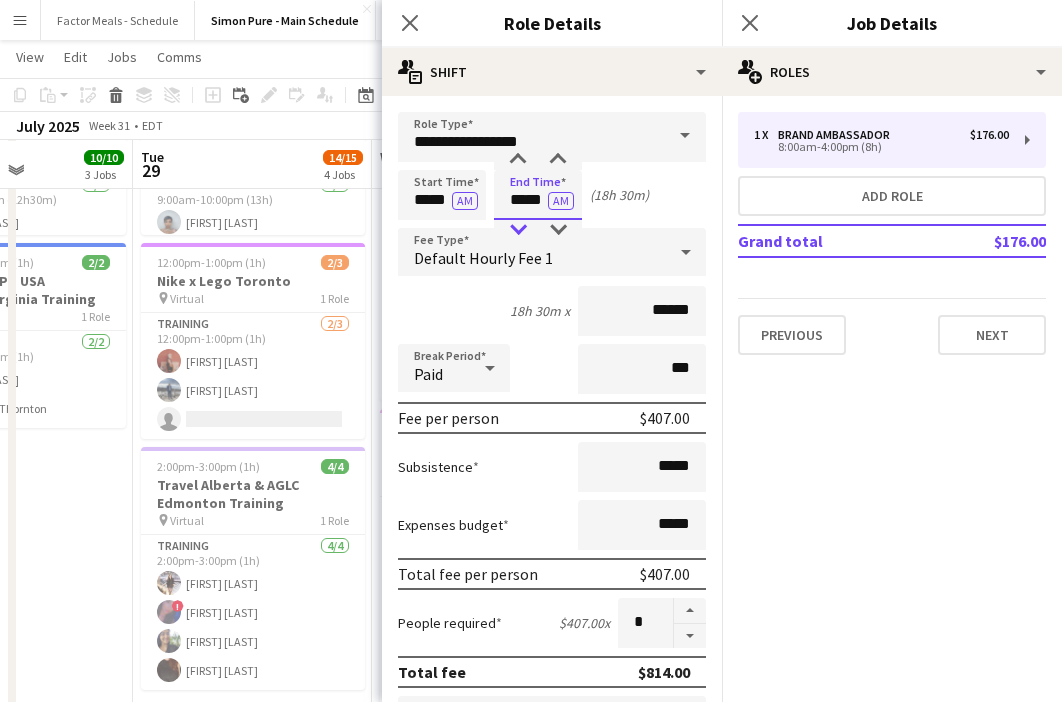 click at bounding box center [518, 230] 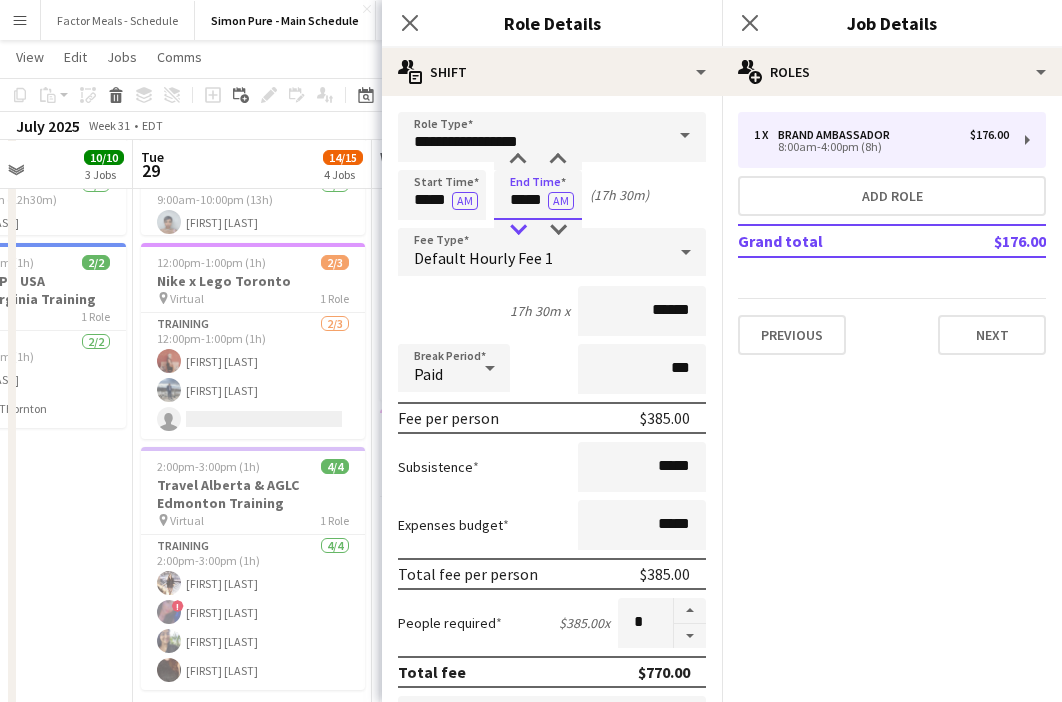 click at bounding box center (518, 230) 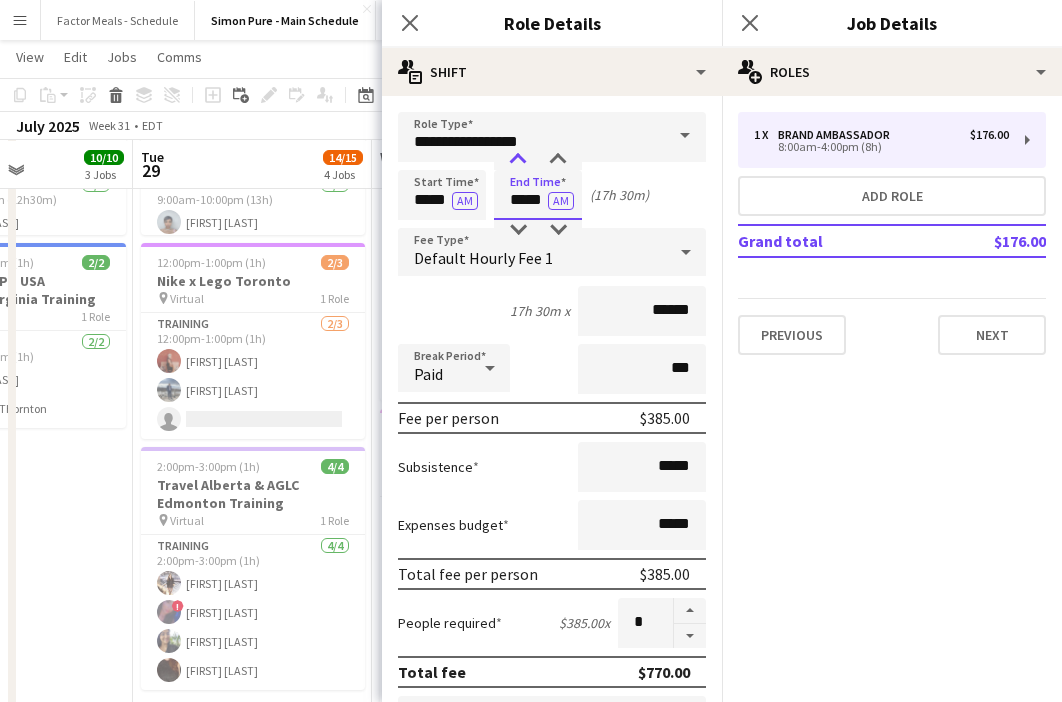 click at bounding box center [518, 160] 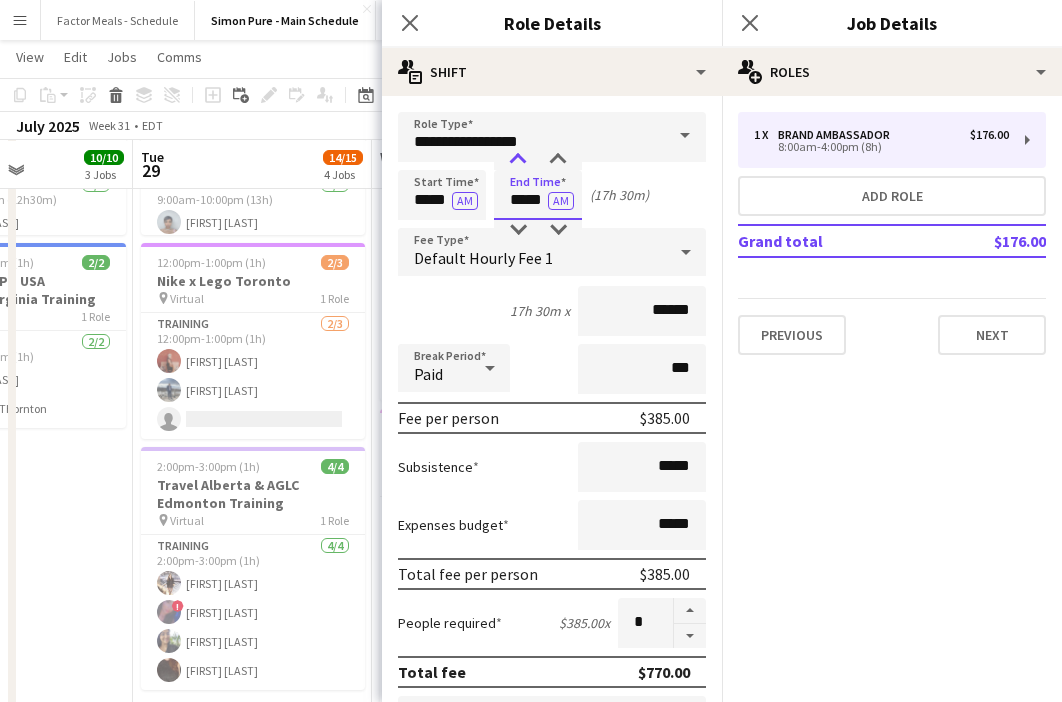 click at bounding box center (518, 160) 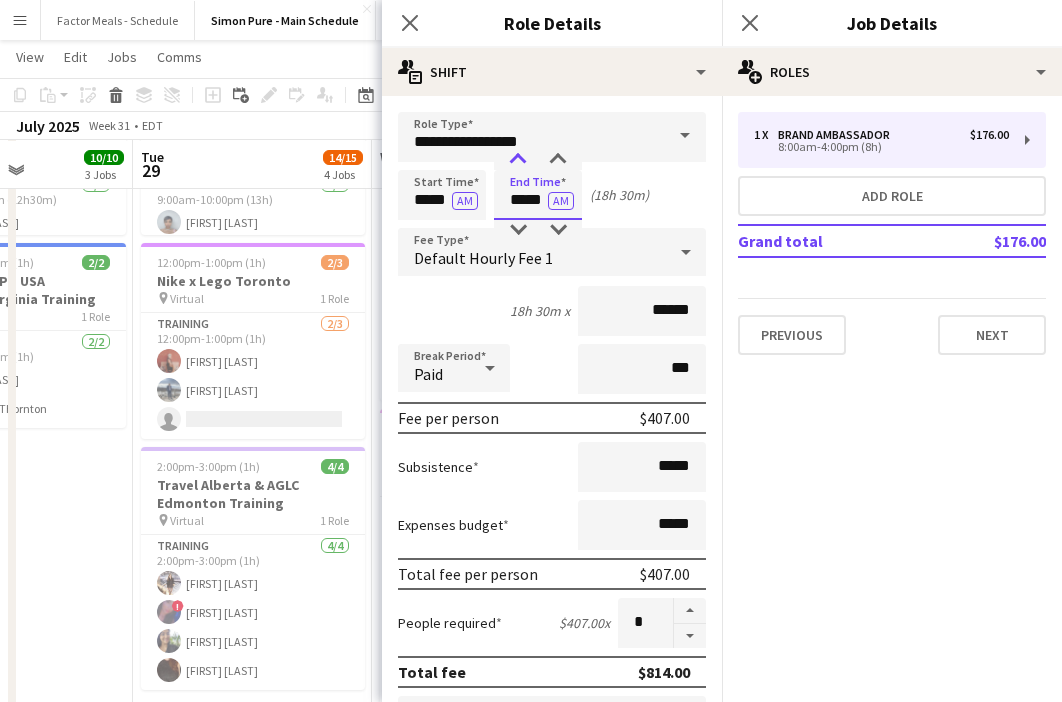 click at bounding box center [518, 160] 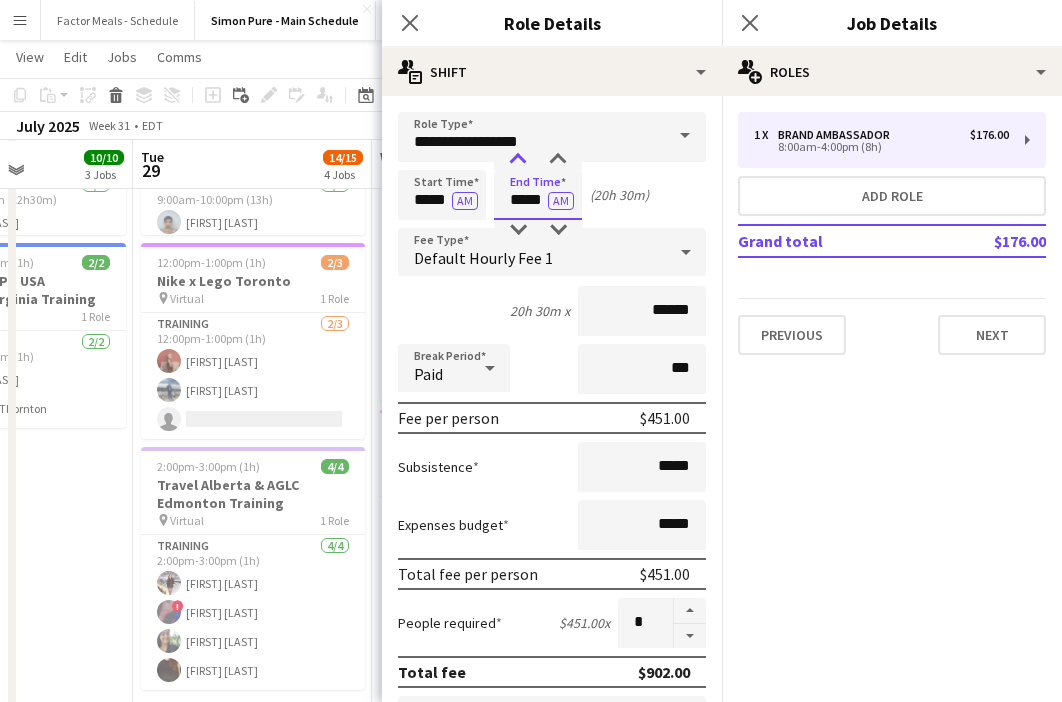 click at bounding box center [518, 160] 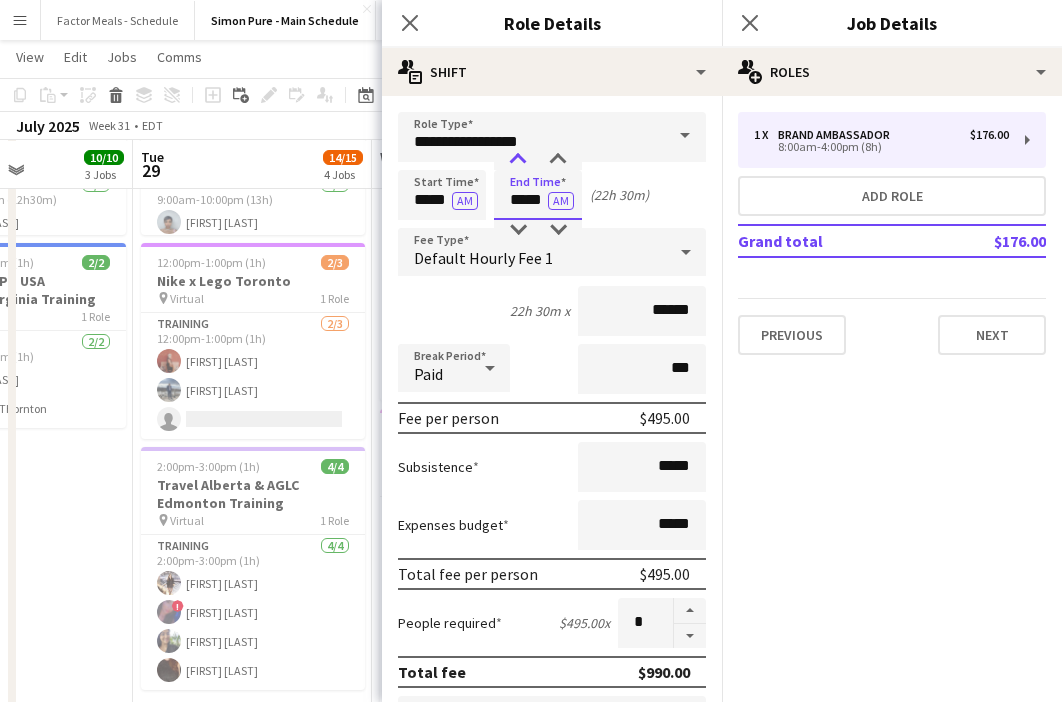click at bounding box center [518, 160] 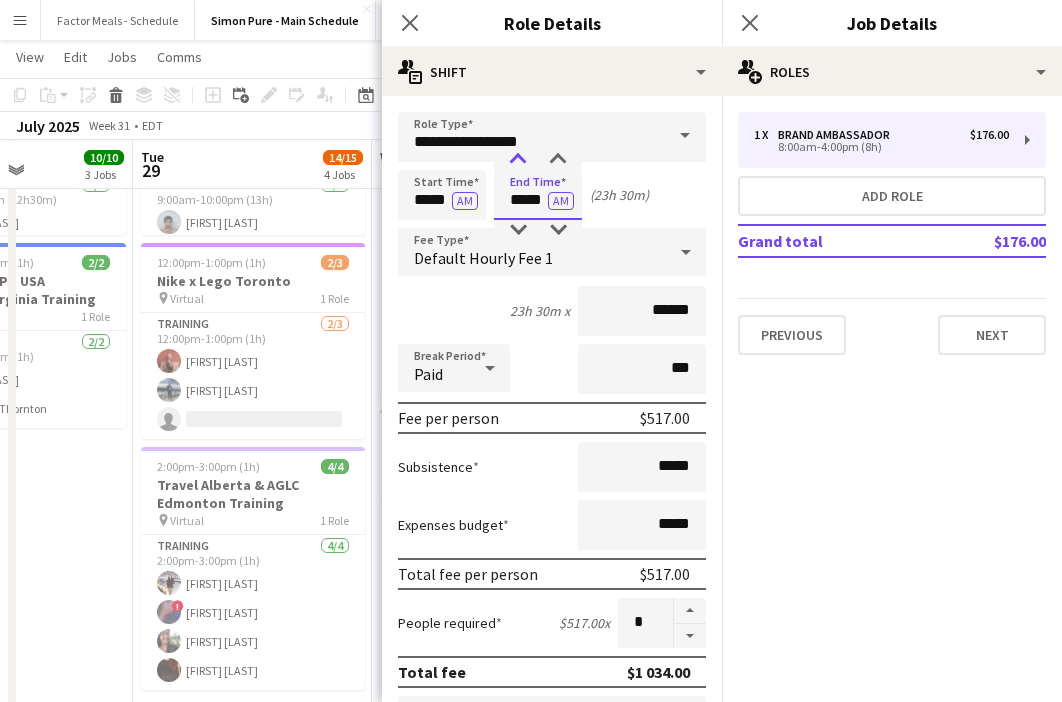 click at bounding box center [518, 160] 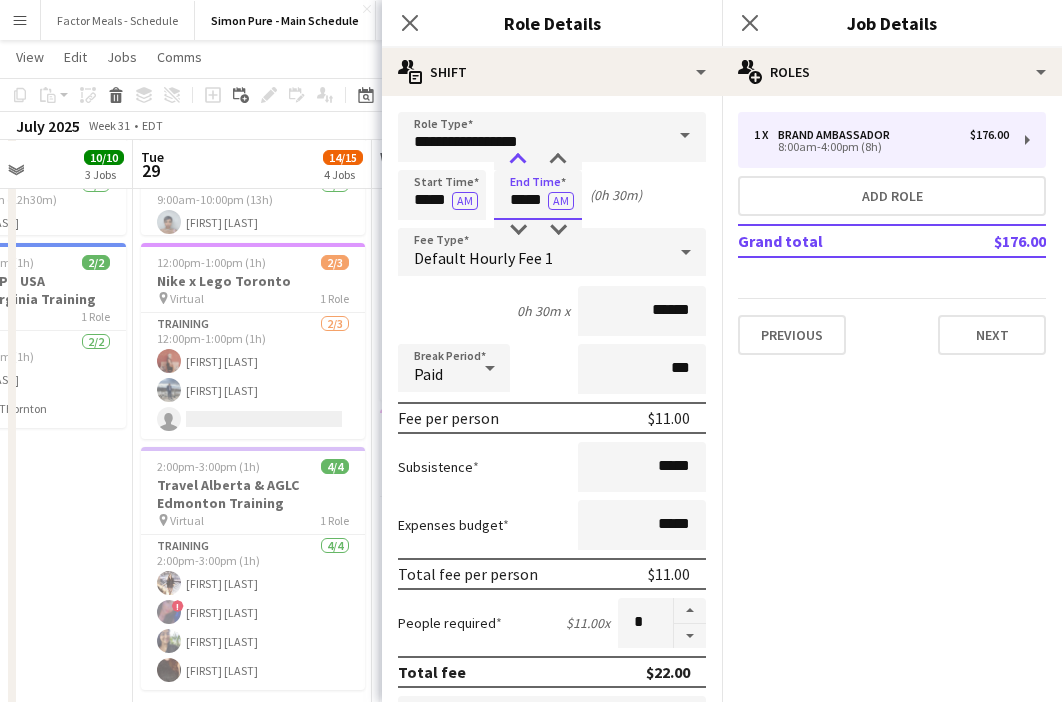 click at bounding box center (518, 160) 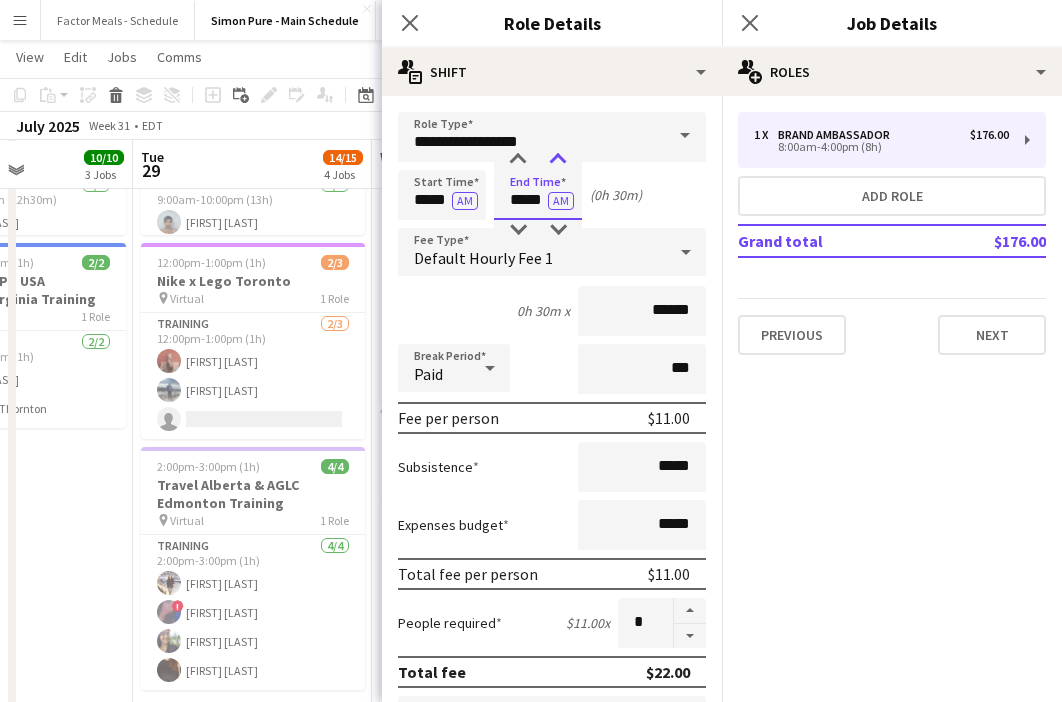 click at bounding box center [558, 160] 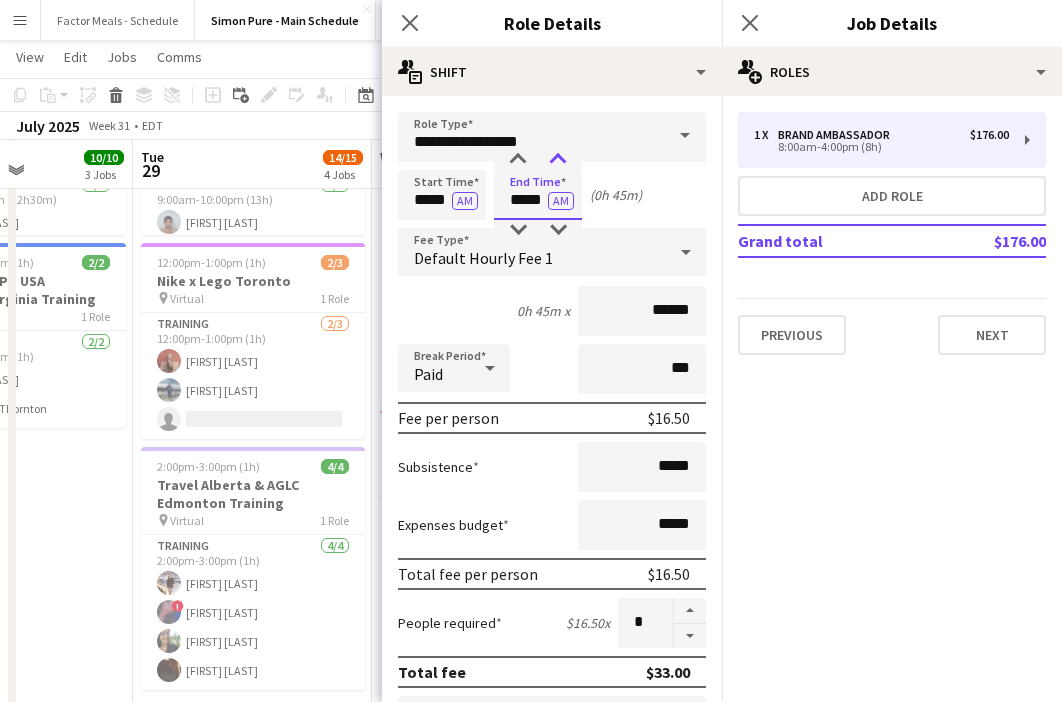 type on "*****" 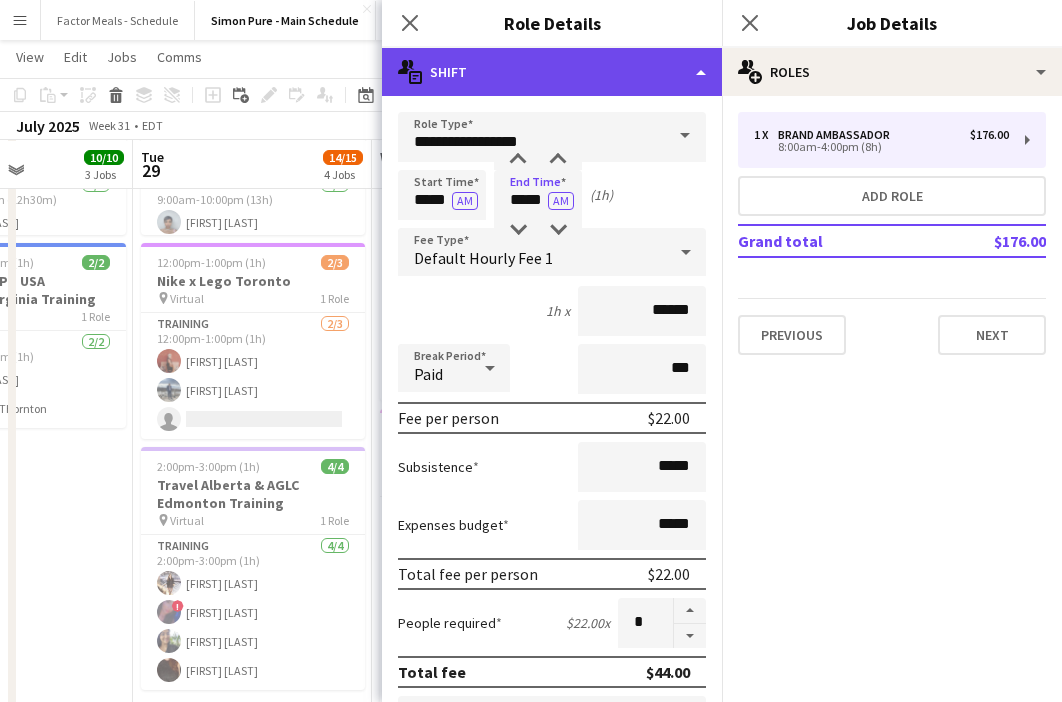 click on "multiple-actions-text
Shift" 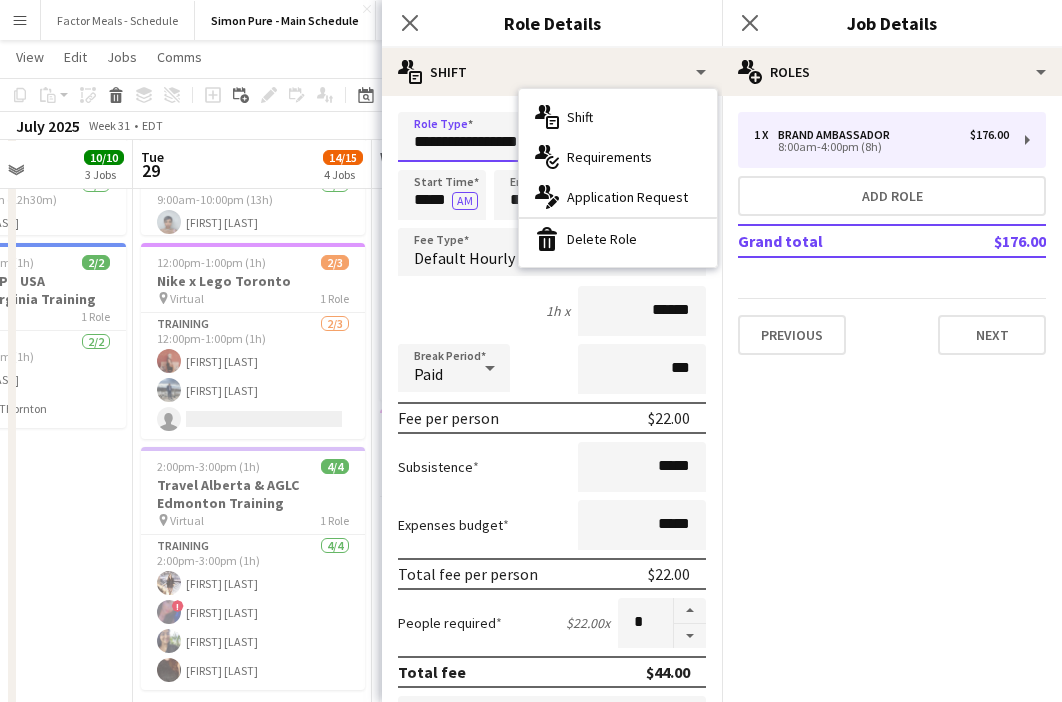 click on "**********" at bounding box center [552, 137] 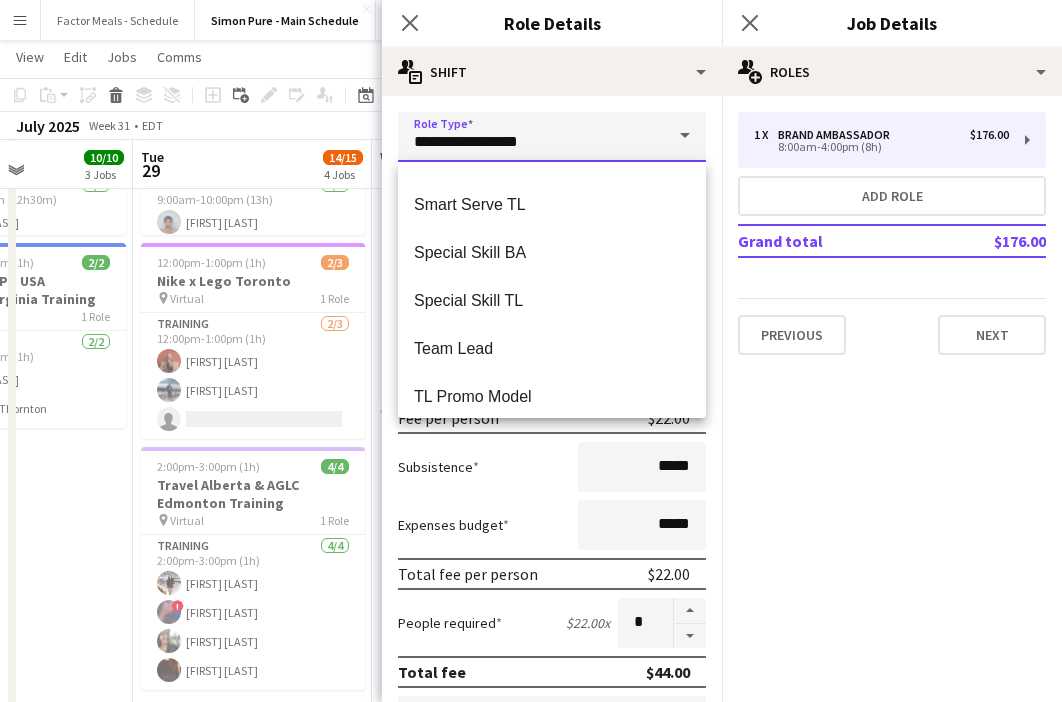 scroll, scrollTop: 528, scrollLeft: 0, axis: vertical 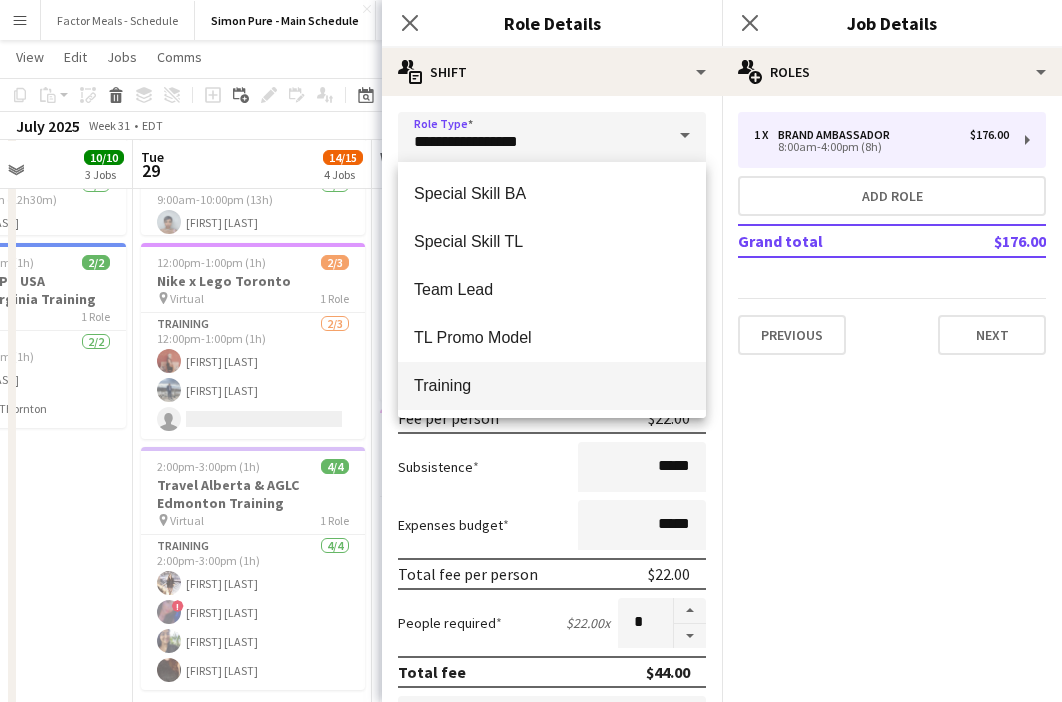 click on "Training" at bounding box center (552, 385) 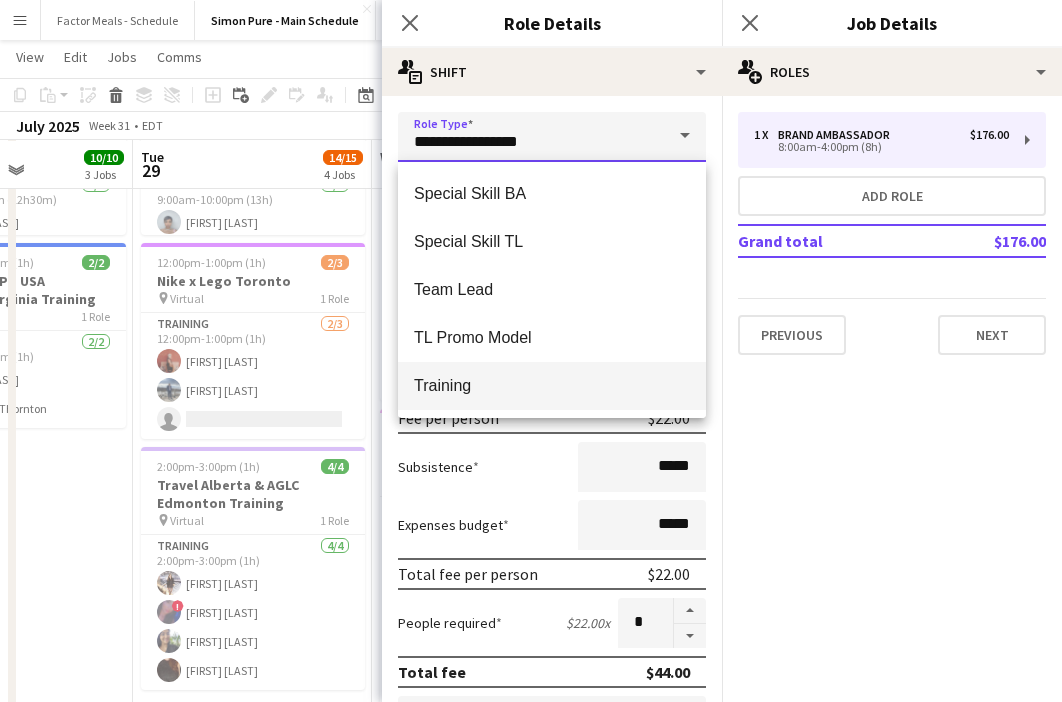 type on "********" 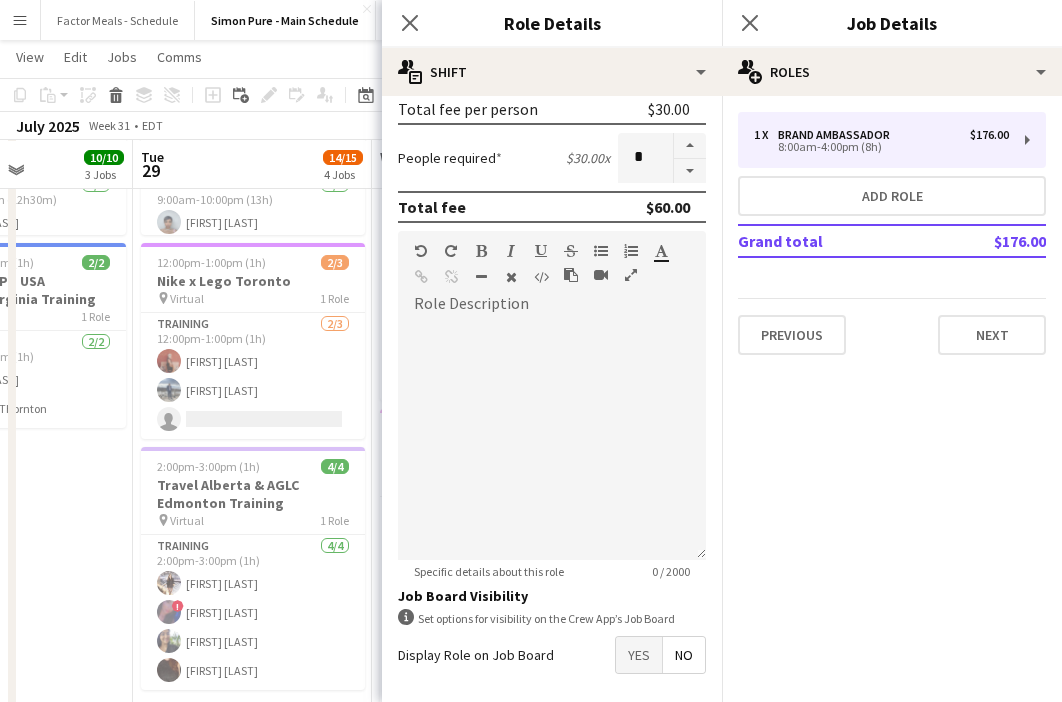 scroll, scrollTop: 550, scrollLeft: 0, axis: vertical 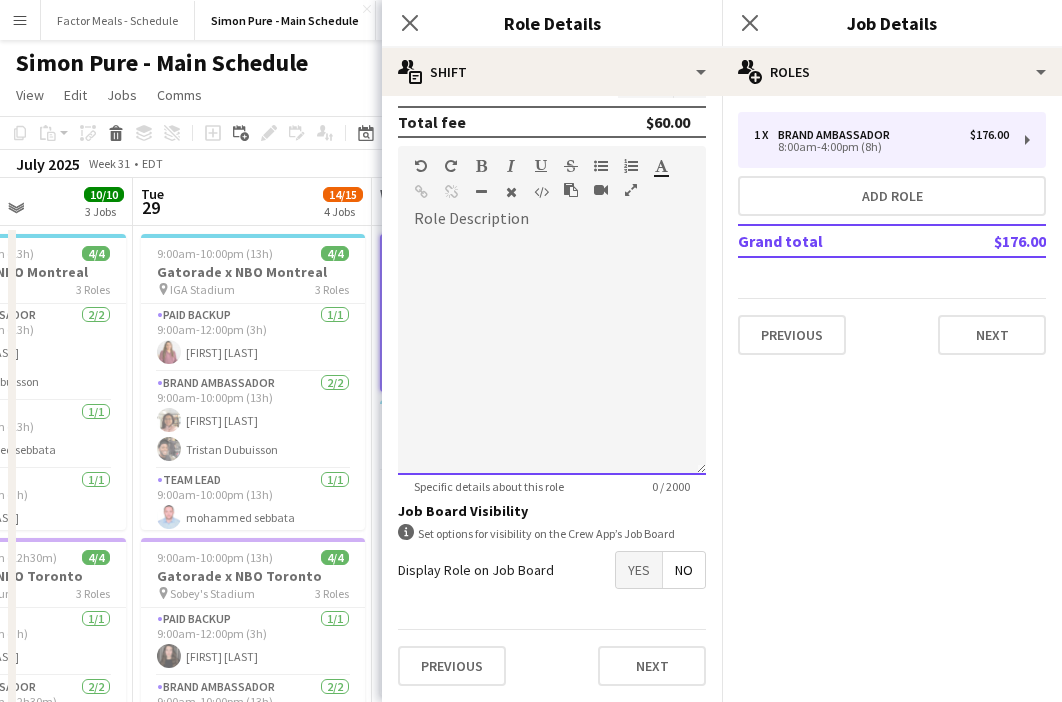 click at bounding box center [552, 355] 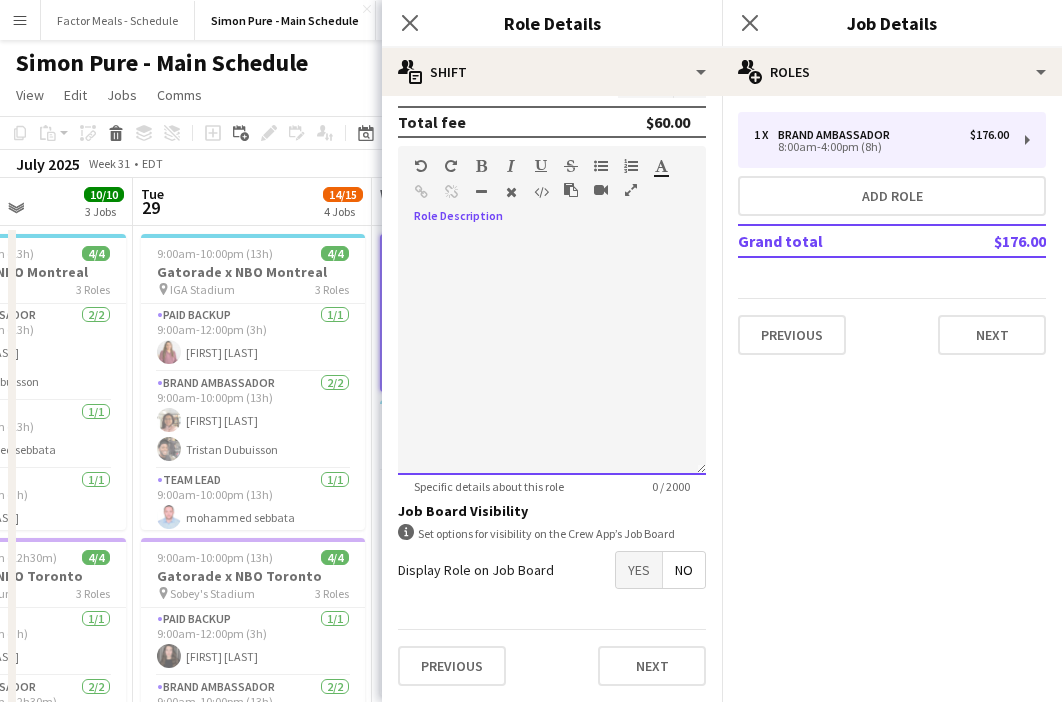 type 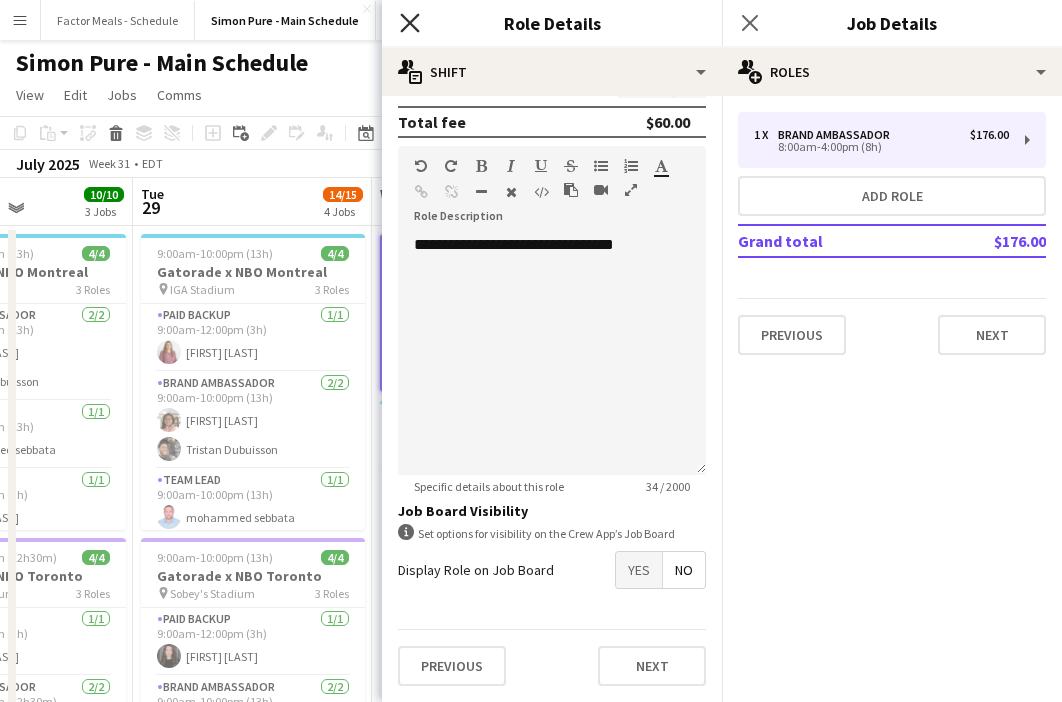 click on "Close pop-in" 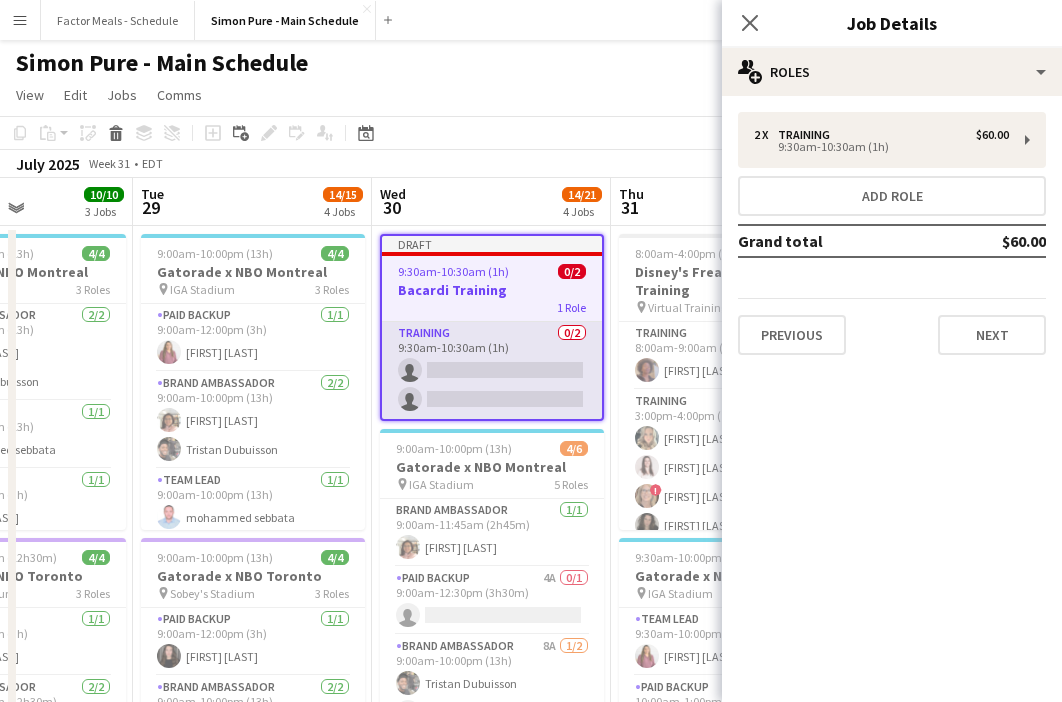 click on "Training   0/2   9:30am-10:30am (1h)
single-neutral-actions
single-neutral-actions" at bounding box center (492, 370) 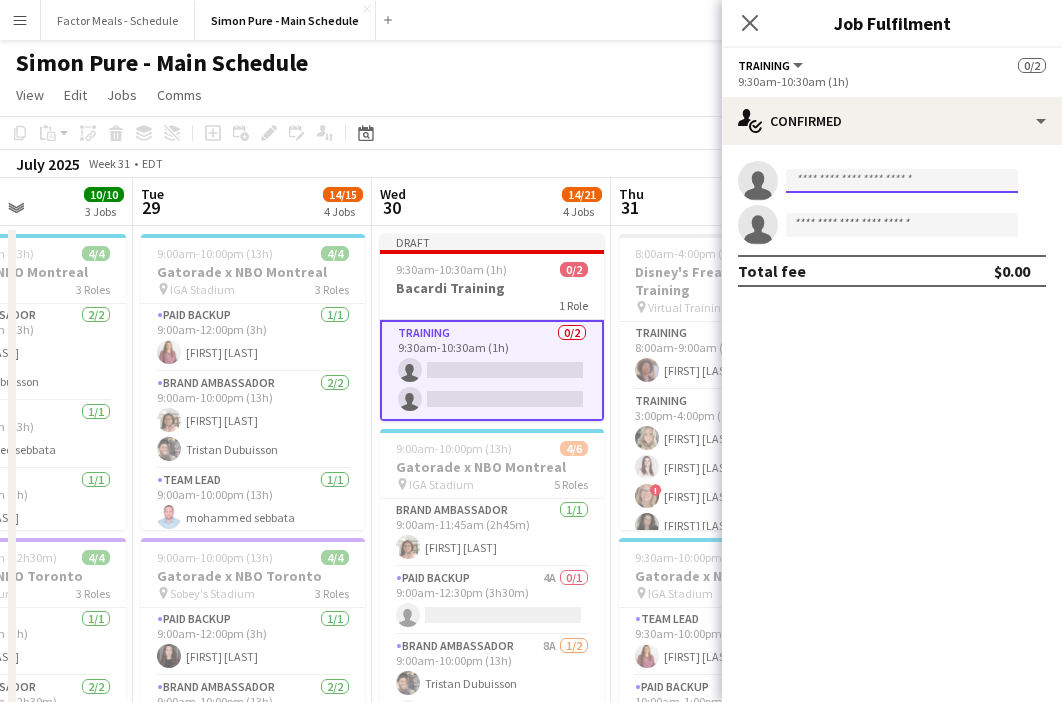 click at bounding box center (902, 181) 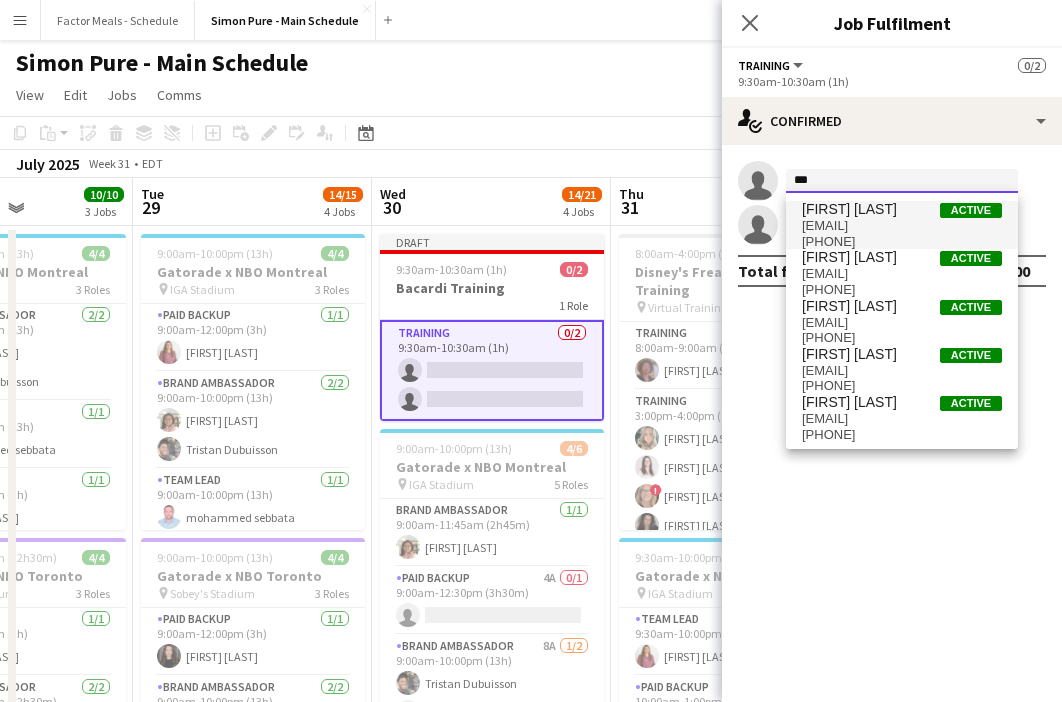 type on "***" 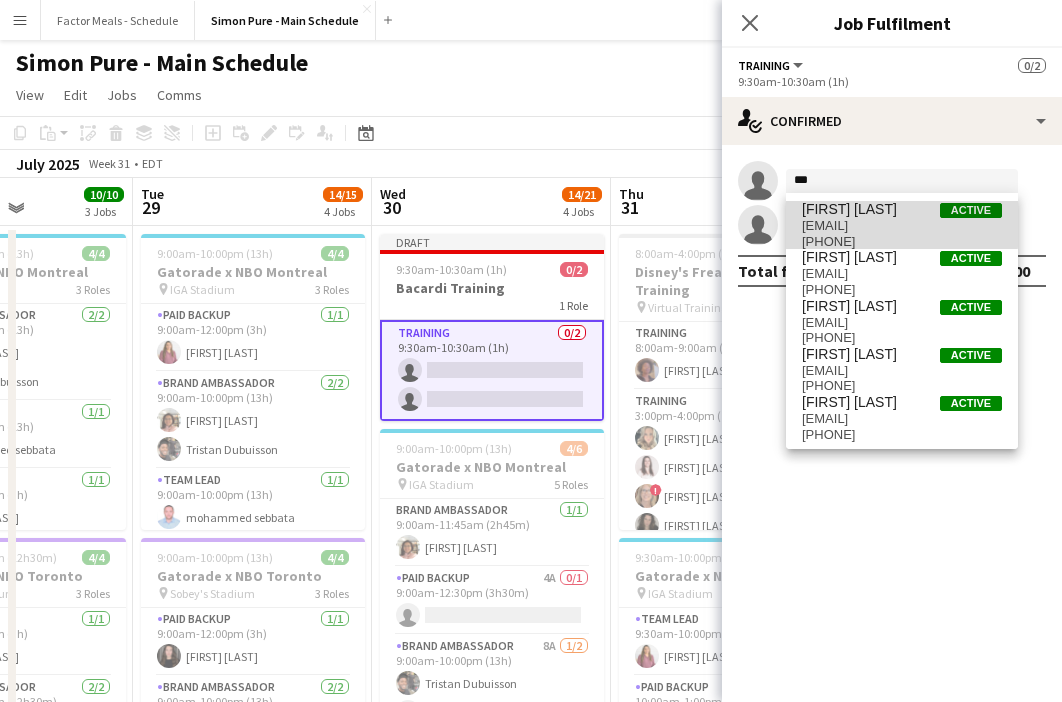 click on "[FIRST] [LAST]" at bounding box center (849, 209) 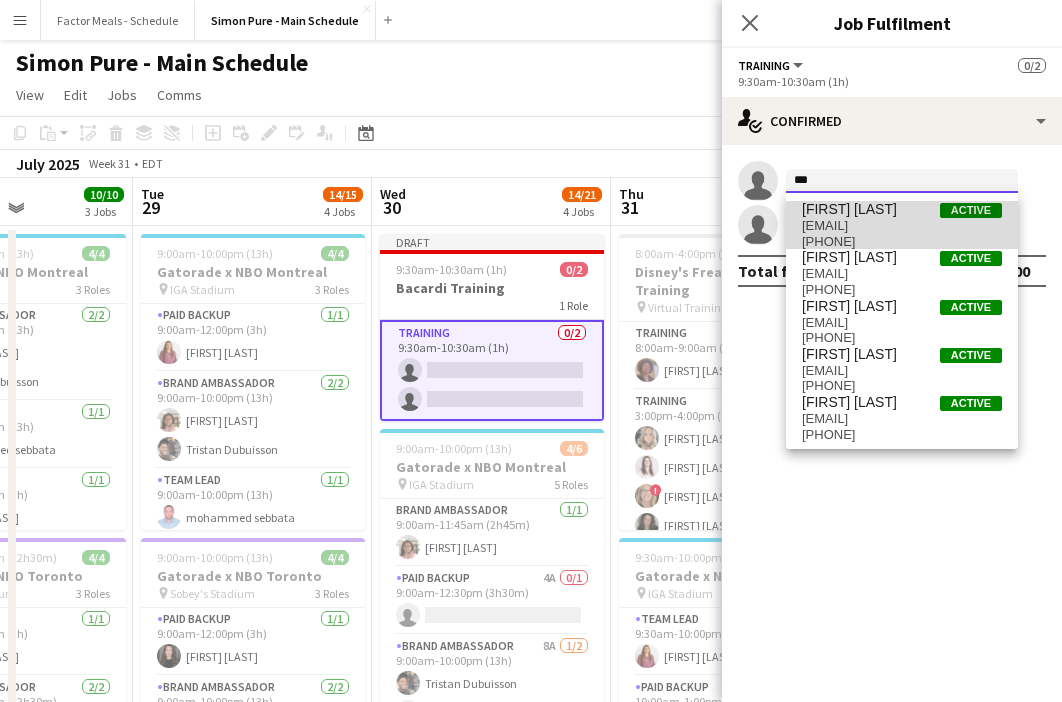 type 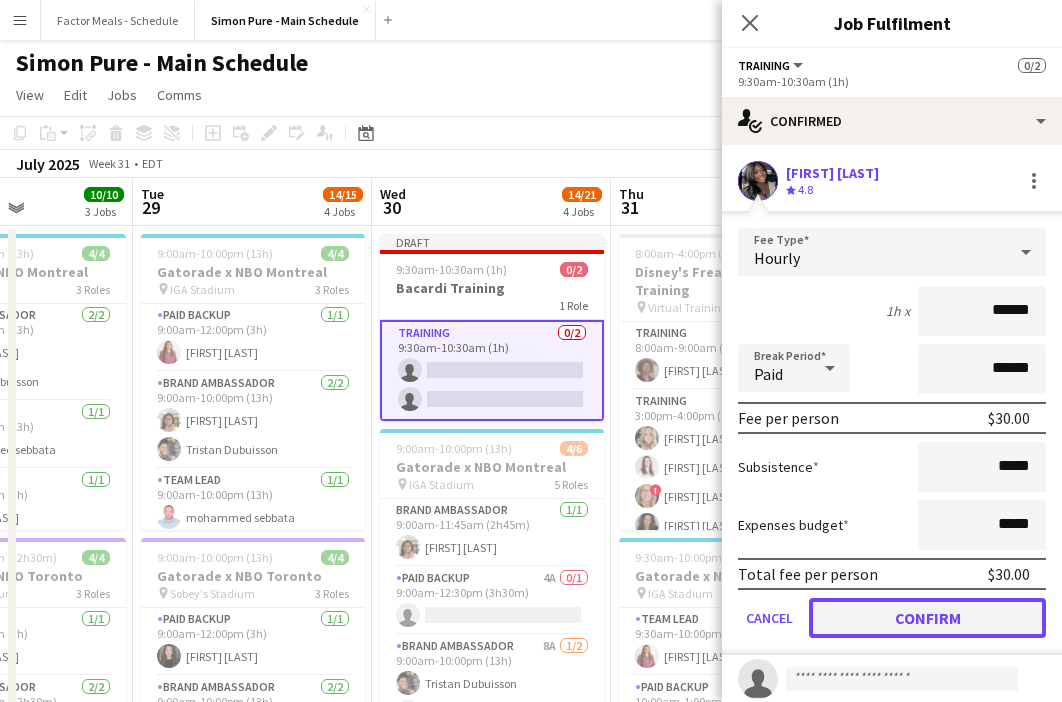 click on "Confirm" at bounding box center (927, 618) 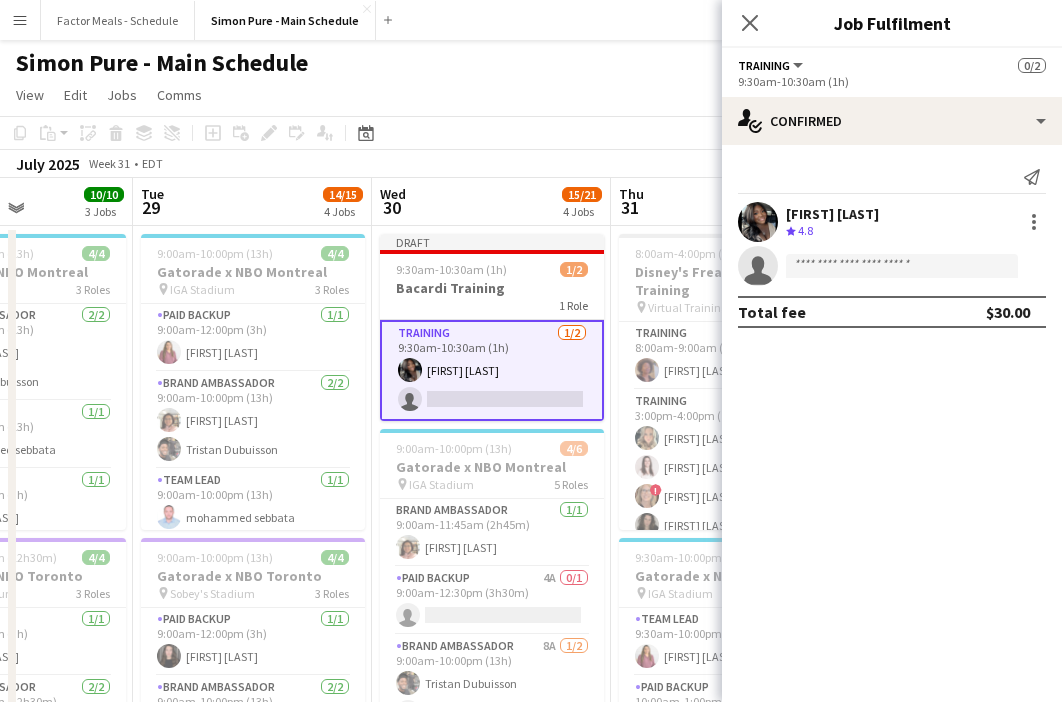 click on "Training   1/2   9:30am-10:30am (1h)
Stella Adewolu
single-neutral-actions" at bounding box center [492, 370] 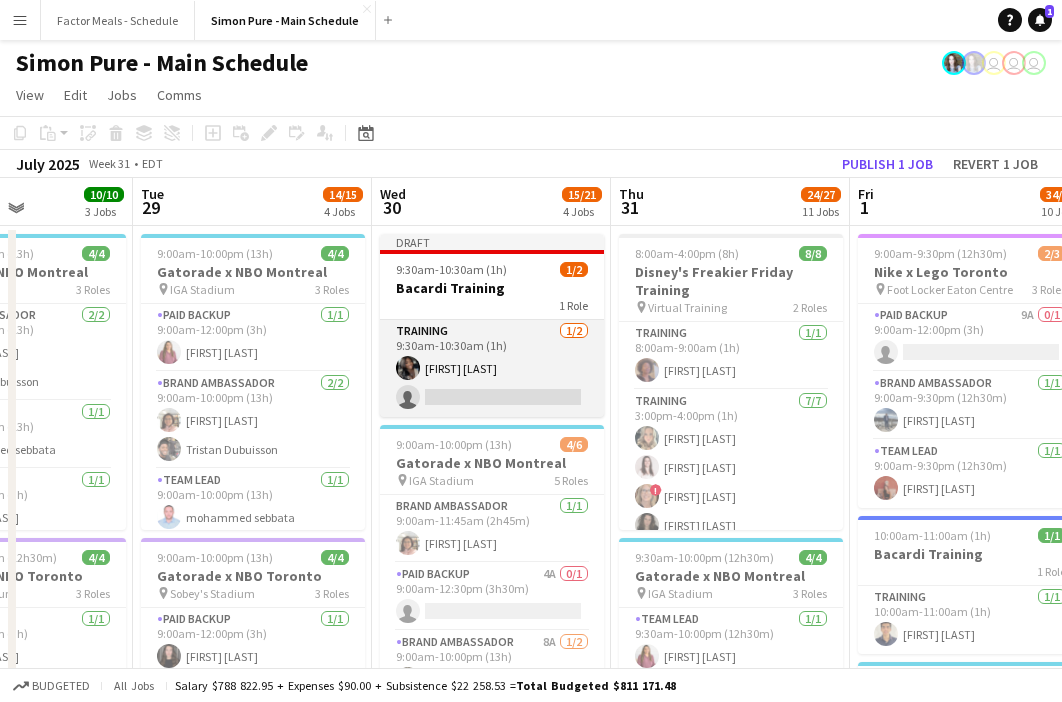 click on "Training   1/2   9:30am-10:30am (1h)
Stella Adewolu
single-neutral-actions" at bounding box center [492, 368] 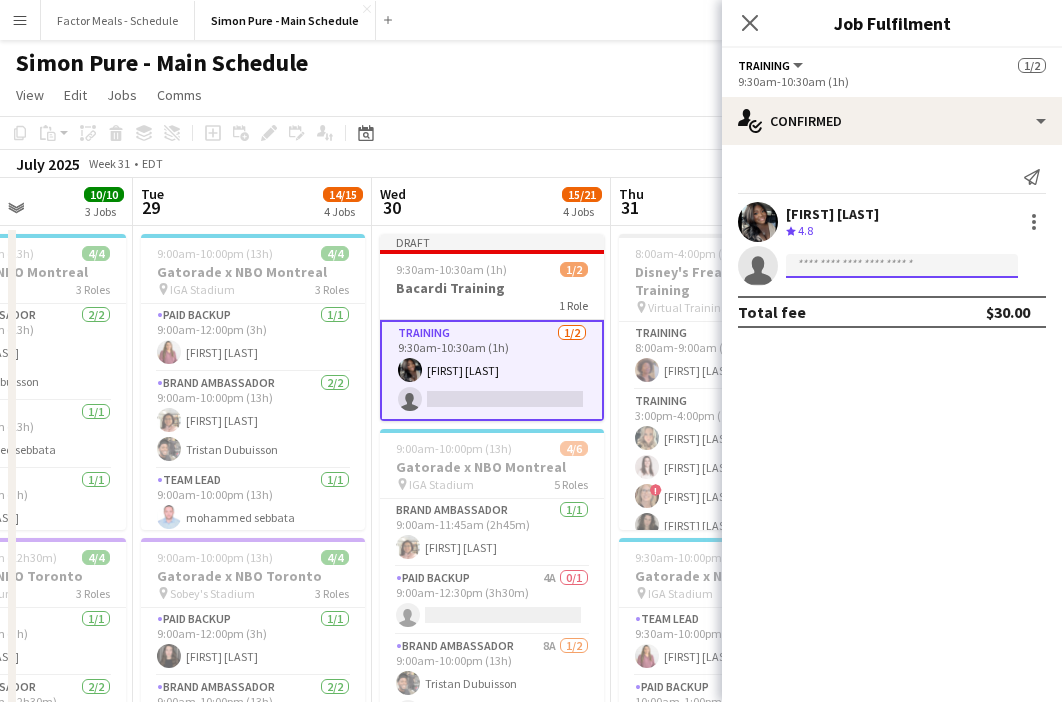 click 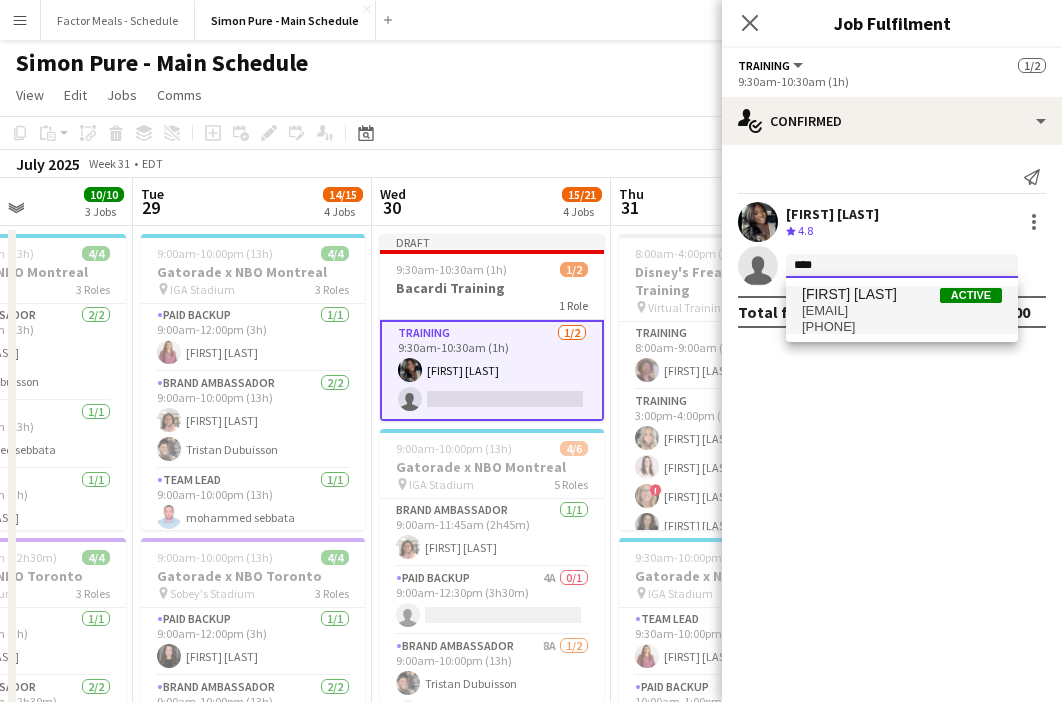 type on "****" 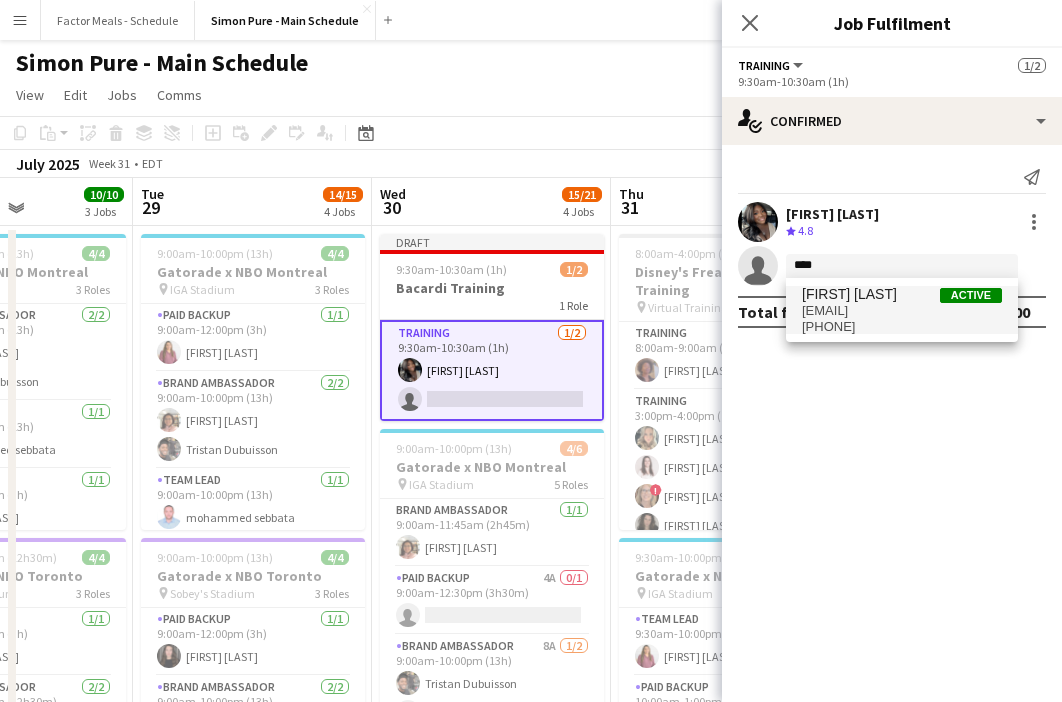 click on "rina.ra3@gmail.com" at bounding box center [902, 311] 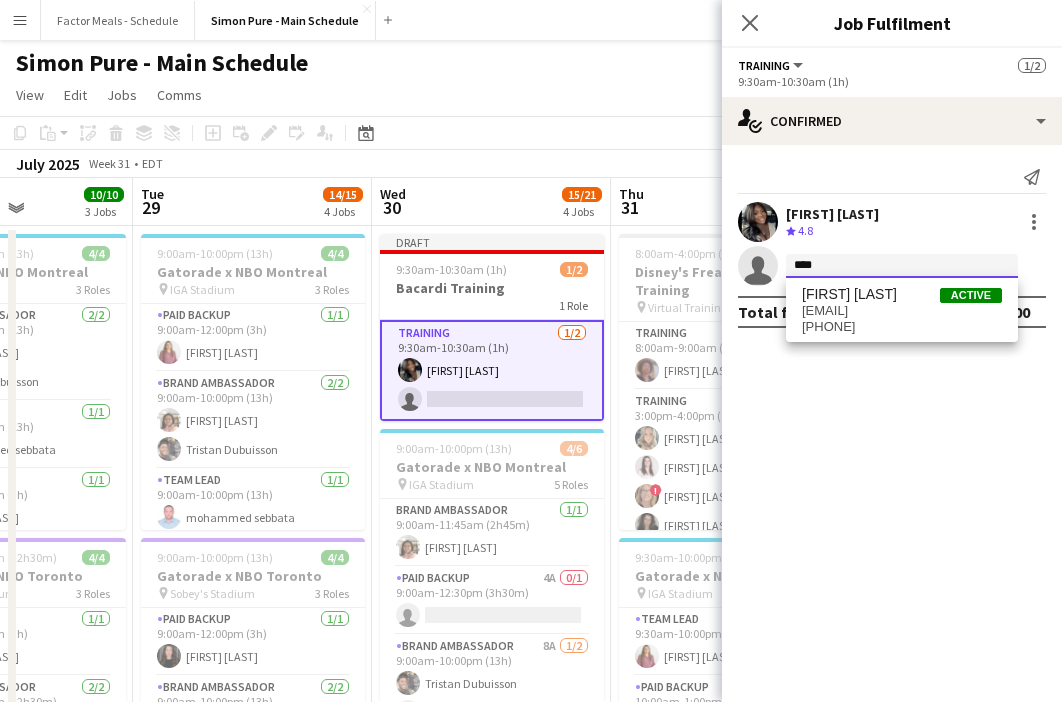 type 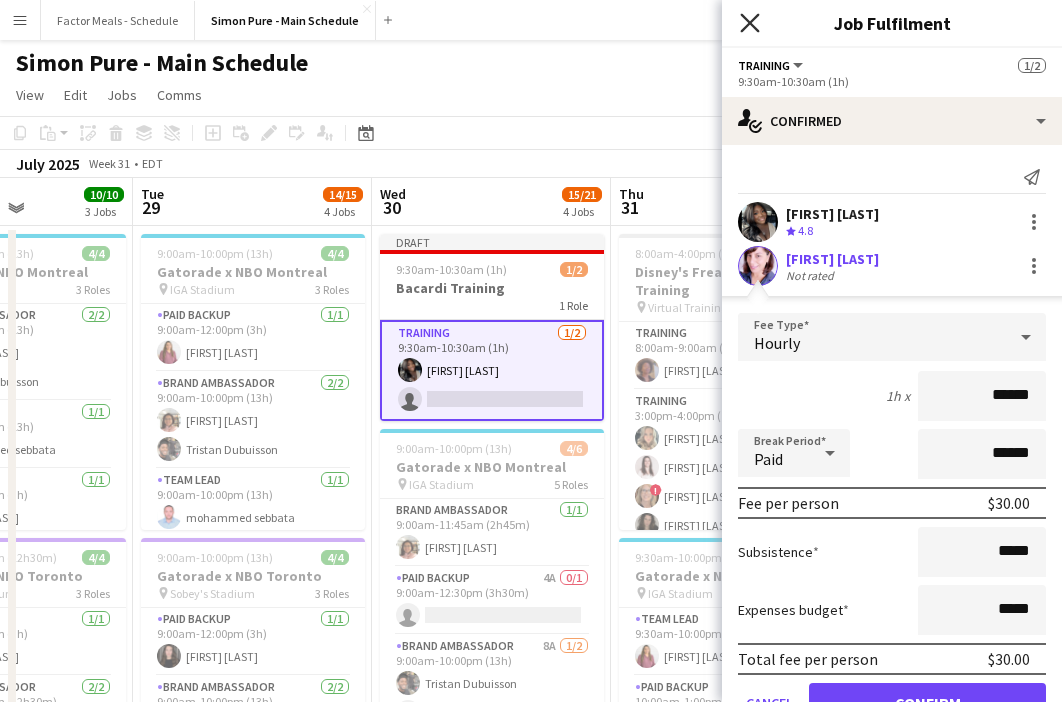 click on "Close pop-in" 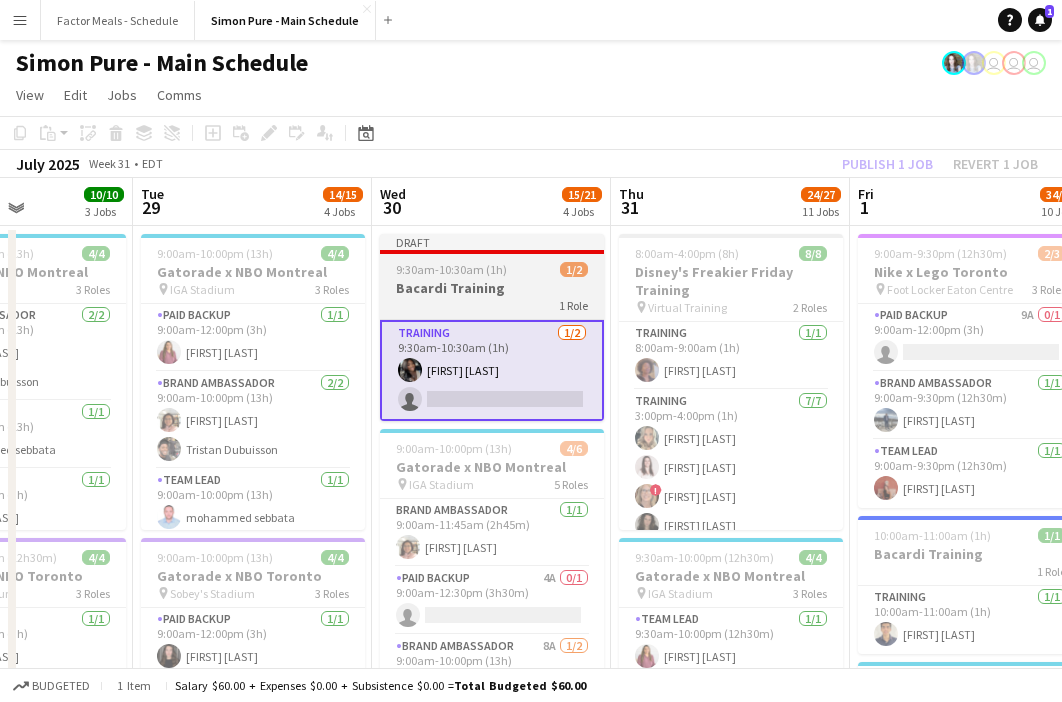 click on "Draft   9:30am-10:30am (1h)    1/2   Bacardi Training    1 Role   Training   1/2   9:30am-10:30am (1h)
Stella Adewolu
single-neutral-actions" at bounding box center [492, 327] 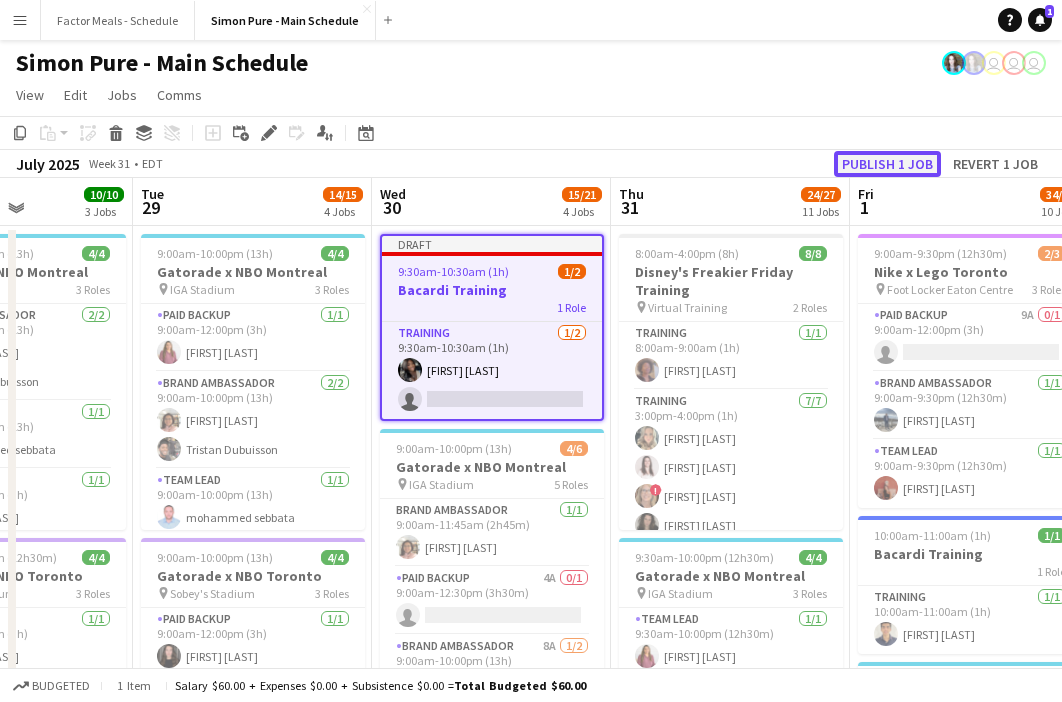 click on "Publish 1 job" 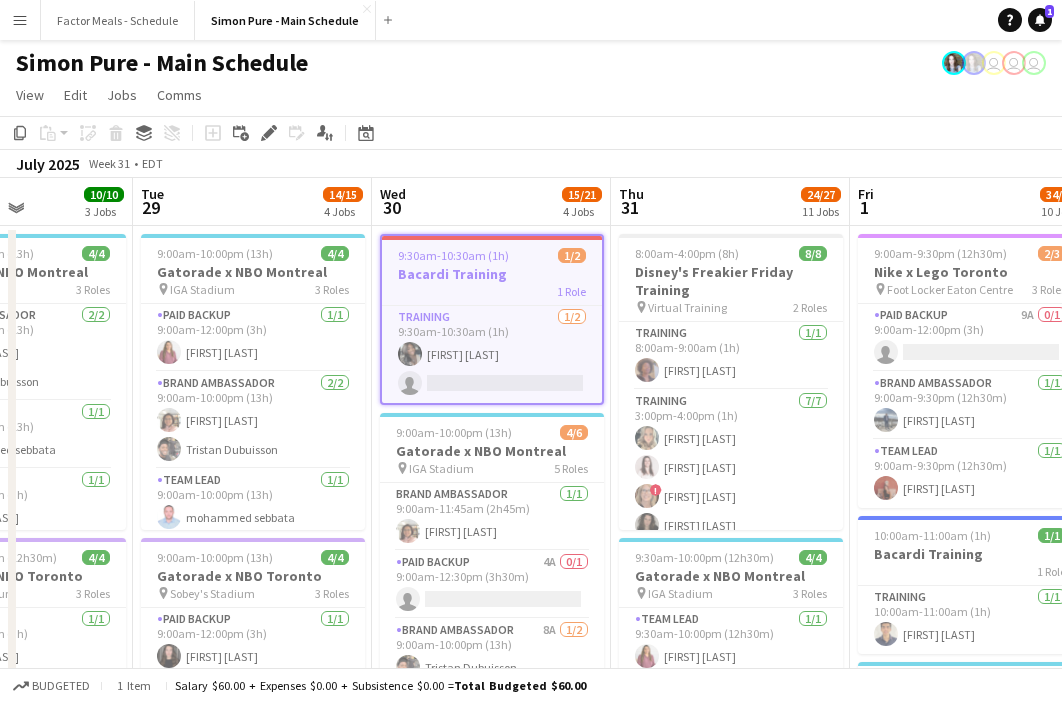 click on "July 2025   Week 31
•   EDT" 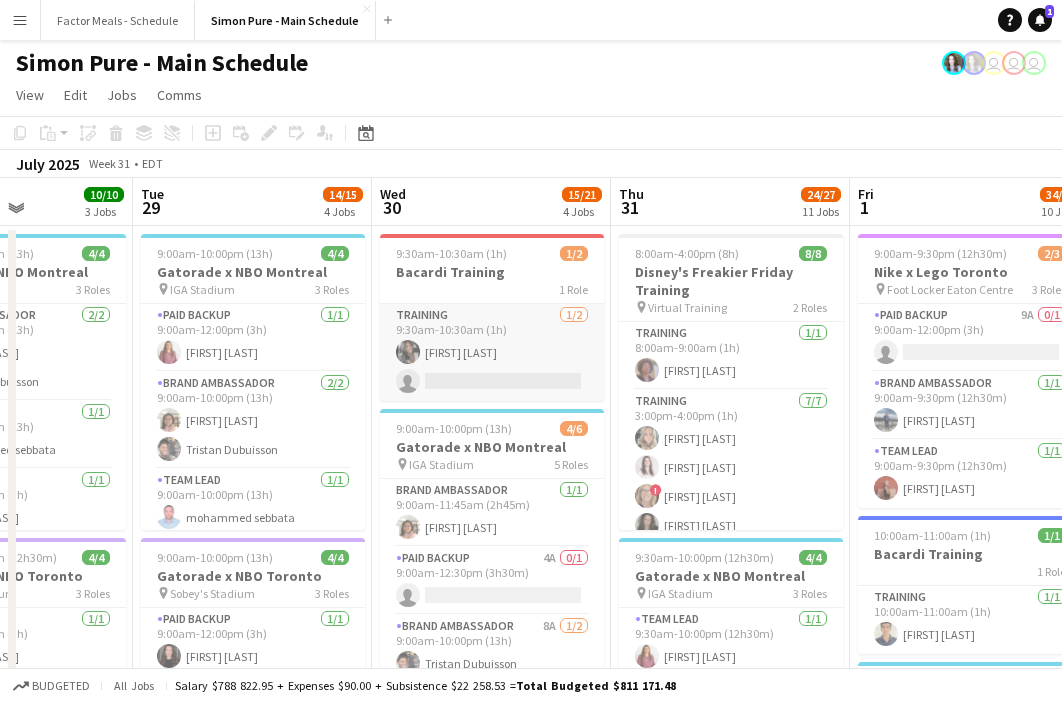 click on "Training   1/2   9:30am-10:30am (1h)
Stella Adewolu
single-neutral-actions" at bounding box center [492, 352] 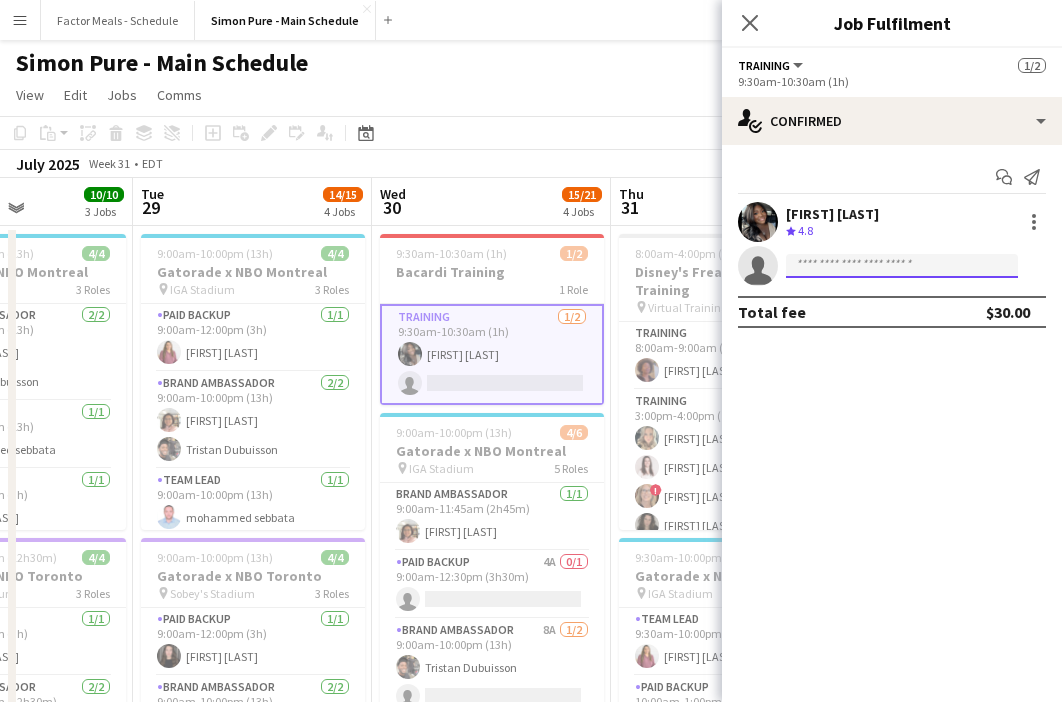 click 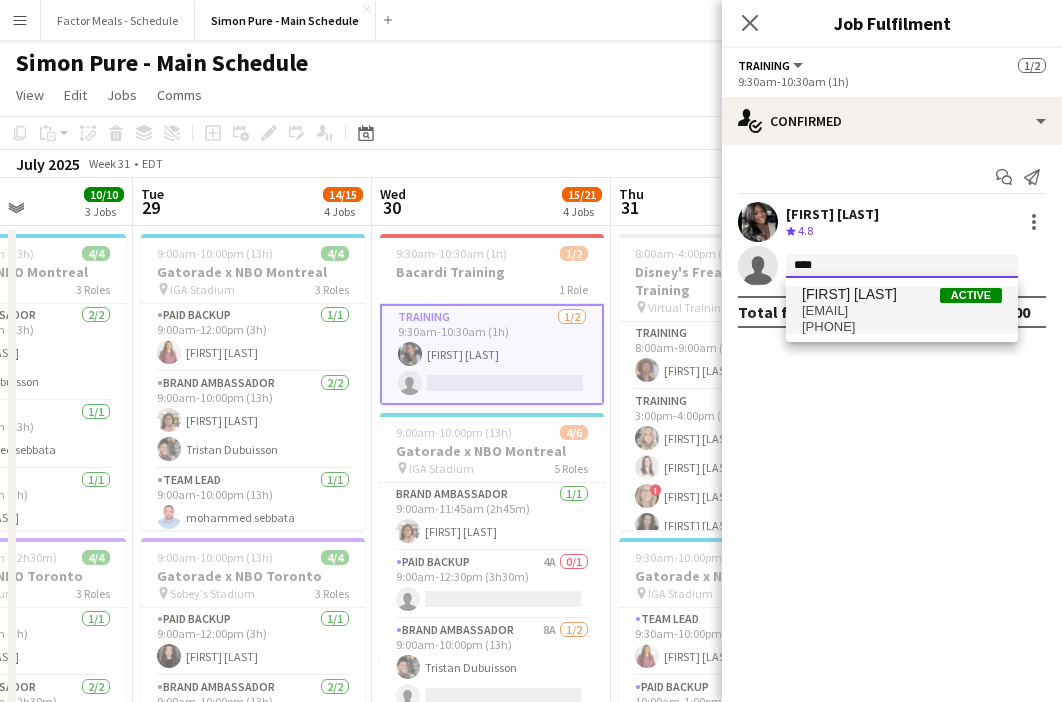 type on "****" 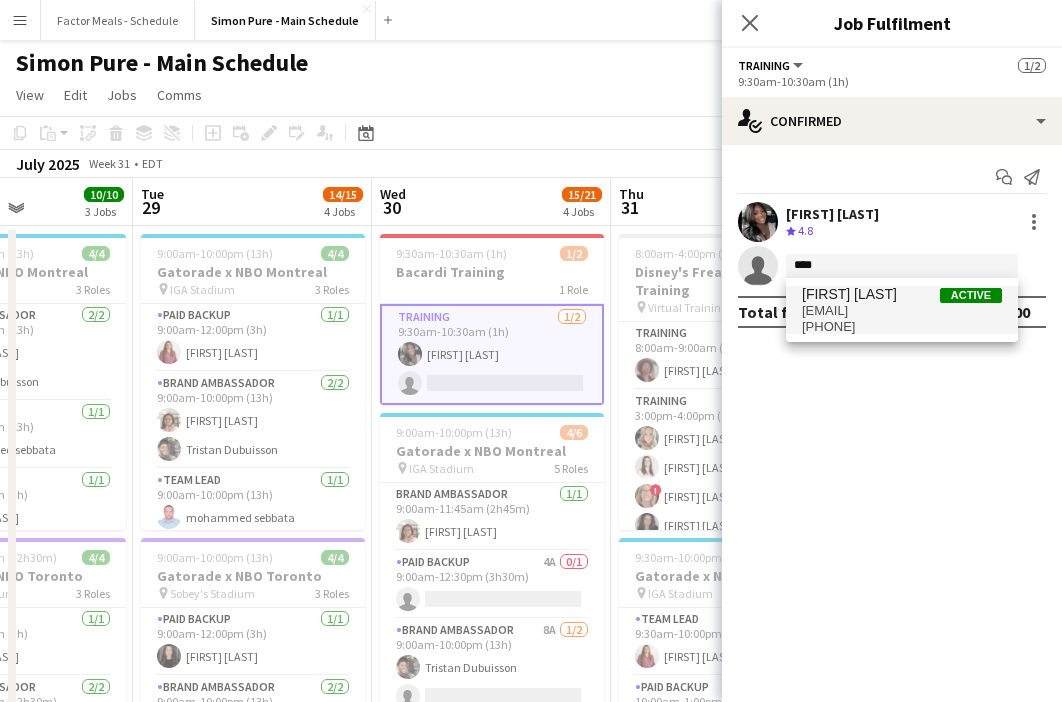 click on "rina.ra3@gmail.com" at bounding box center [902, 311] 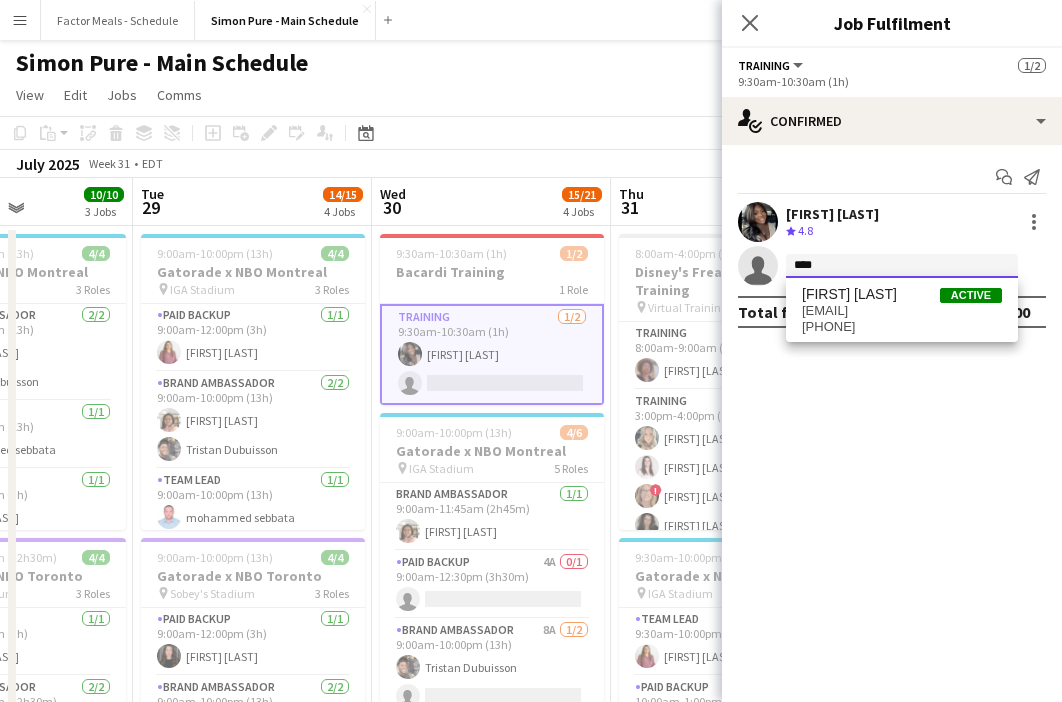 type 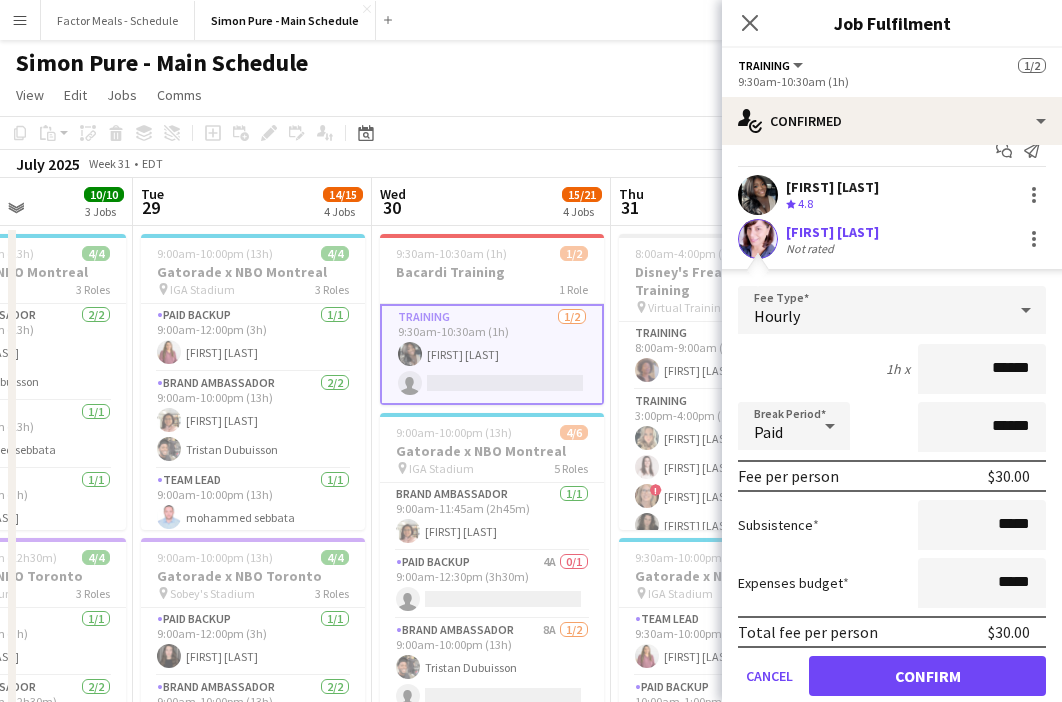 scroll, scrollTop: 31, scrollLeft: 0, axis: vertical 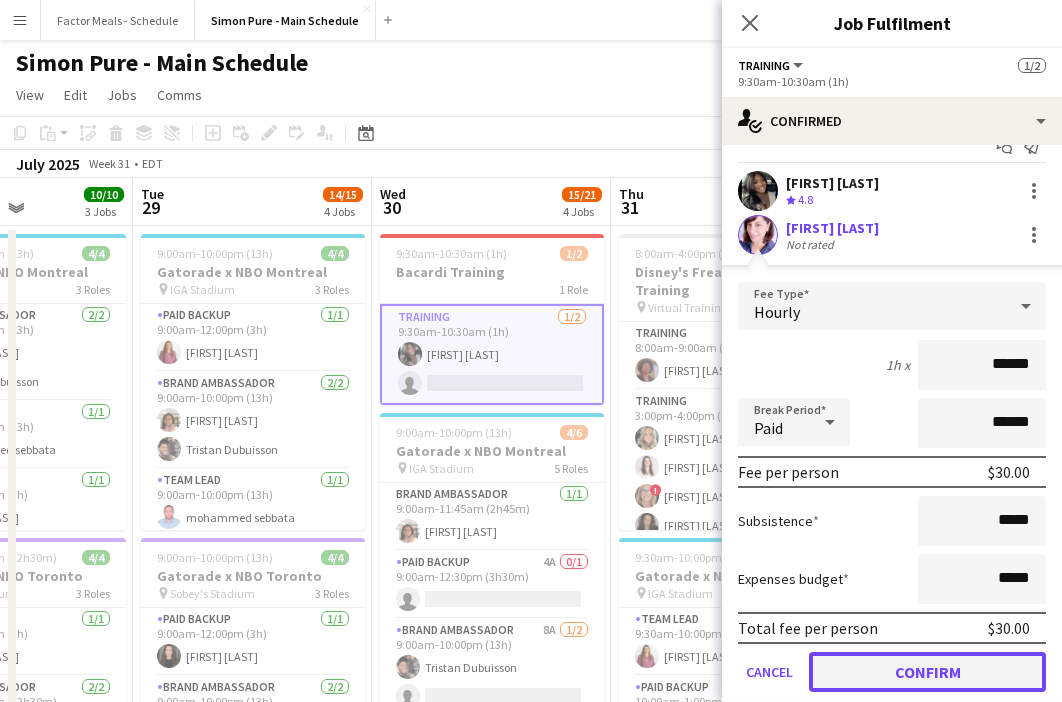 click on "Confirm" at bounding box center [927, 672] 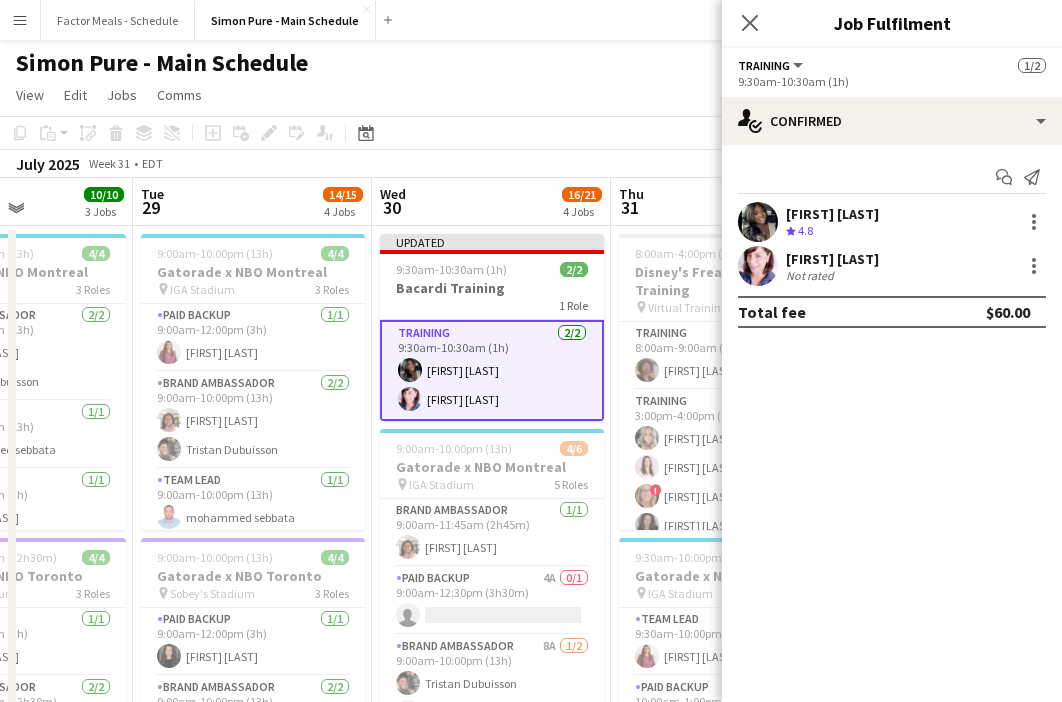 scroll, scrollTop: 0, scrollLeft: 0, axis: both 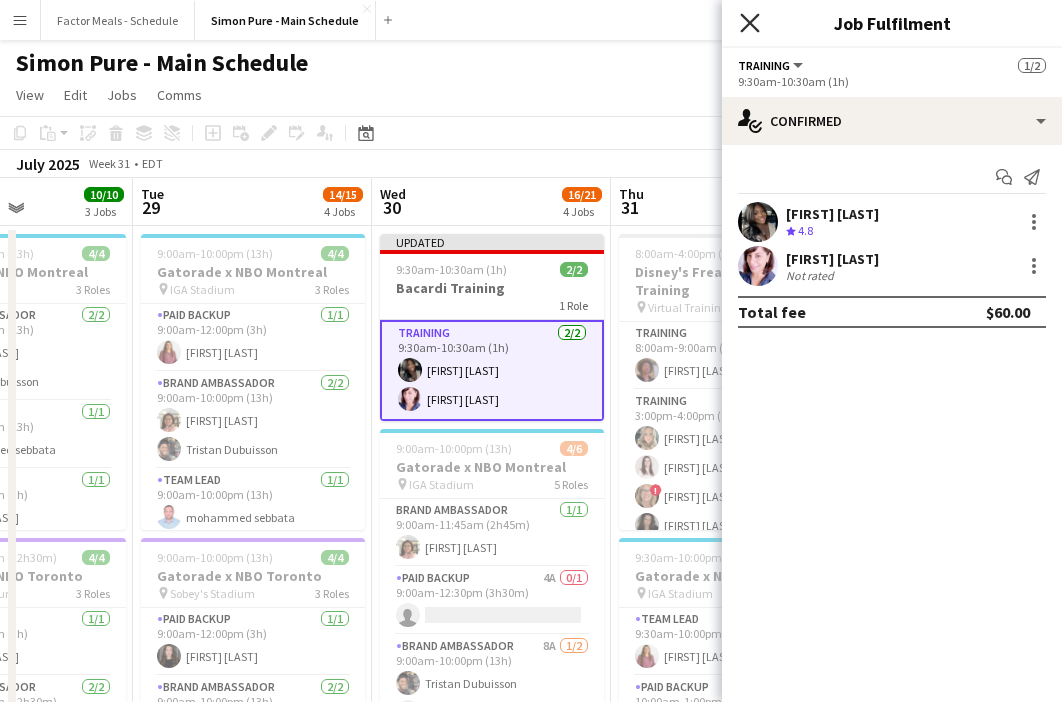 click 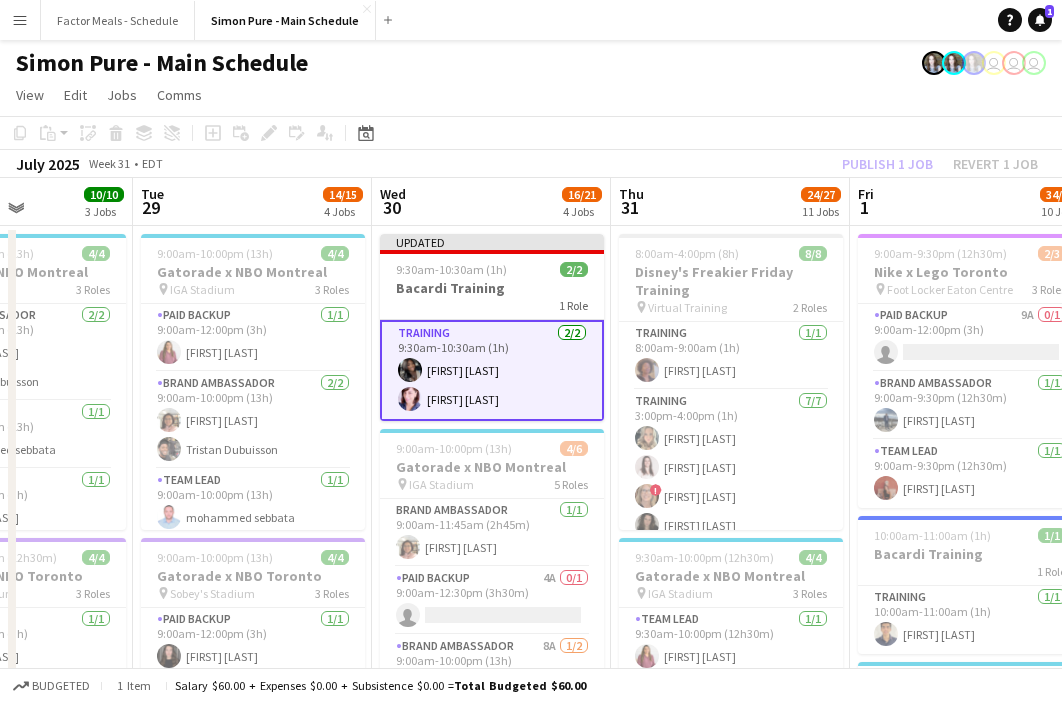 click on "Copy
Paste
Paste
Command
V Paste with crew
Command
Shift
V
Paste linked Job
Delete
Group
Ungroup
Add job
Add linked Job
Edit
Edit linked Job
Applicants
Date picker
AUG 2025 AUG 2025 Monday M Tuesday T Wednesday W Thursday T Friday F Saturday S Sunday S  AUG   1   2   3   4   5   6   7   8   9   10   11   12   13   14   15   16   17   18   19   20   21   22   23   24   25" 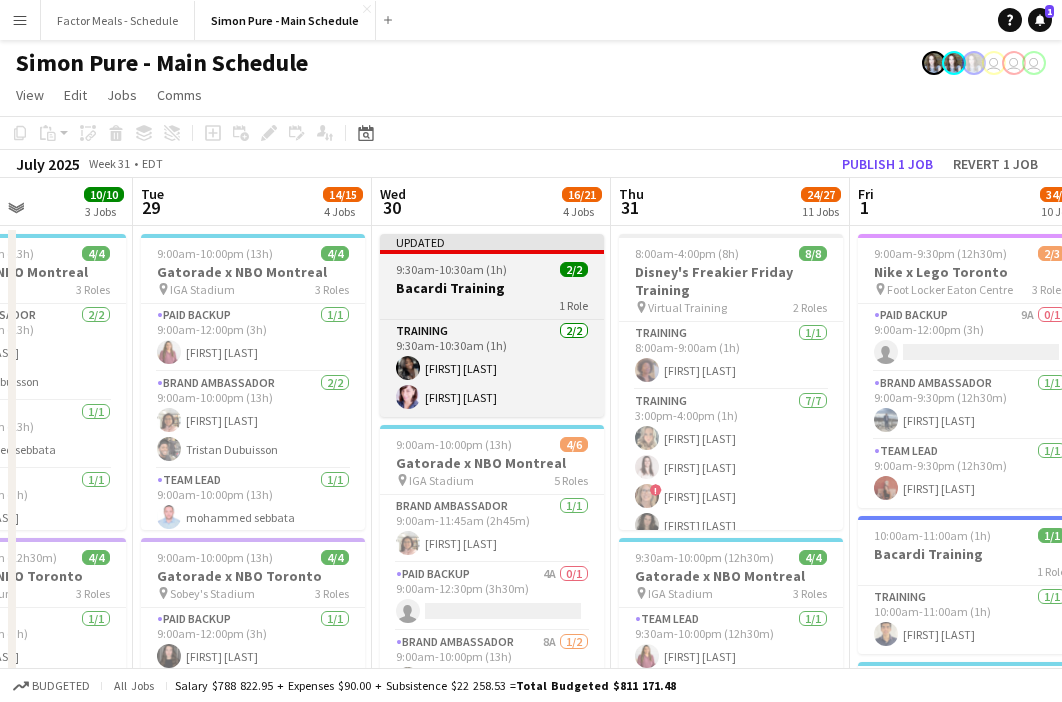click on "Updated" at bounding box center (492, 242) 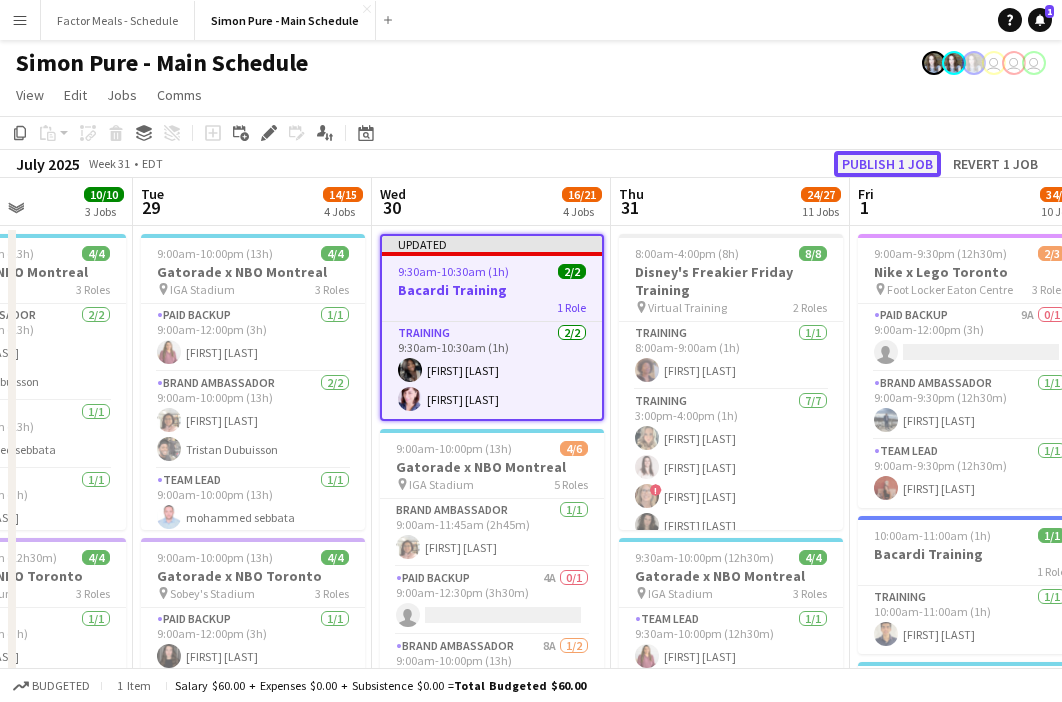 click on "Publish 1 job" 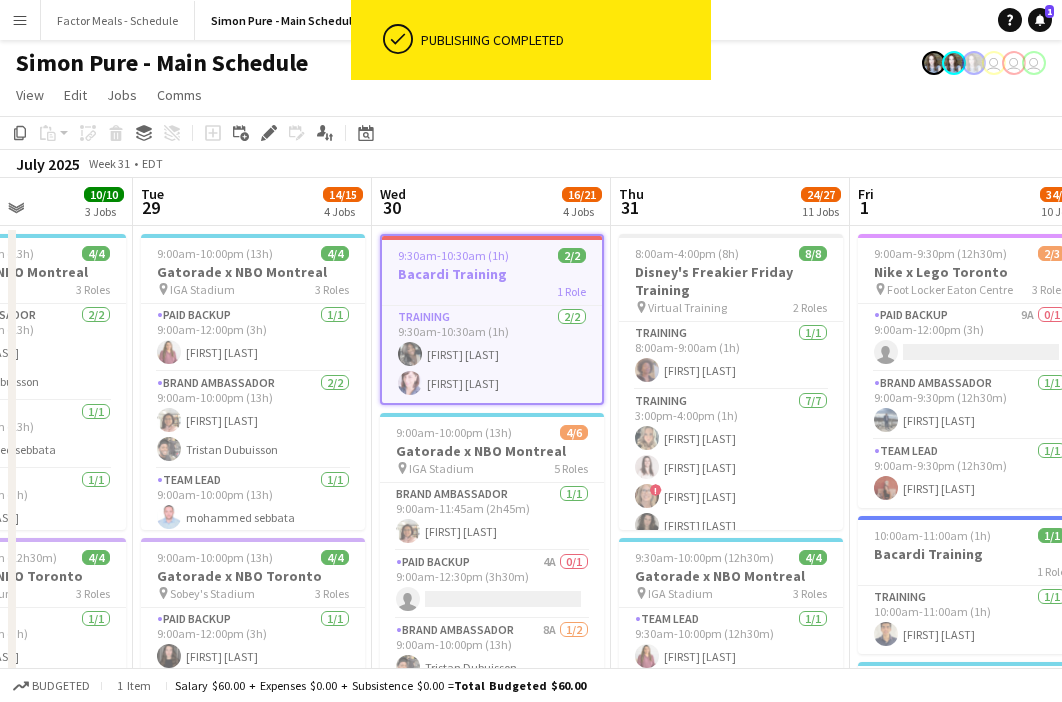 click on "Wed   30   16/21   4 Jobs" at bounding box center [491, 202] 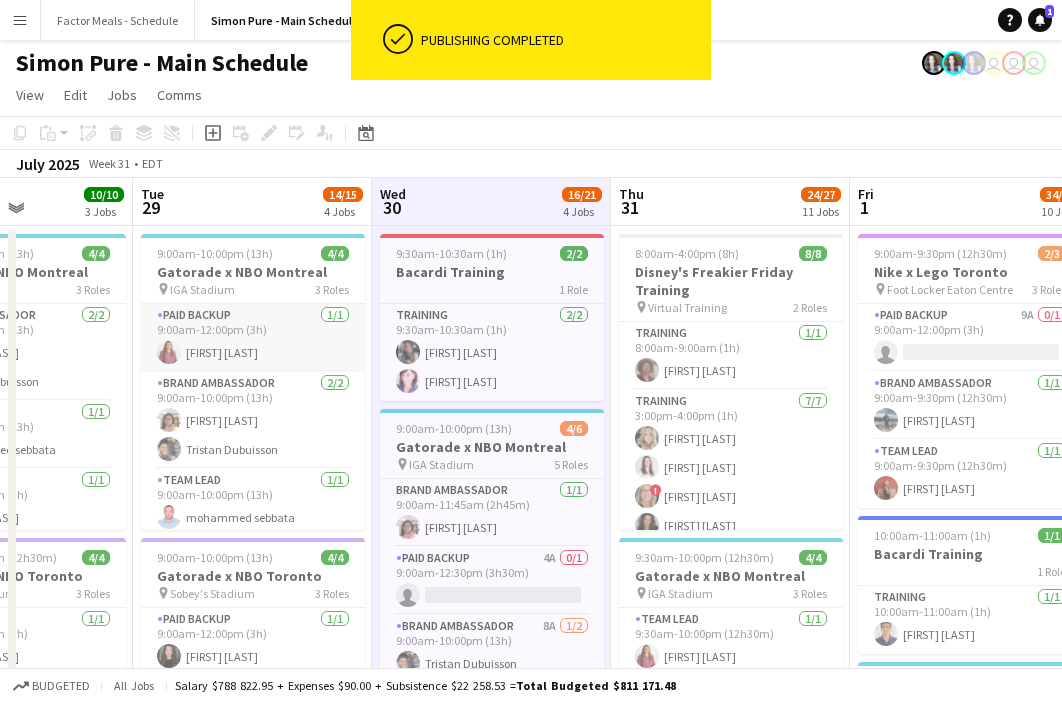 scroll, scrollTop: 7, scrollLeft: 0, axis: vertical 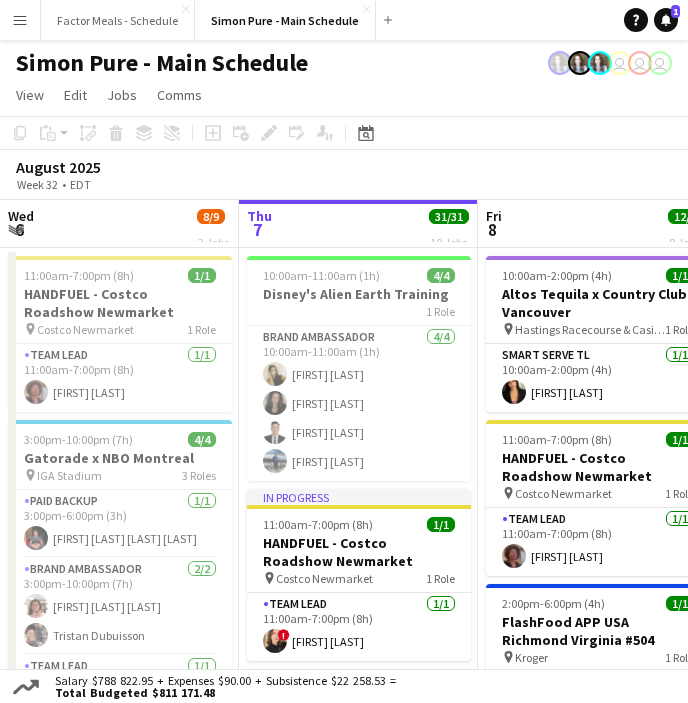 click on "Menu" at bounding box center [20, 20] 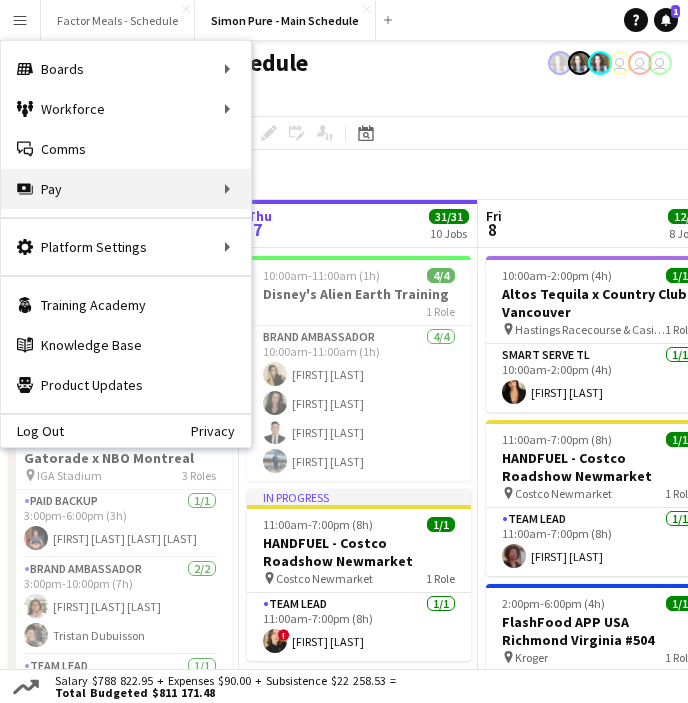 click on "Pay
Pay" at bounding box center [126, 189] 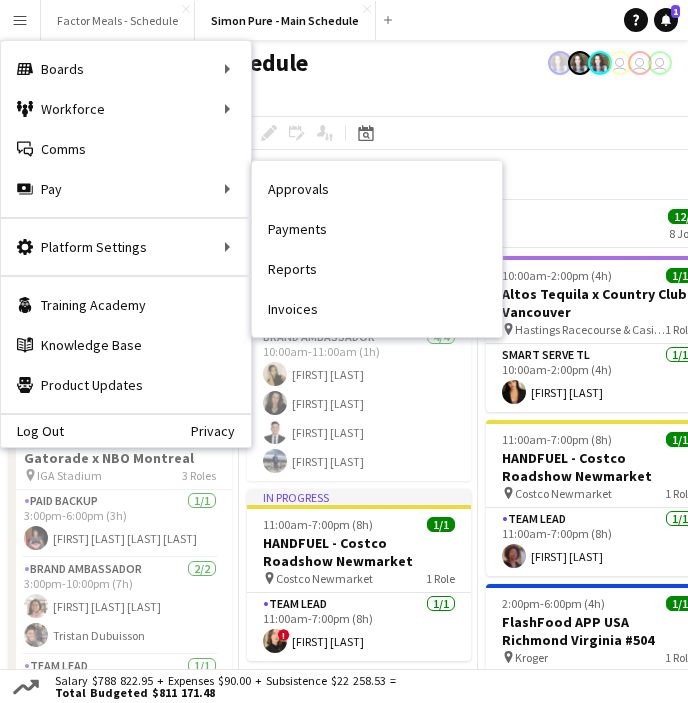click on "Payments" at bounding box center (377, 229) 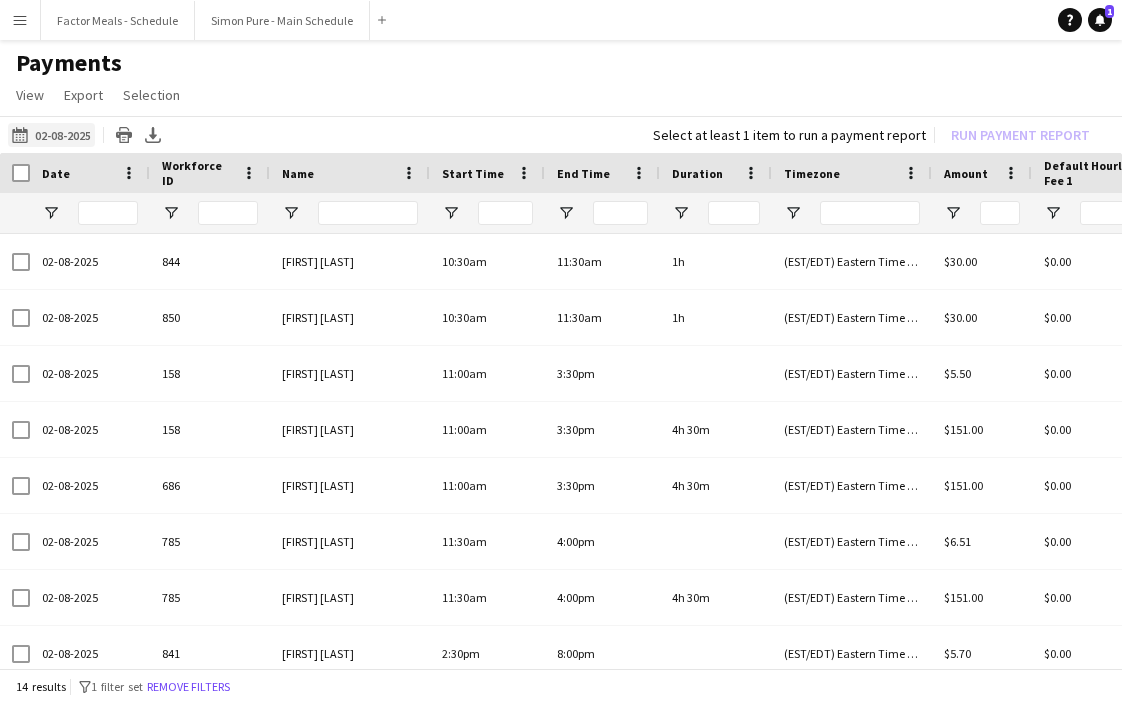 click on "[DATE]
[DATE]" 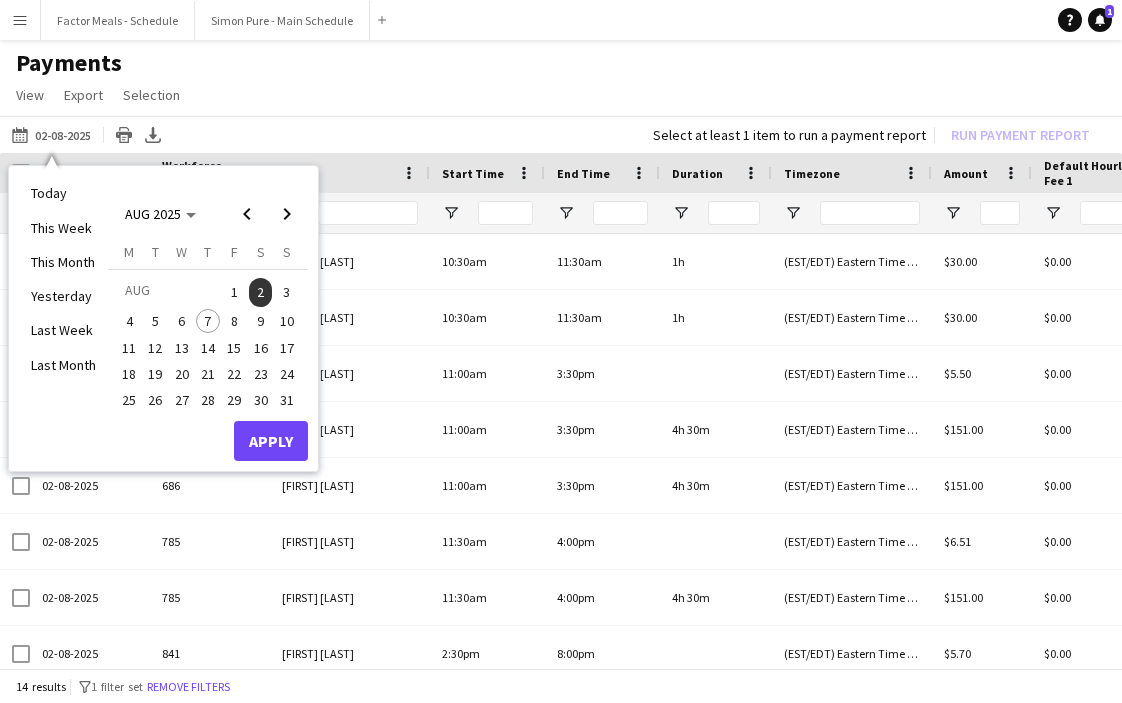 click on "1" at bounding box center [234, 292] 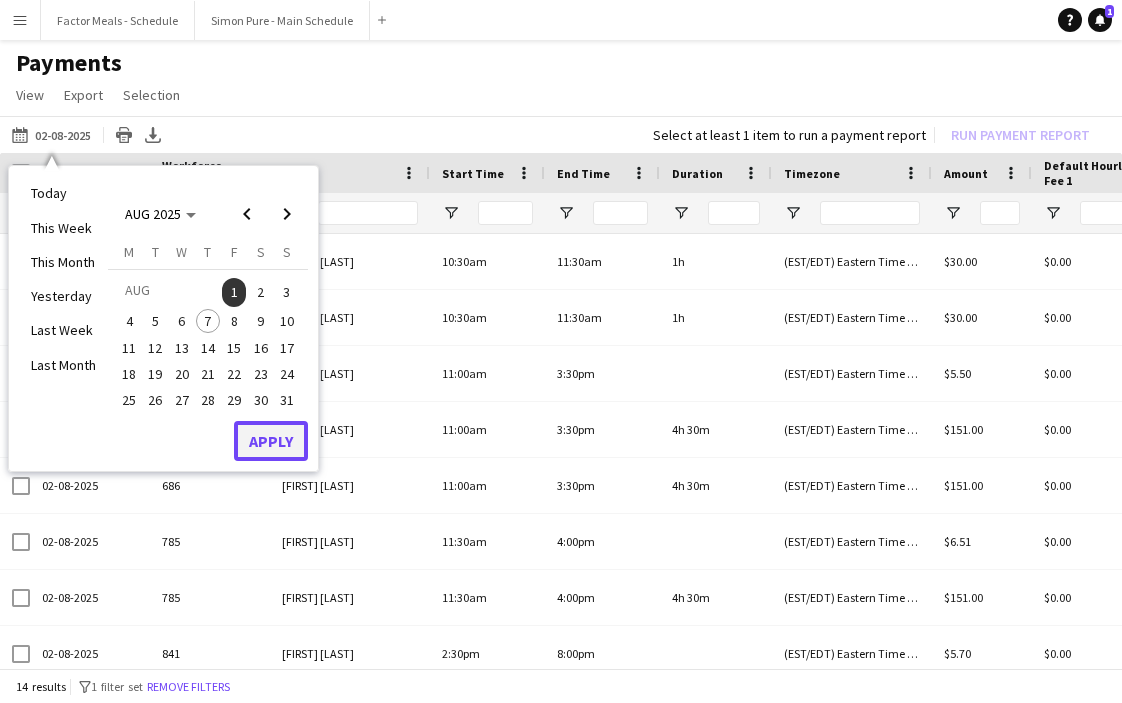 click on "Apply" at bounding box center [271, 441] 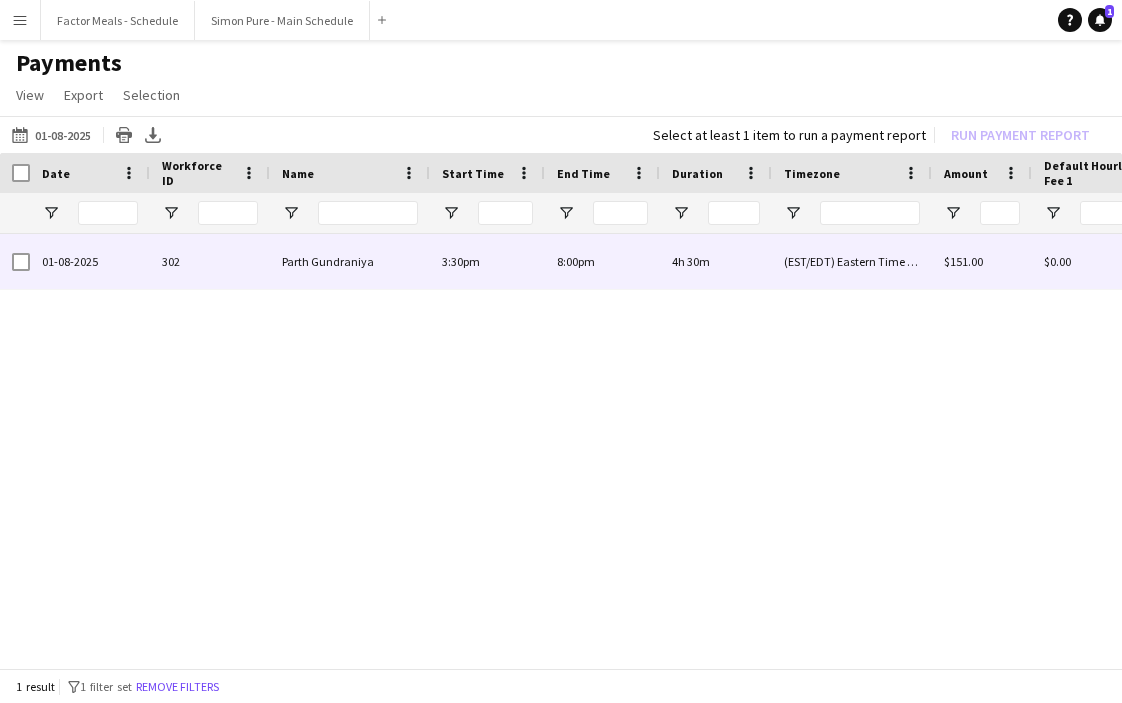 scroll, scrollTop: 0, scrollLeft: 29, axis: horizontal 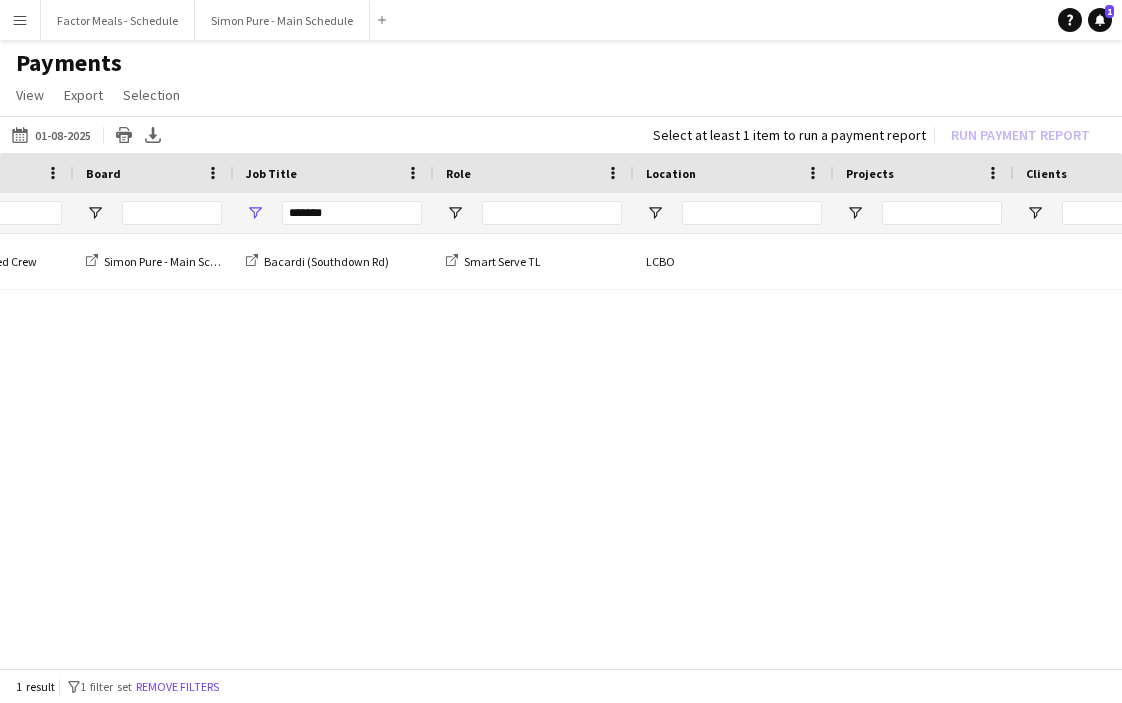 click on "Menu" at bounding box center [20, 20] 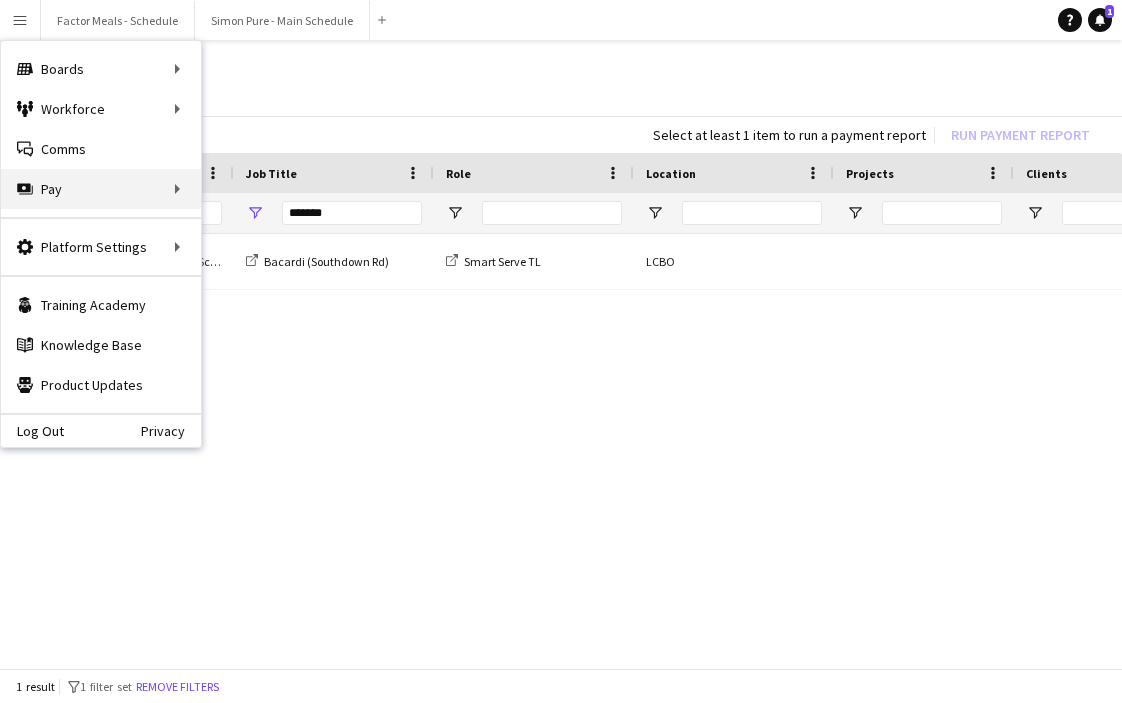 click on "Pay
Pay" at bounding box center (101, 189) 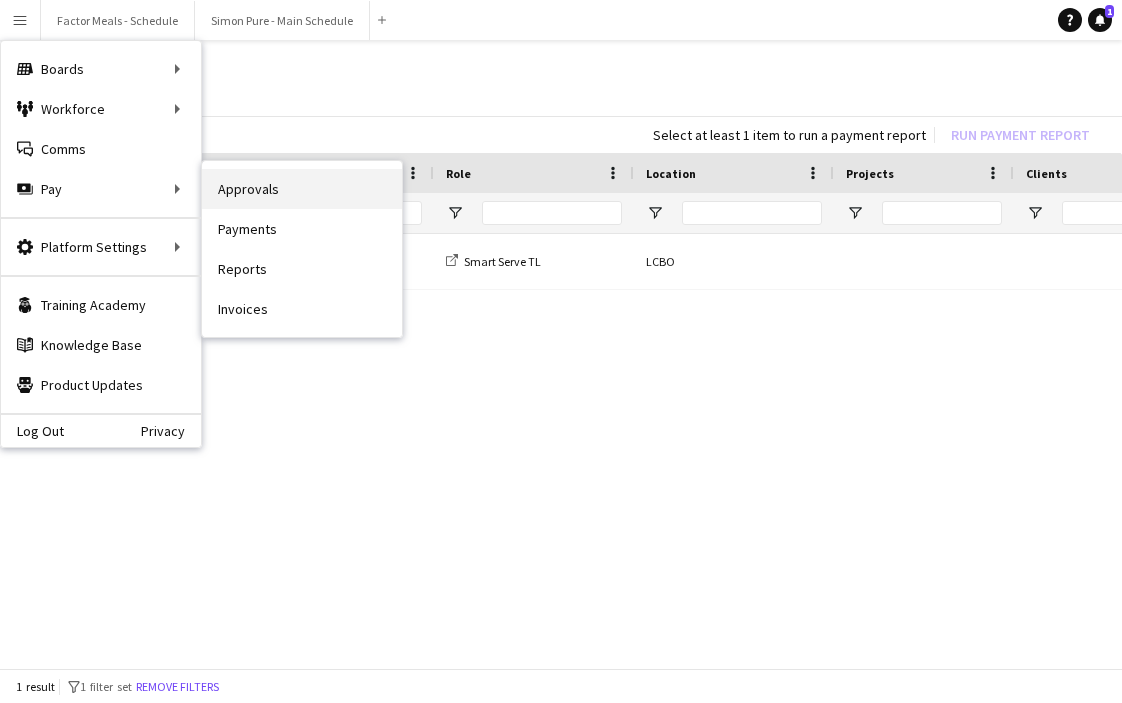 click on "Approvals" at bounding box center [302, 189] 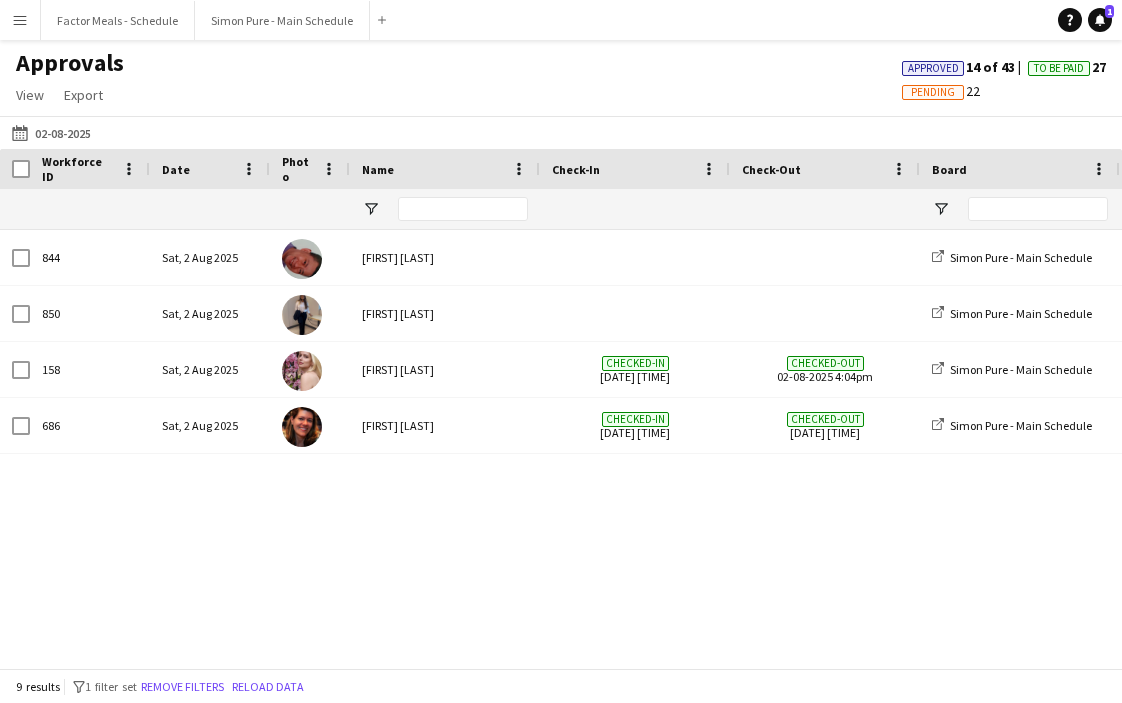 type on "*******" 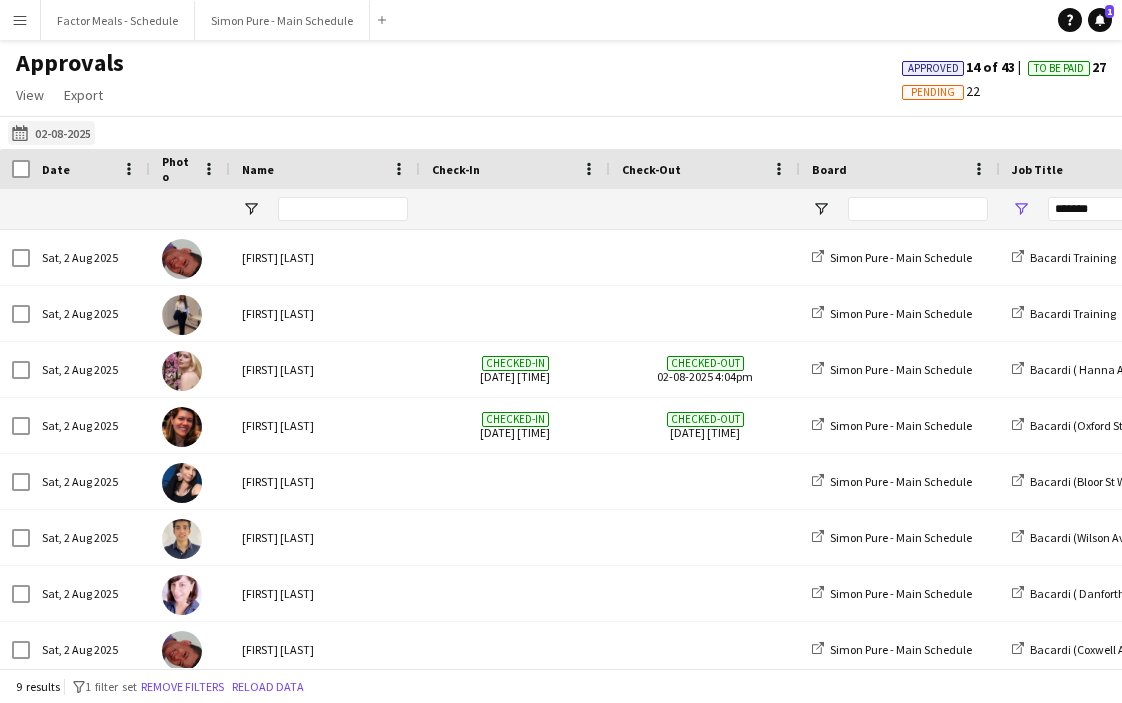 click on "[DATE]
[DATE]" 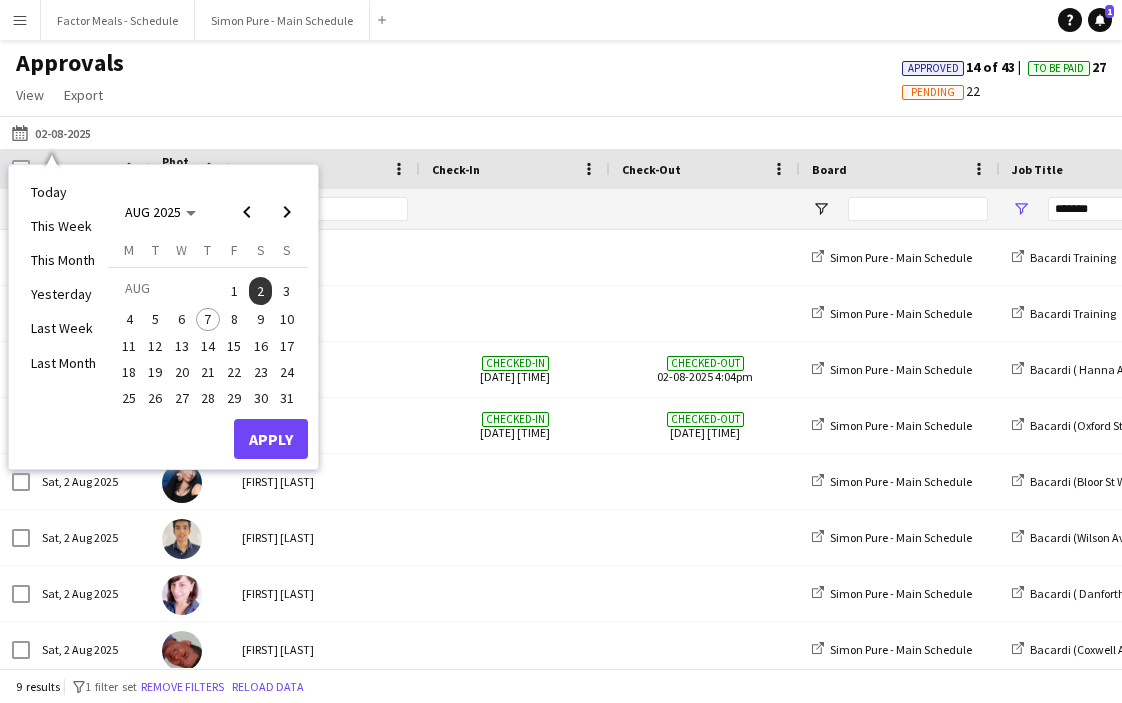 click on "1" at bounding box center [234, 291] 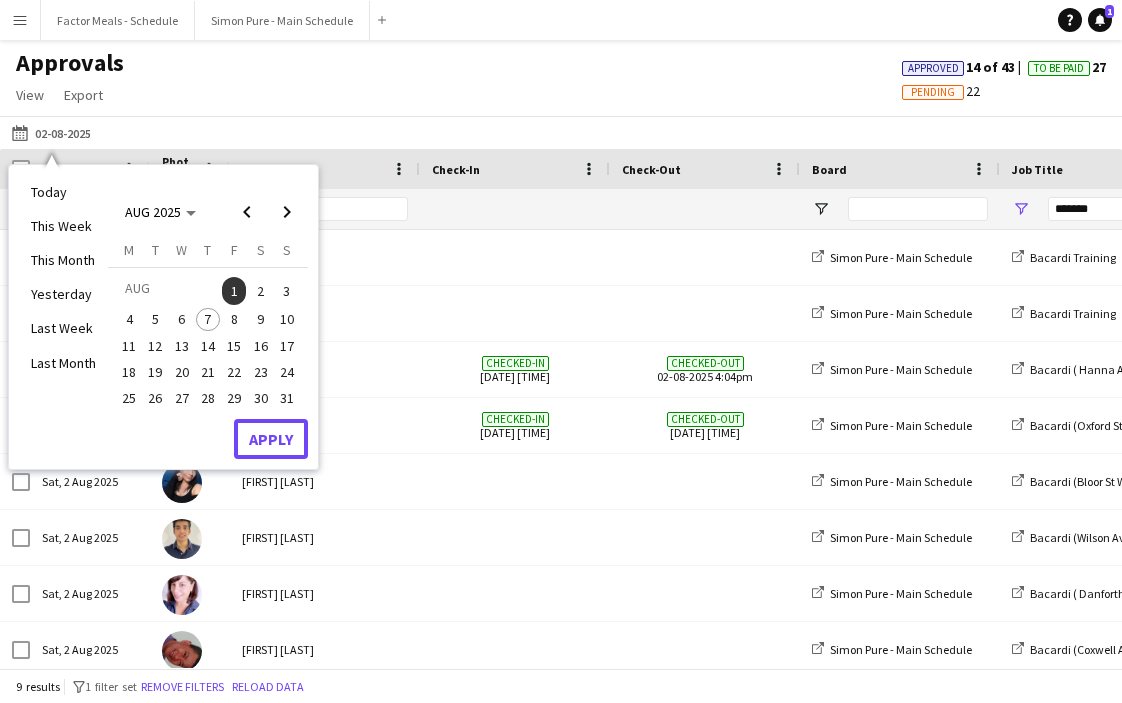 click on "Apply" at bounding box center [271, 439] 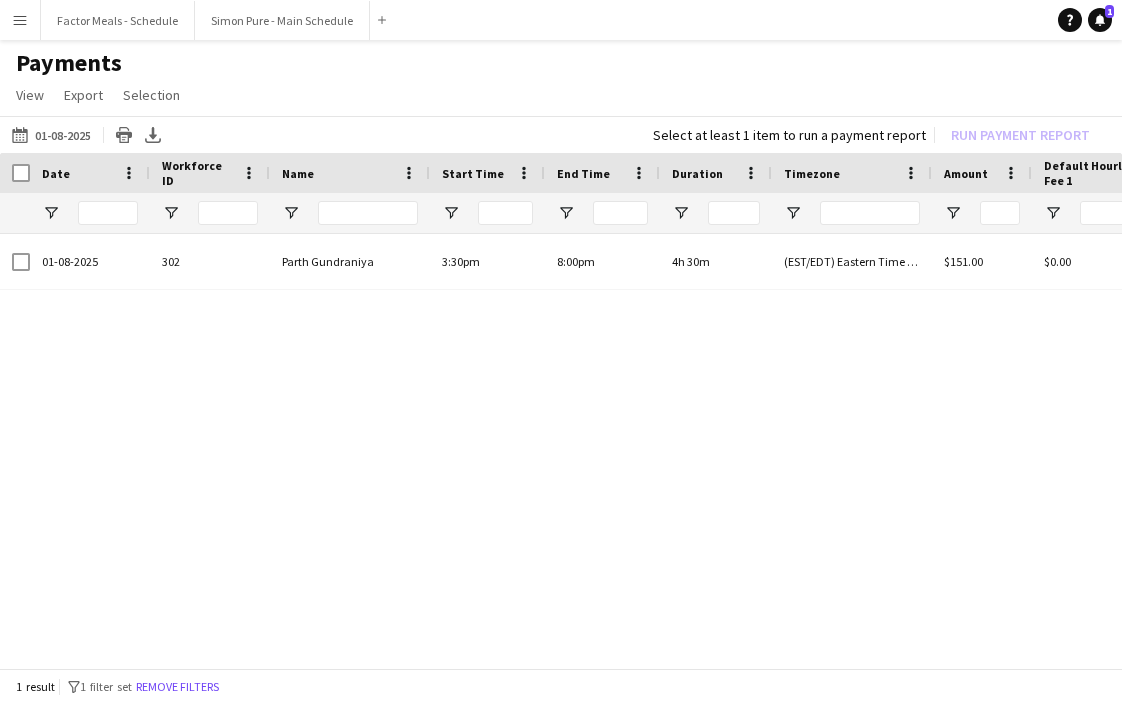 click on "[DATE] [TIME] [FIRST] [LAST] [TIME] [TIME] [DURATION] ([TIMEZONE]) [TIMEZONE] ([US] & [CANADA]) $[PRICE] $[PRICE] $[PRICE]" at bounding box center [561, 453] 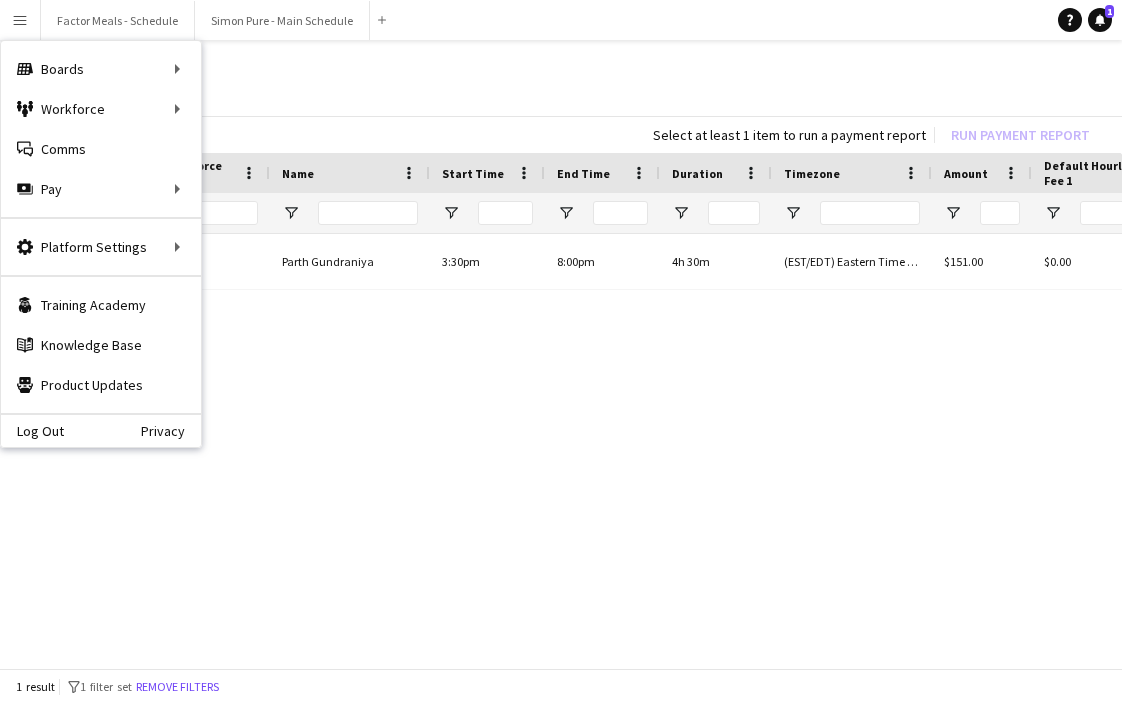 click on "Payments" 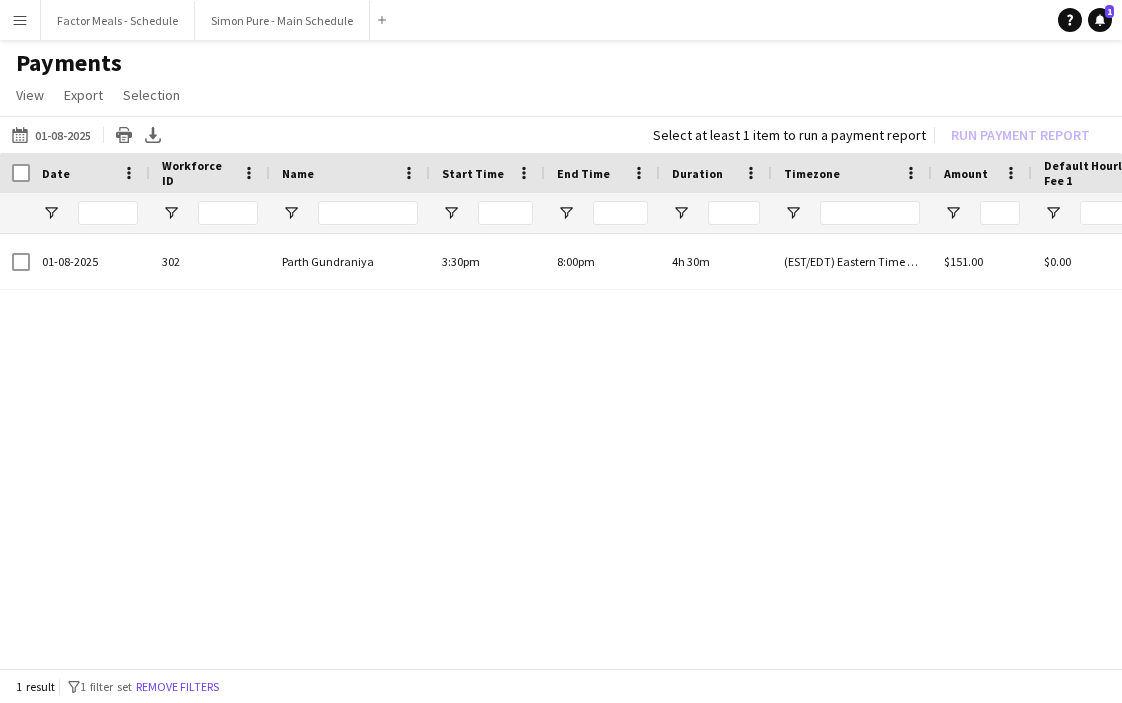 click on "Menu" at bounding box center [20, 20] 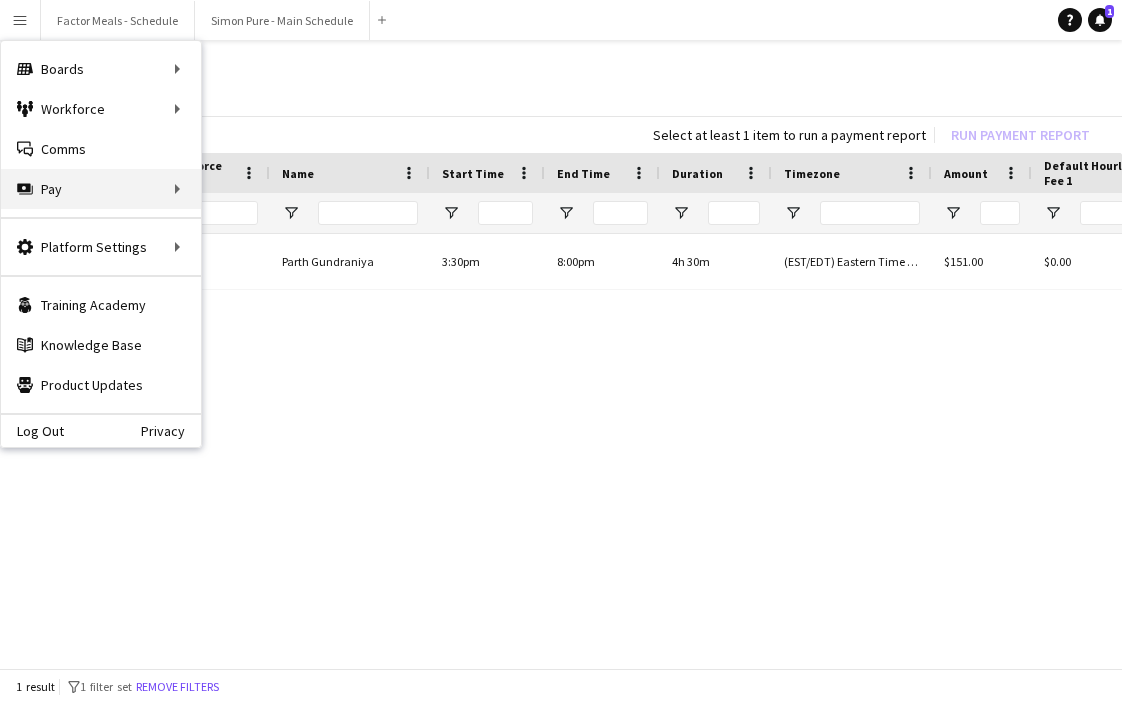 click on "Pay
Pay" at bounding box center [101, 189] 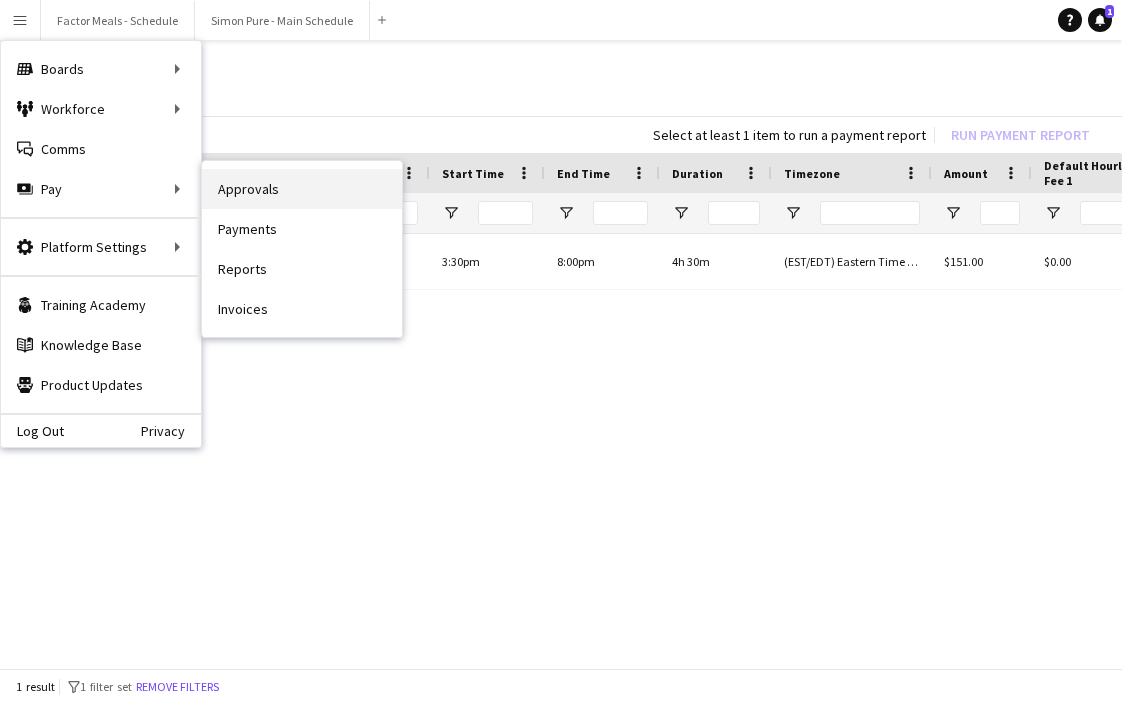 click on "Approvals" at bounding box center (302, 189) 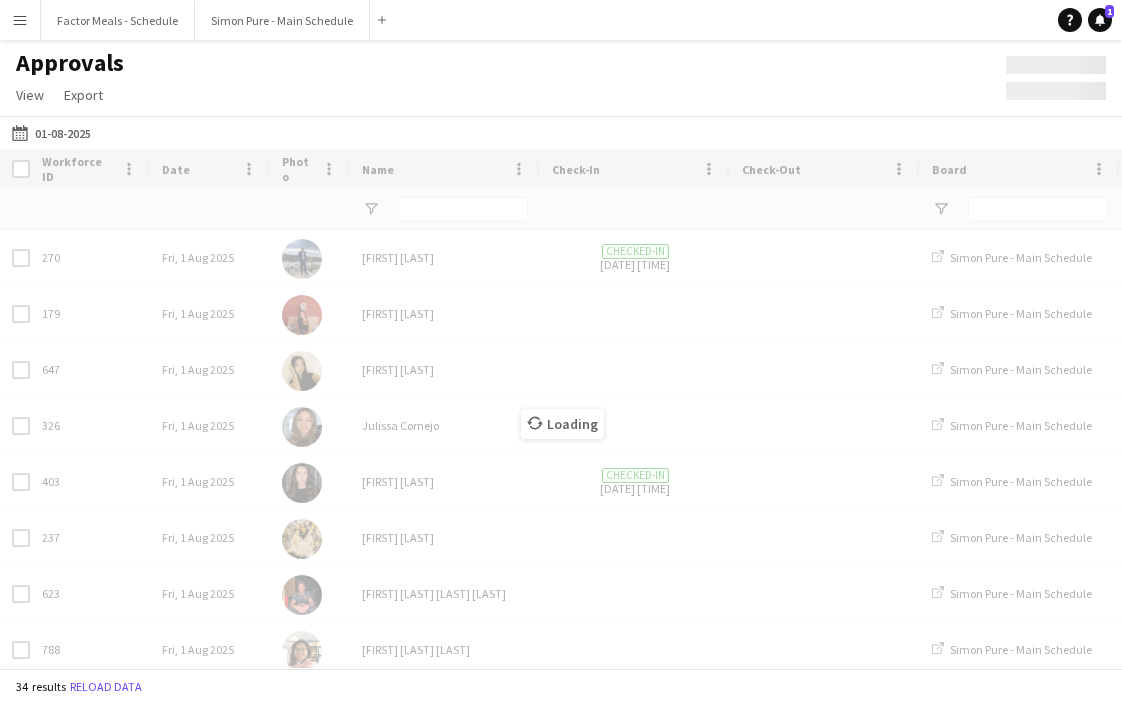 type on "*******" 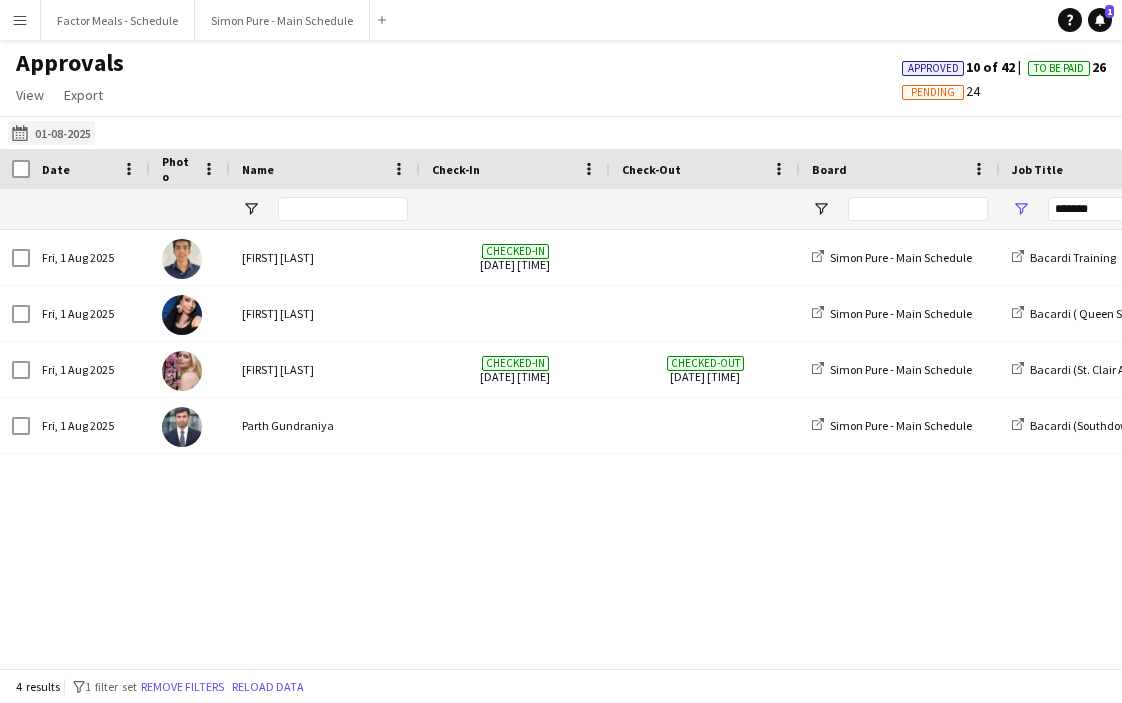 click on "01-08-2025
01-08-2025" 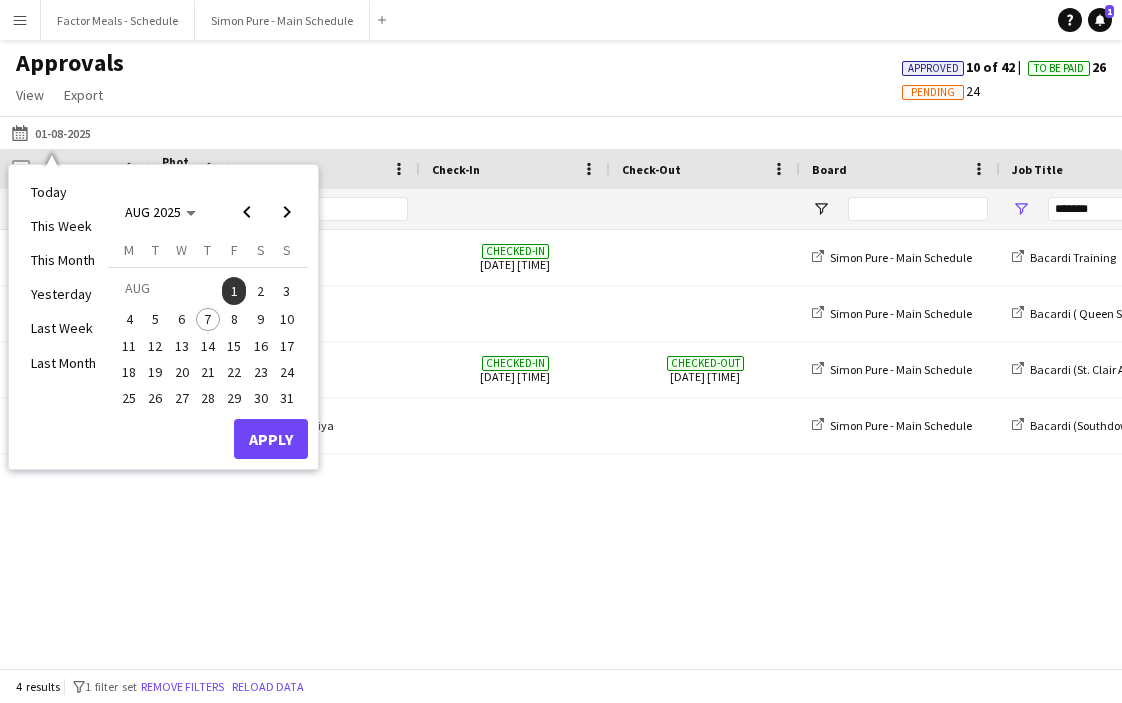 click on "2" at bounding box center (261, 291) 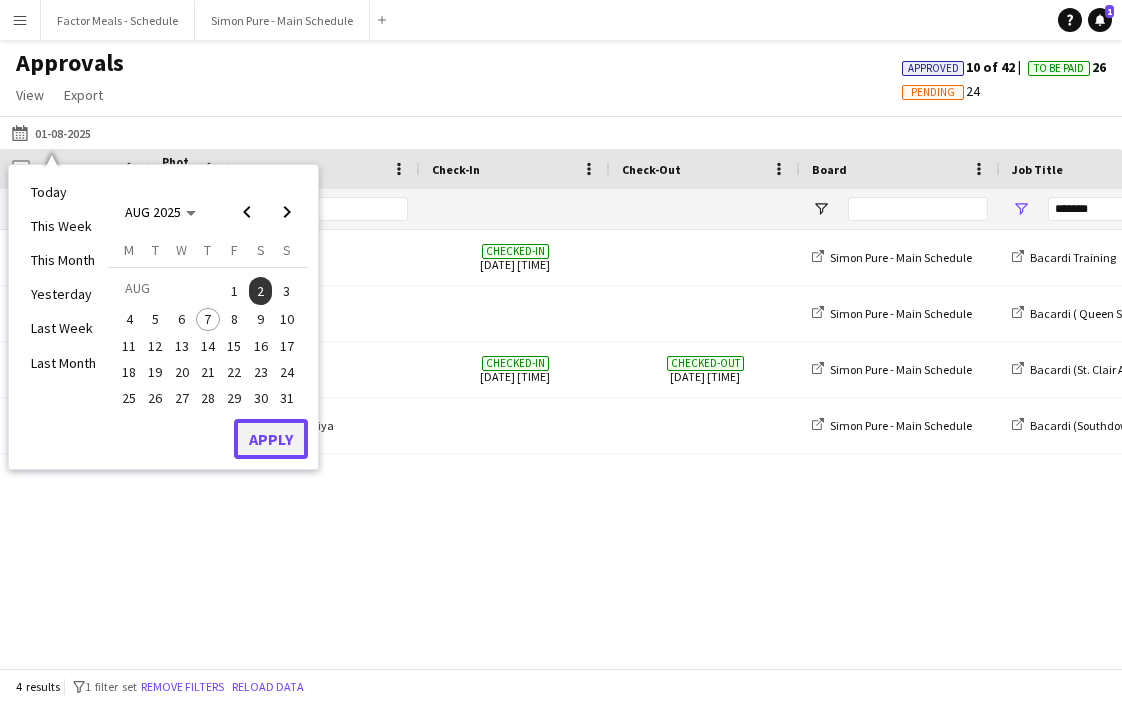 click on "Apply" at bounding box center (271, 439) 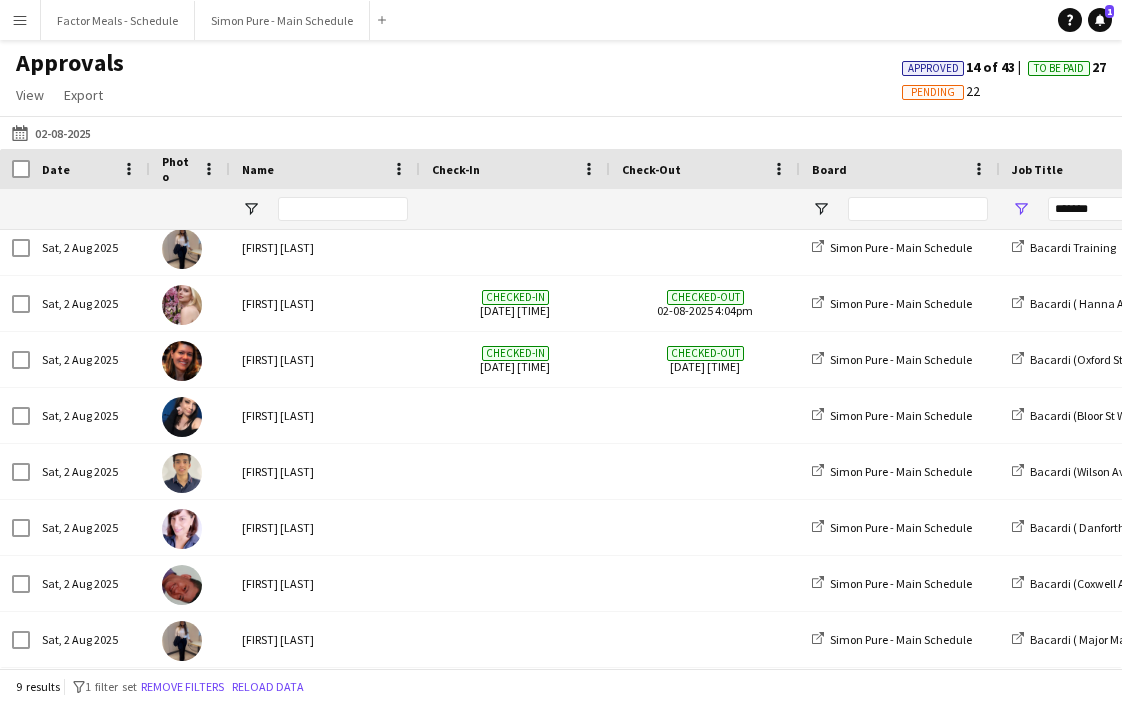 click on "Menu" at bounding box center (20, 20) 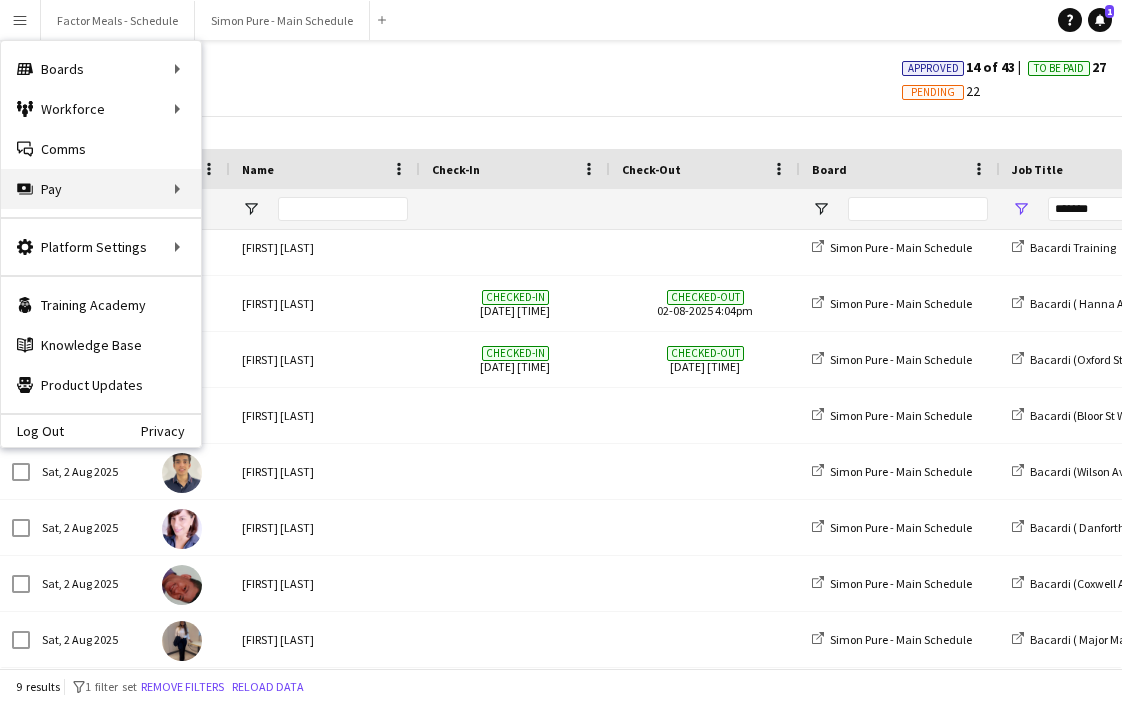 click on "Pay
Pay" at bounding box center (101, 189) 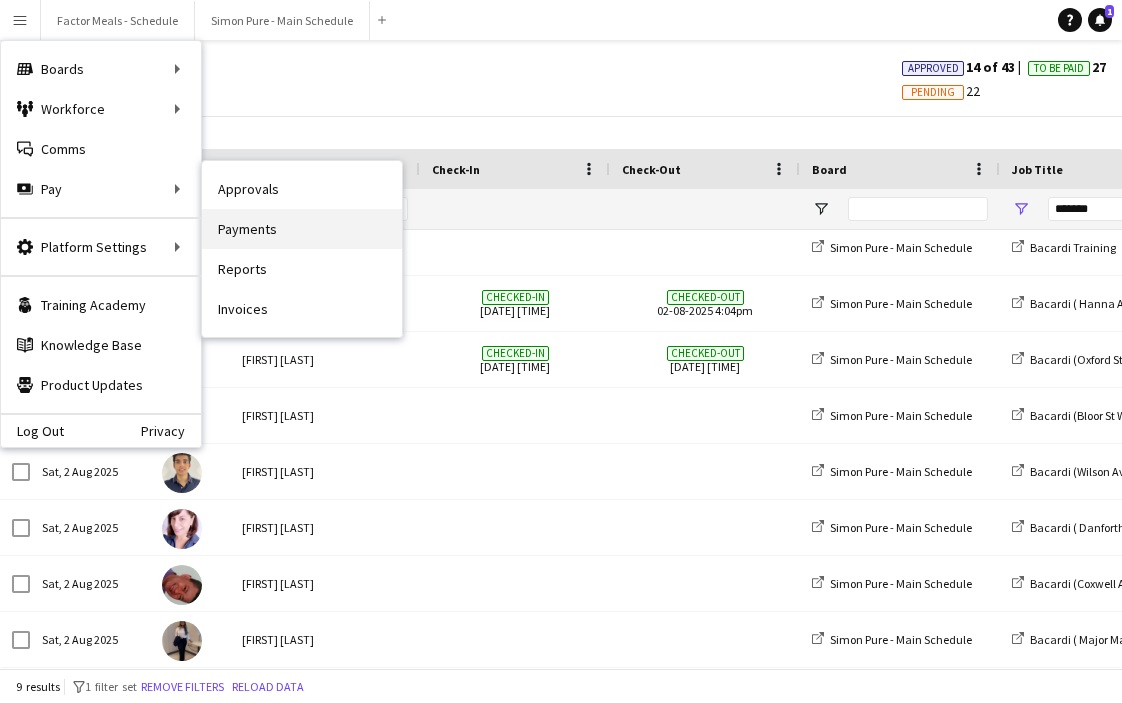 click on "Payments" at bounding box center (302, 229) 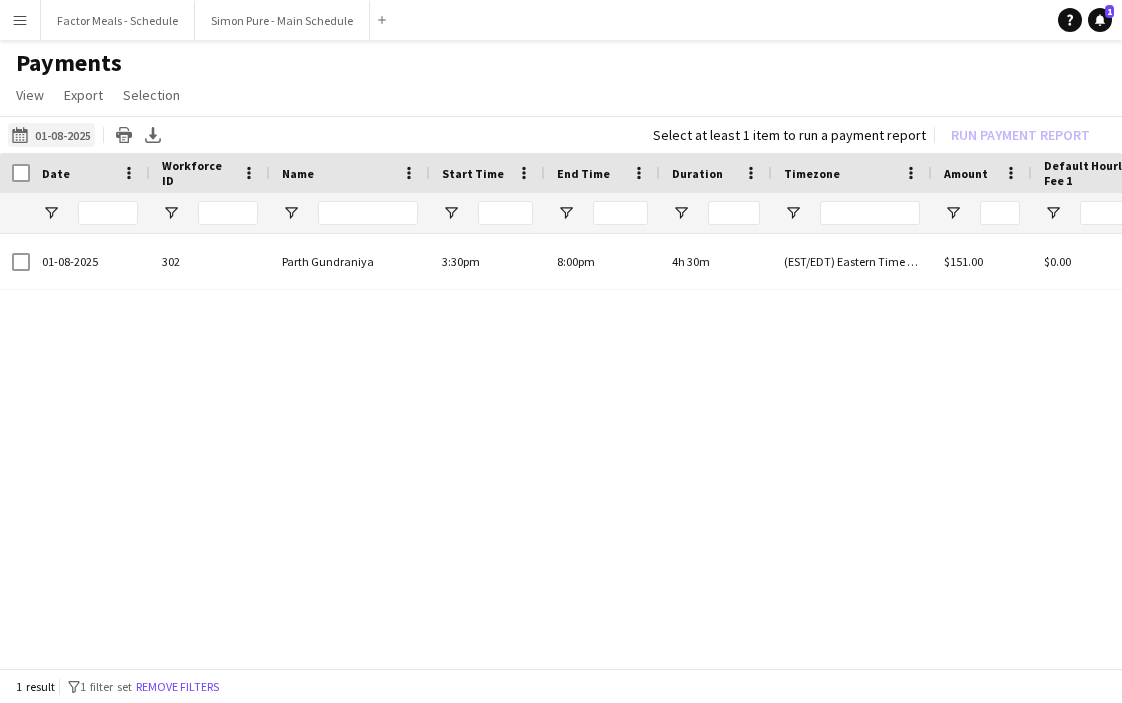click on "01-08-2025
01-08-2025" 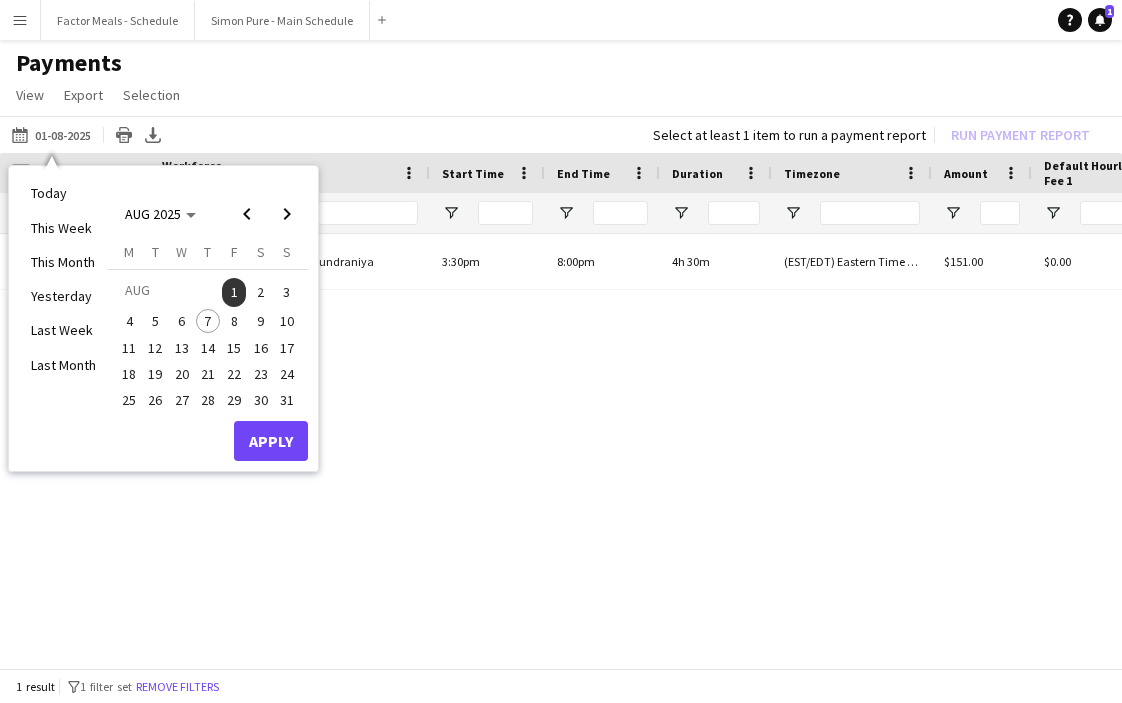 click on "2" at bounding box center (261, 292) 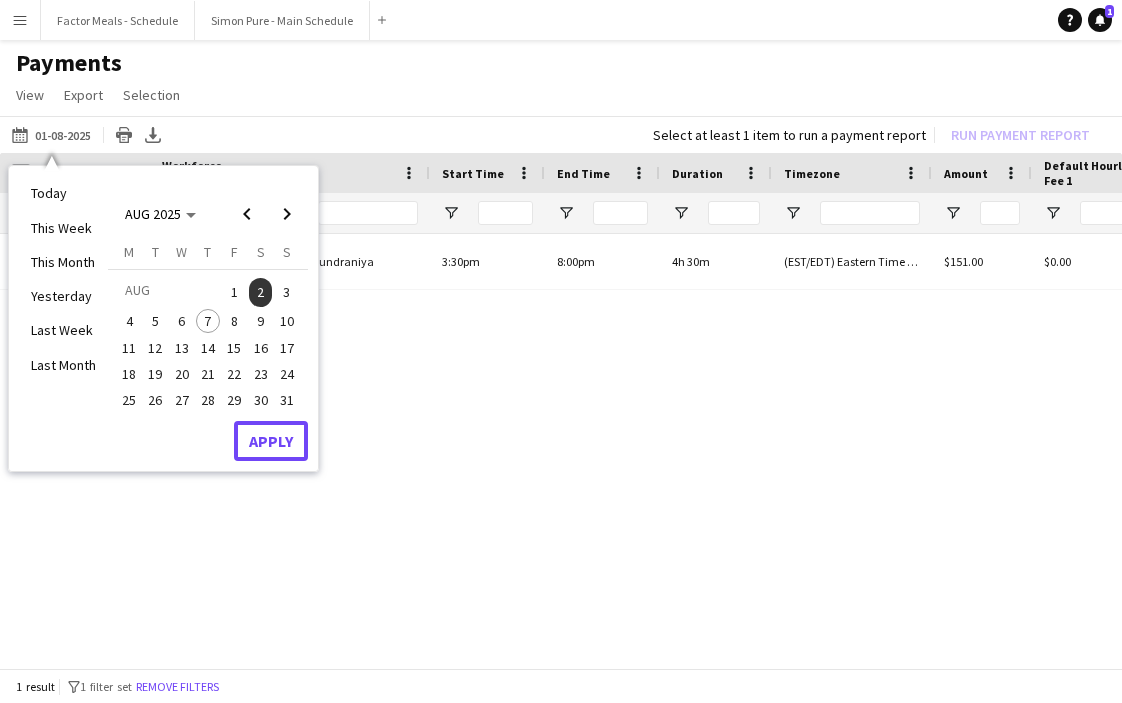 click on "Apply" at bounding box center (271, 441) 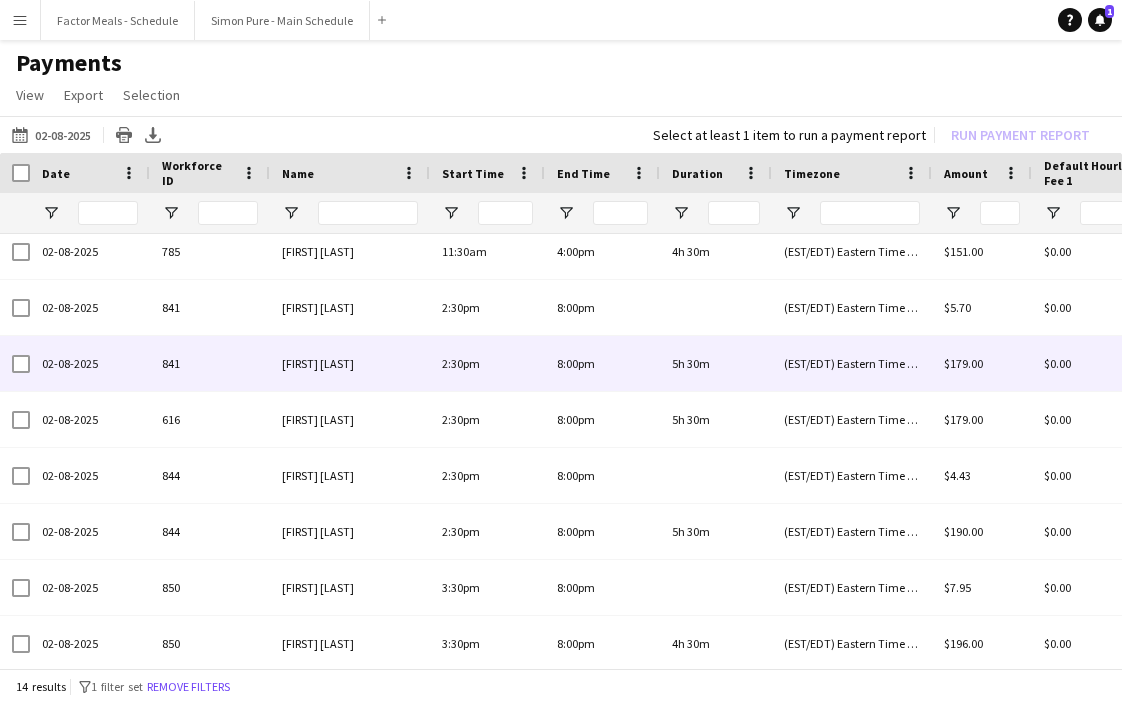 scroll, scrollTop: 0, scrollLeft: 0, axis: both 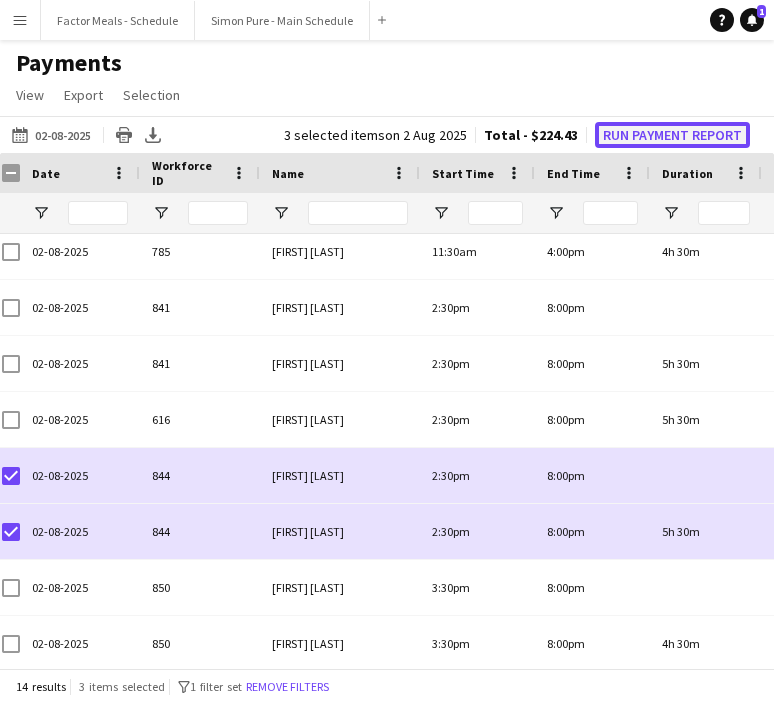 click on "Run Payment Report" 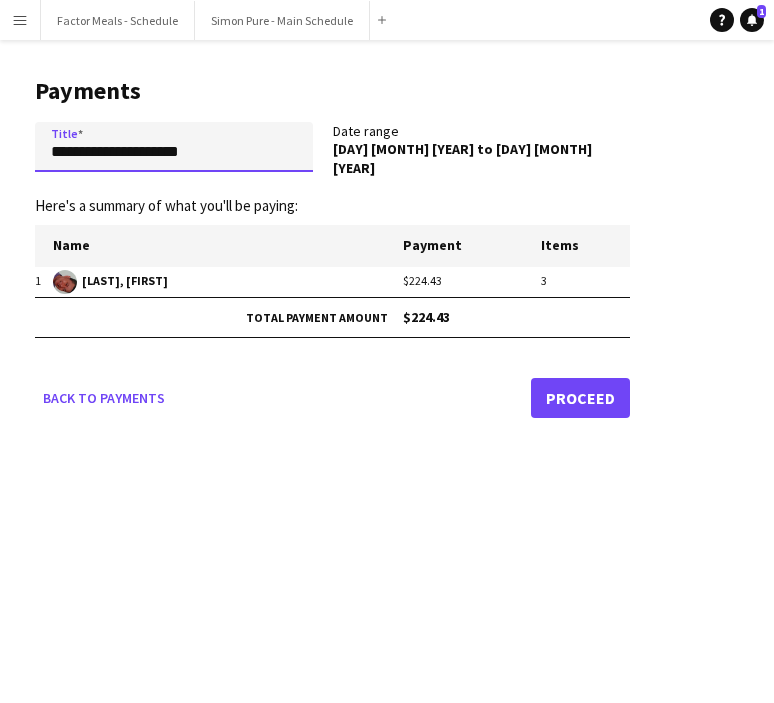click on "**********" at bounding box center [174, 147] 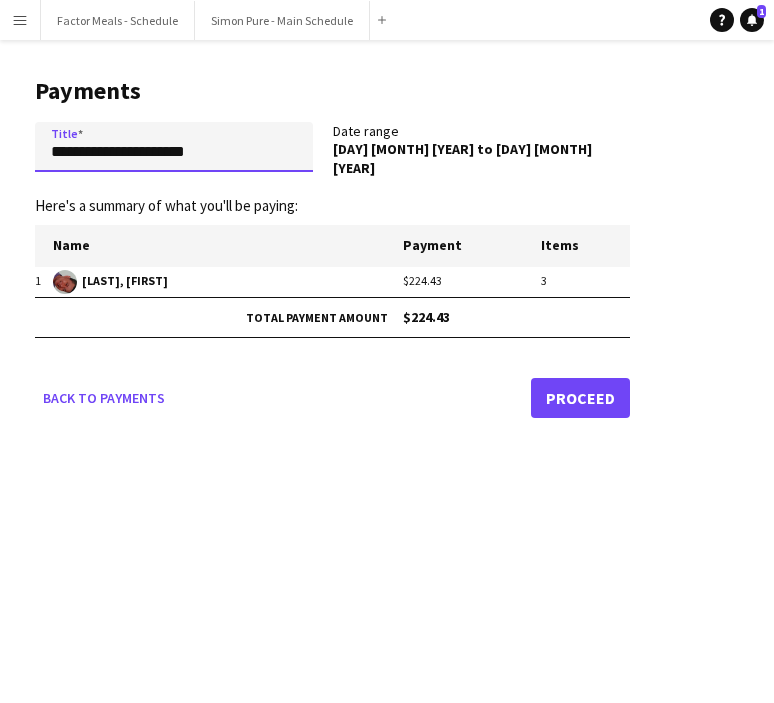 type on "**********" 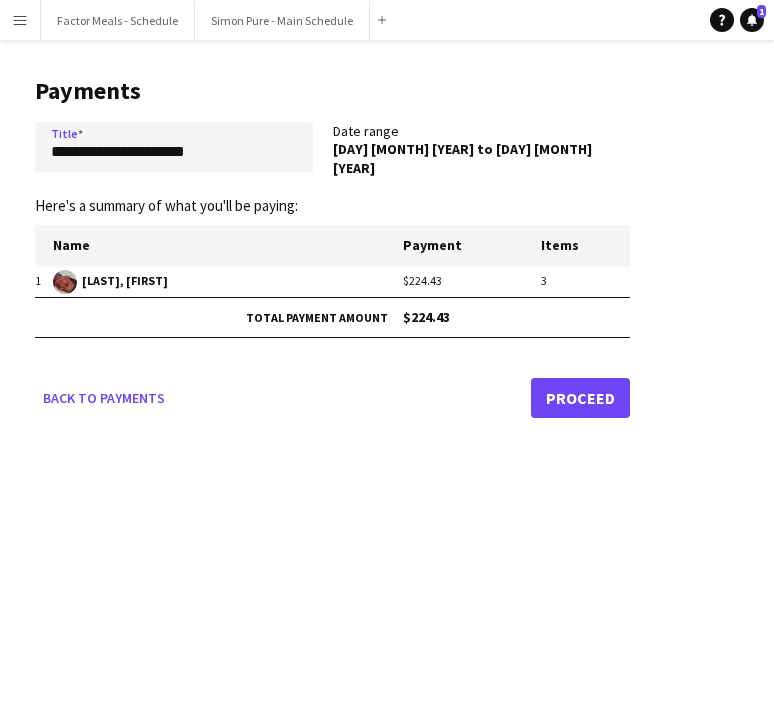 click on "Proceed" 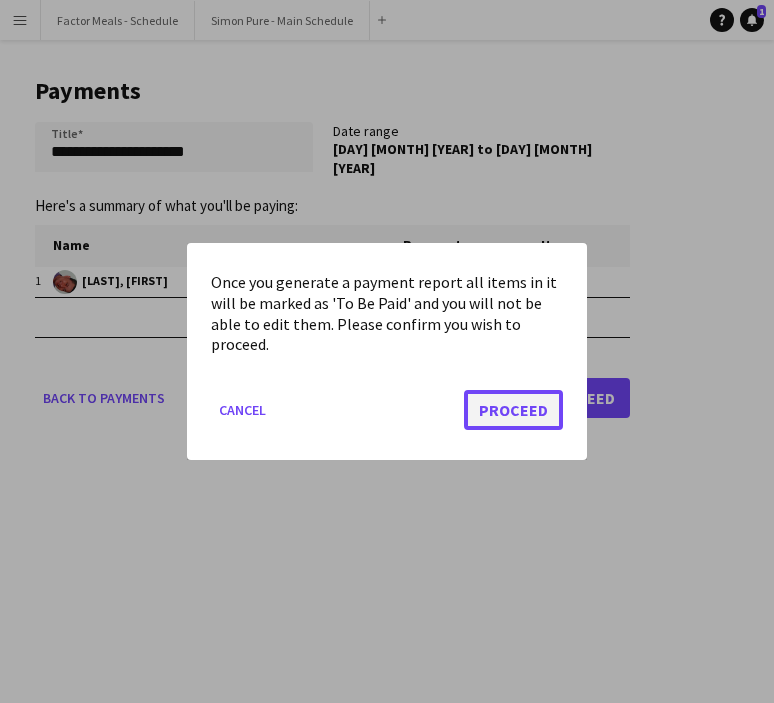 click on "Proceed" 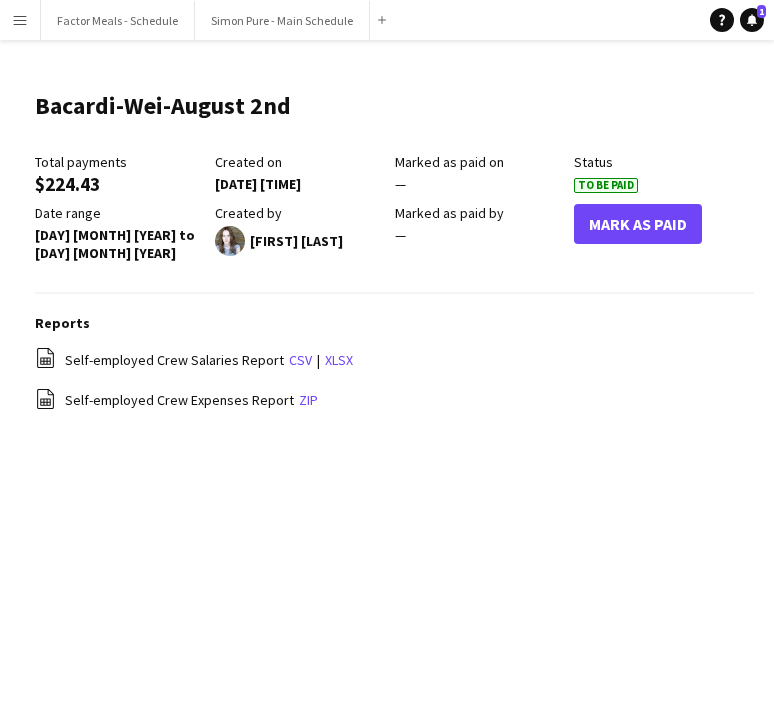 click on "Menu" at bounding box center (20, 20) 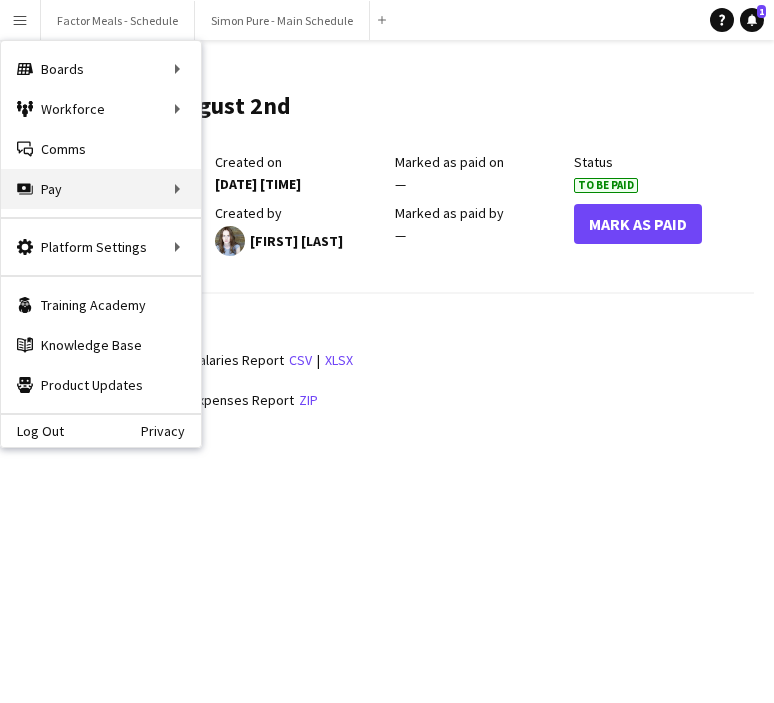 click on "Pay
Pay" at bounding box center (101, 189) 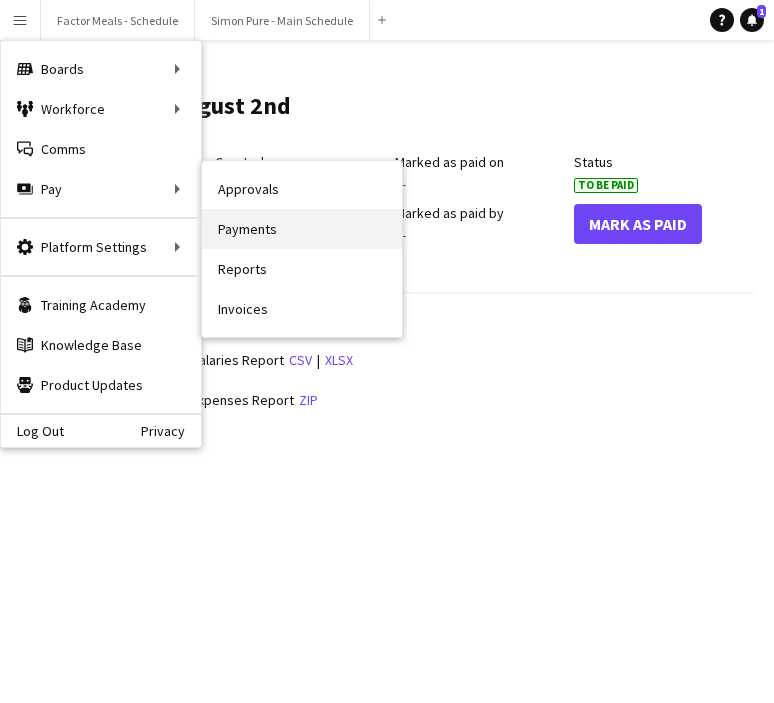 click on "Payments" at bounding box center [302, 229] 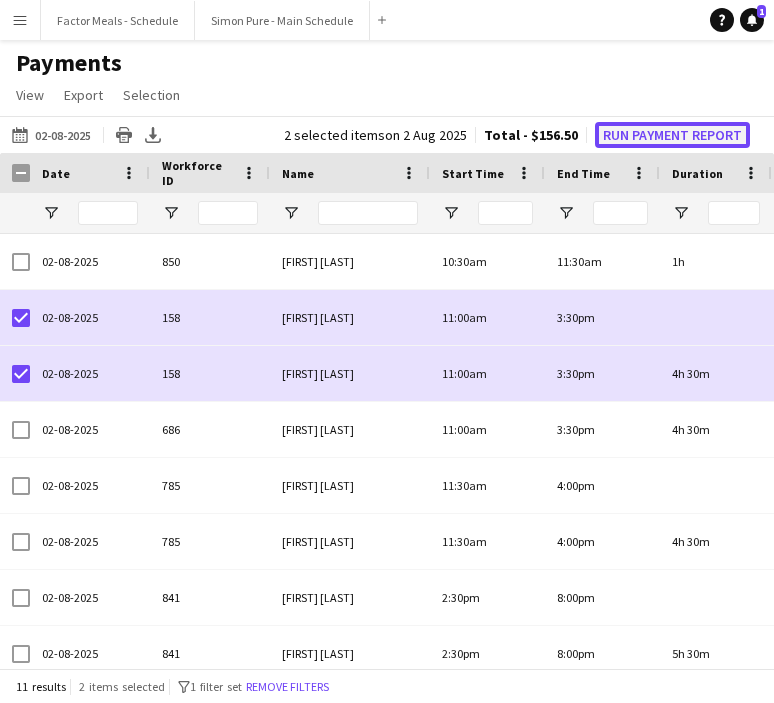 click on "Run Payment Report" 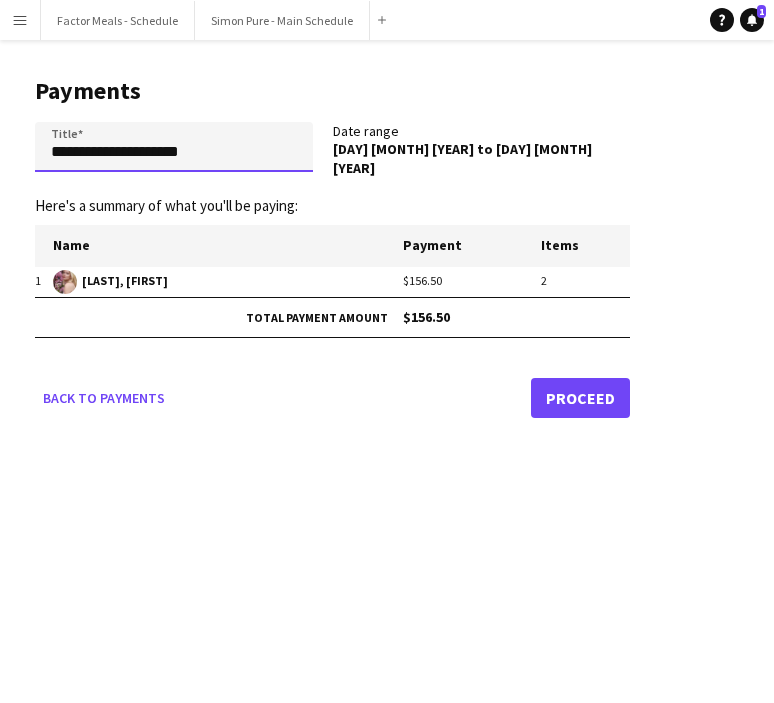 click on "**********" at bounding box center [174, 147] 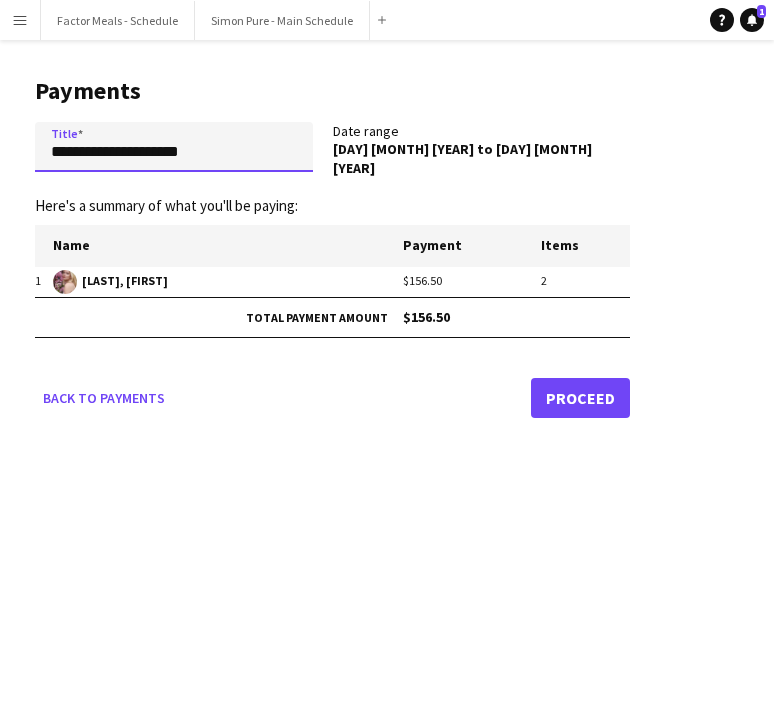 drag, startPoint x: 270, startPoint y: 163, endPoint x: 15, endPoint y: 145, distance: 255.6345 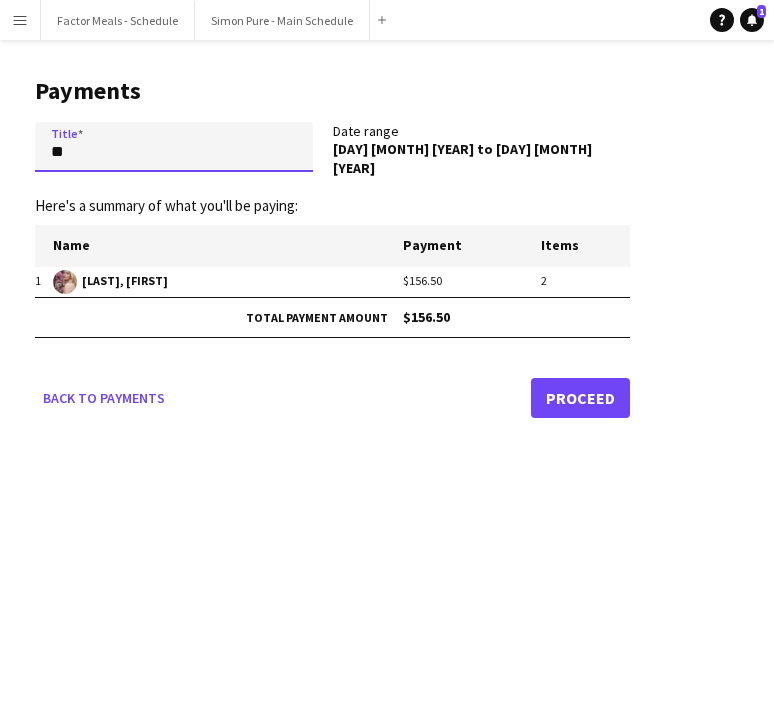 type on "*" 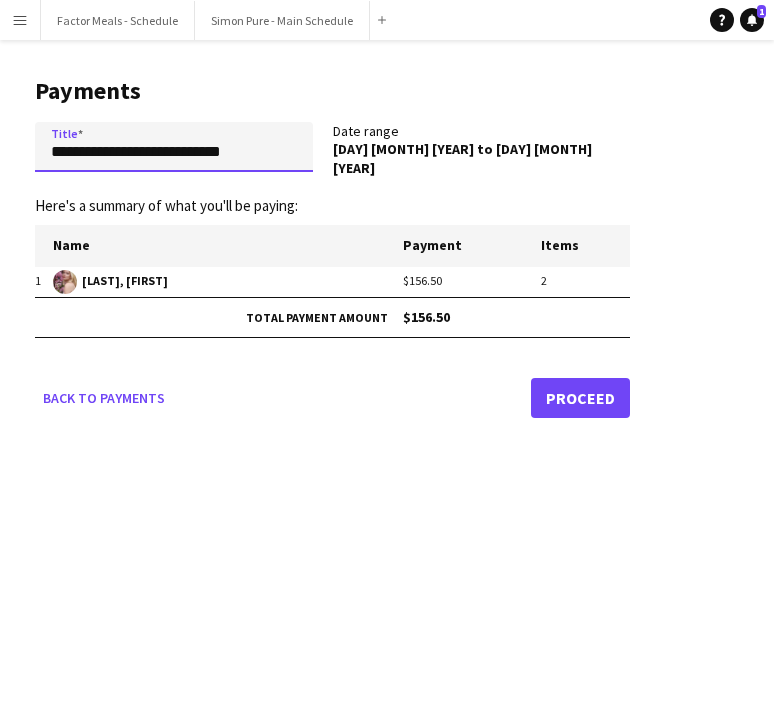 type on "**********" 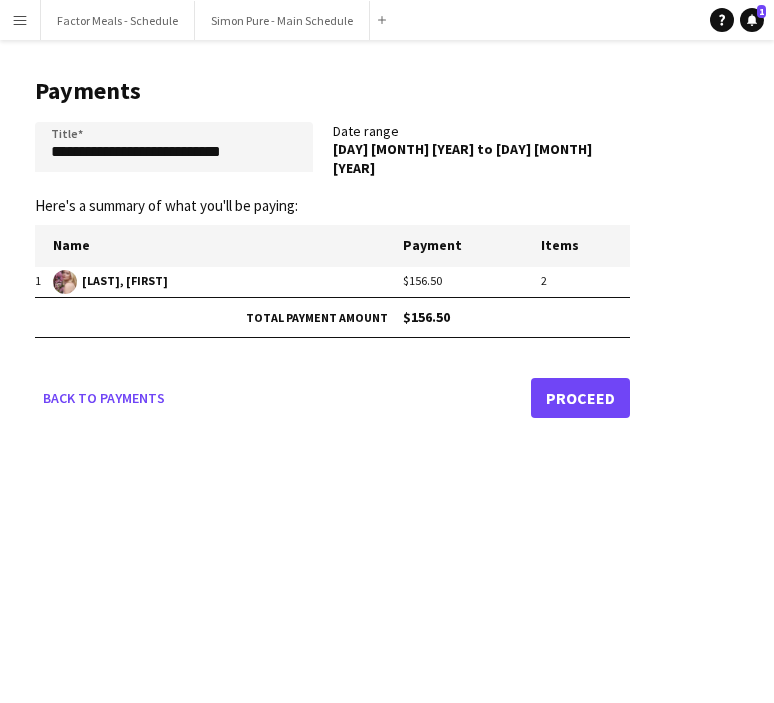 click on "Proceed" 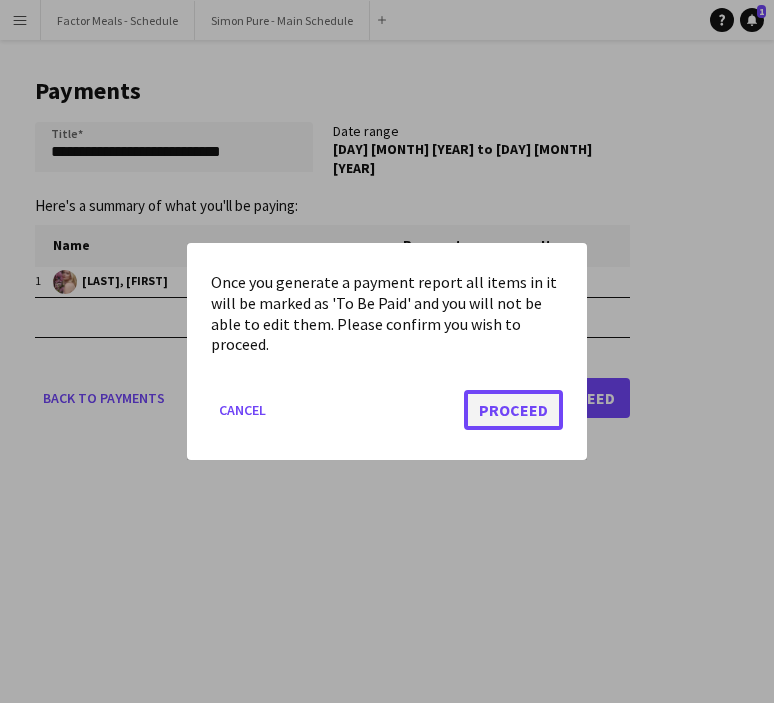 click on "Proceed" 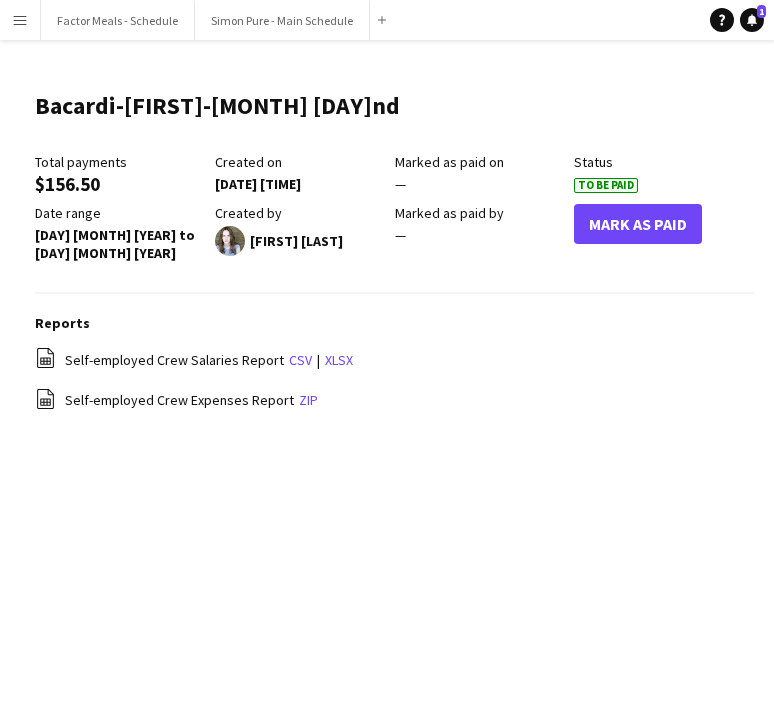 click on "Menu" at bounding box center [20, 20] 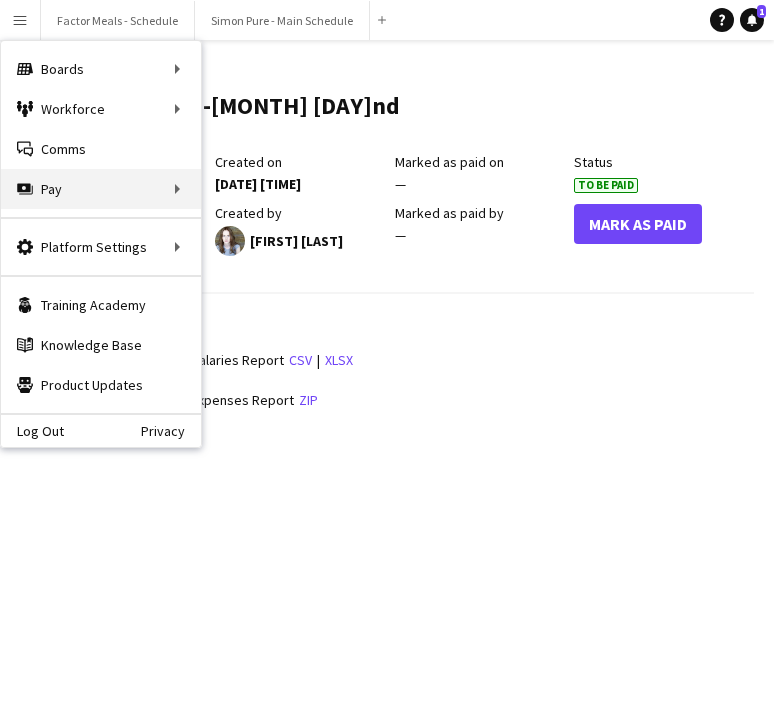 click on "Pay
Pay" at bounding box center [101, 189] 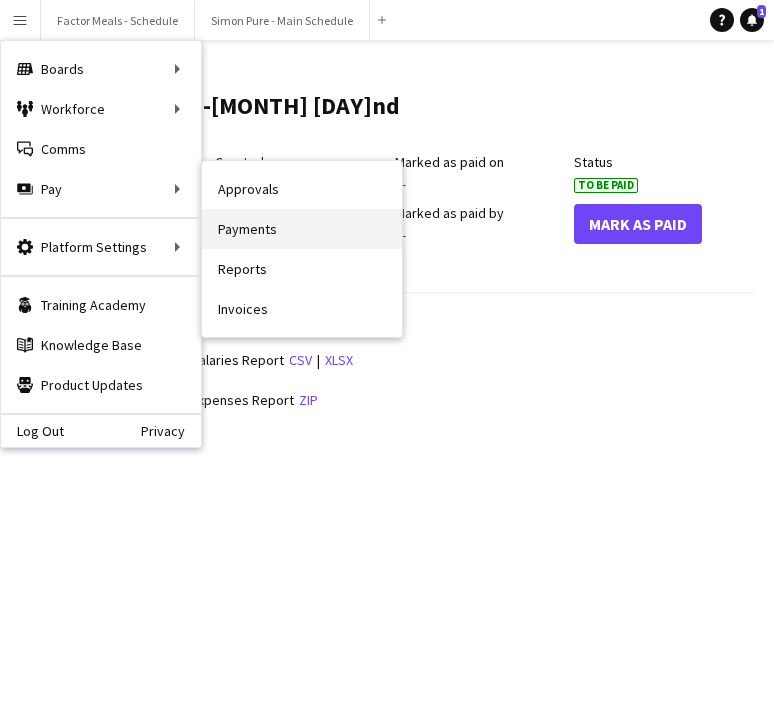 click on "Payments" at bounding box center [302, 229] 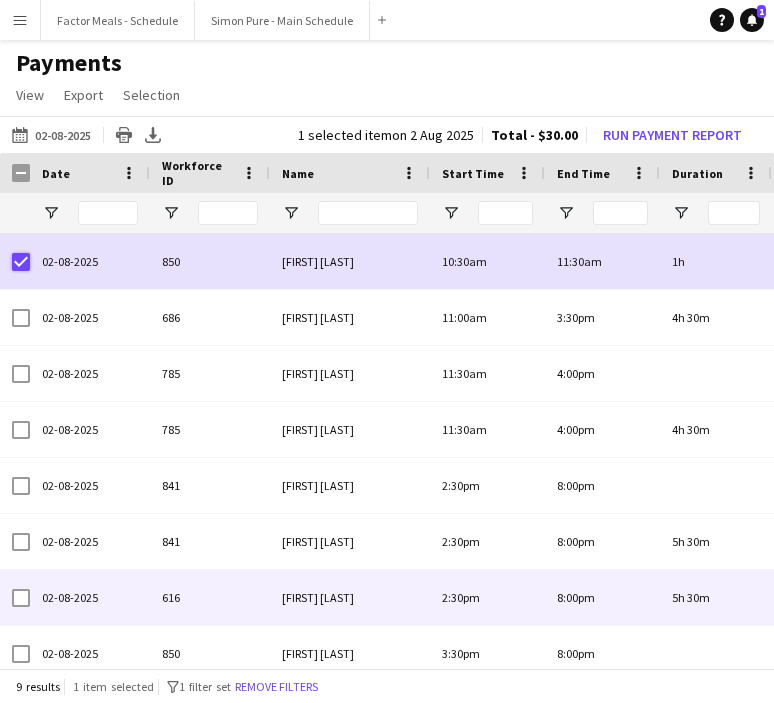 scroll, scrollTop: 66, scrollLeft: 0, axis: vertical 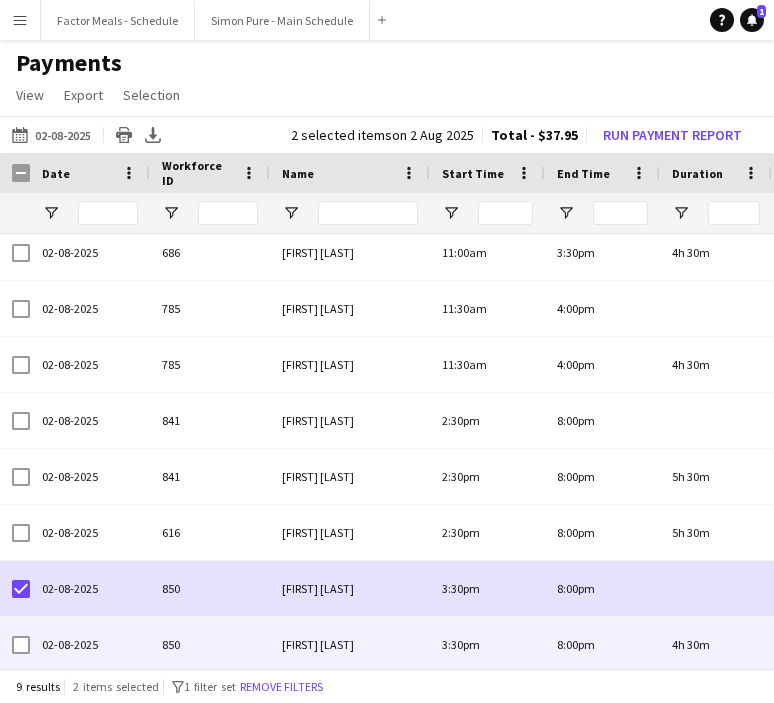 click at bounding box center (21, 645) 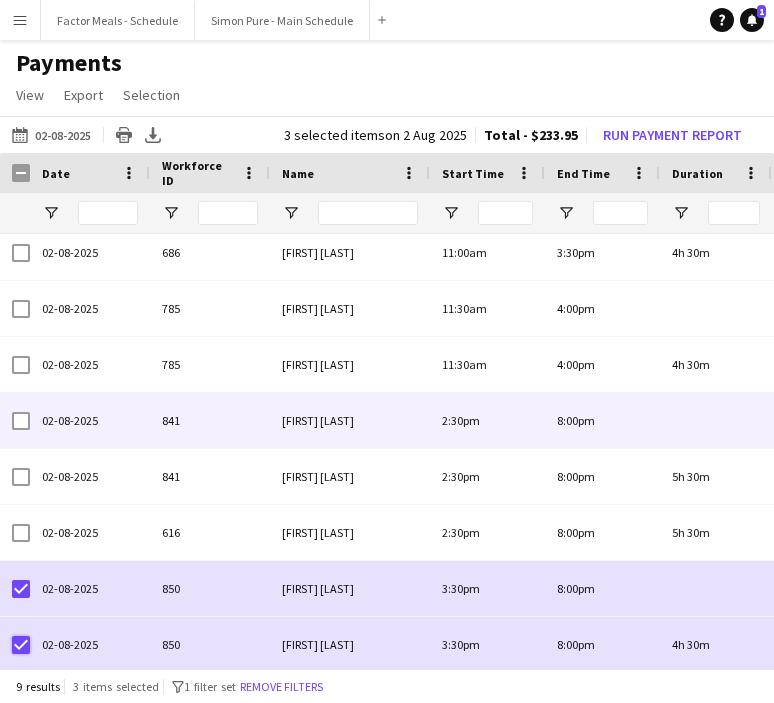 scroll, scrollTop: 66, scrollLeft: 0, axis: vertical 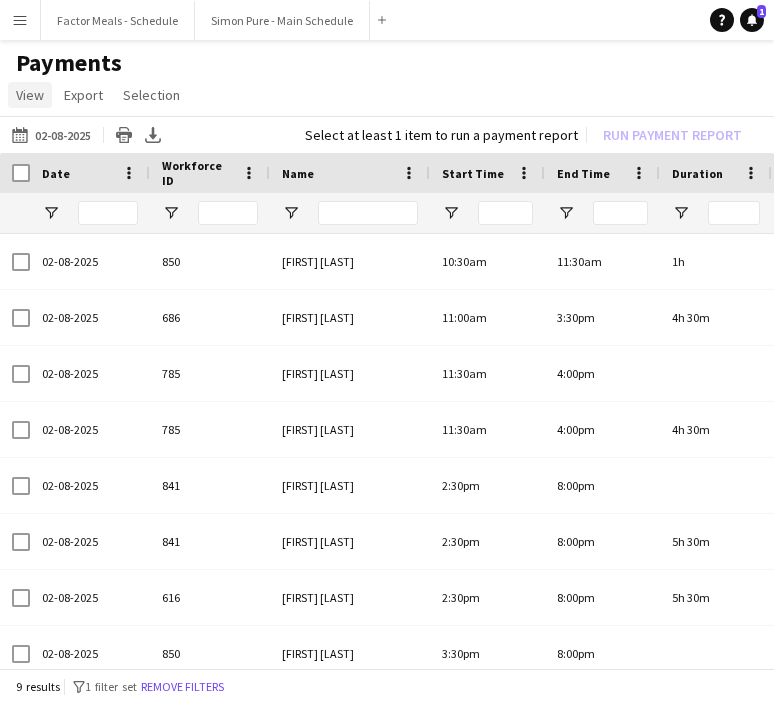 click on "View" 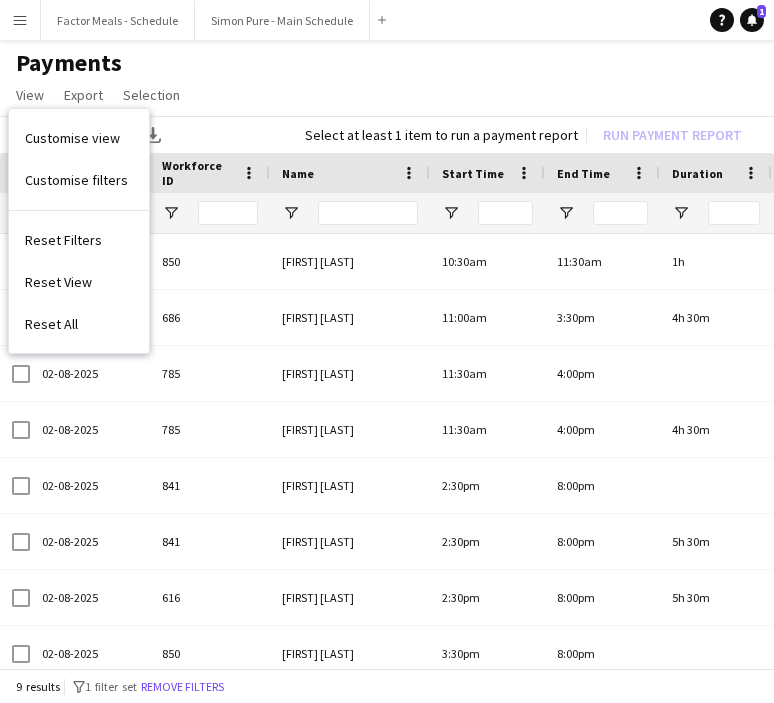 click on "Menu" at bounding box center [20, 20] 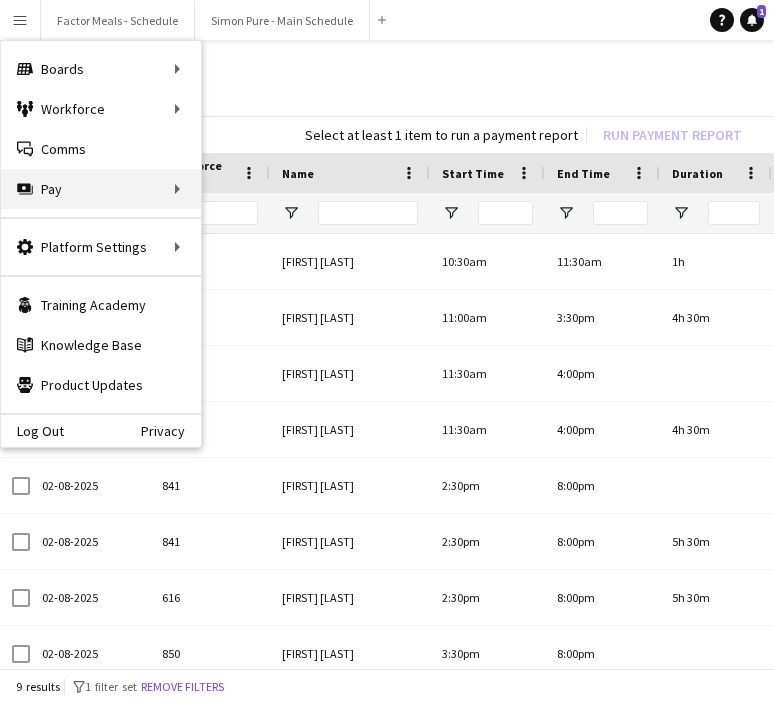 click on "Pay
Pay" at bounding box center [101, 189] 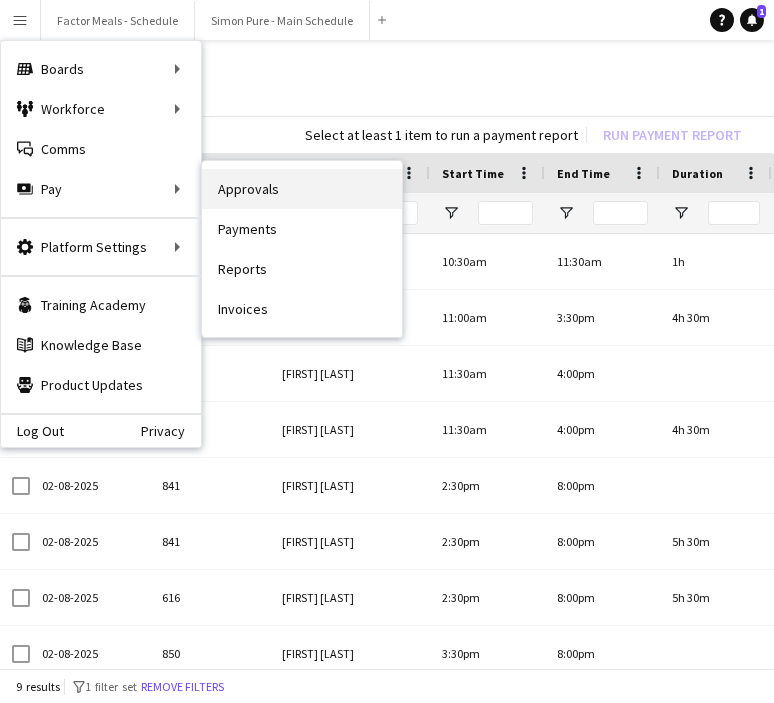 click on "Approvals" at bounding box center (302, 189) 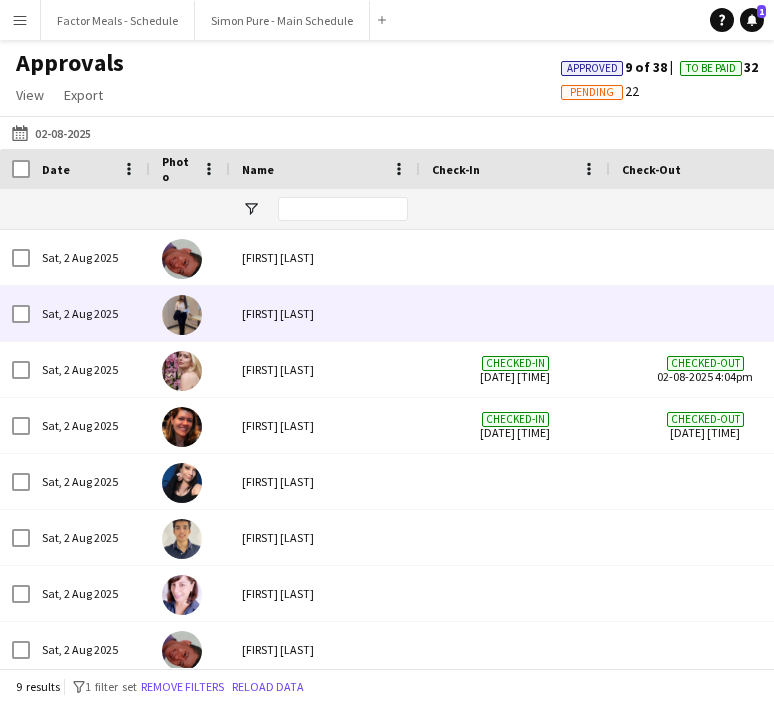scroll, scrollTop: 0, scrollLeft: 147, axis: horizontal 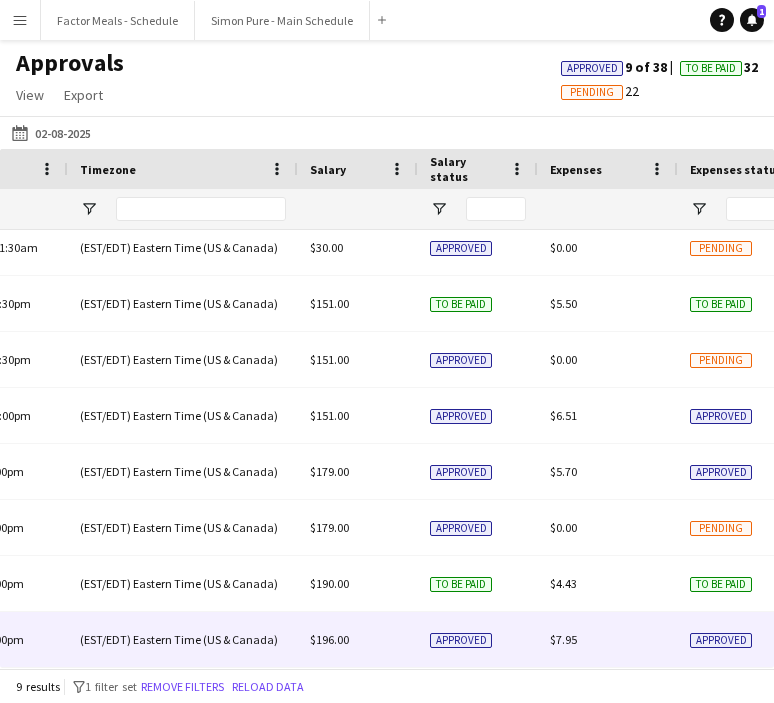 click on "(EST/EDT) Eastern Time (US & Canada)" at bounding box center [183, 639] 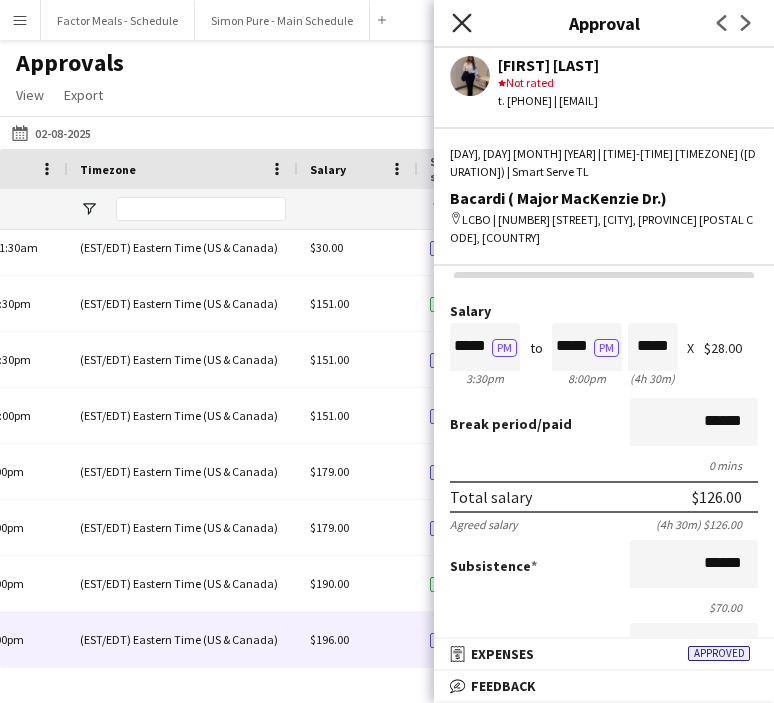 click 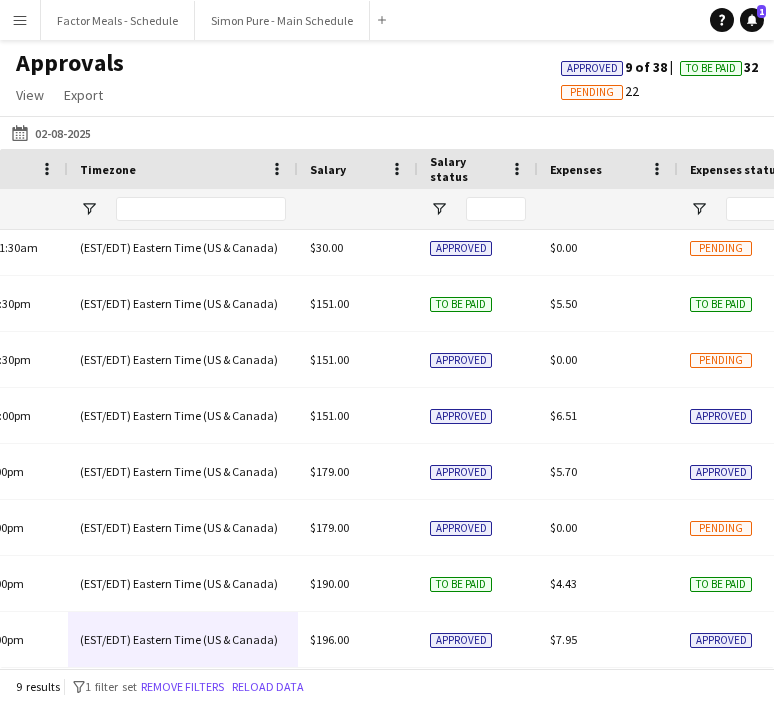 click on "Approvals   View  Customise view Customise filters Reset Filters Reset View Reset All  Export  Export as XLSX Export as CSV Export as PDF Approved  9 of 38  To Be Paid  32   Pending   22" 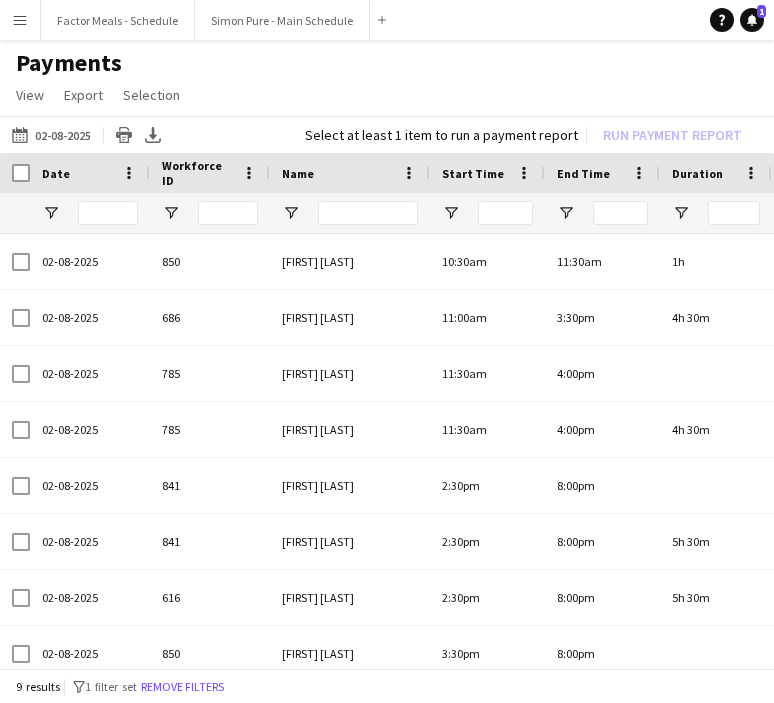 click on "Menu" at bounding box center (20, 20) 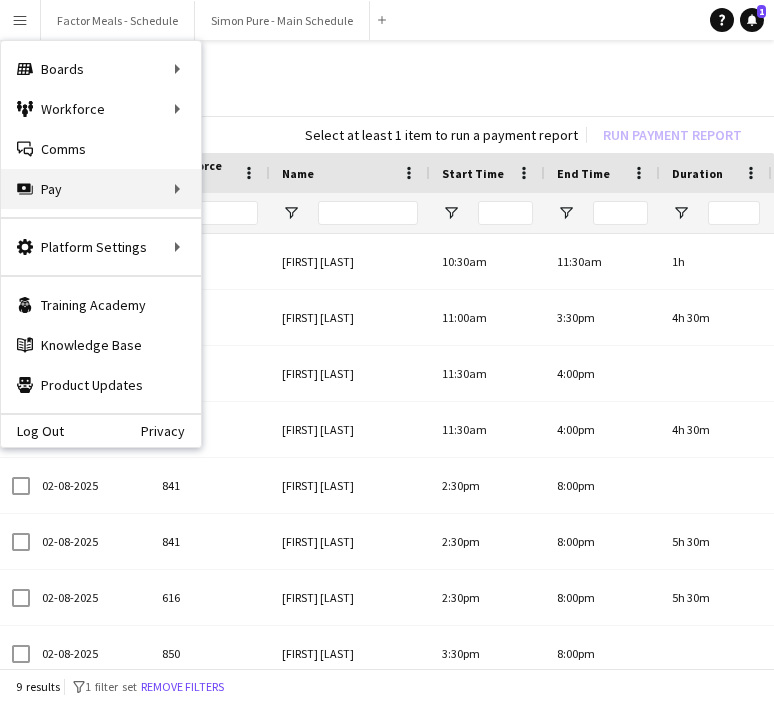 click on "Pay
Pay" at bounding box center (101, 189) 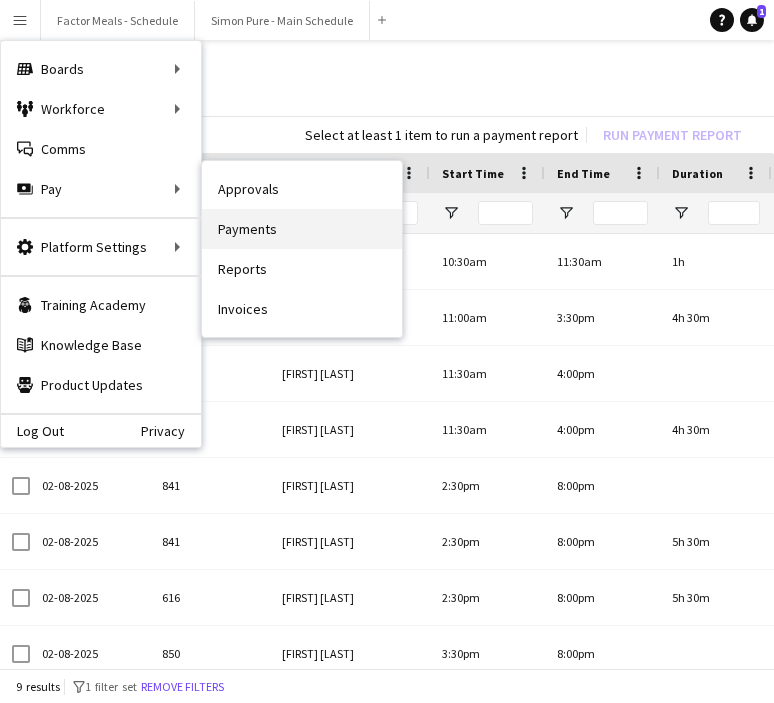 click on "Payments" at bounding box center [302, 229] 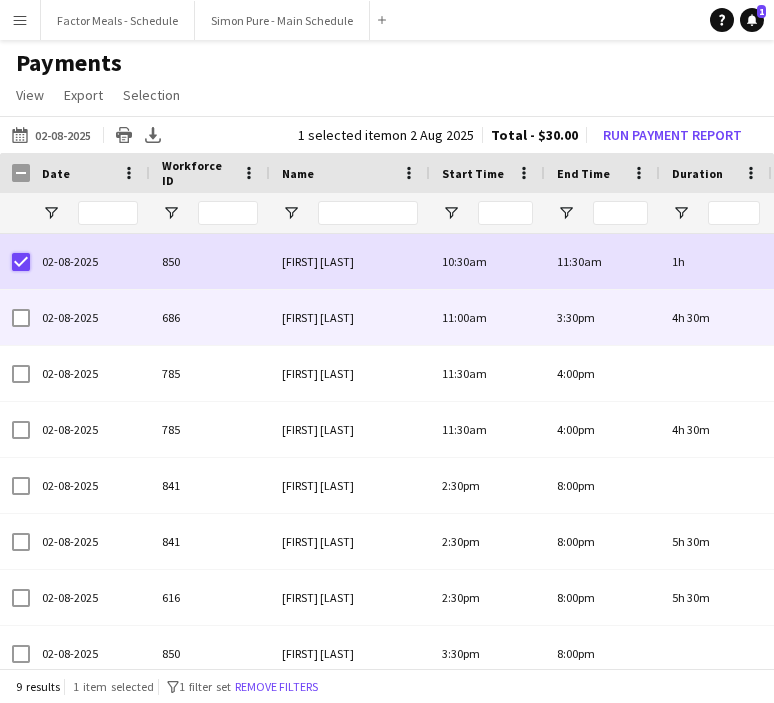 scroll, scrollTop: 66, scrollLeft: 0, axis: vertical 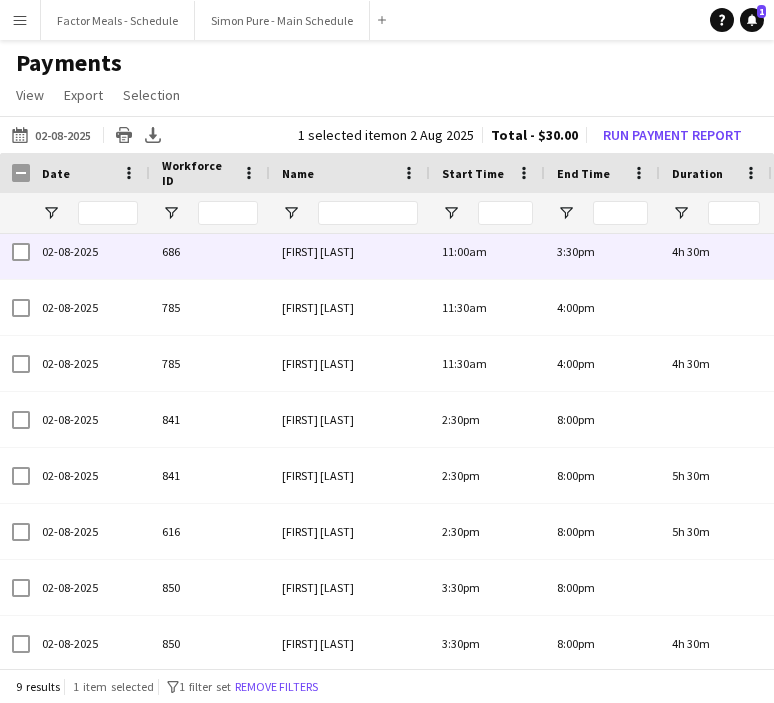 drag, startPoint x: 22, startPoint y: 261, endPoint x: 49, endPoint y: 466, distance: 206.7704 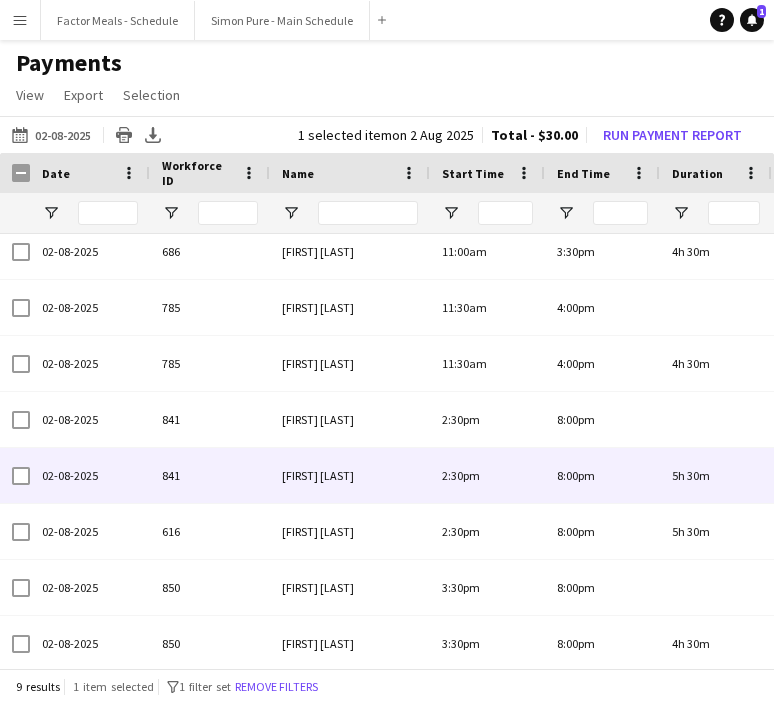 scroll, scrollTop: 0, scrollLeft: 0, axis: both 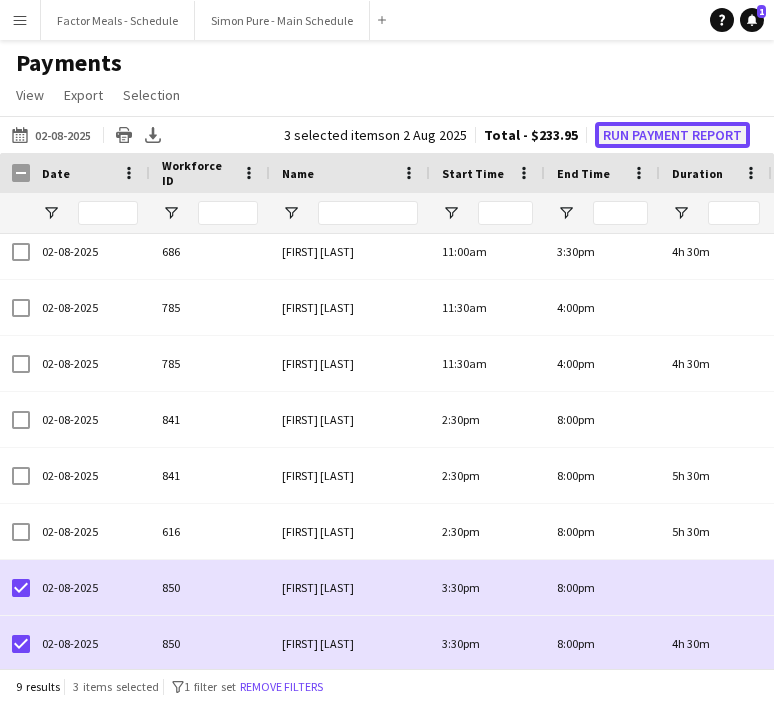 click on "Run Payment Report" 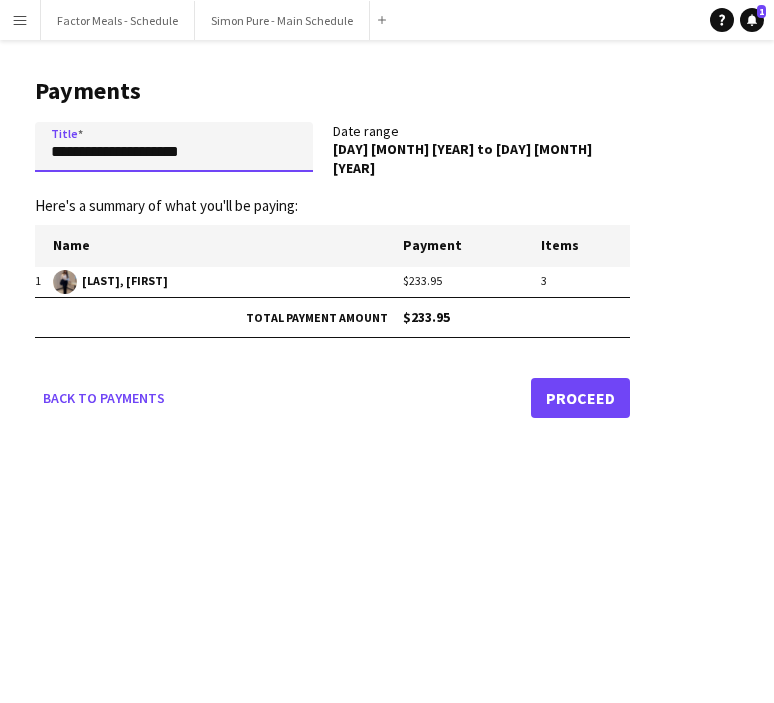 click on "**********" at bounding box center [174, 147] 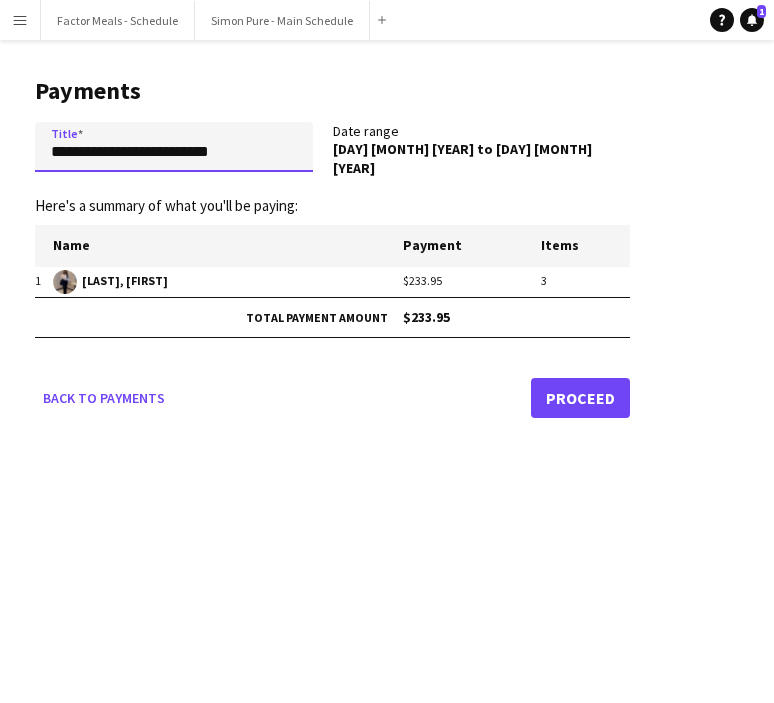 type on "**********" 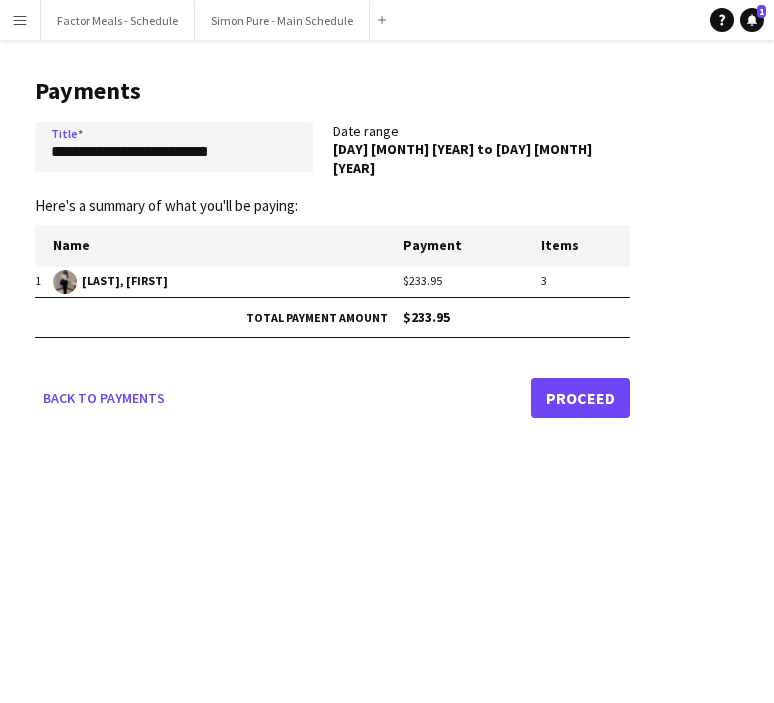 click on "Proceed" 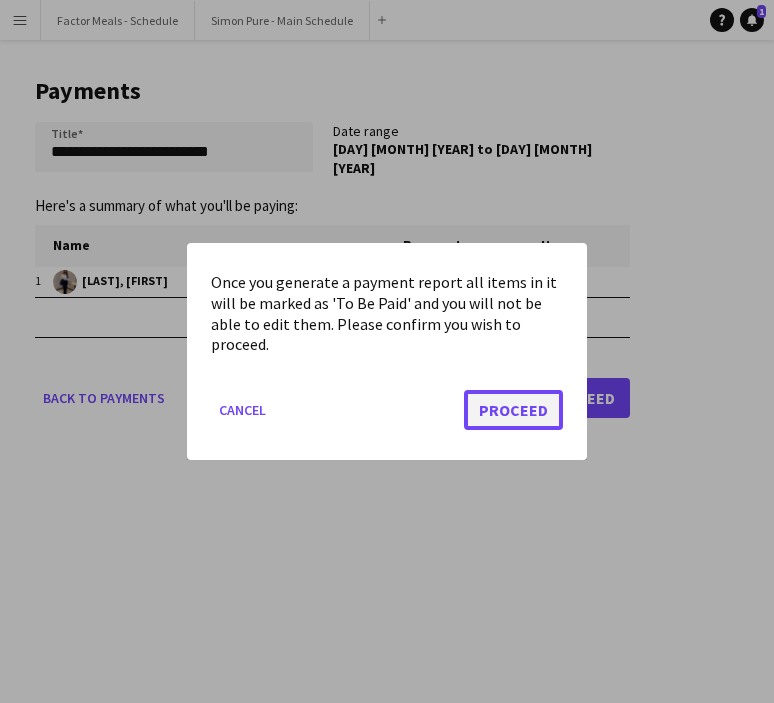 click on "Proceed" 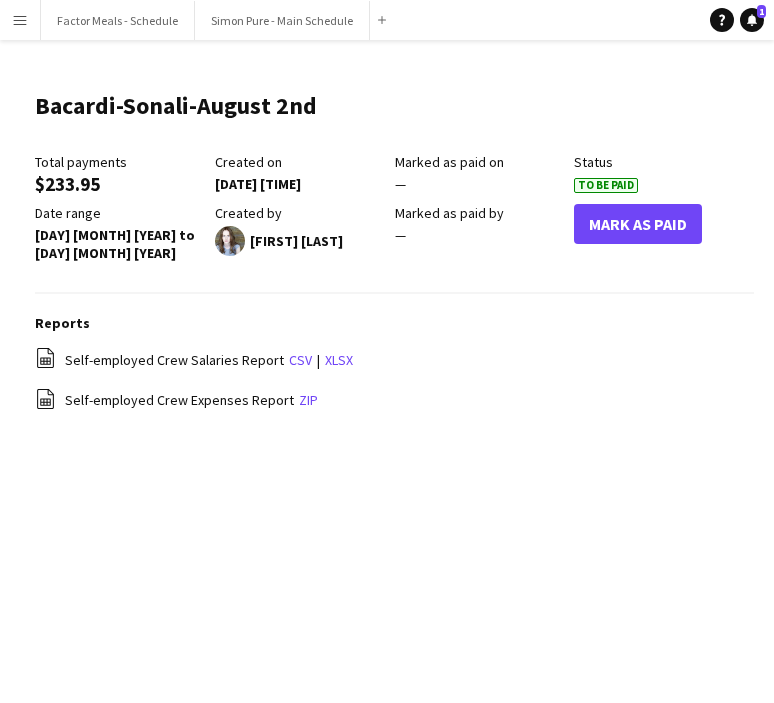 click on "Menu" at bounding box center (20, 20) 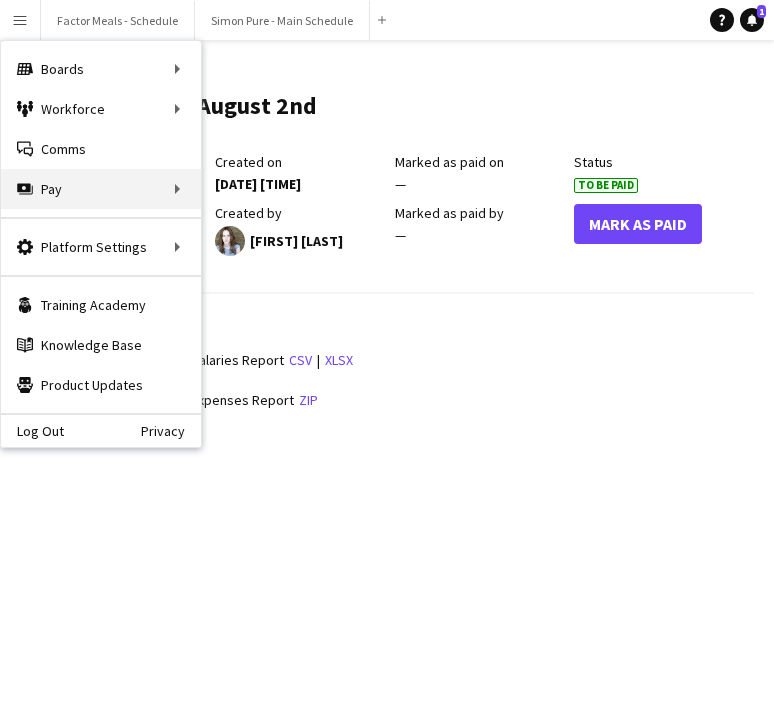 click on "Pay
Pay" at bounding box center [101, 189] 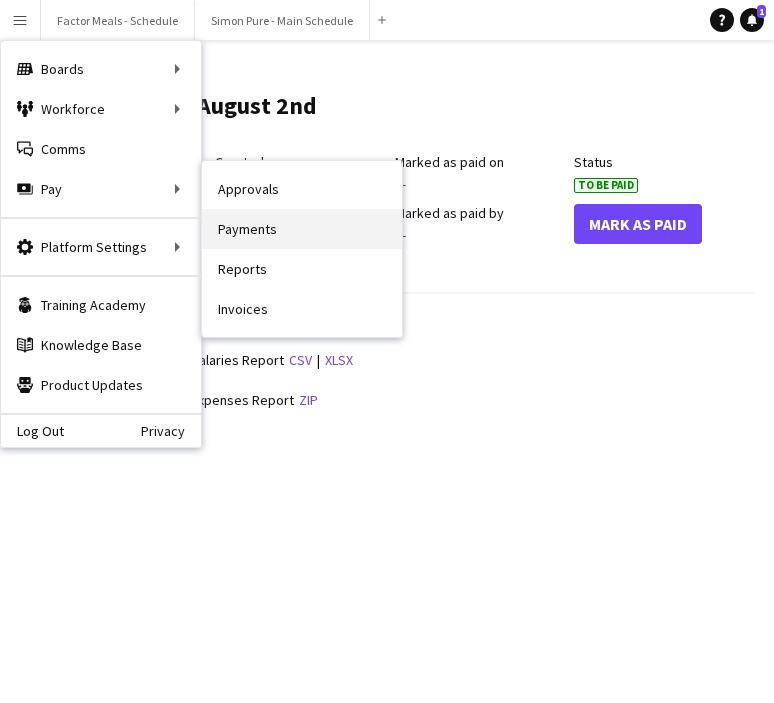click on "Payments" at bounding box center [302, 229] 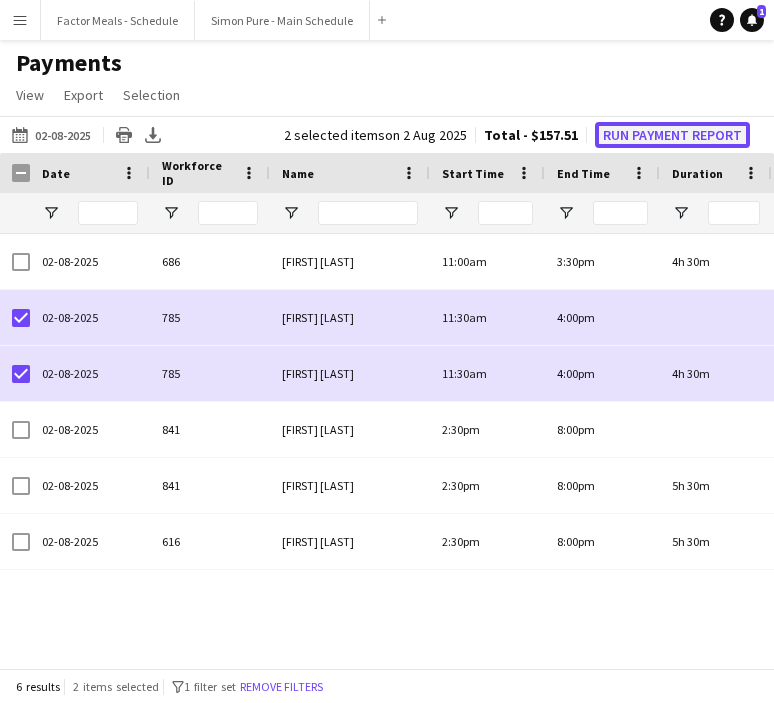click on "Run Payment Report" 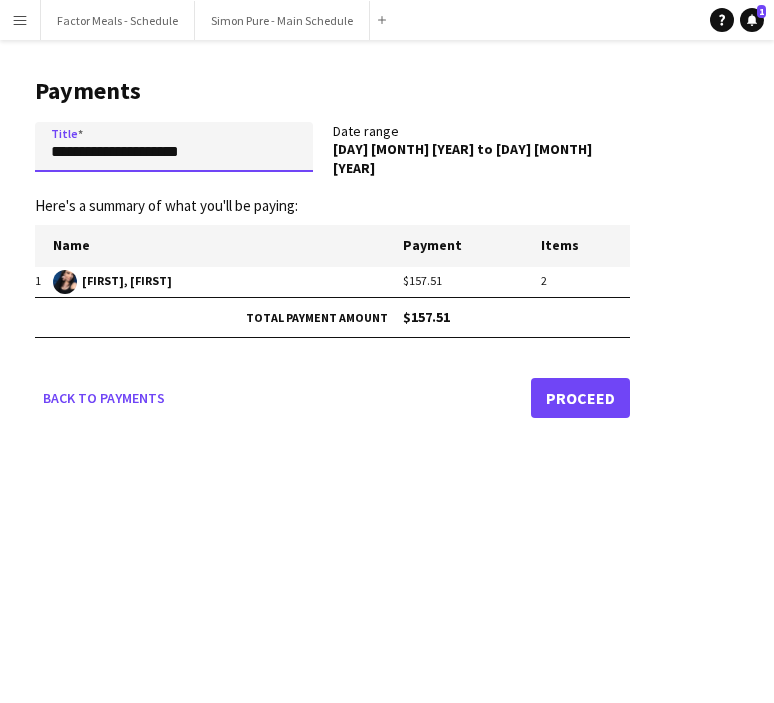 drag, startPoint x: 239, startPoint y: 143, endPoint x: 14, endPoint y: 145, distance: 225.0089 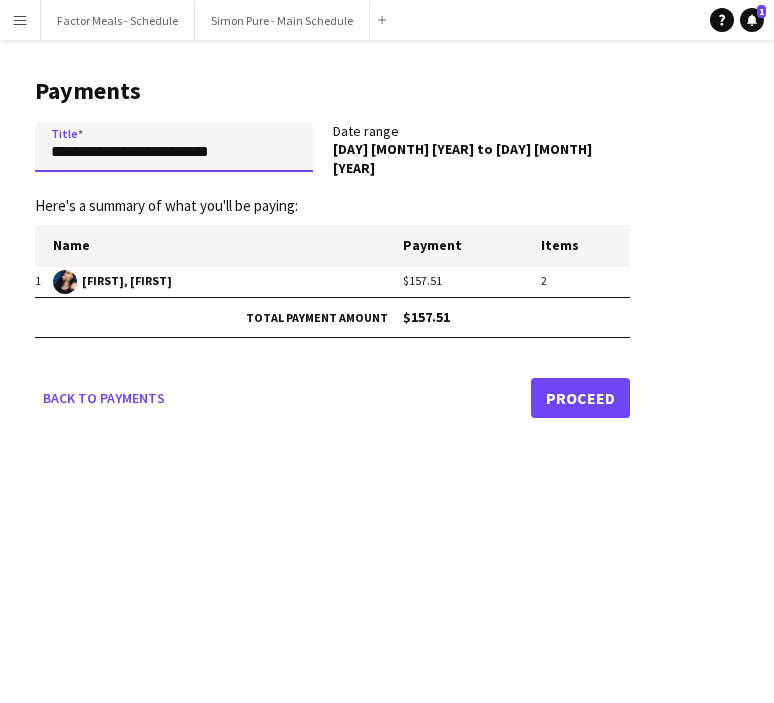 type on "**********" 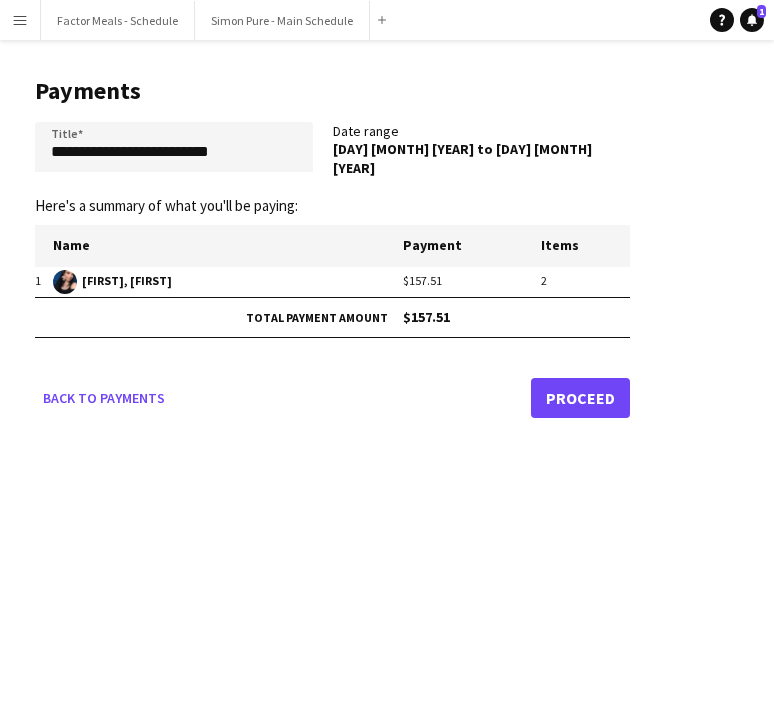 click on "Proceed" 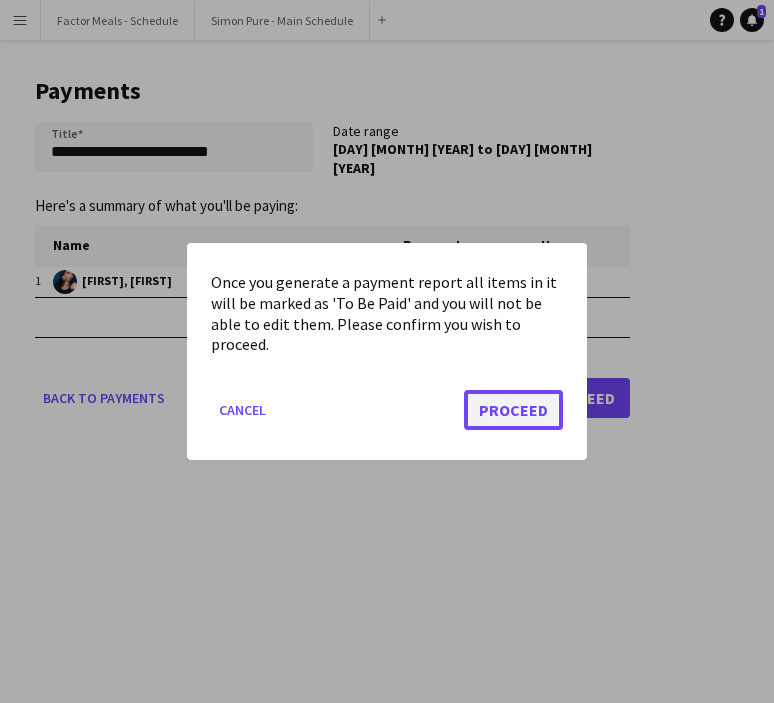 click on "Proceed" 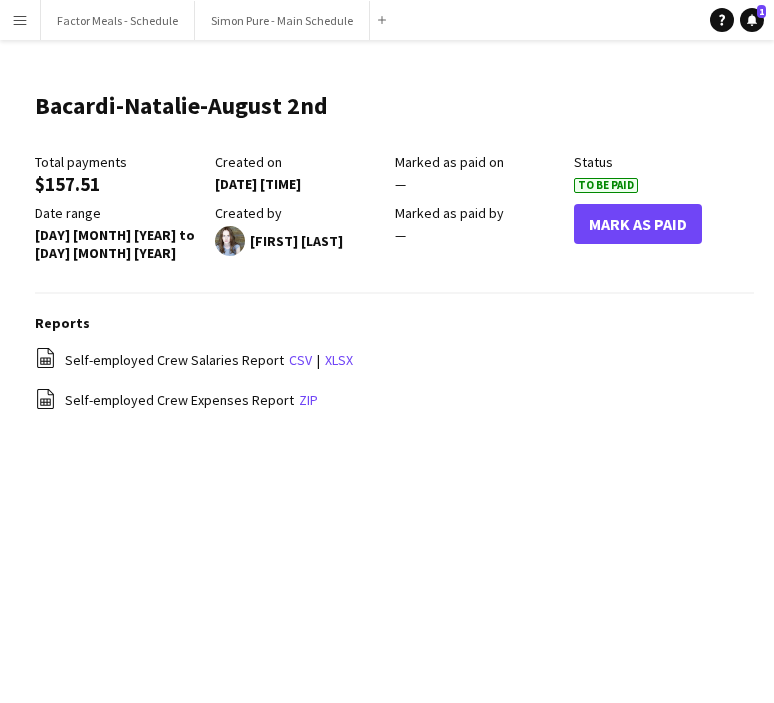 click on "Menu" at bounding box center [20, 20] 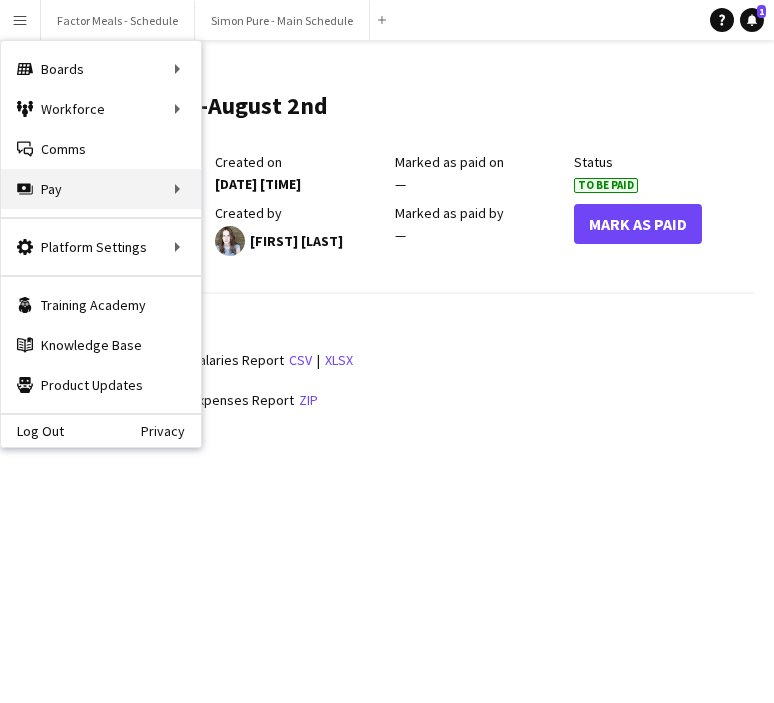 click on "Pay
Pay" at bounding box center [101, 189] 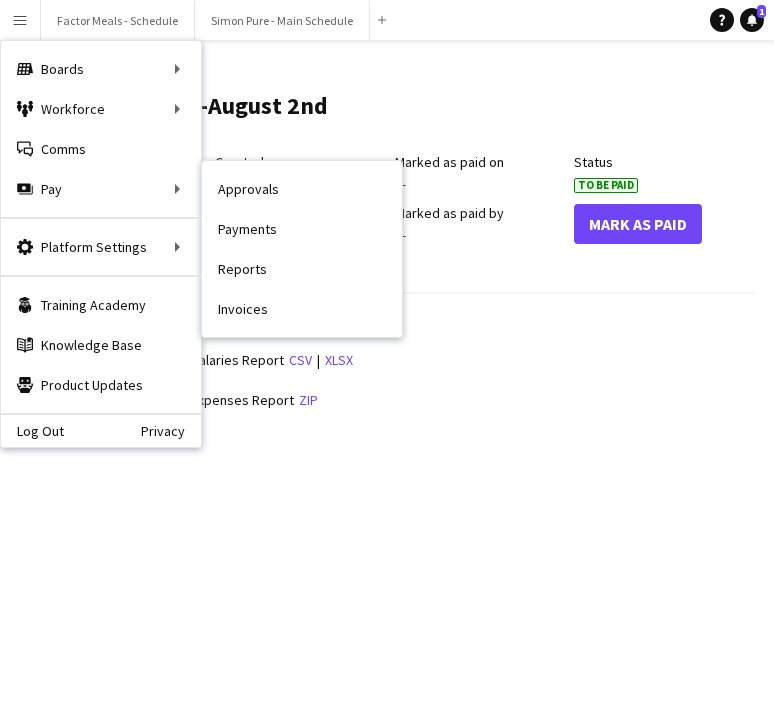 click on "Payments" at bounding box center [302, 229] 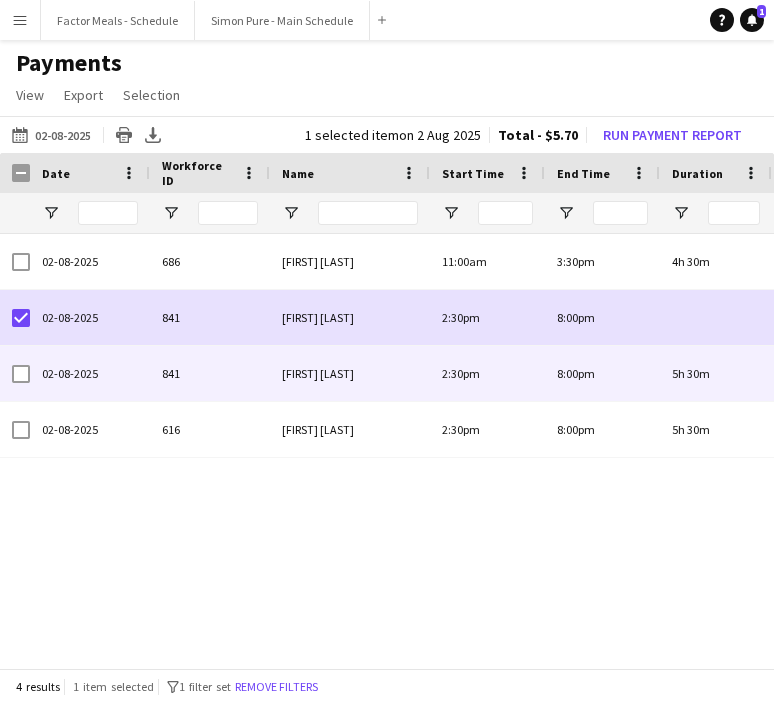 click at bounding box center [21, 374] 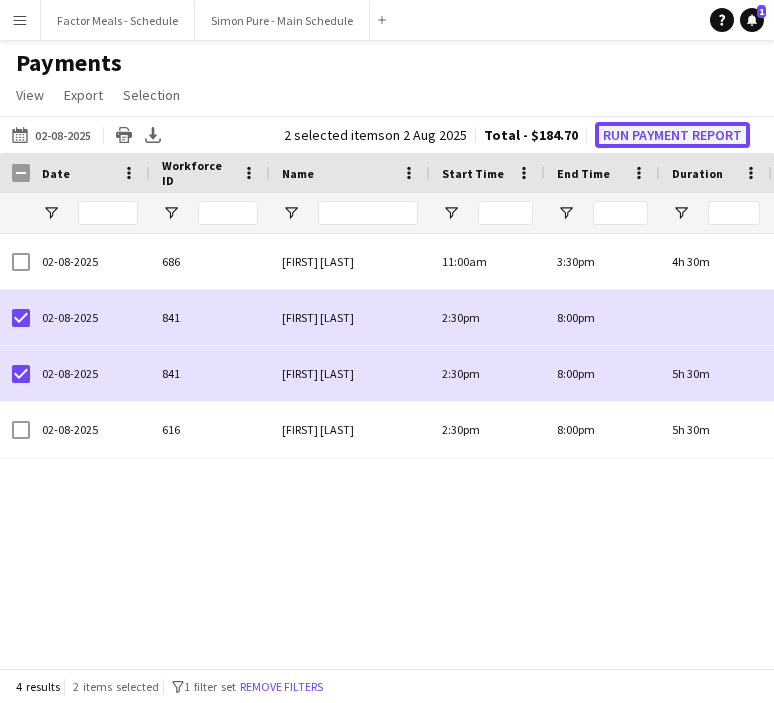 click on "Run Payment Report" 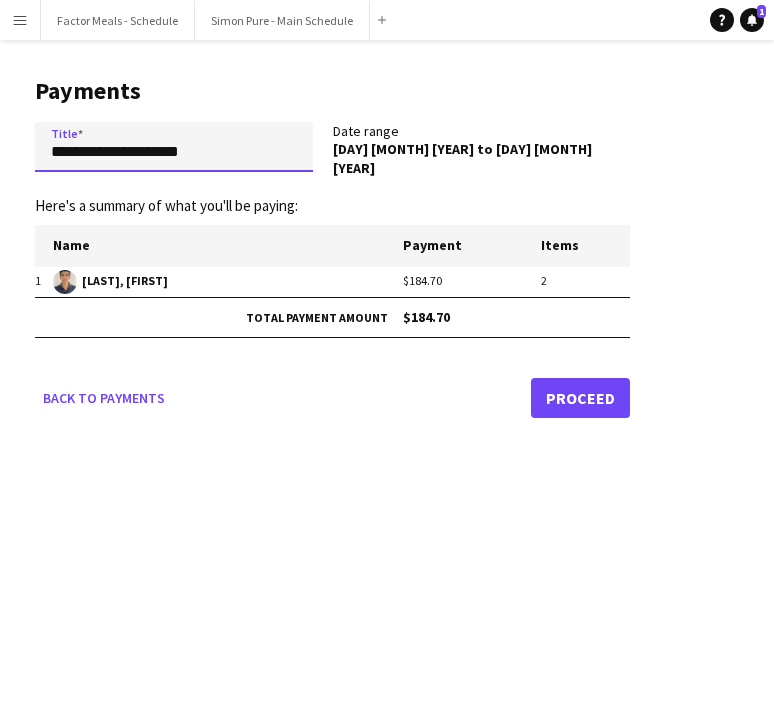 click on "**********" at bounding box center [174, 147] 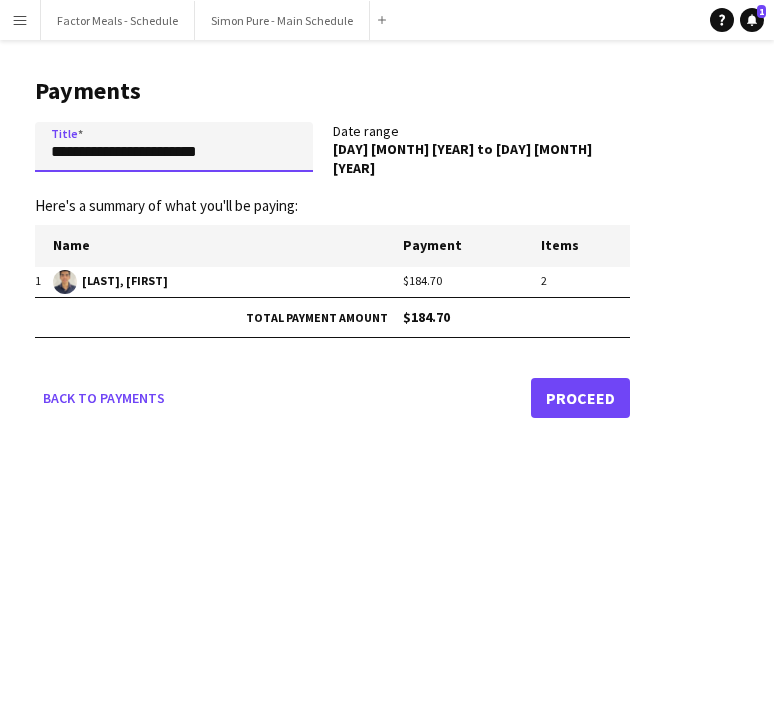 type on "**********" 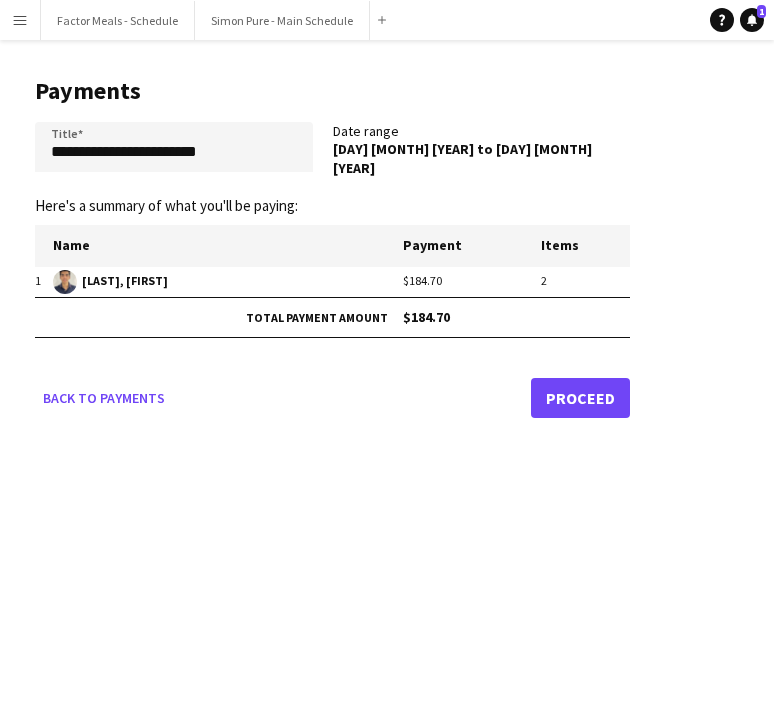 click on "Proceed" 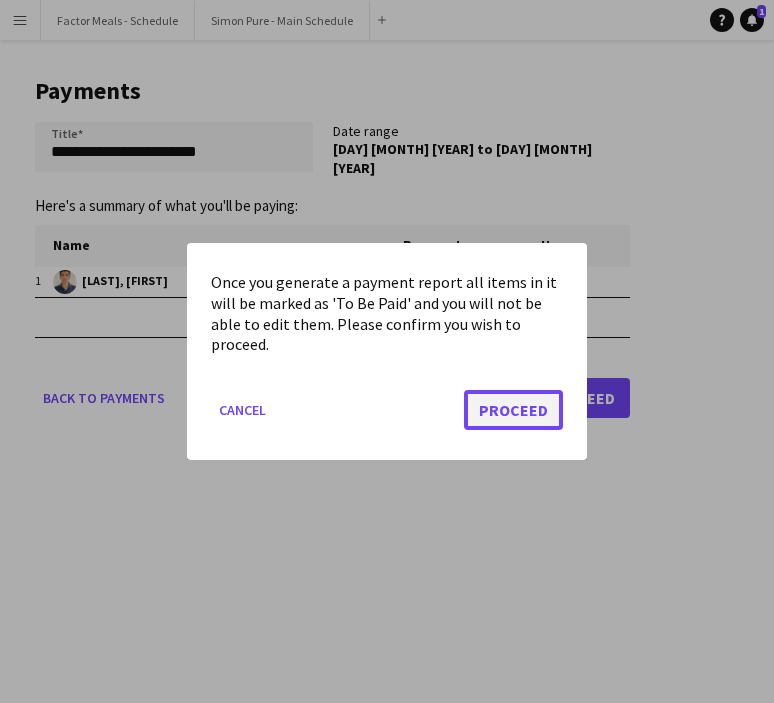 click on "Proceed" 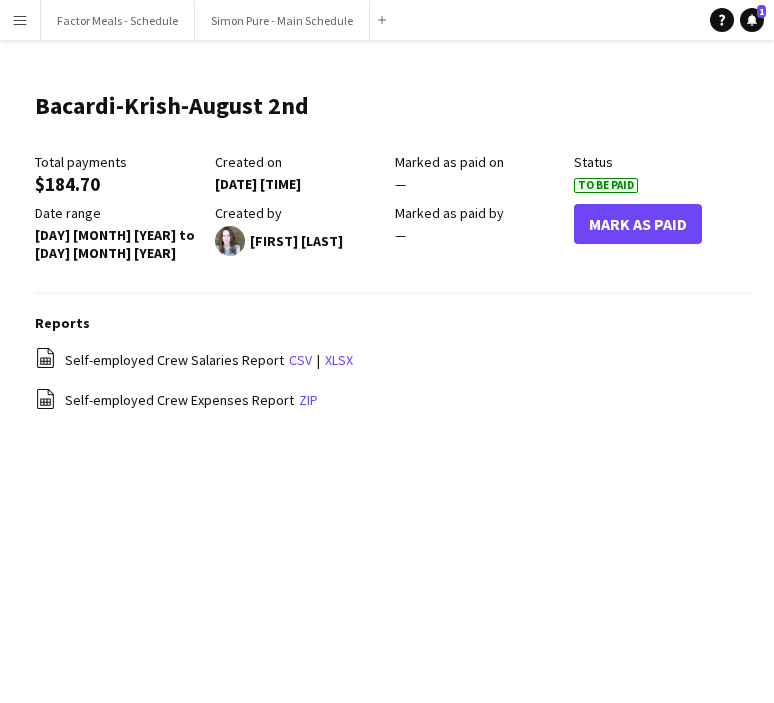click on "Menu" at bounding box center (20, 20) 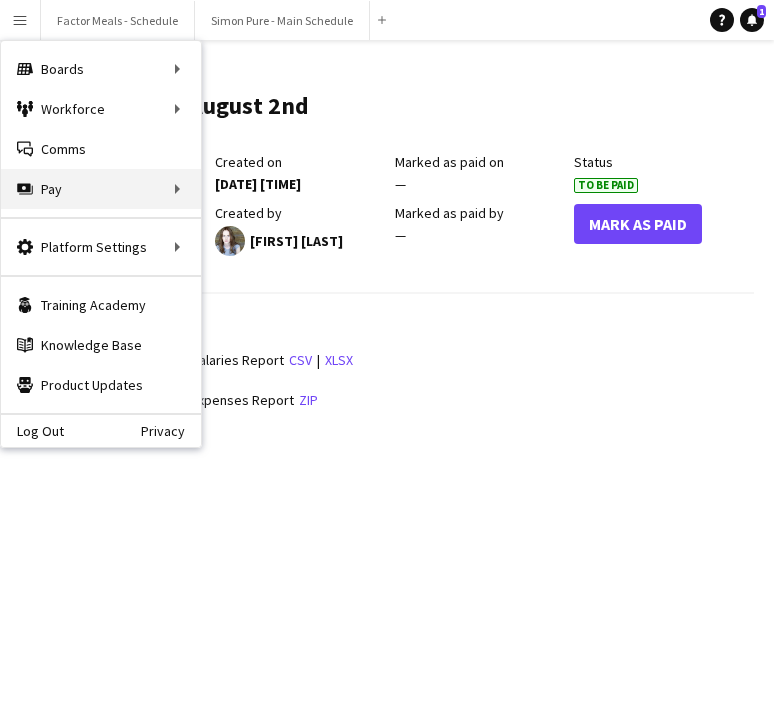 click on "Pay
Pay" at bounding box center [101, 189] 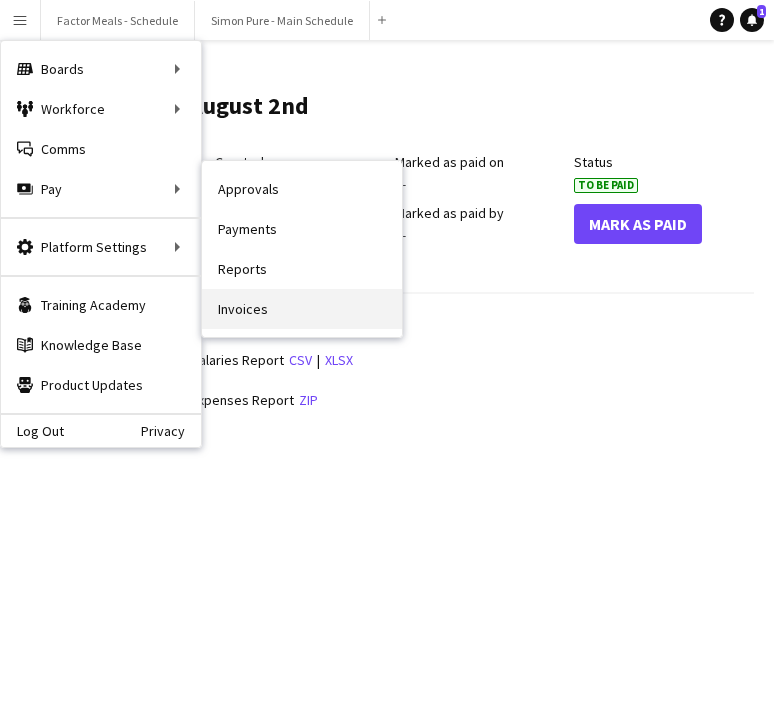 click on "Invoices" at bounding box center [302, 309] 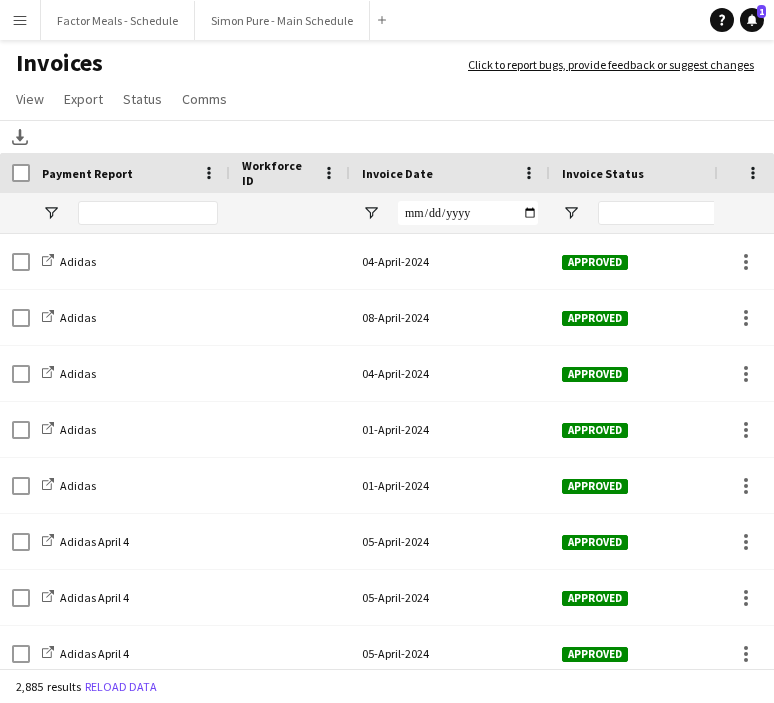 click on "Menu" at bounding box center (20, 20) 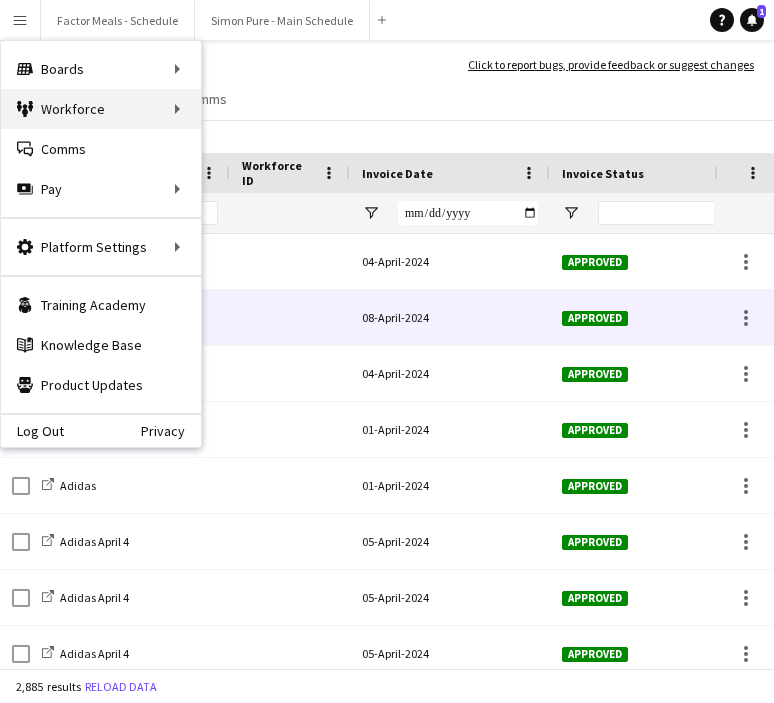 drag, startPoint x: 769, startPoint y: 335, endPoint x: 25, endPoint y: 102, distance: 779.63135 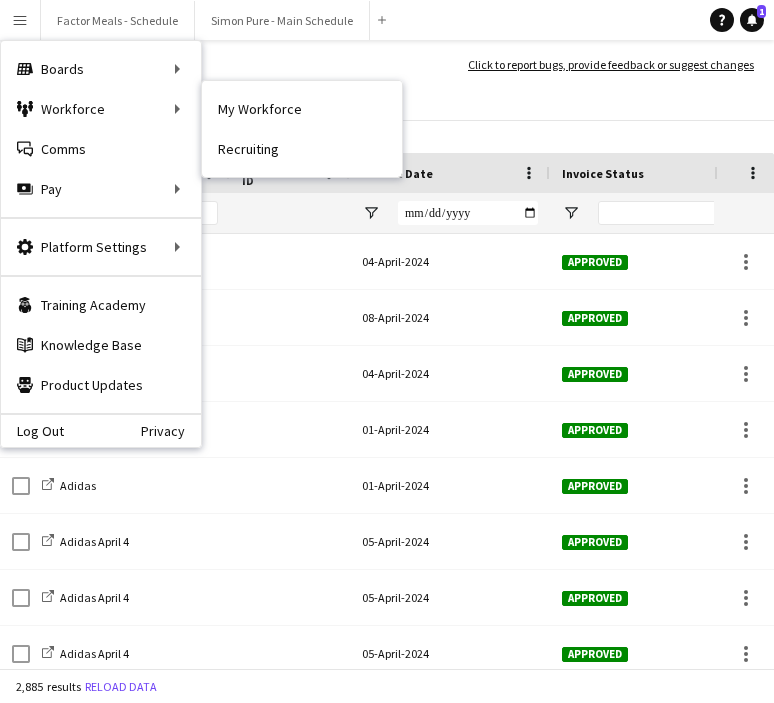 drag, startPoint x: 25, startPoint y: 102, endPoint x: 23, endPoint y: 25, distance: 77.02597 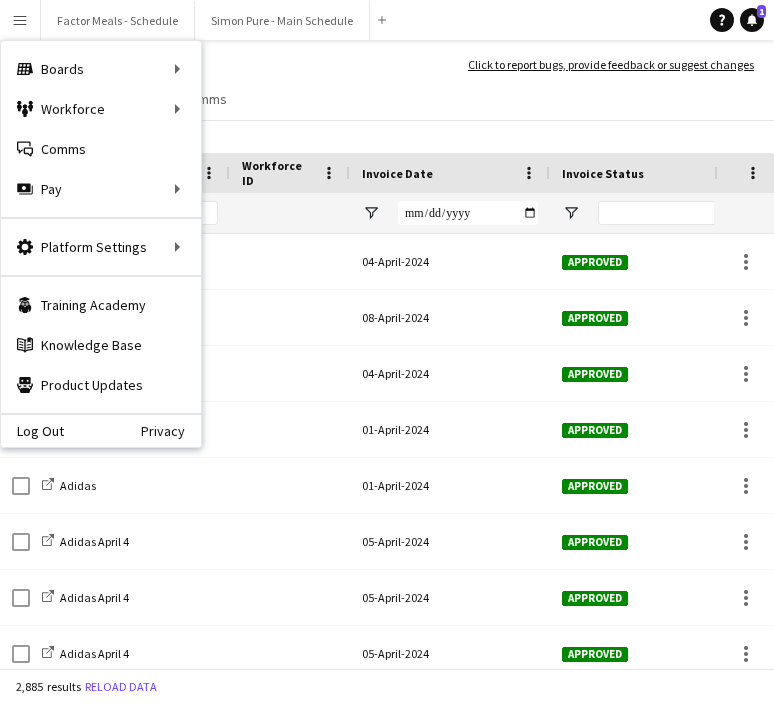 click on "Menu" at bounding box center (20, 20) 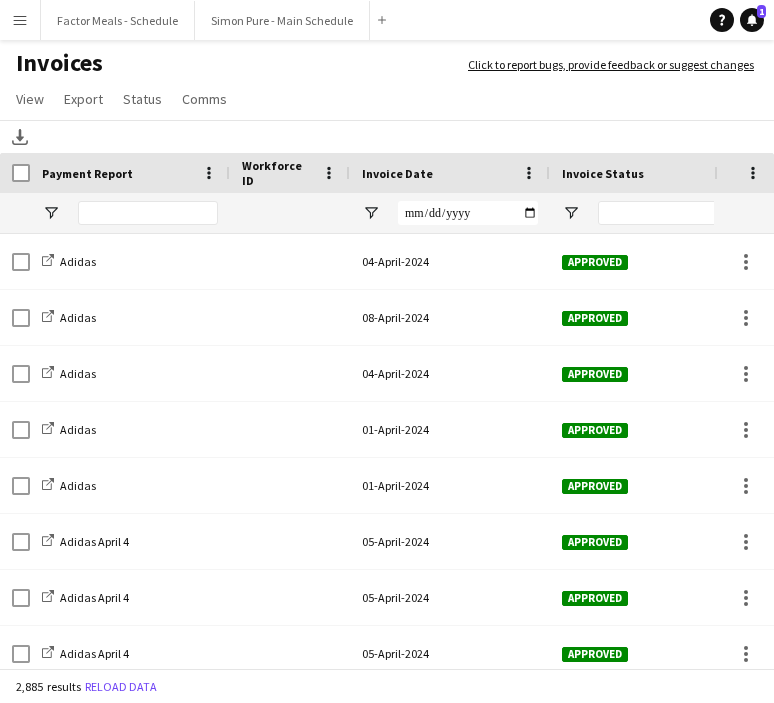 click on "View  Customise view Customise filters Reset Filters Reset View Reset All  Export  Export as XLSX Export as PDF  Status  Mark as approved Mark as rejected Mark as paid Mark as awaiting payment  Comms  Send notification Create chat" 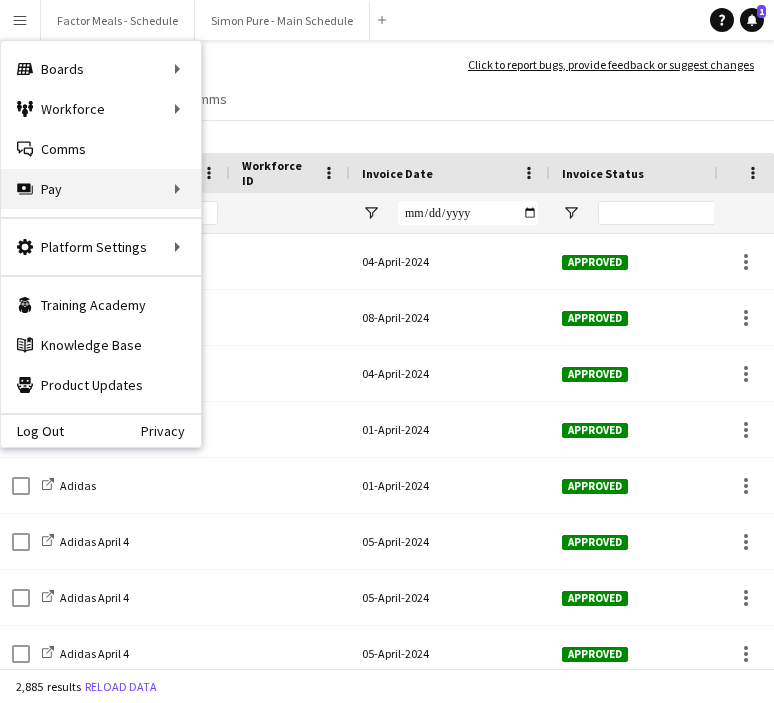 click on "Pay
Pay" at bounding box center (101, 189) 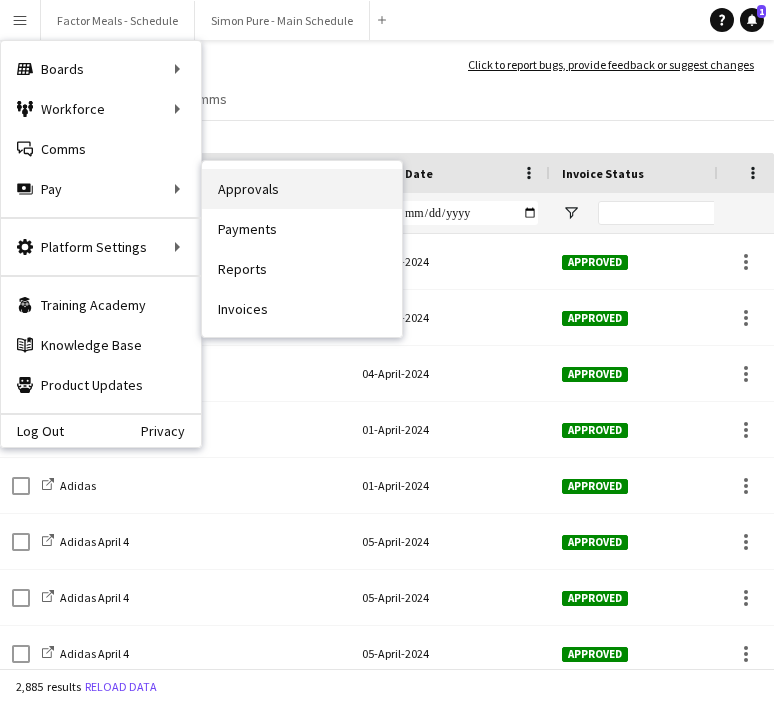 click on "Approvals" at bounding box center (302, 189) 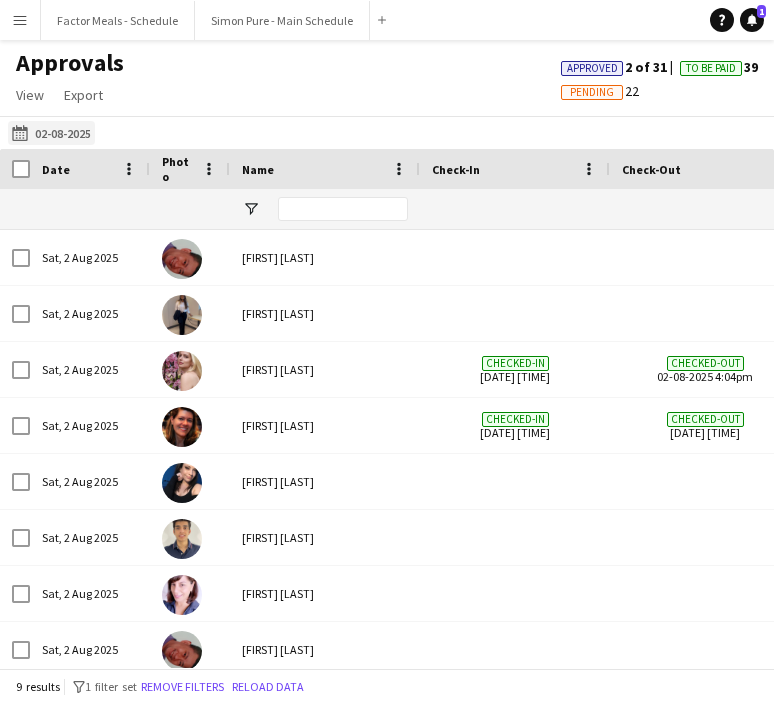 click on "[DATE]
[DATE]" 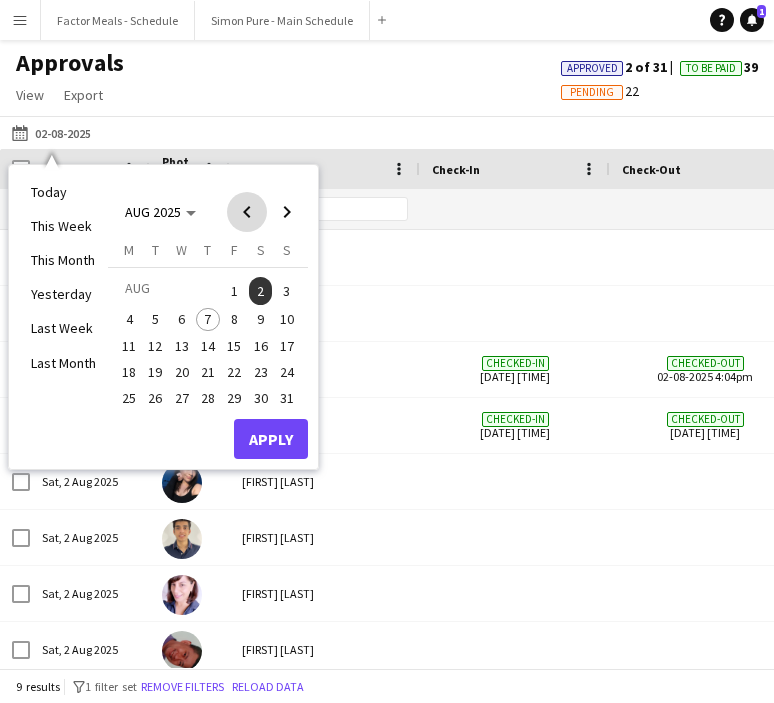 click at bounding box center (247, 212) 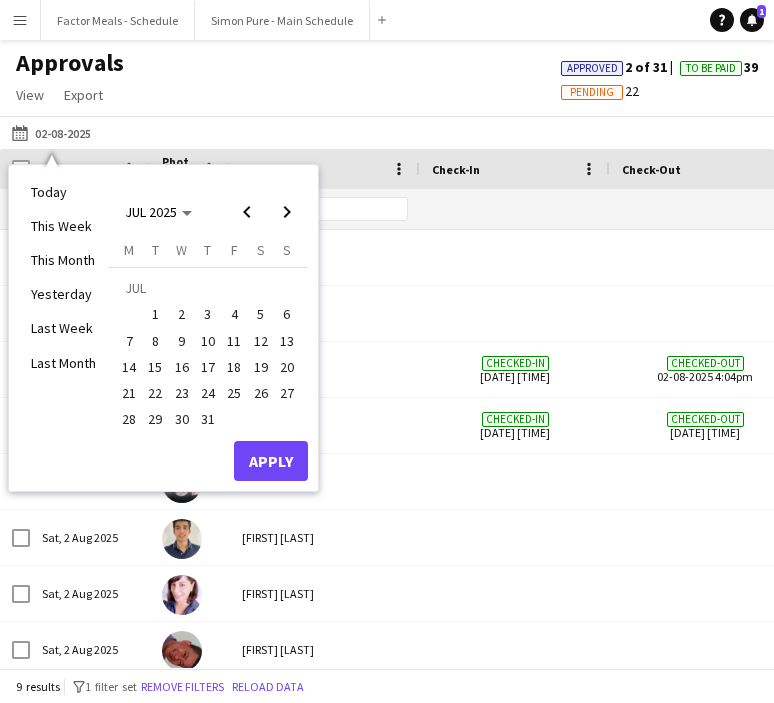 click on "30" at bounding box center [182, 420] 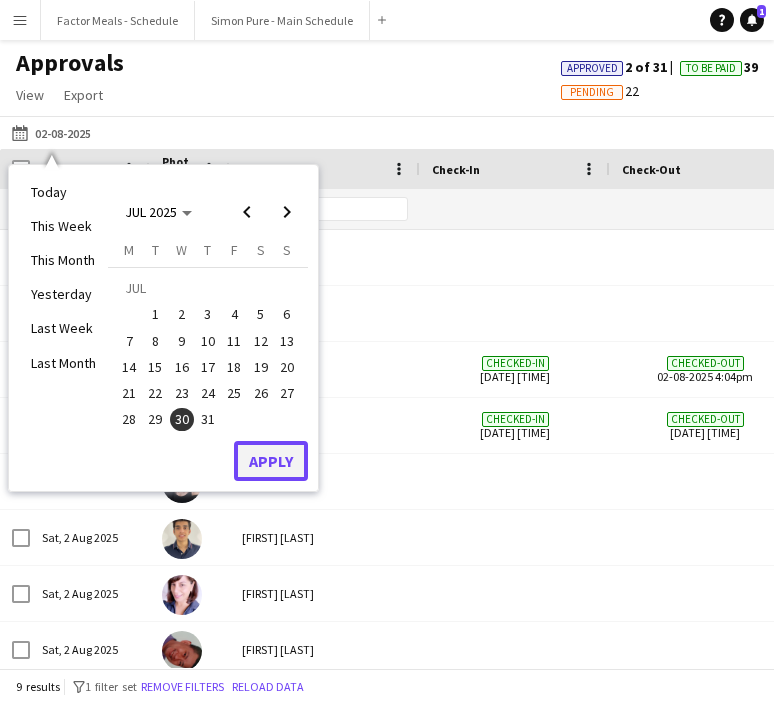 click on "Apply" at bounding box center [271, 461] 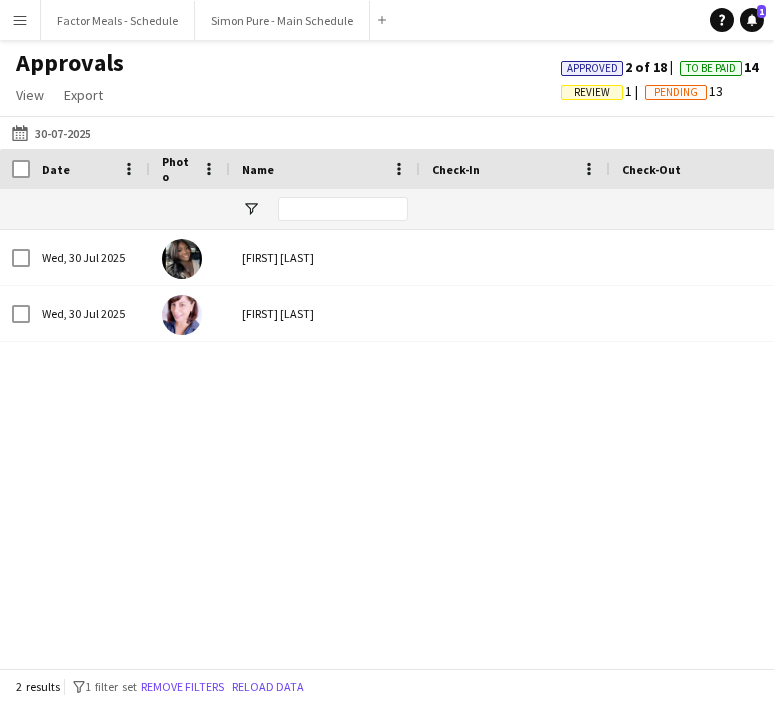 click on "Menu" at bounding box center (20, 20) 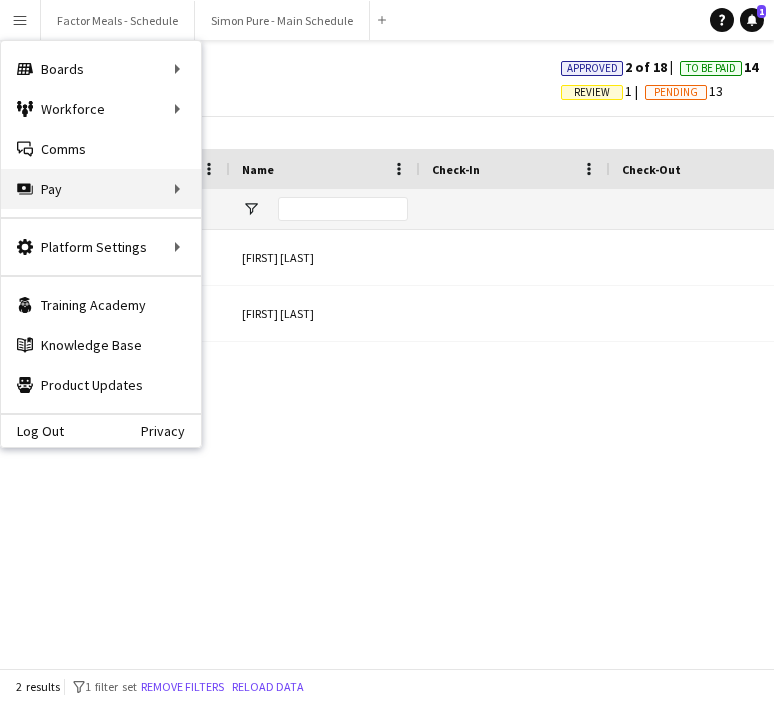 click on "Pay
Pay" at bounding box center (101, 189) 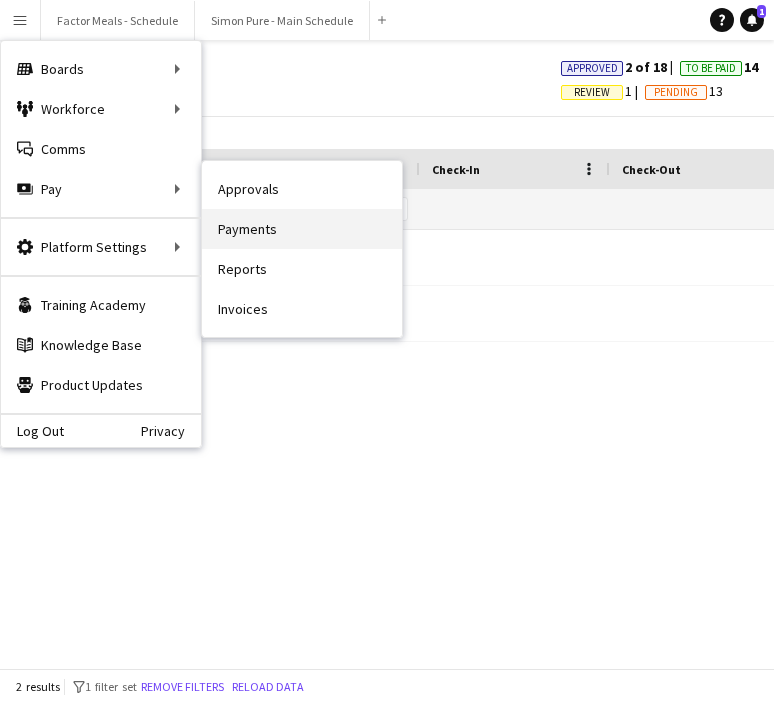 click on "Payments" at bounding box center (302, 229) 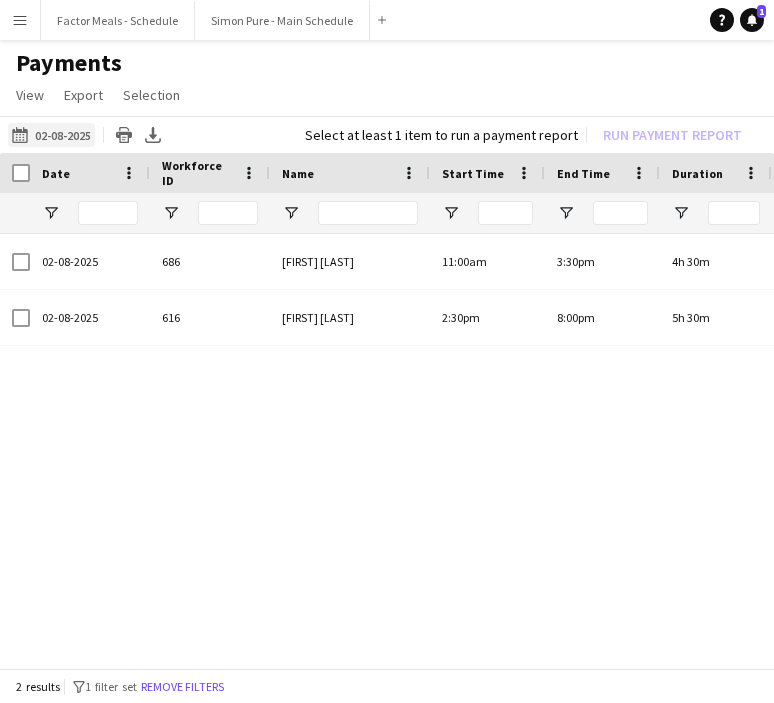 click on "[DATE]
[DATE]" 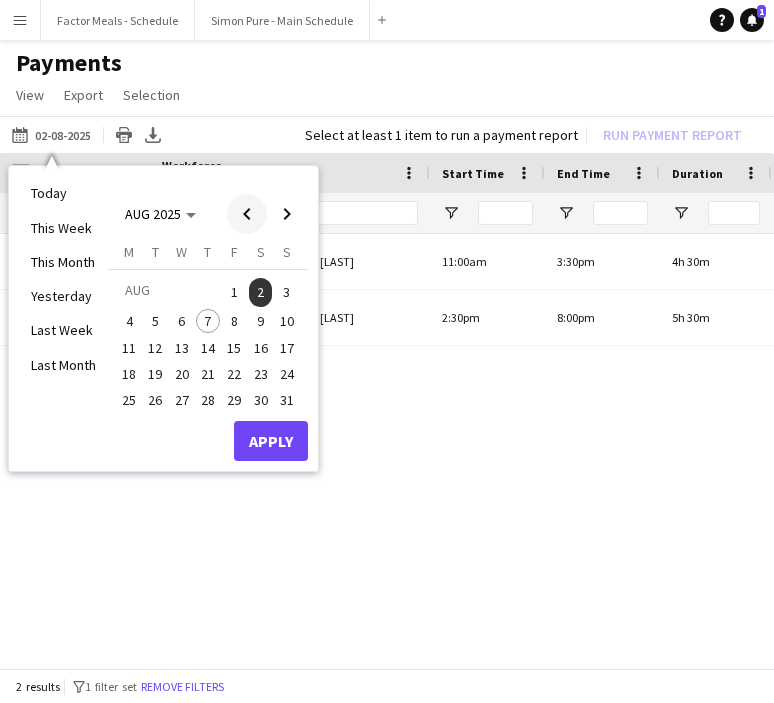 click at bounding box center [247, 214] 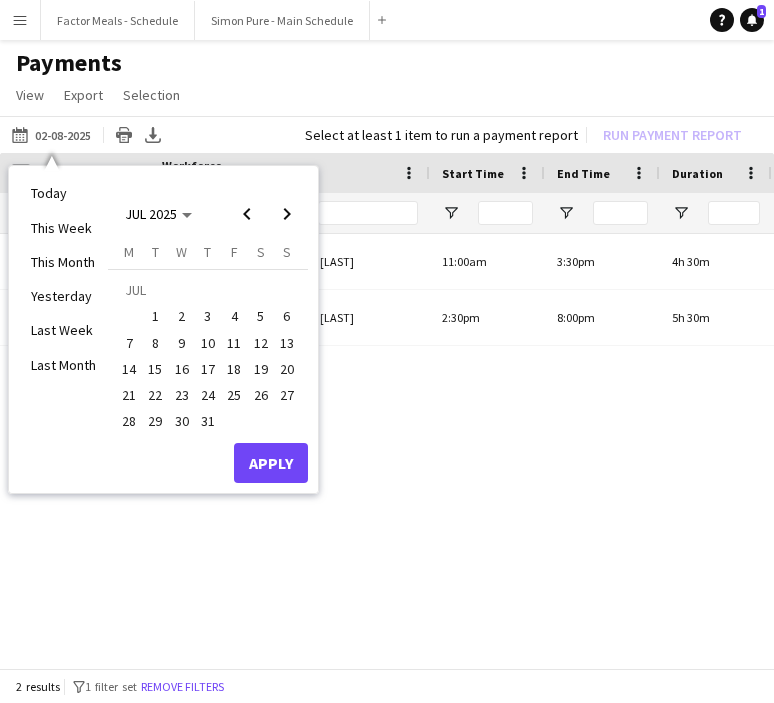 click on "30" at bounding box center [182, 422] 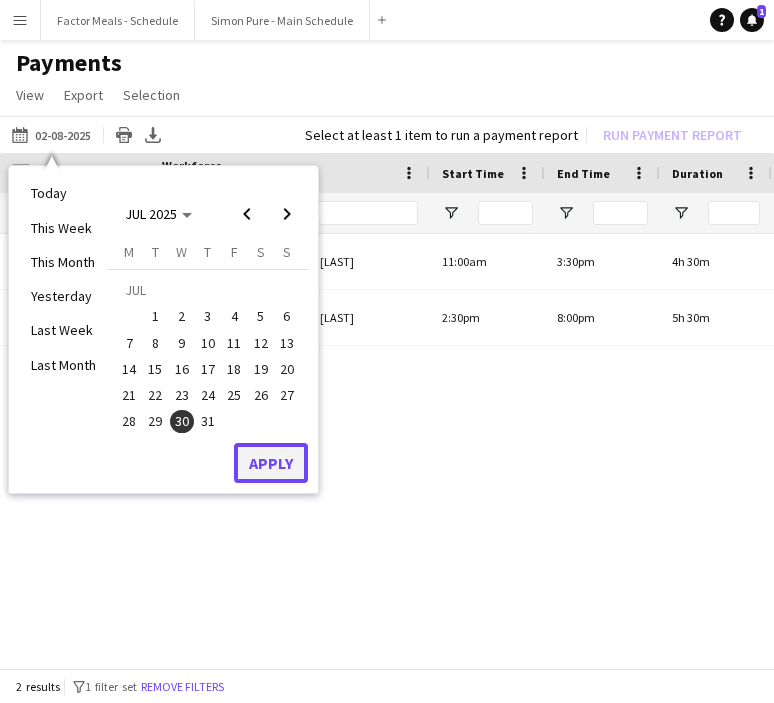 click on "Apply" at bounding box center [271, 463] 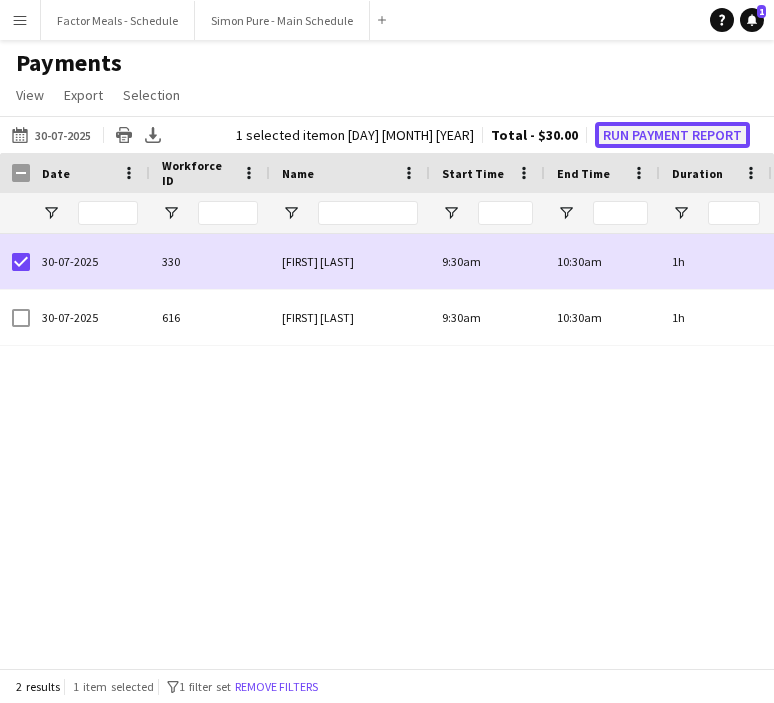click on "Run Payment Report" 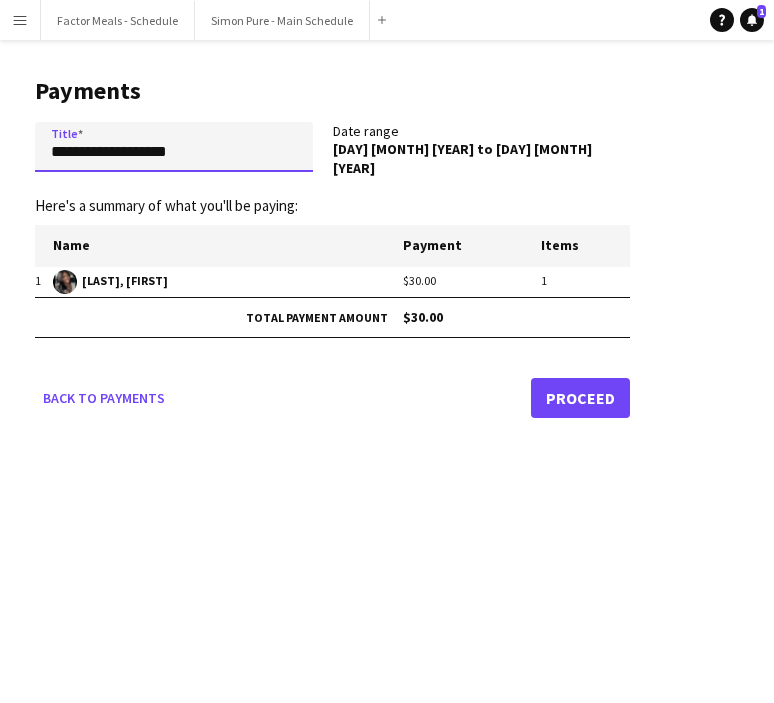 click on "**********" at bounding box center (174, 147) 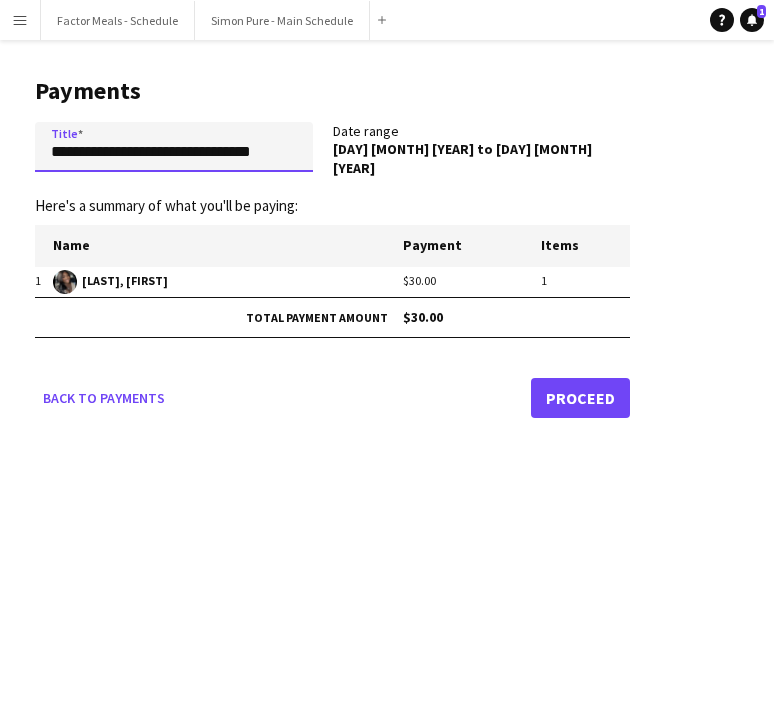 type on "**********" 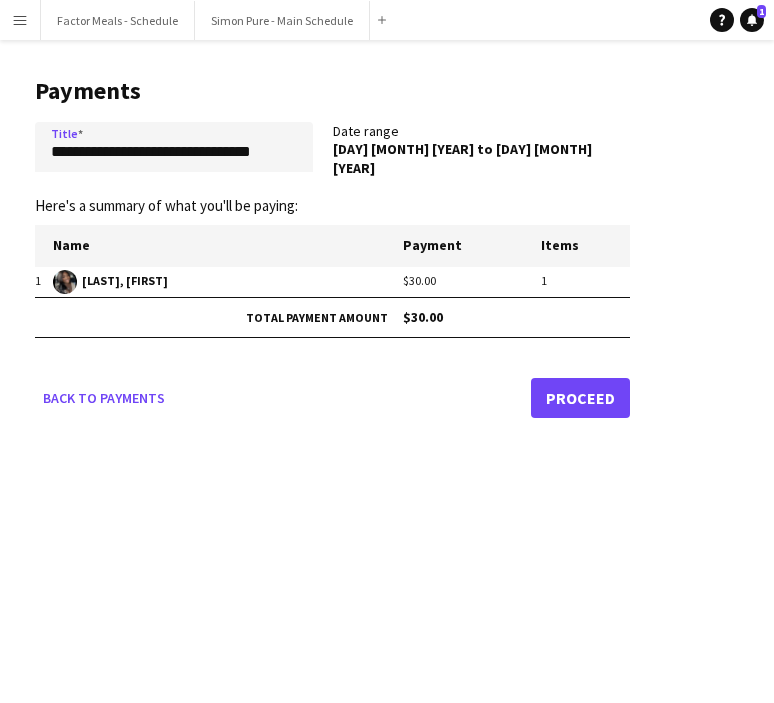 click on "Proceed" 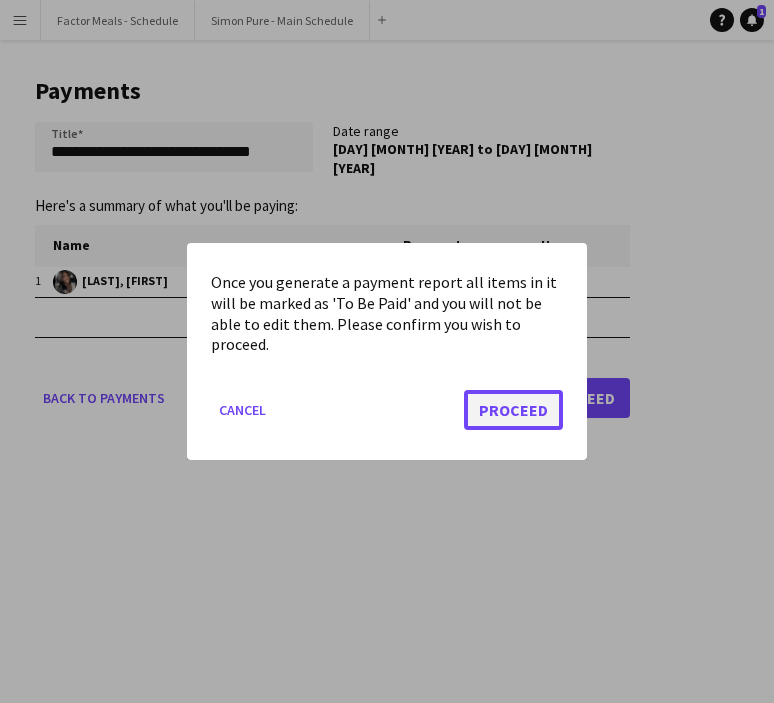 click on "Proceed" 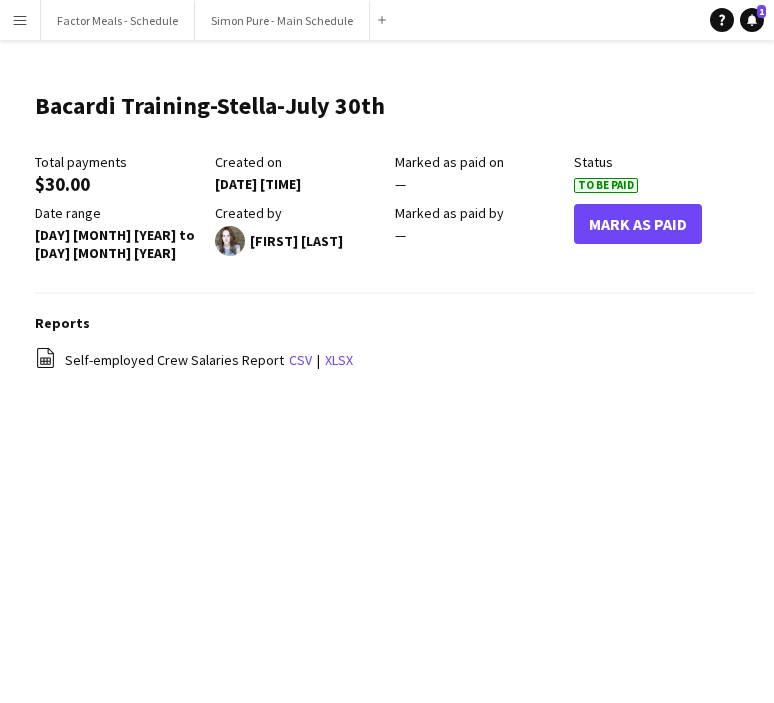 click on "Menu" at bounding box center (20, 20) 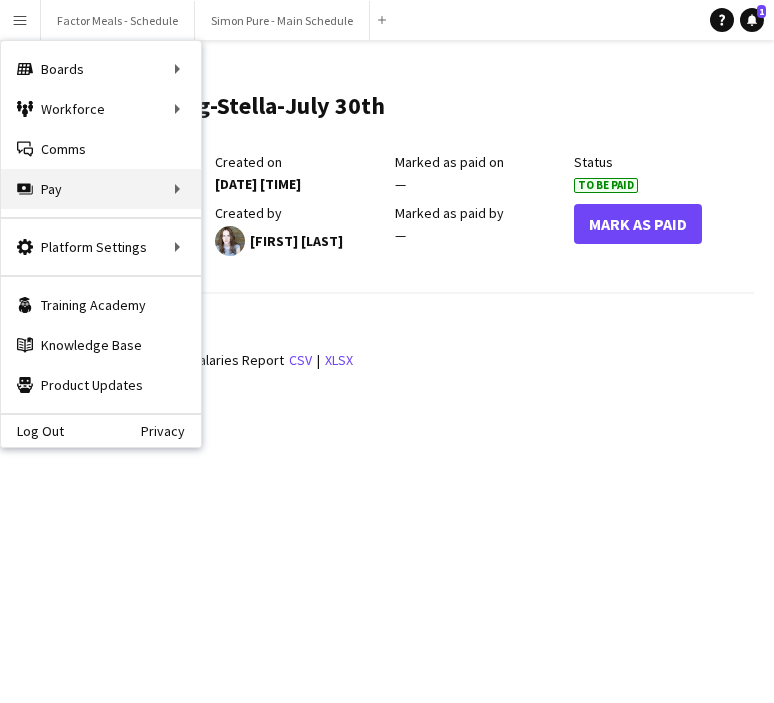 click on "Pay
Pay" at bounding box center (101, 189) 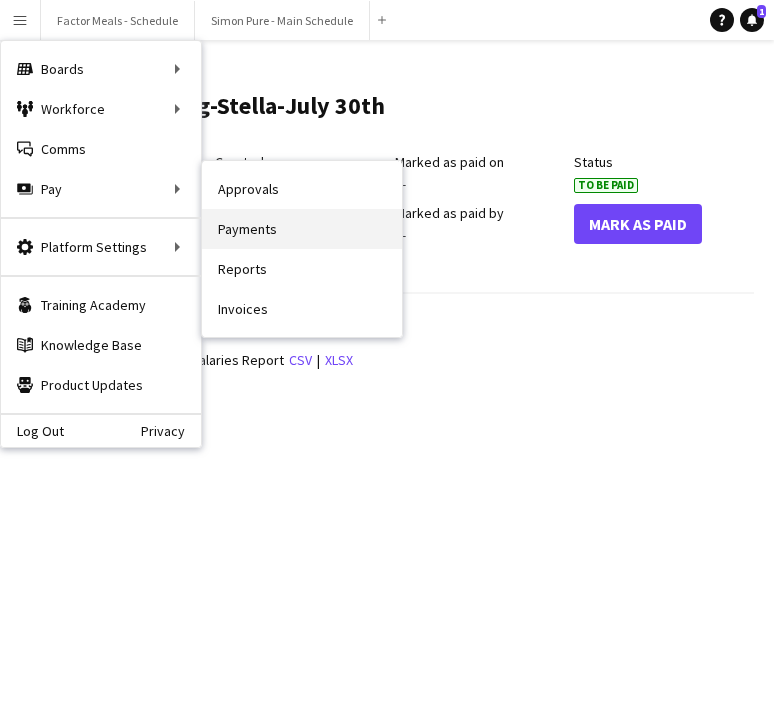 click on "Payments" at bounding box center [302, 229] 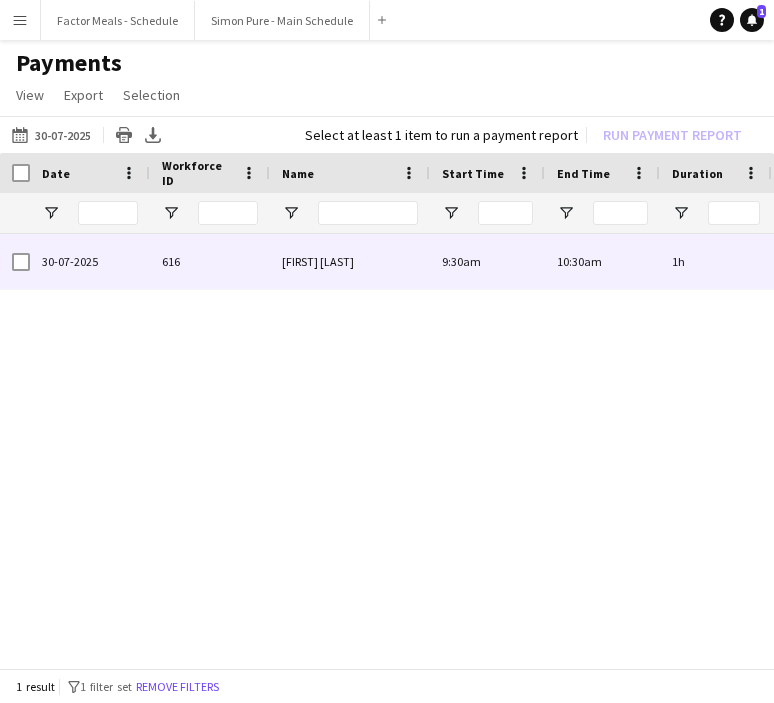 click at bounding box center (15, 261) 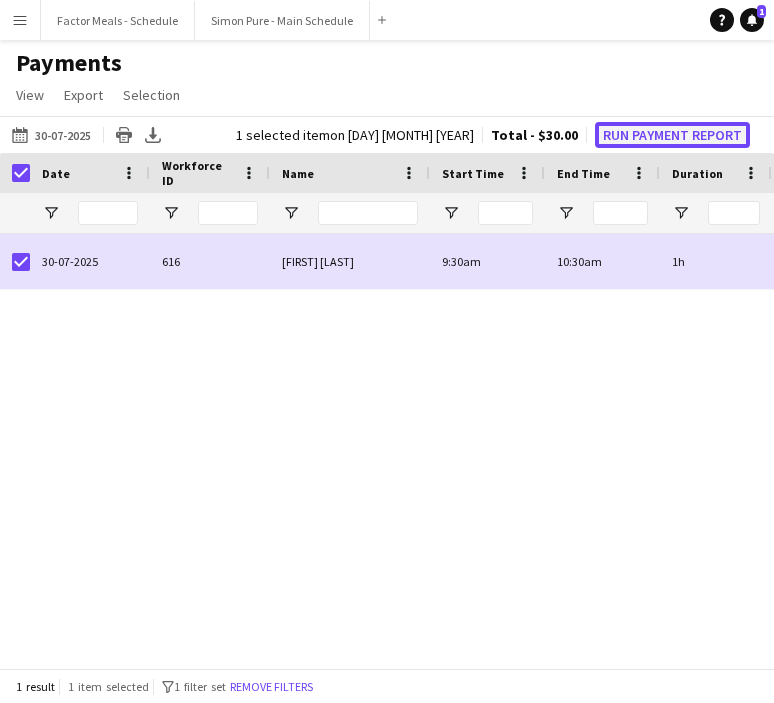 click on "Run Payment Report" 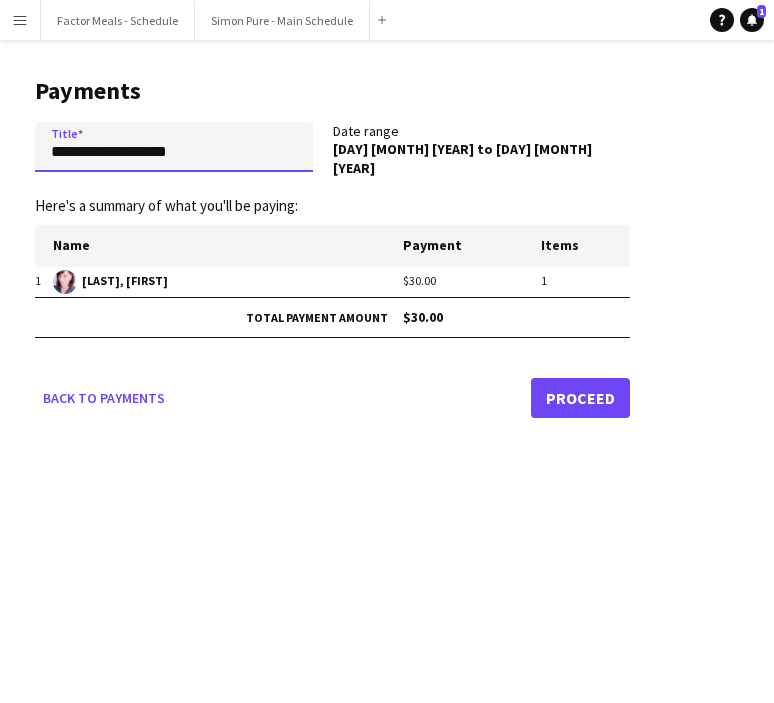 drag, startPoint x: 202, startPoint y: 161, endPoint x: 31, endPoint y: 149, distance: 171.42053 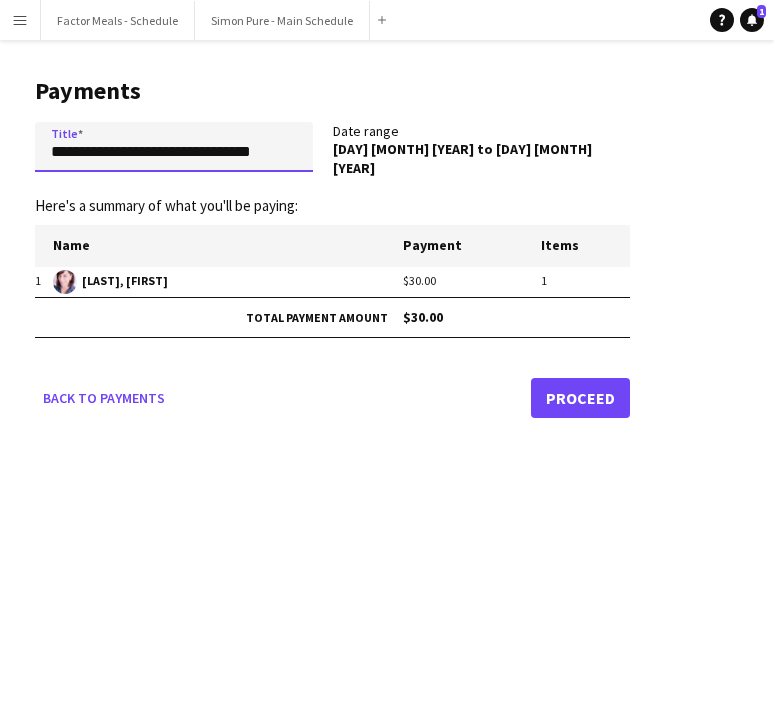 type on "**********" 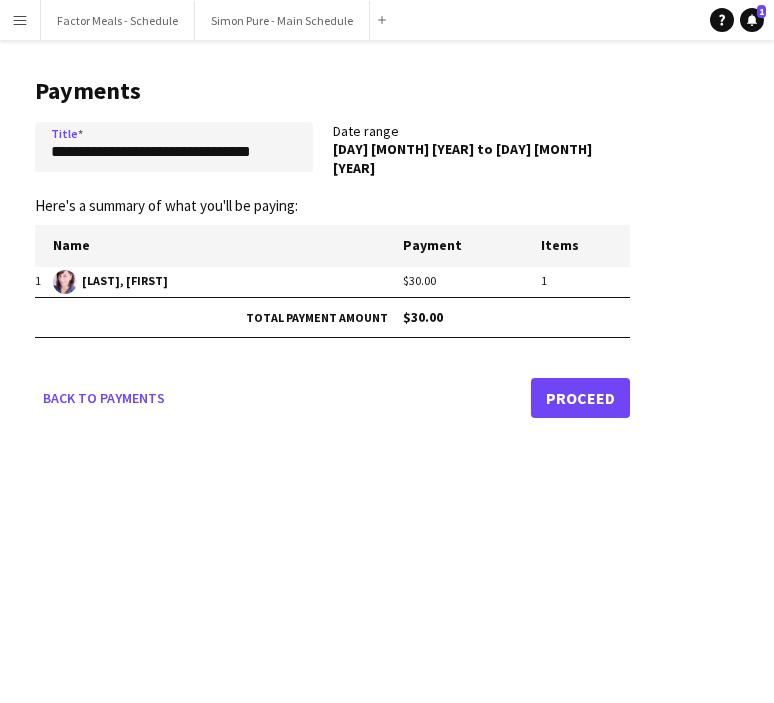 click on "Proceed" 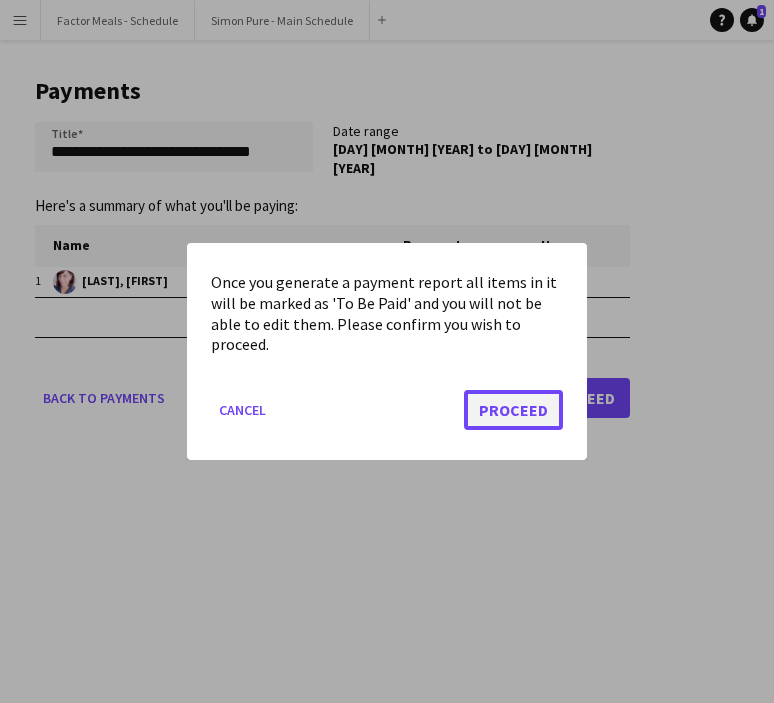 click on "Proceed" 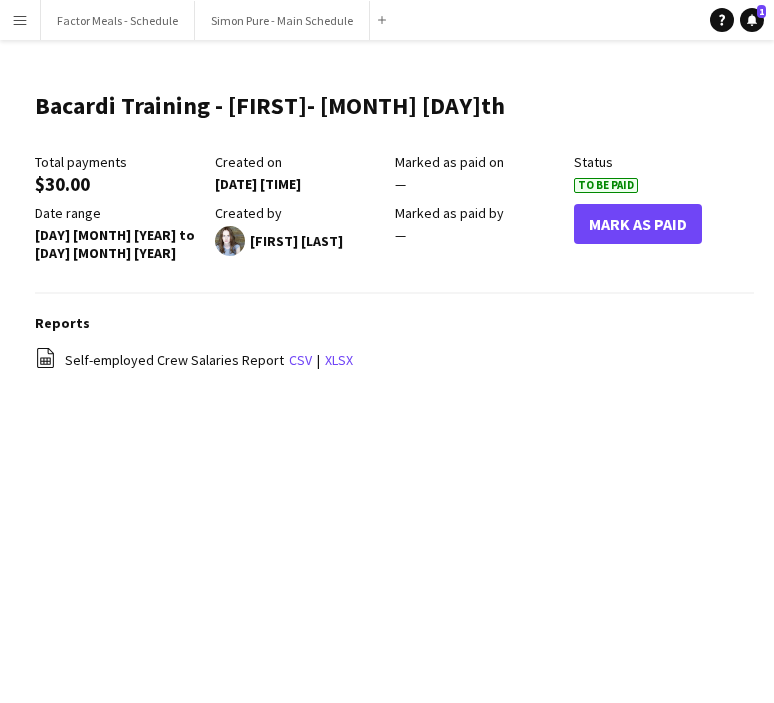 click on "Menu" at bounding box center [20, 20] 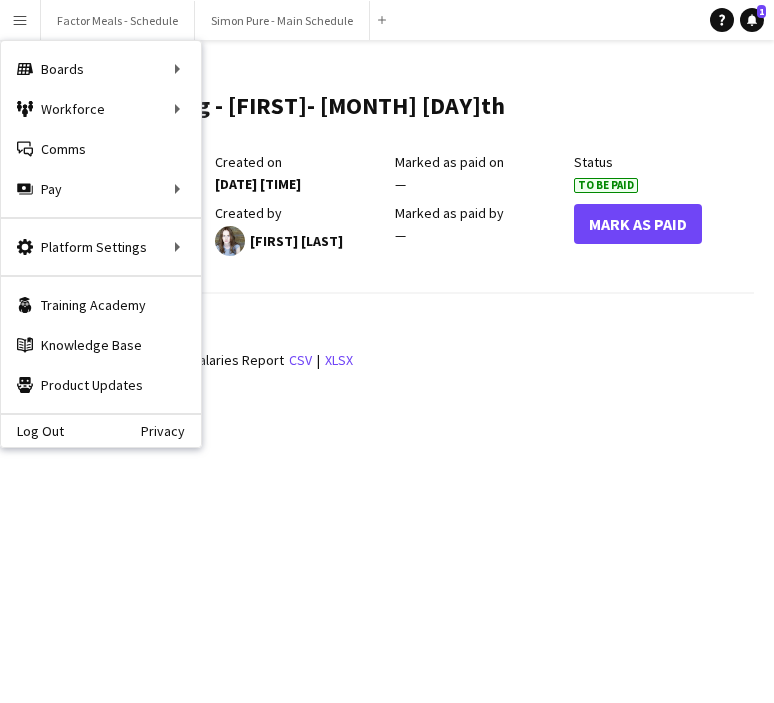 click on "Menu" at bounding box center (20, 20) 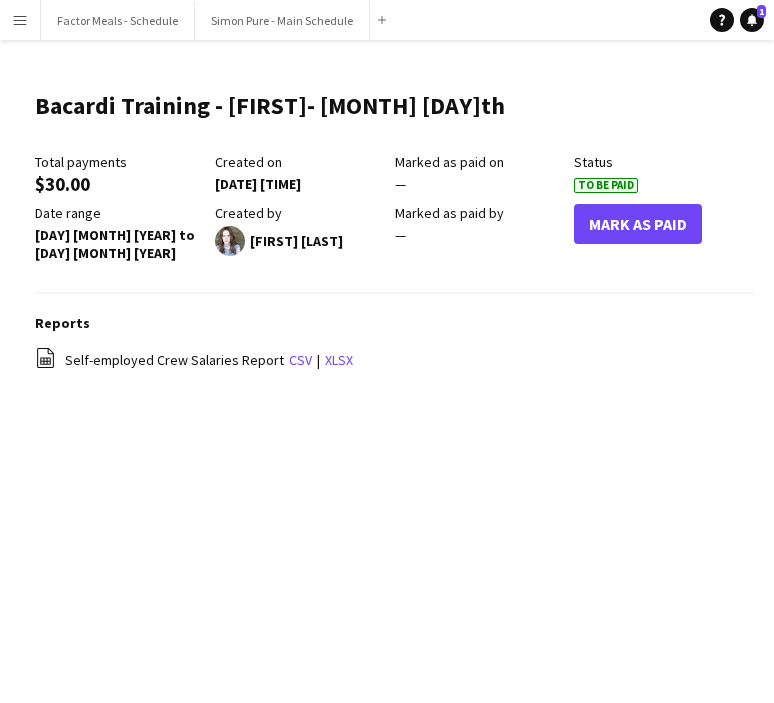 click on "Menu" at bounding box center (20, 20) 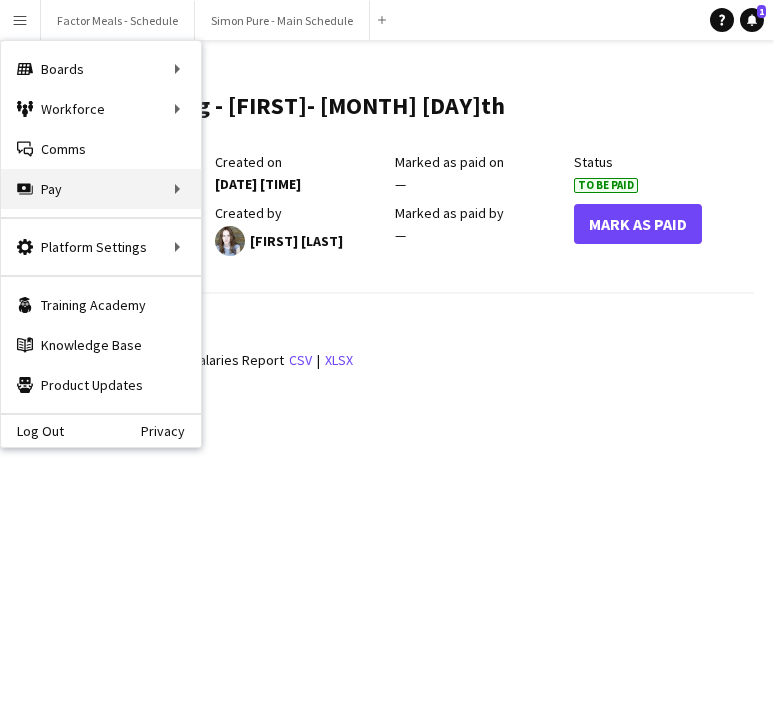 click on "Pay
Pay" at bounding box center (101, 189) 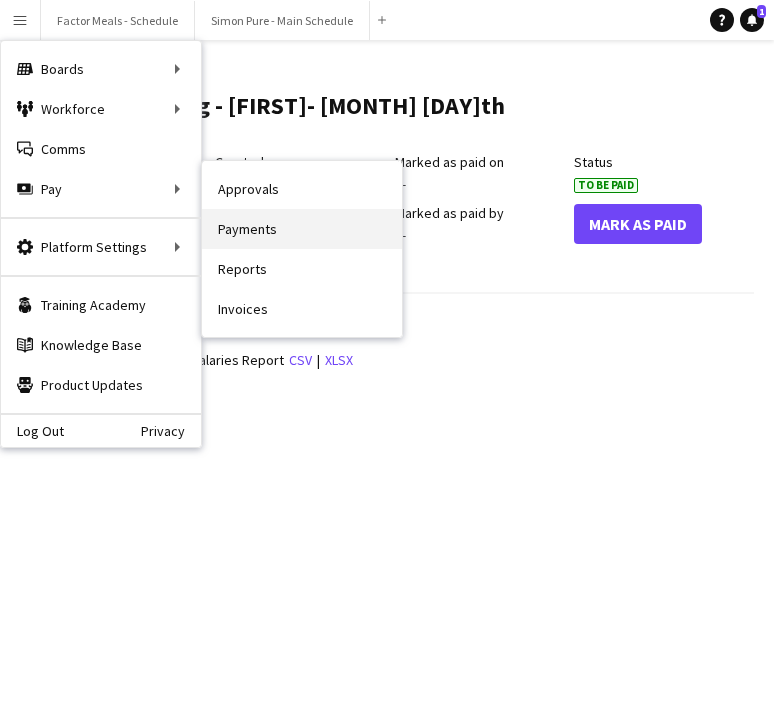 click on "Payments" at bounding box center (302, 229) 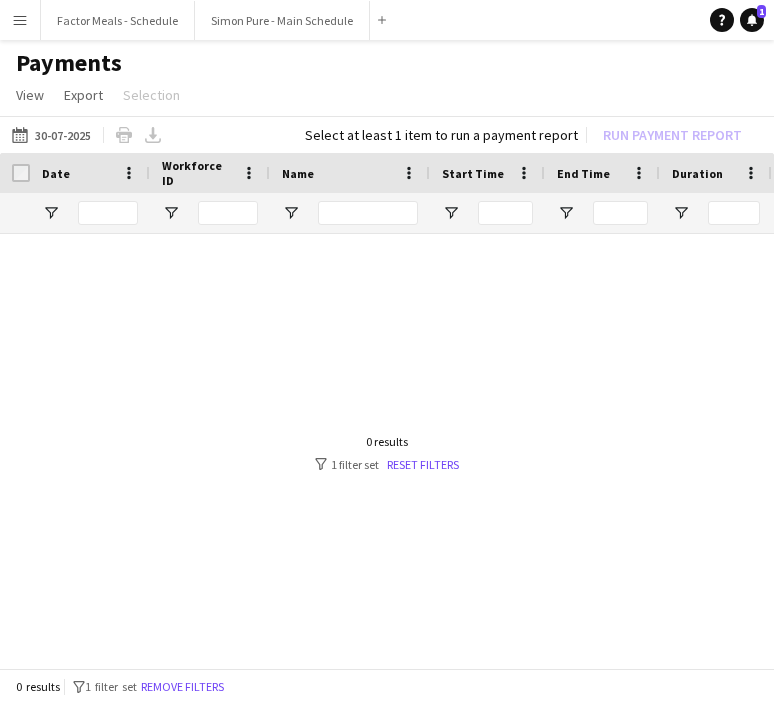 click on "Menu" at bounding box center [20, 20] 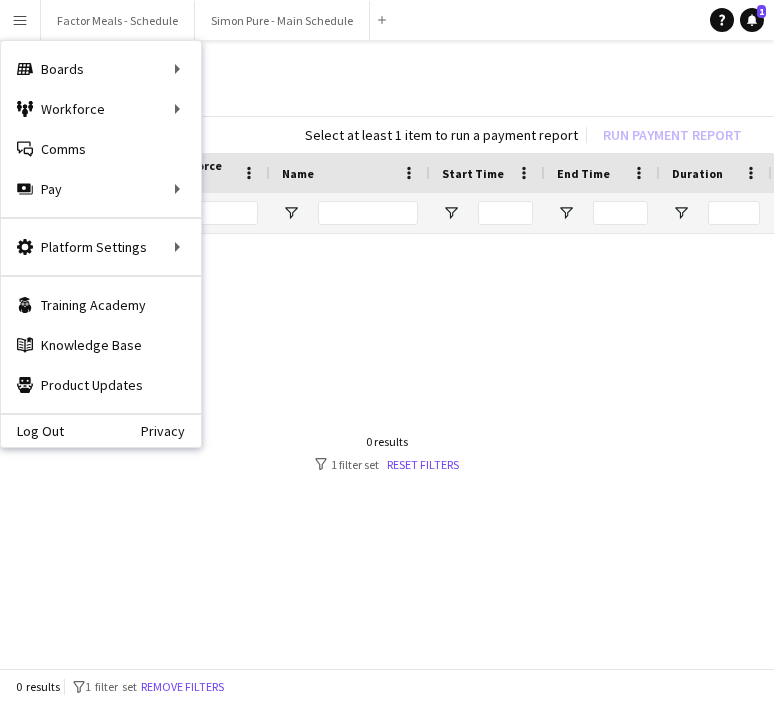 click on "Payments" 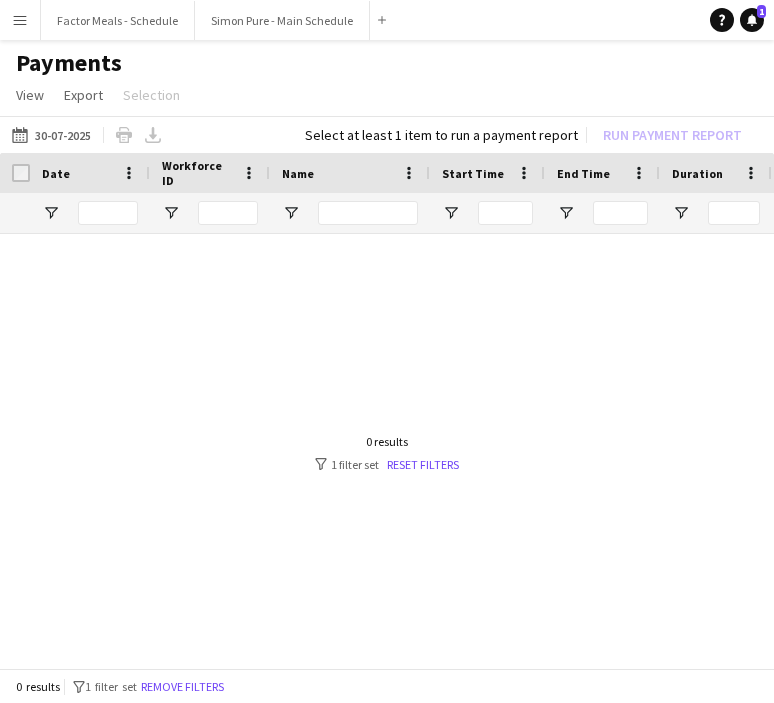 click on "Menu" at bounding box center [20, 20] 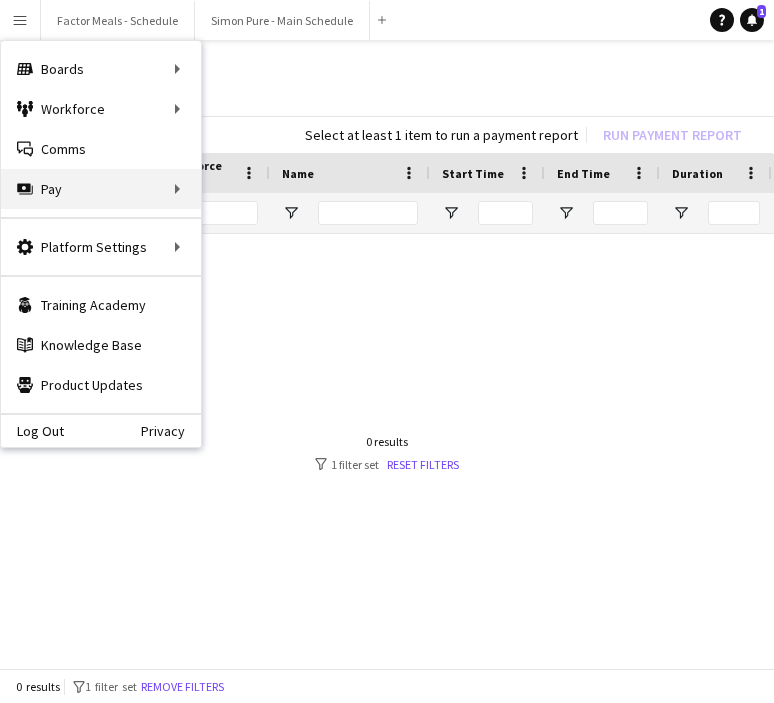 click on "Pay
Pay" at bounding box center (101, 189) 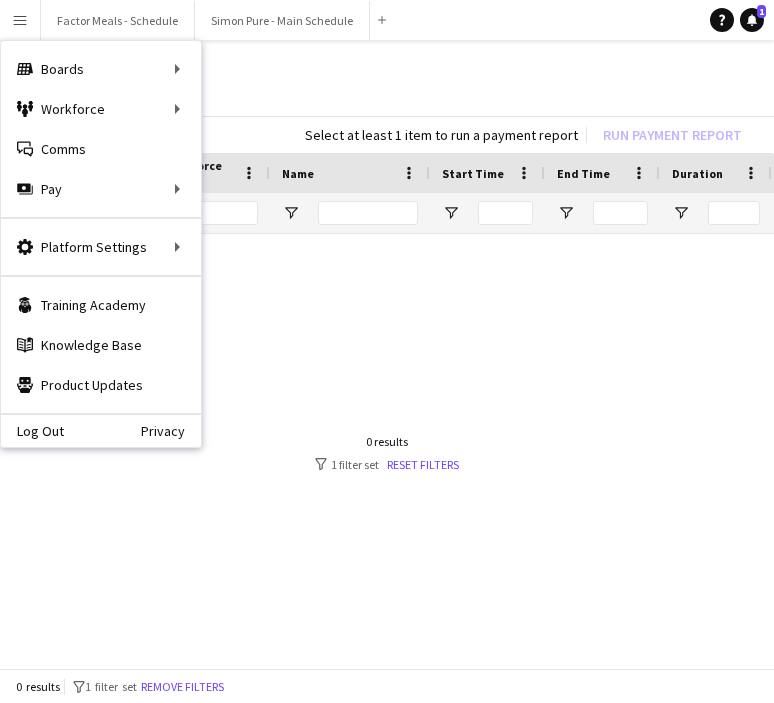 click at bounding box center [387, 453] 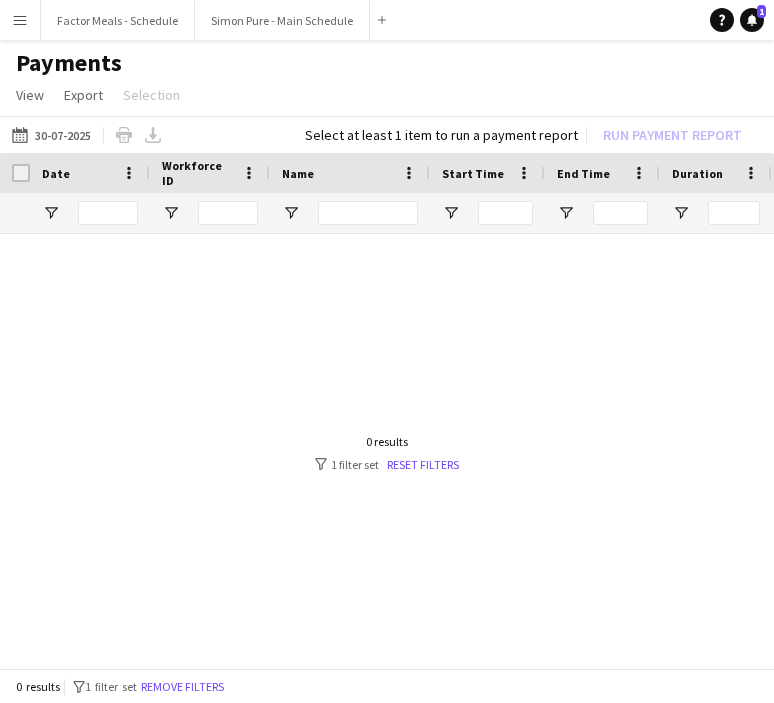 click on "Menu" at bounding box center [20, 20] 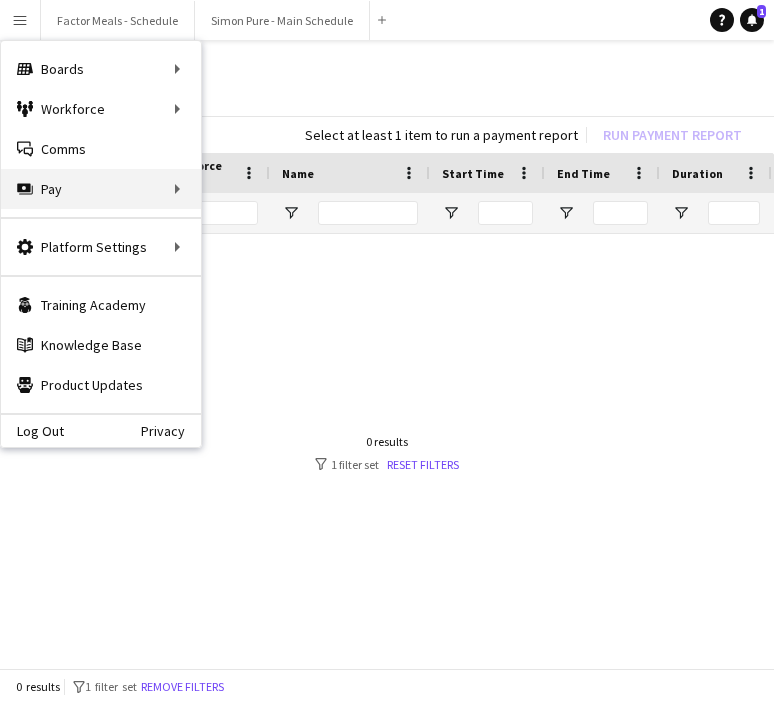 click on "Pay
Pay" at bounding box center [101, 189] 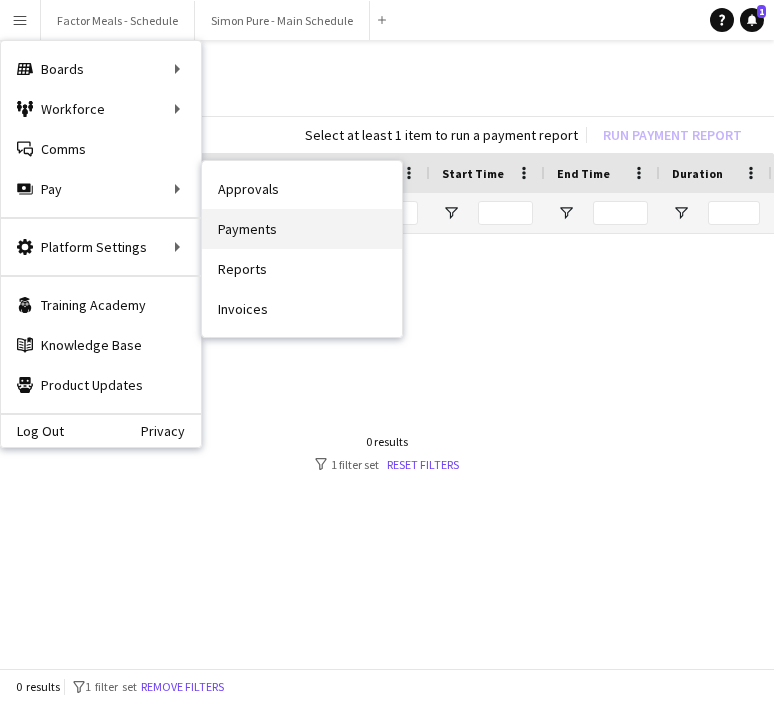 click on "Payments" at bounding box center [302, 229] 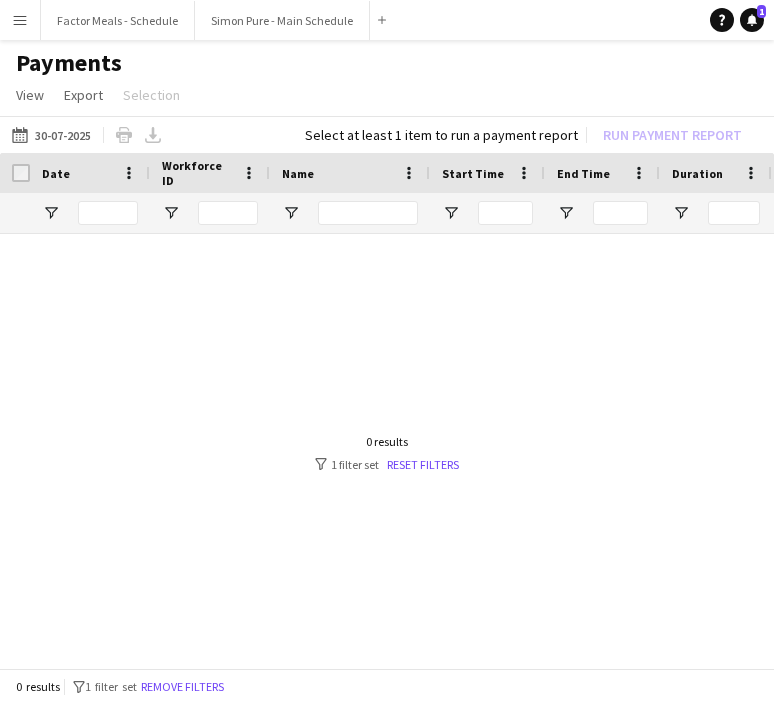 click on "Menu" at bounding box center (20, 20) 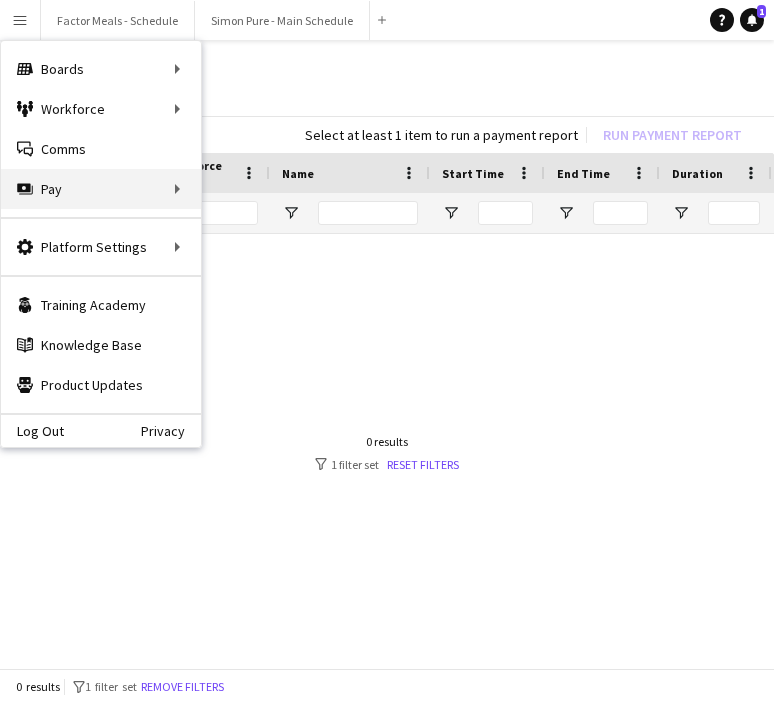 click on "Pay
Pay" at bounding box center (101, 189) 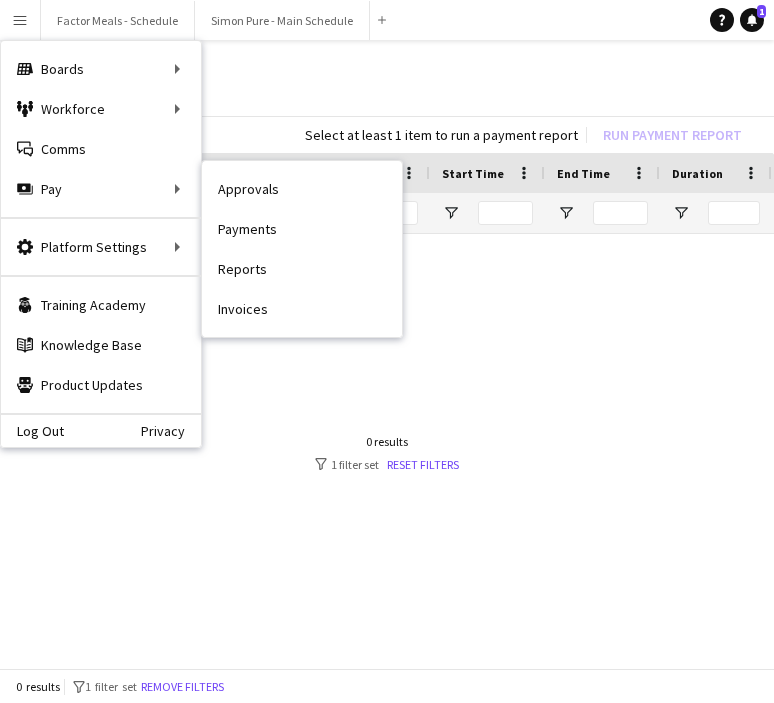 click on "Invoices" at bounding box center (302, 309) 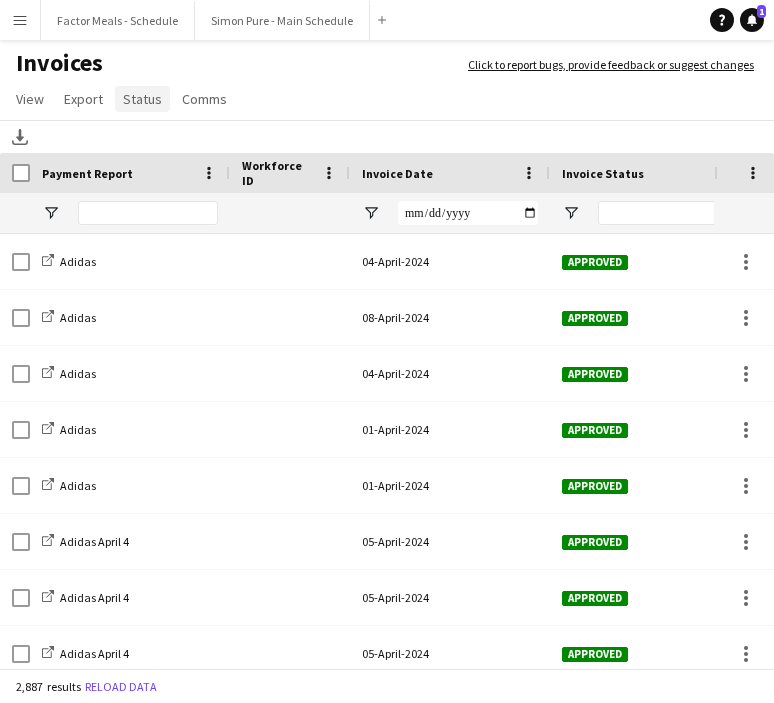 click on "Status" 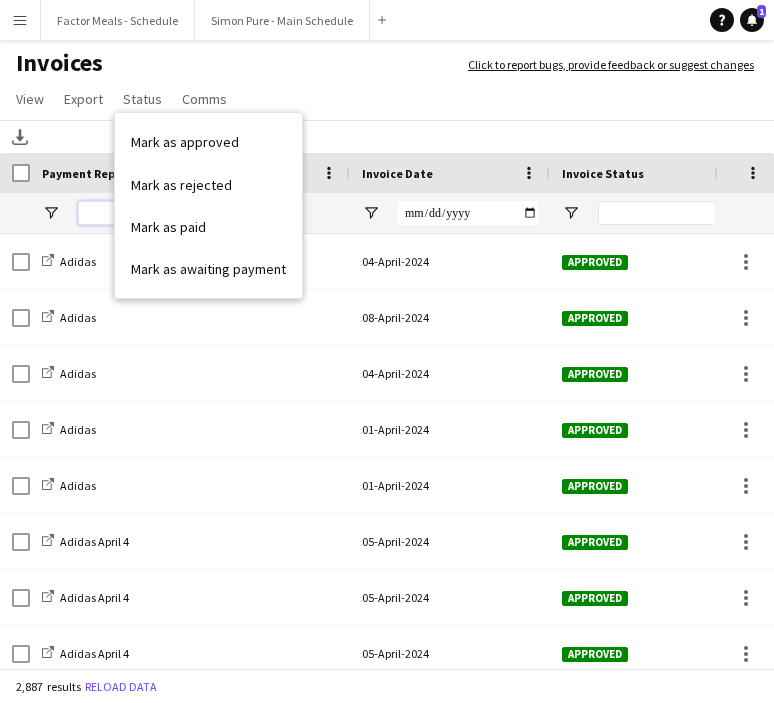 click at bounding box center [148, 213] 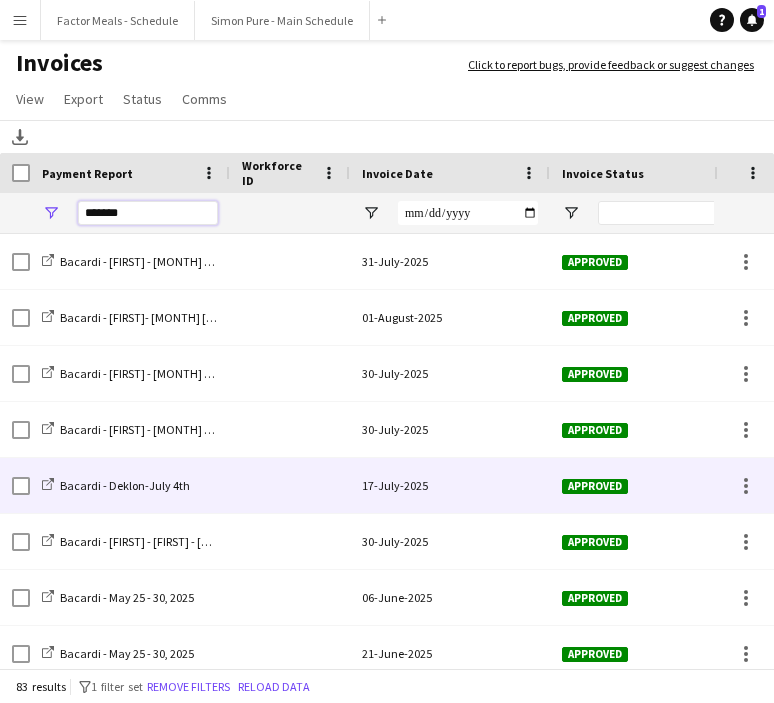 scroll, scrollTop: 39, scrollLeft: 0, axis: vertical 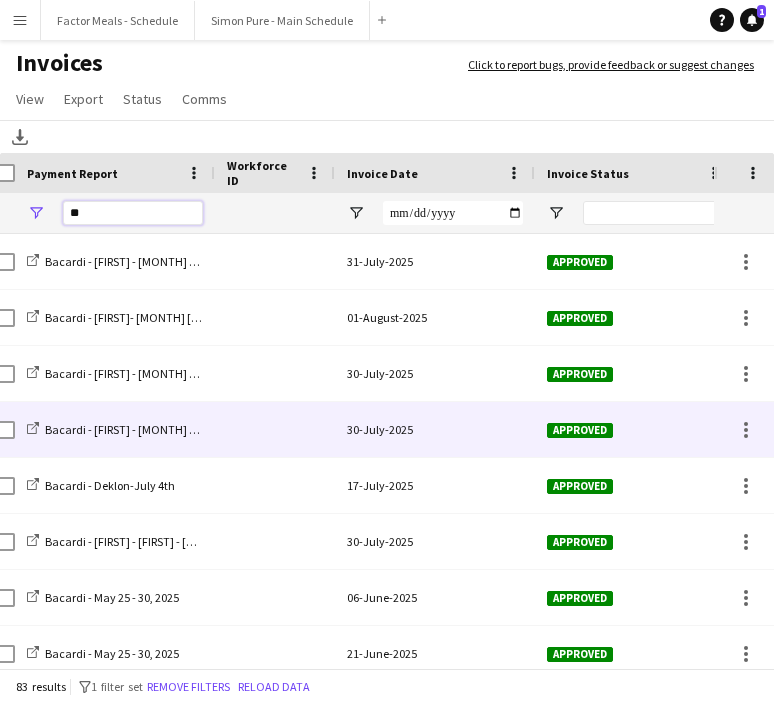 type on "*" 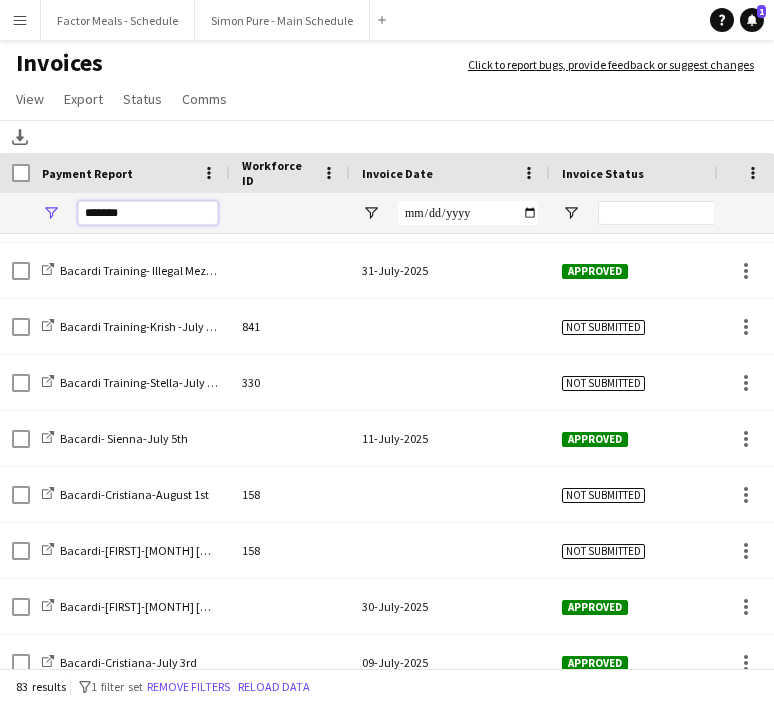 type on "*******" 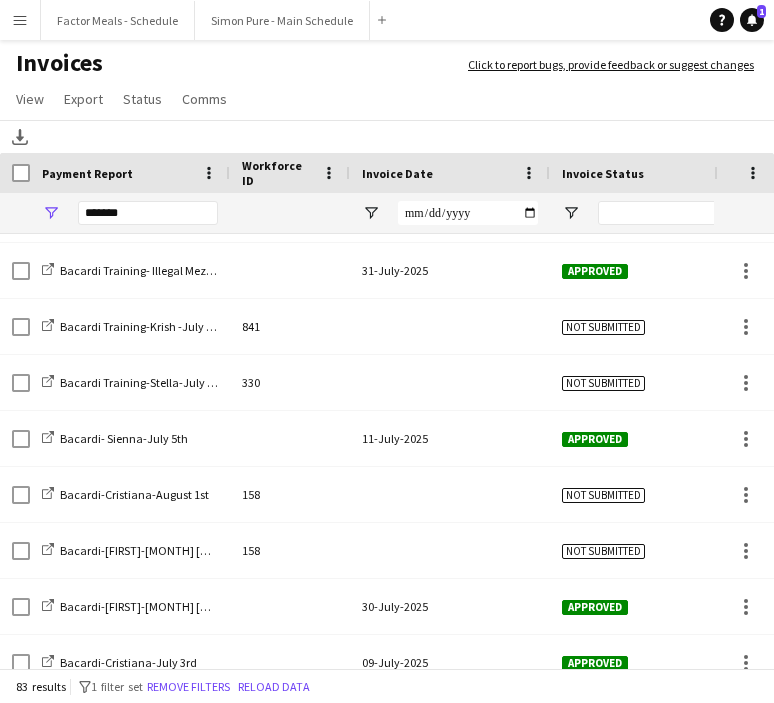 click on "Menu" at bounding box center (20, 20) 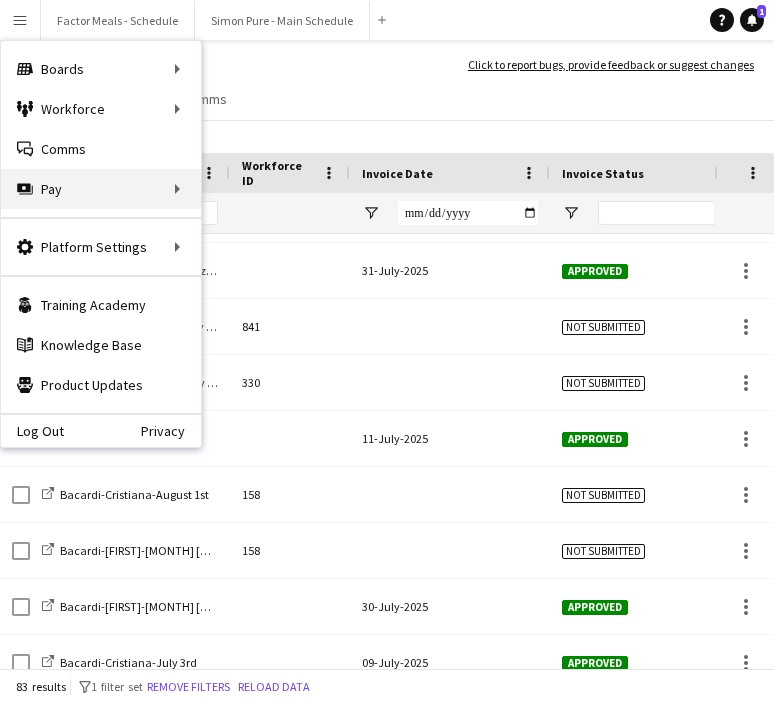click on "Pay
Pay" at bounding box center (101, 189) 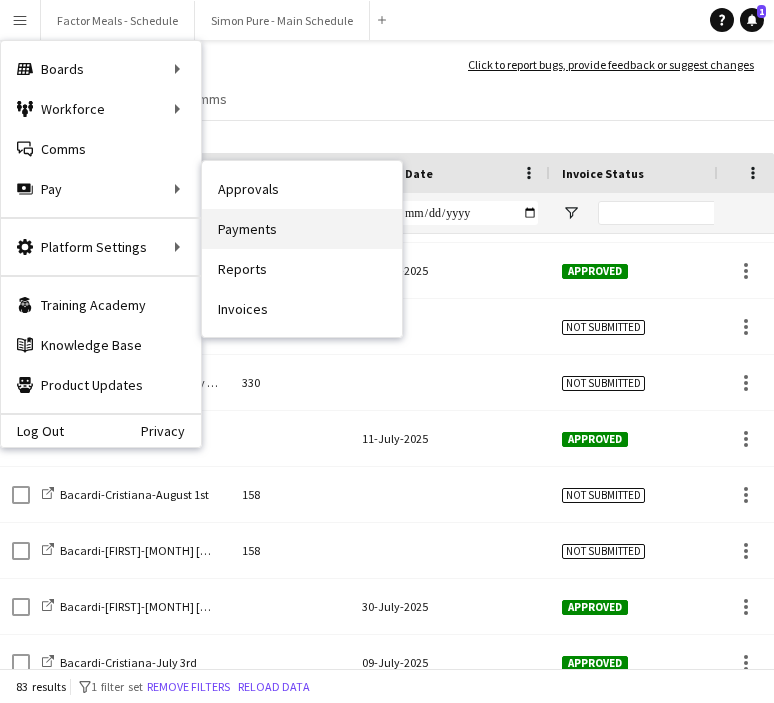 click on "Payments" at bounding box center [302, 229] 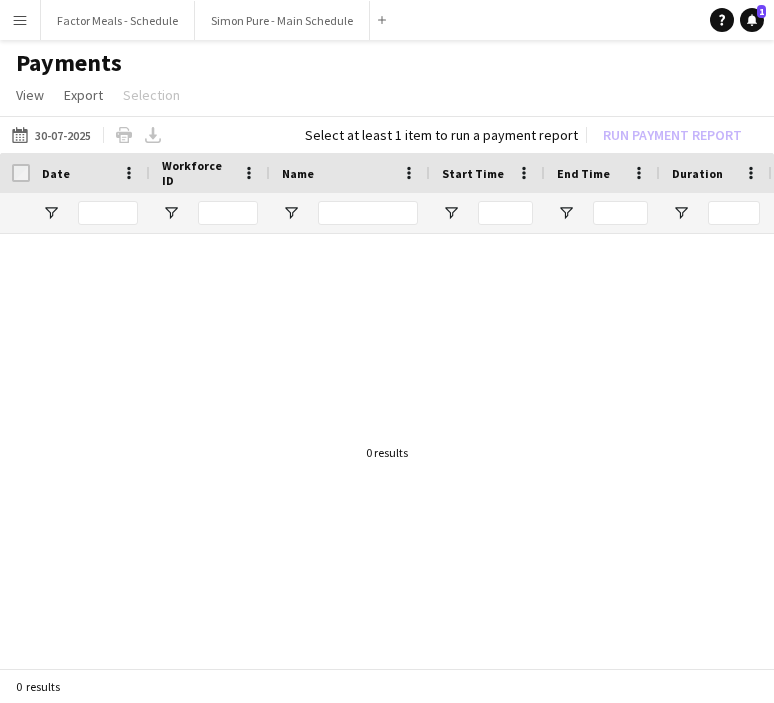 click at bounding box center [387, 453] 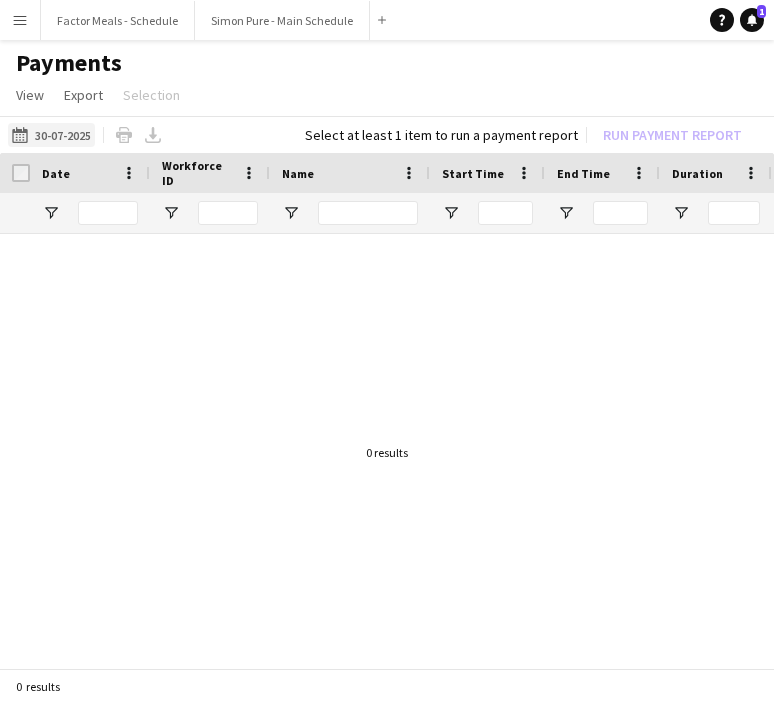 click on "[DATE]
[DATE]" 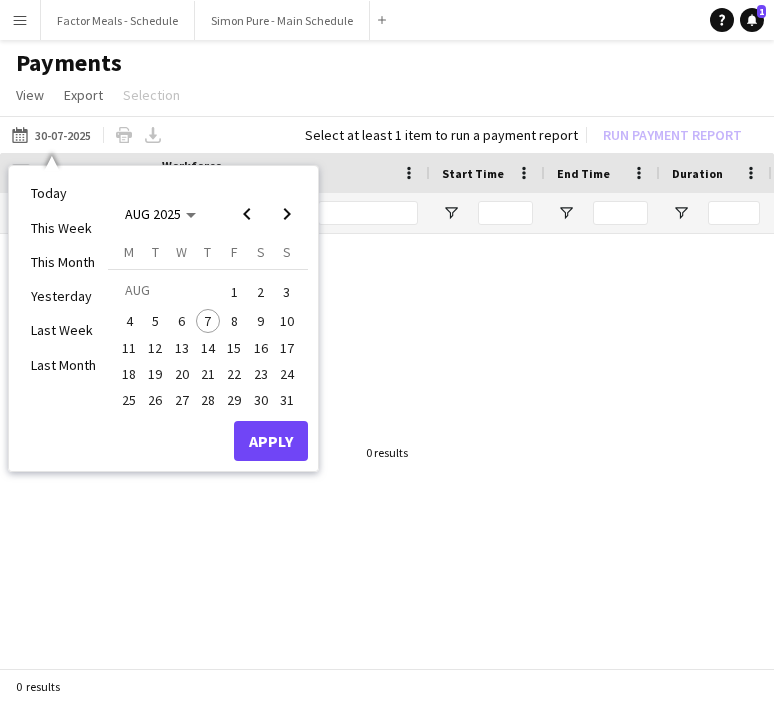 click on "Payments" 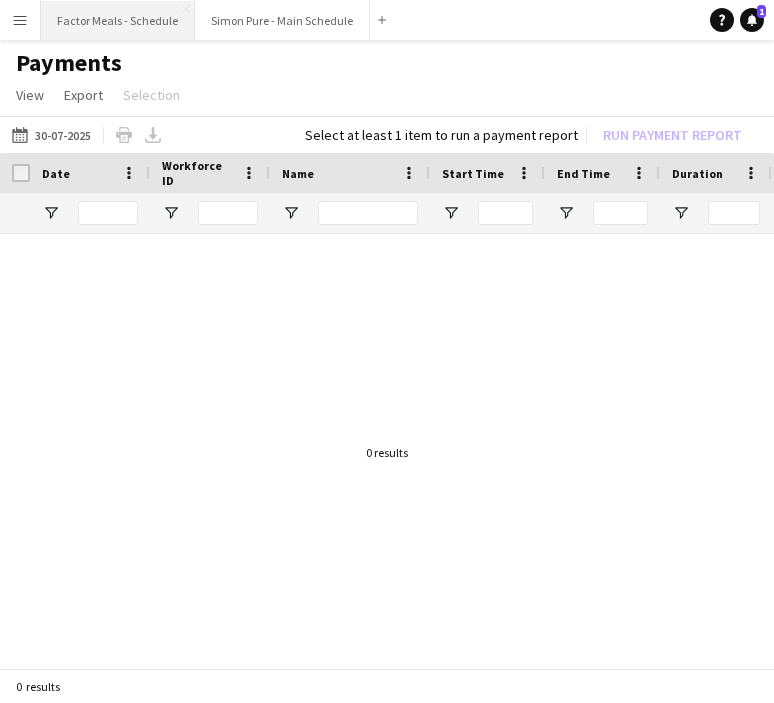 click on "Factor Meals - Schedule
Close" at bounding box center [118, 20] 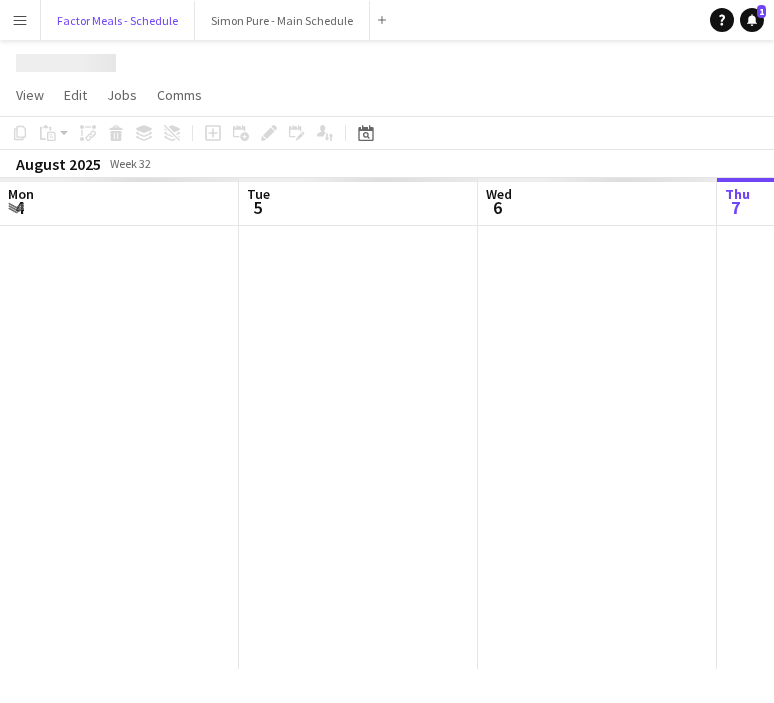 scroll, scrollTop: 0, scrollLeft: 478, axis: horizontal 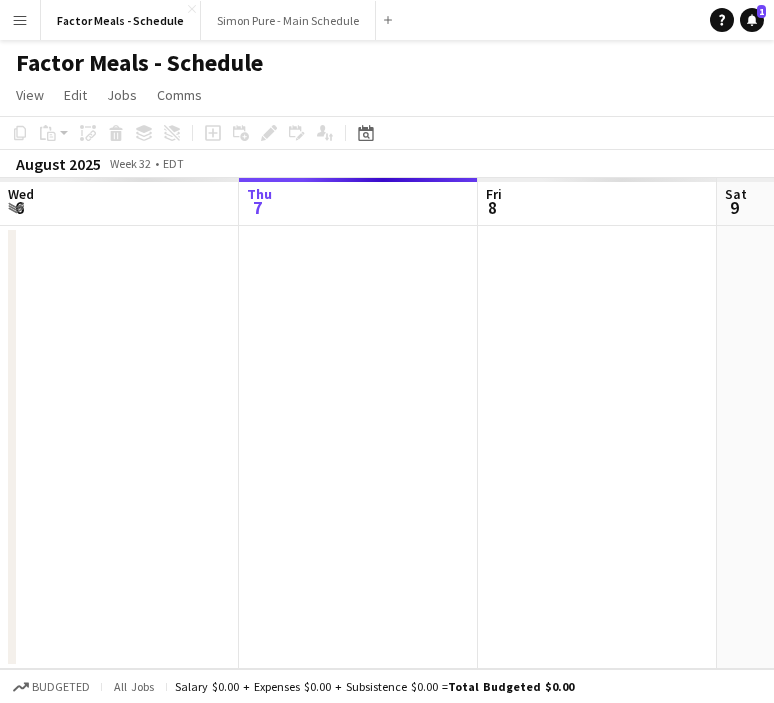 click on "Menu" at bounding box center [20, 20] 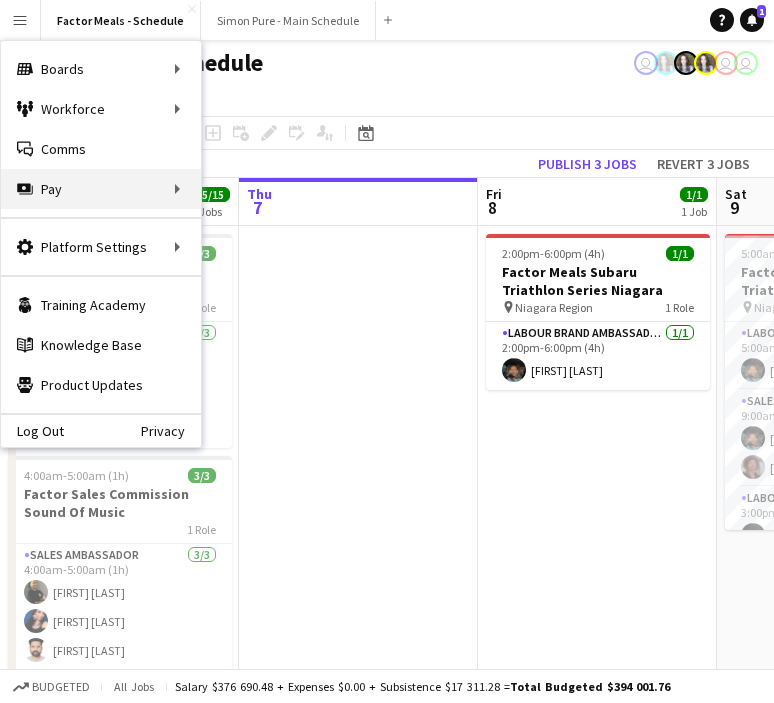 click on "Pay
Pay" at bounding box center [101, 189] 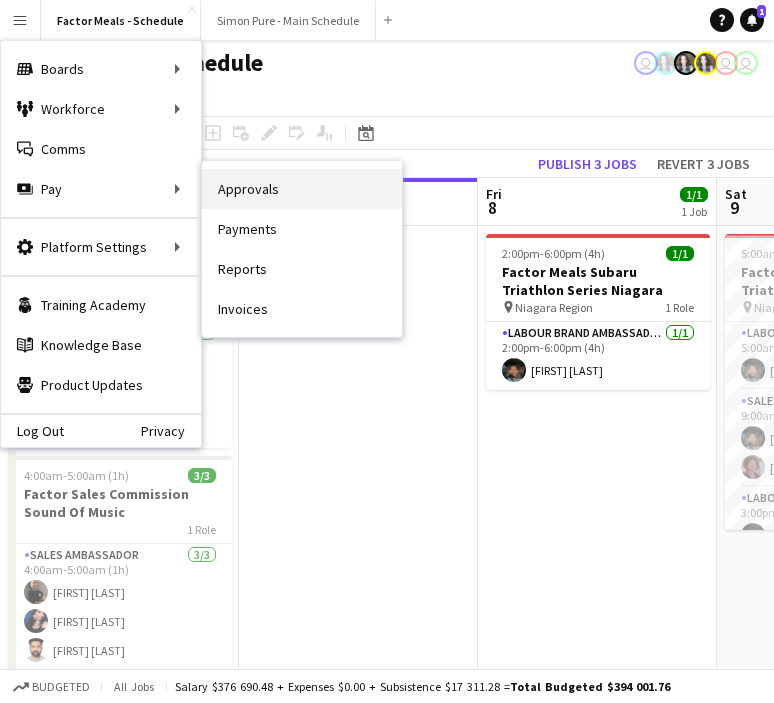 click on "Approvals" at bounding box center [302, 189] 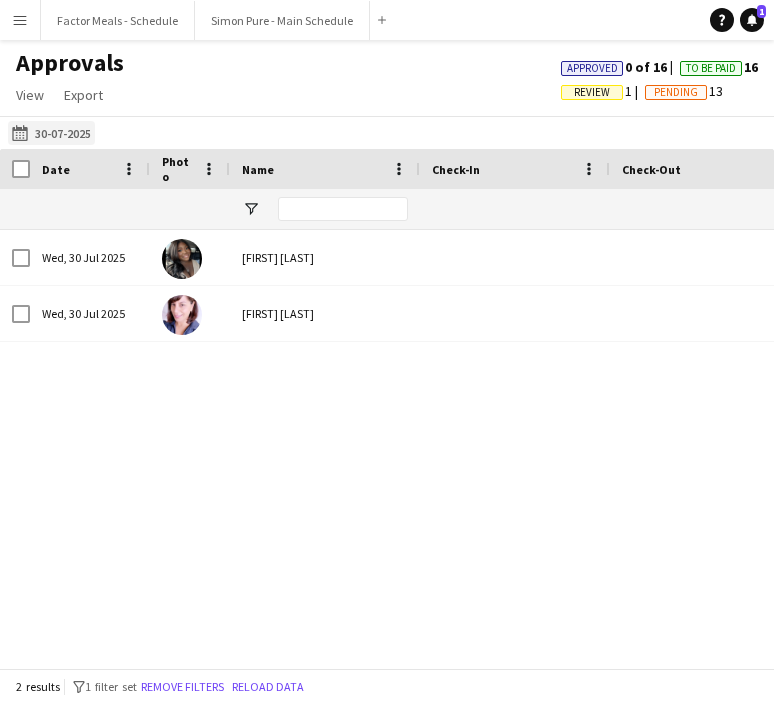 click on "[DATE]
[DATE]" 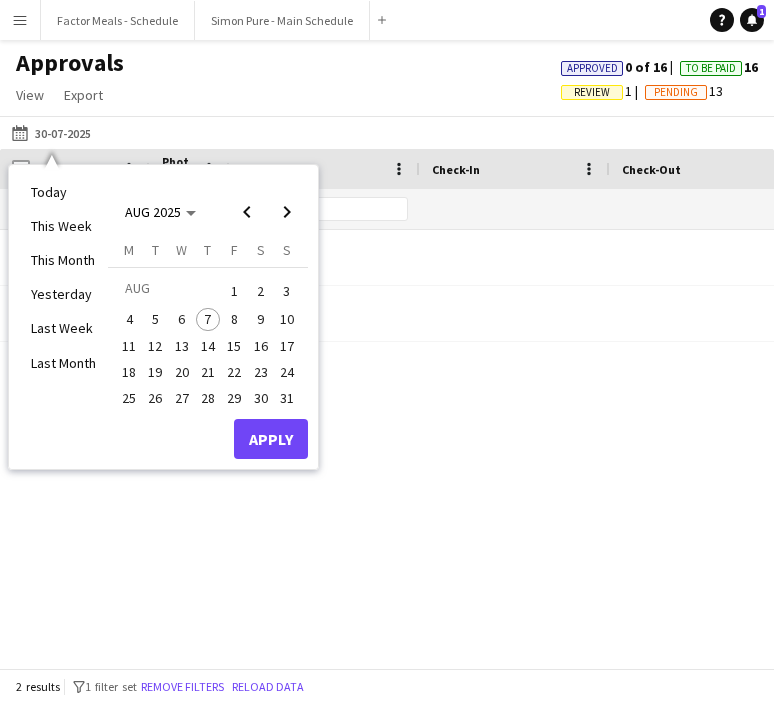 click on "3" at bounding box center [287, 291] 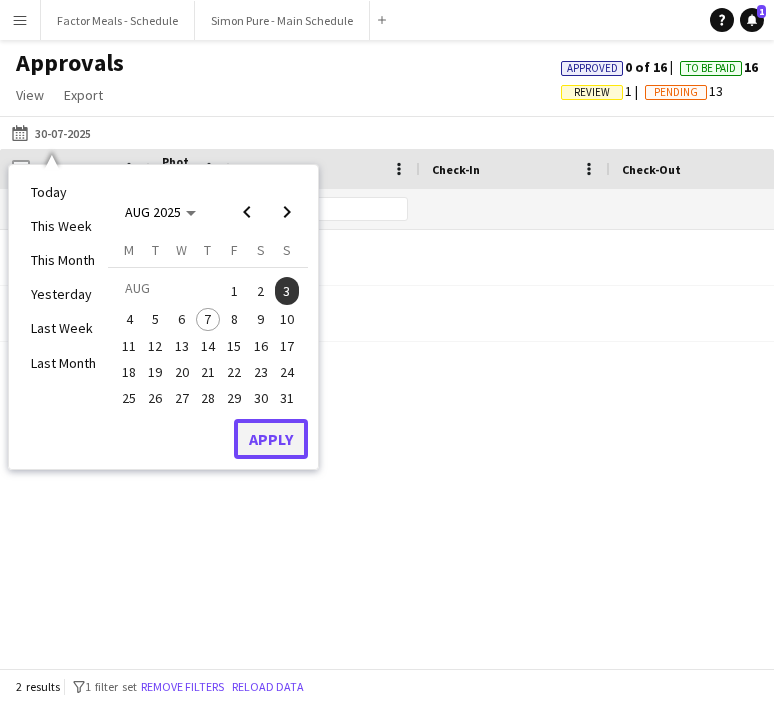 click on "Apply" at bounding box center [271, 439] 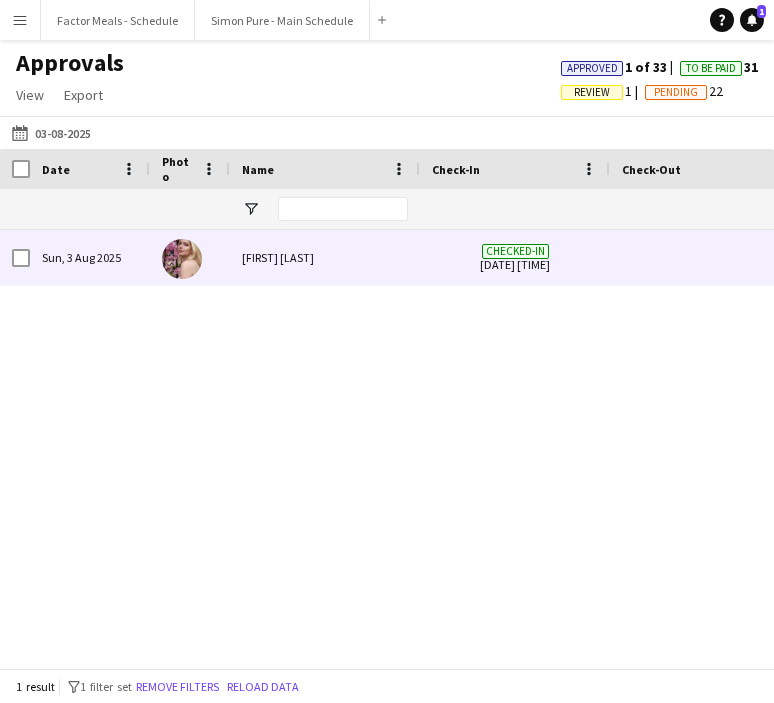 scroll, scrollTop: 0, scrollLeft: 150, axis: horizontal 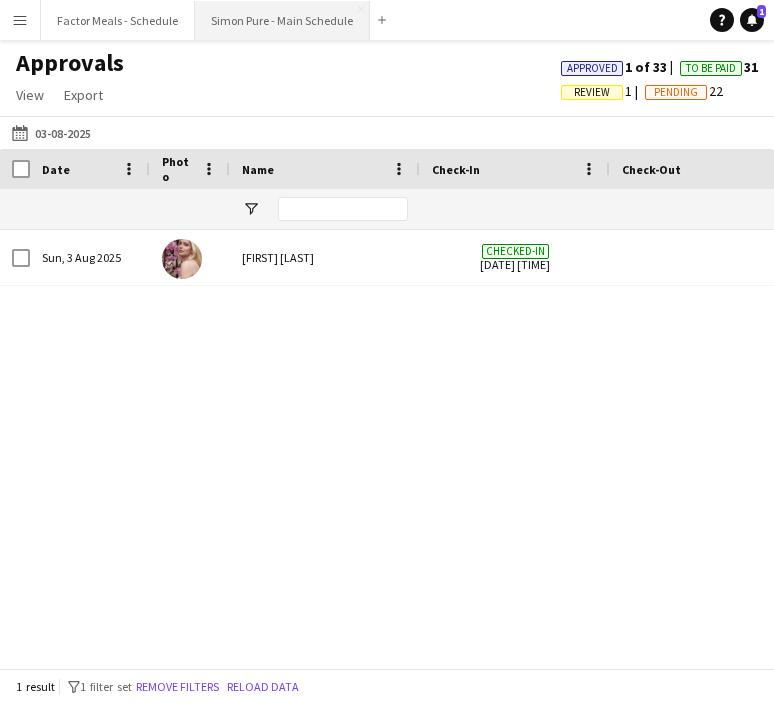 click on "Simon Pure - Main Schedule
Close" at bounding box center [282, 20] 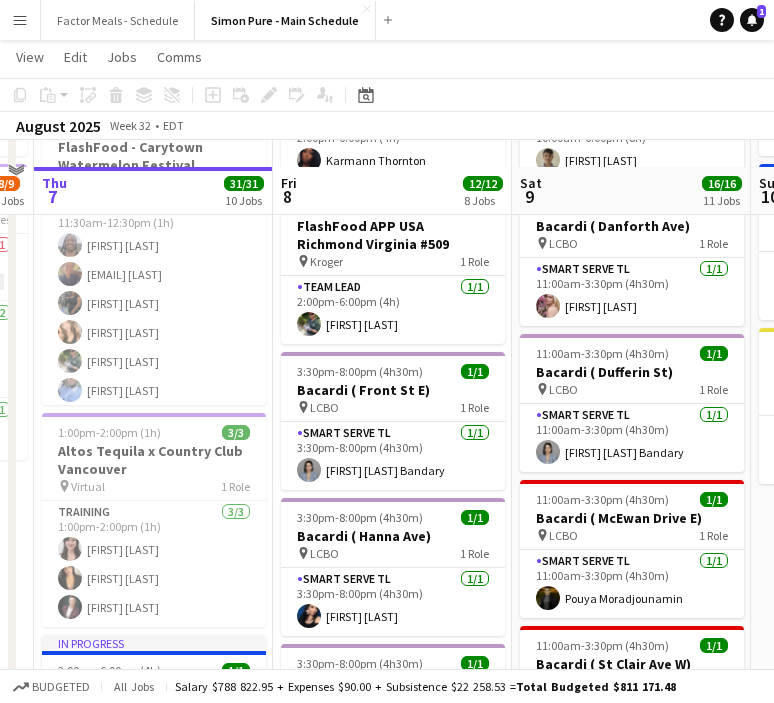 scroll, scrollTop: 513, scrollLeft: 0, axis: vertical 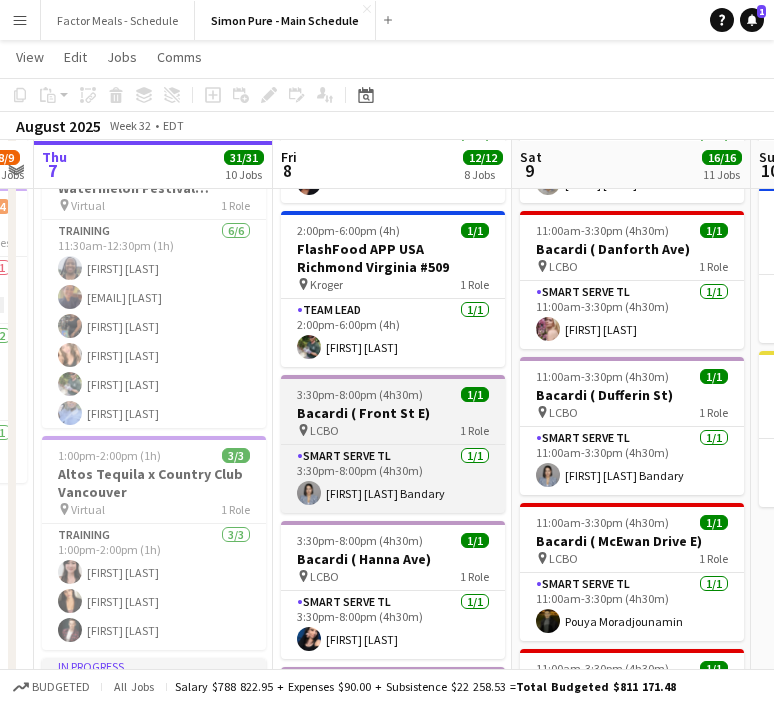 click on "Bacardi ( Front St E)" at bounding box center [393, 413] 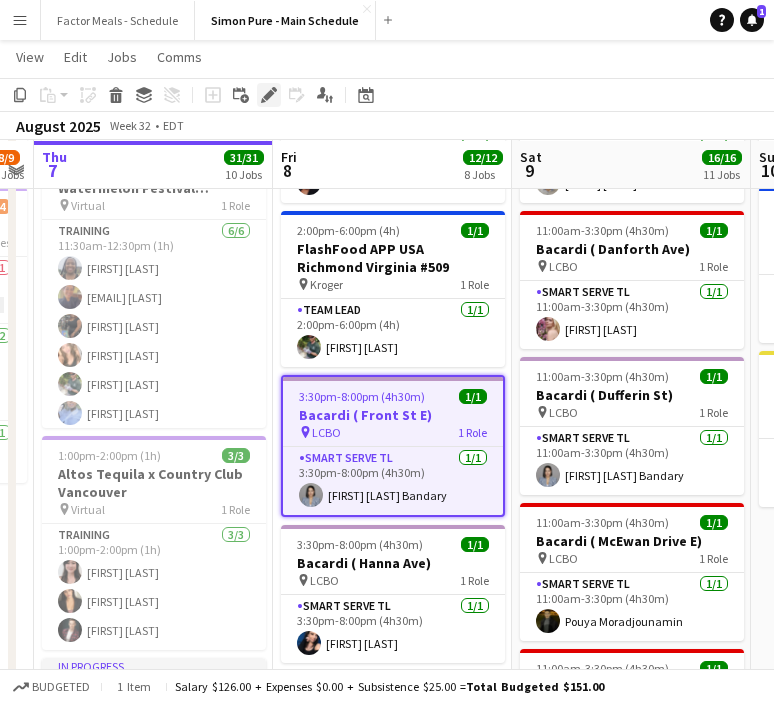 click 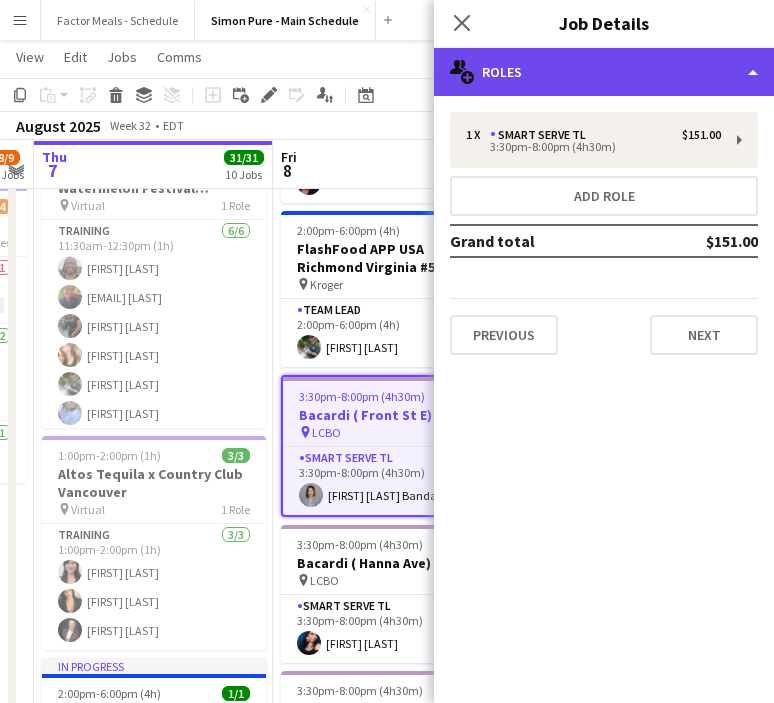 click on "multiple-users-add
Roles" 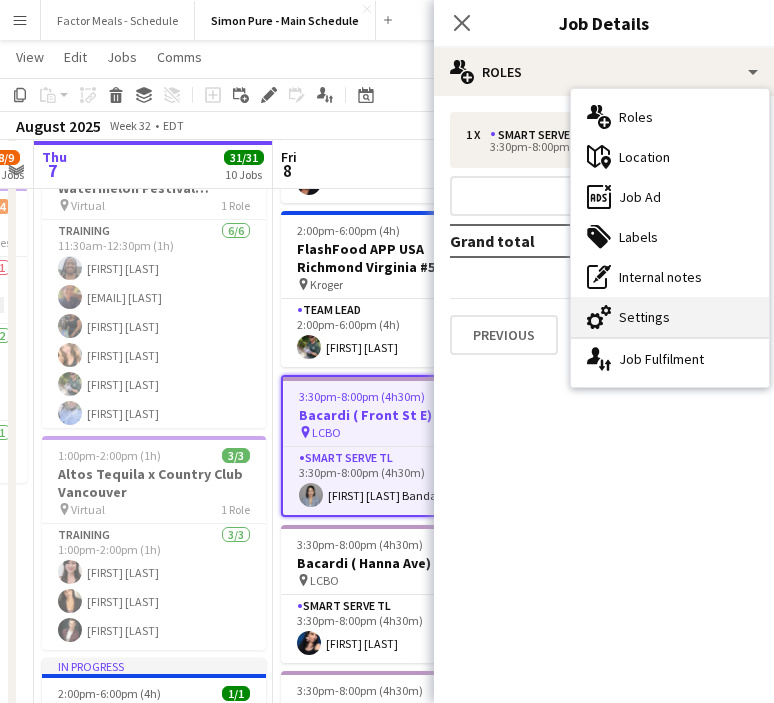 click on "cog-double-3
Settings" at bounding box center [670, 317] 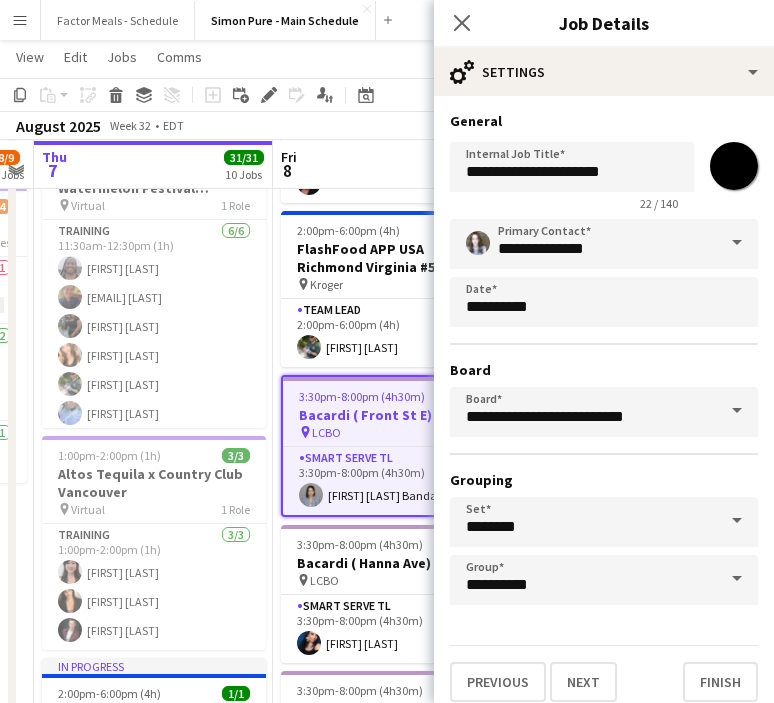 click on "**********" at bounding box center [604, 407] 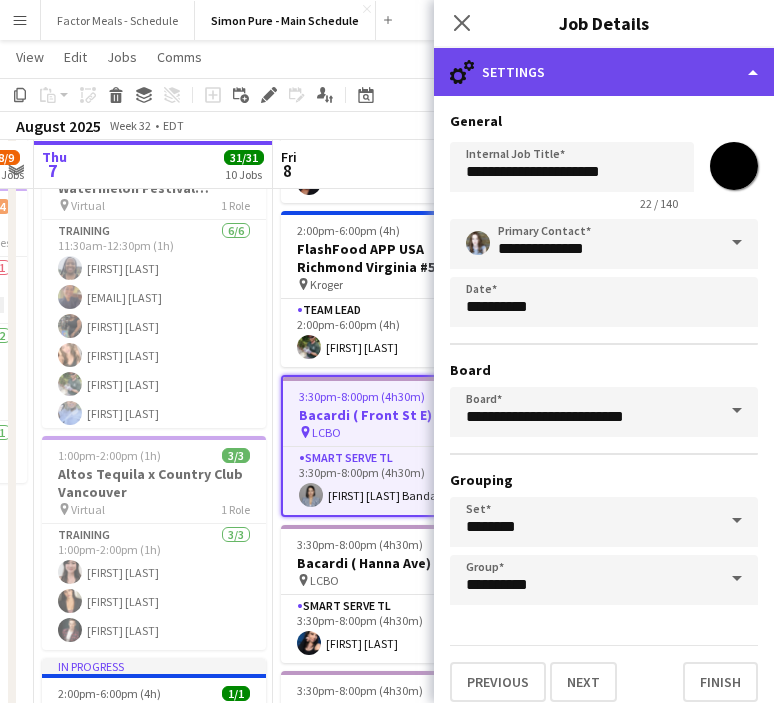 click on "cog-double-3
Settings" 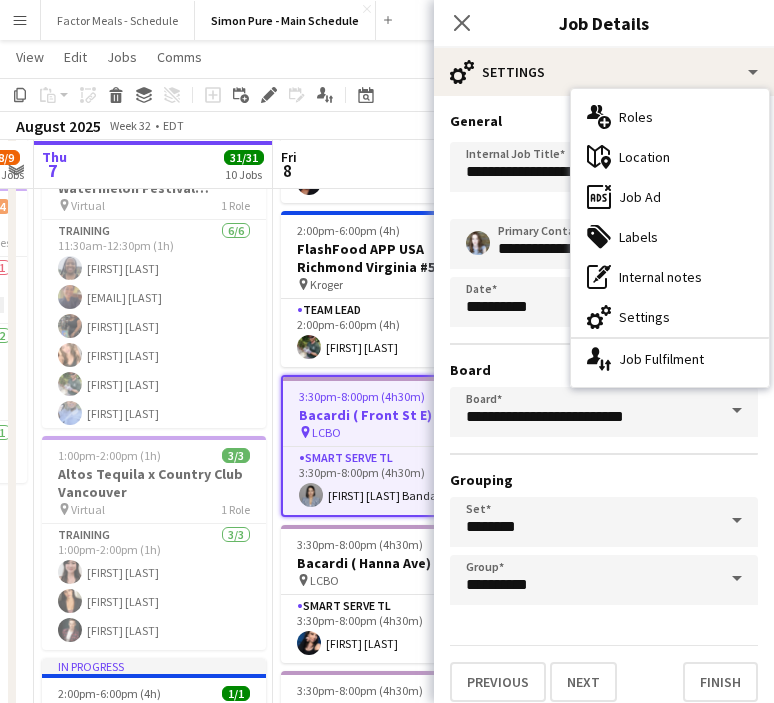 click on "maps-pin-1
Location" at bounding box center [670, 157] 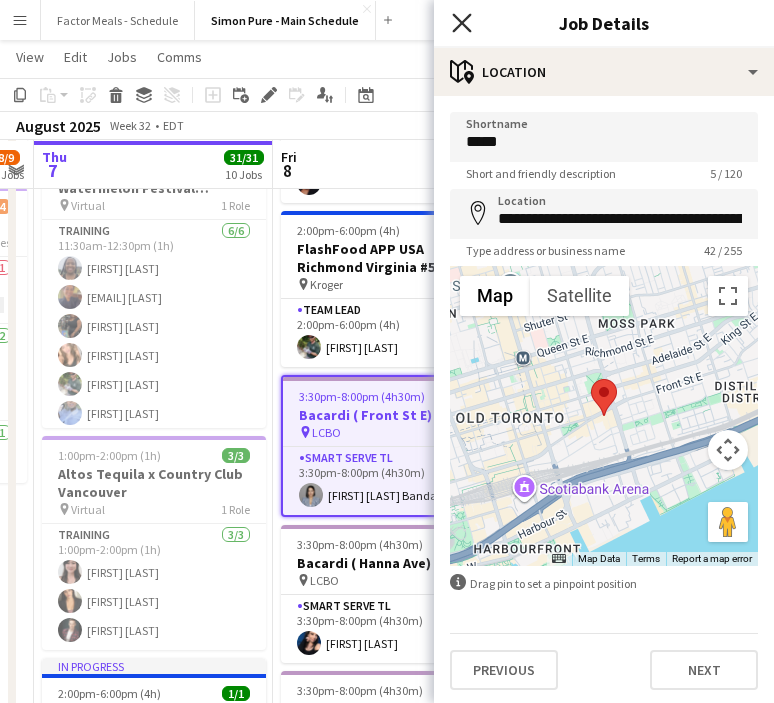 click on "Close pop-in" 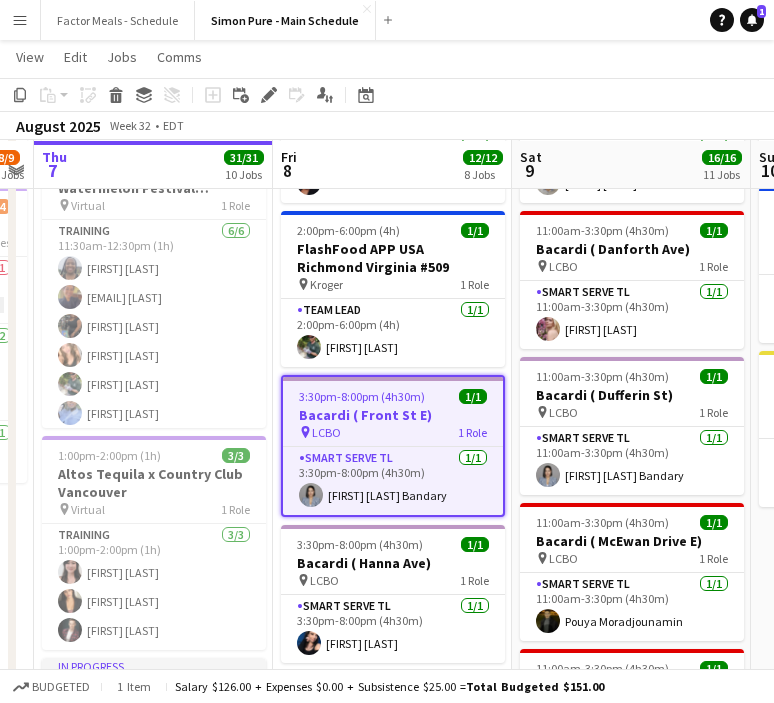 click on "August 2025   Week 32
•   EDT" 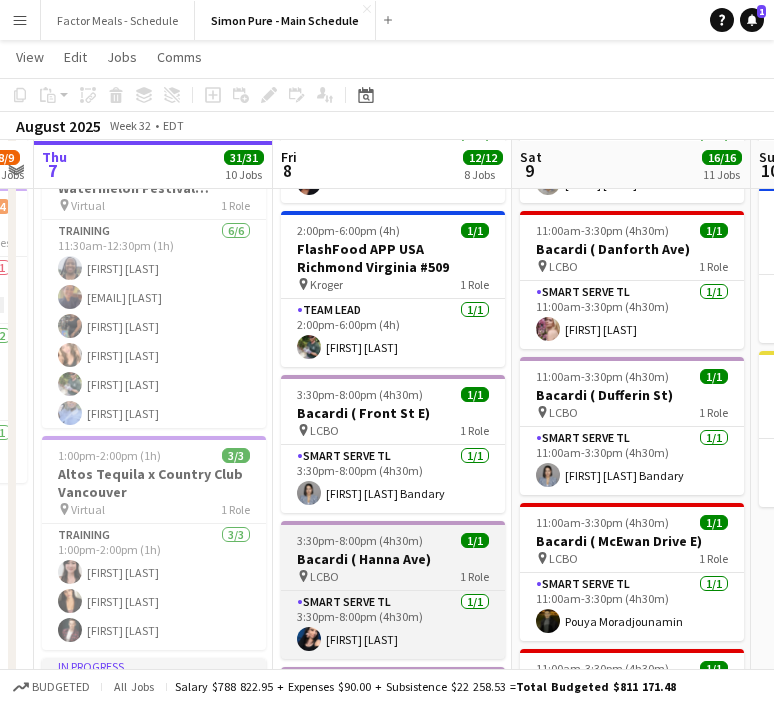 click on "Bacardi ( Hanna Ave)" at bounding box center [393, 559] 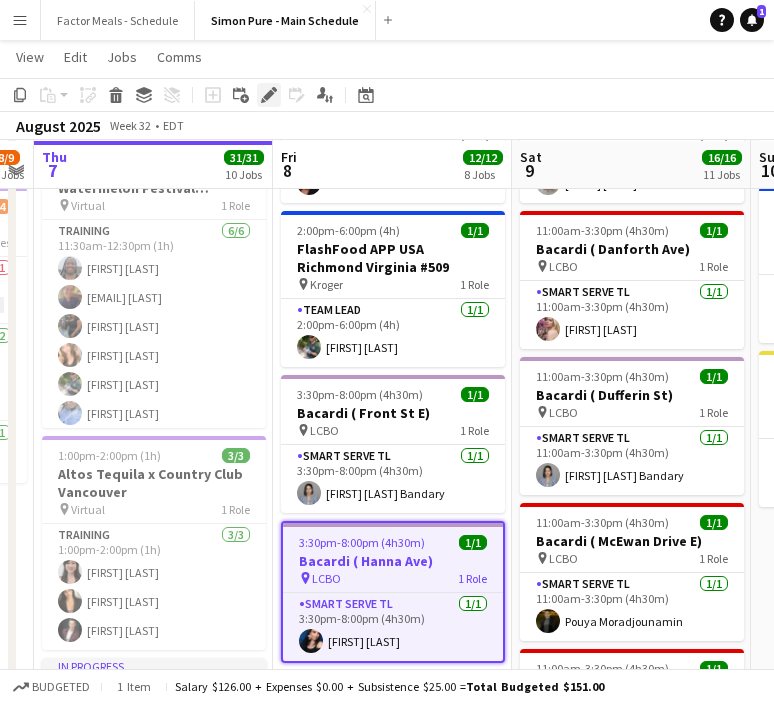 click 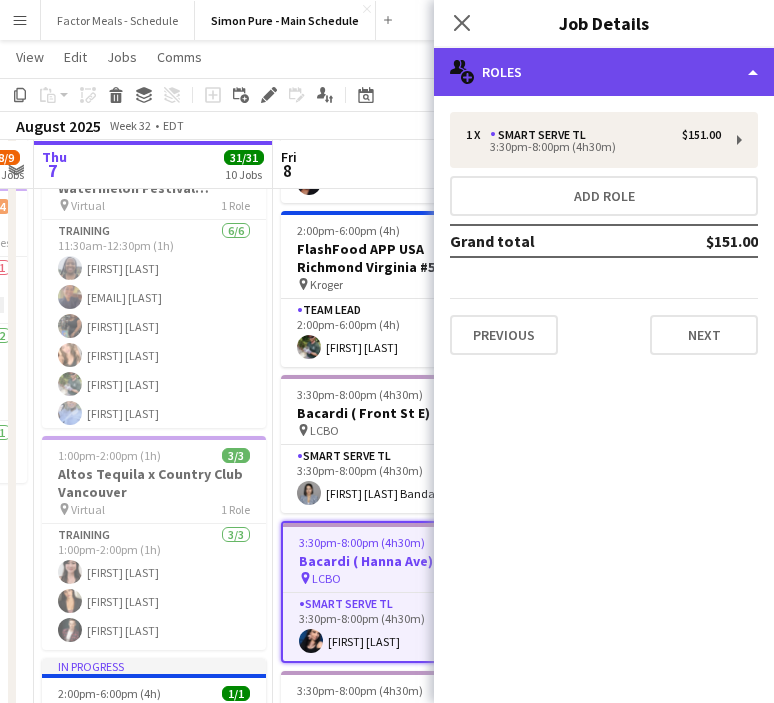 click on "multiple-users-add
Roles" 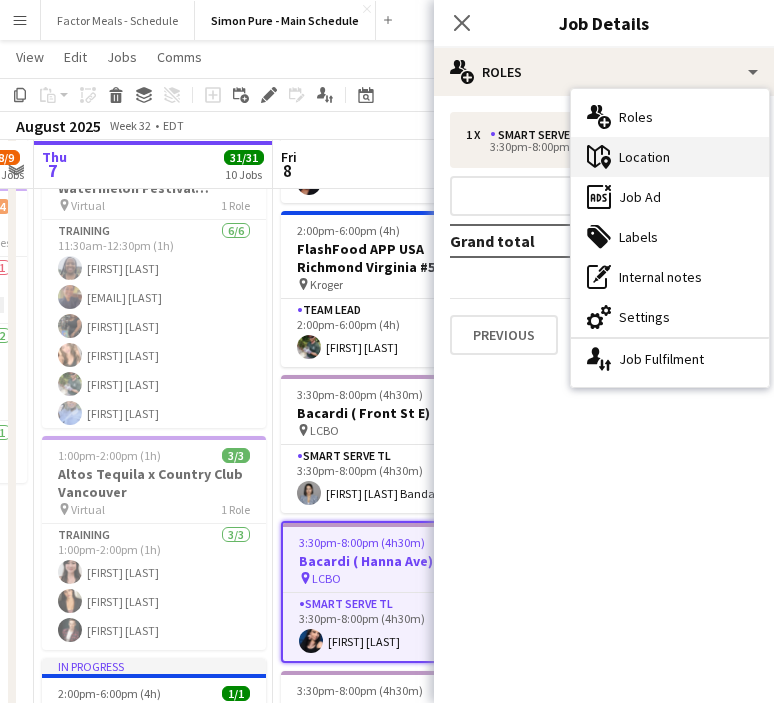 click on "maps-pin-1
Location" at bounding box center [670, 157] 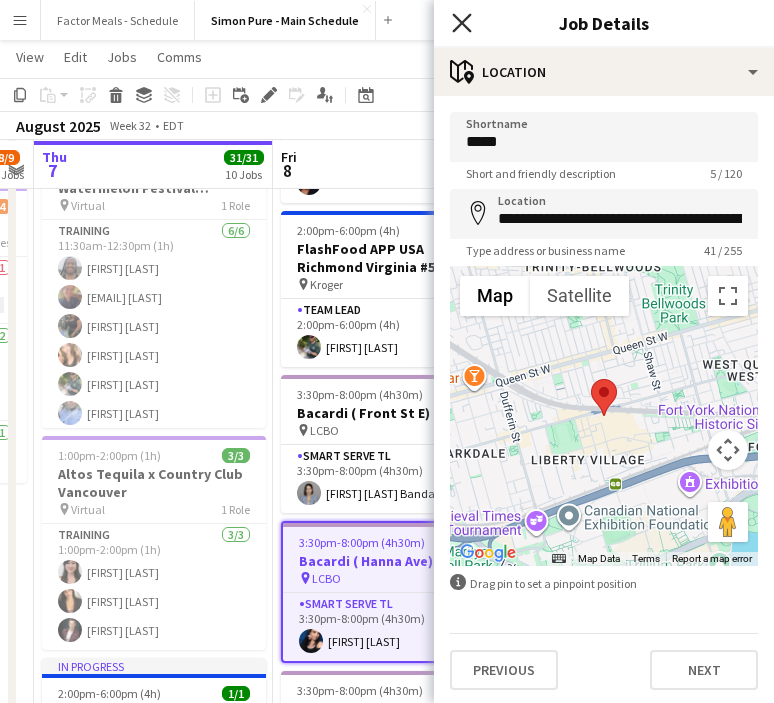 click 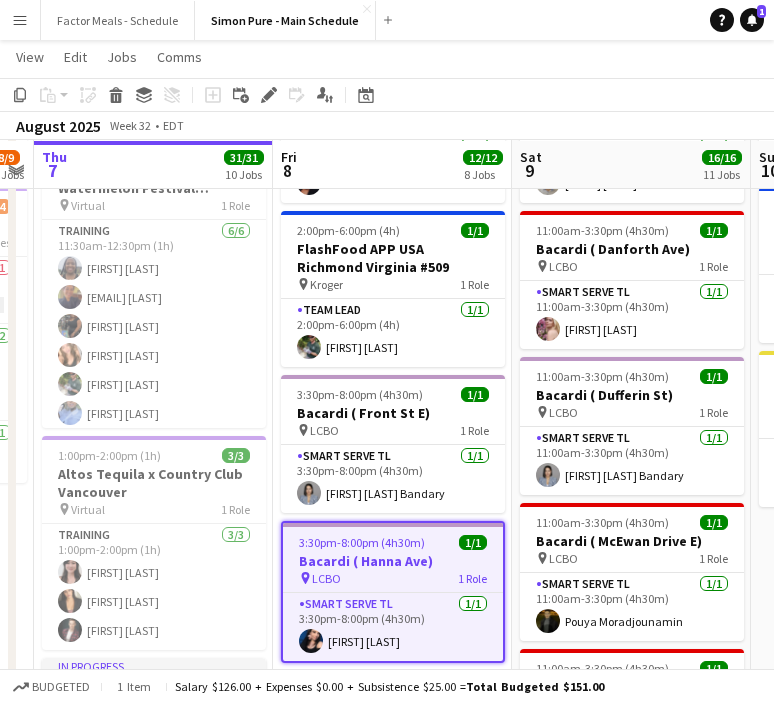 click on "August 2025   Week 32
•   EDT" 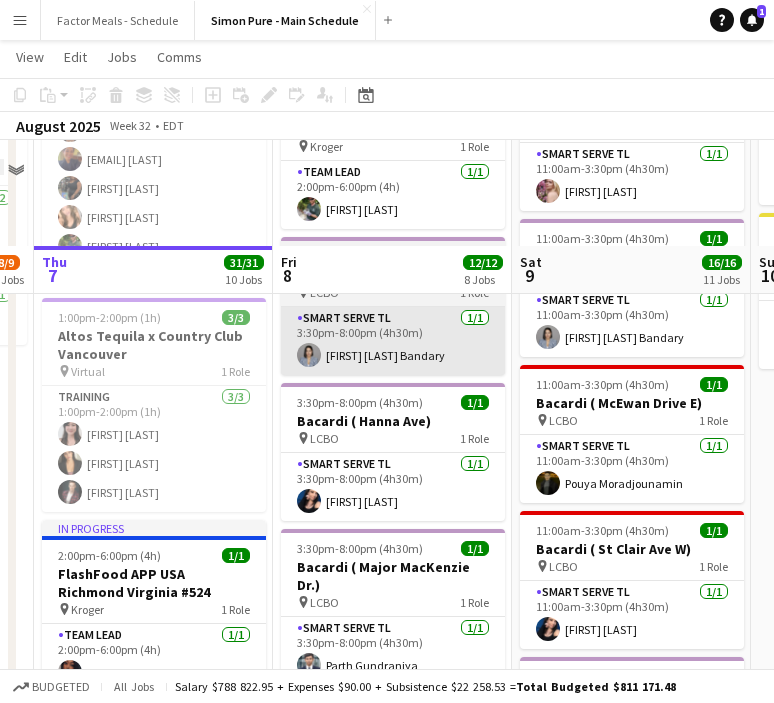 scroll, scrollTop: 779, scrollLeft: 0, axis: vertical 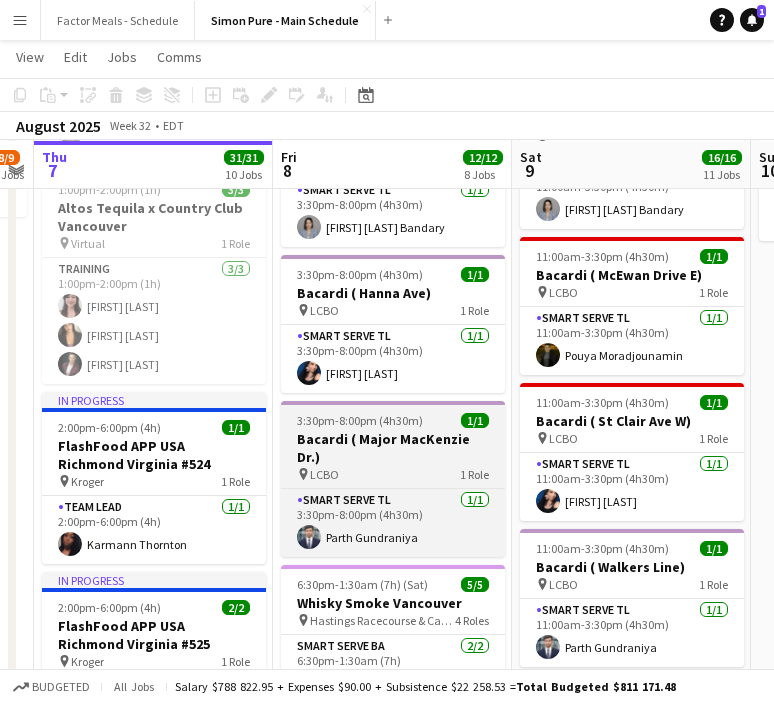 click on "Bacardi ( Major MacKenzie Dr.)" at bounding box center [393, 448] 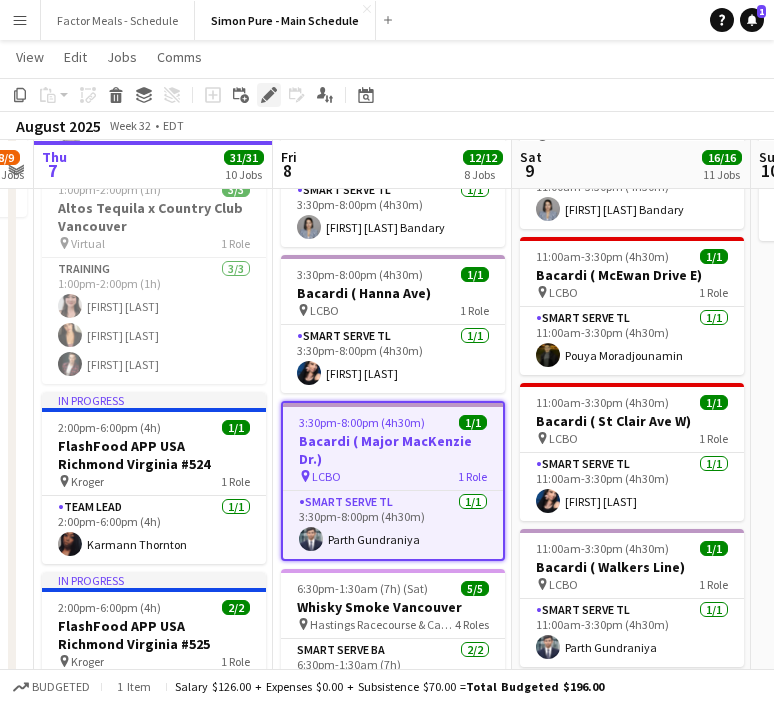click 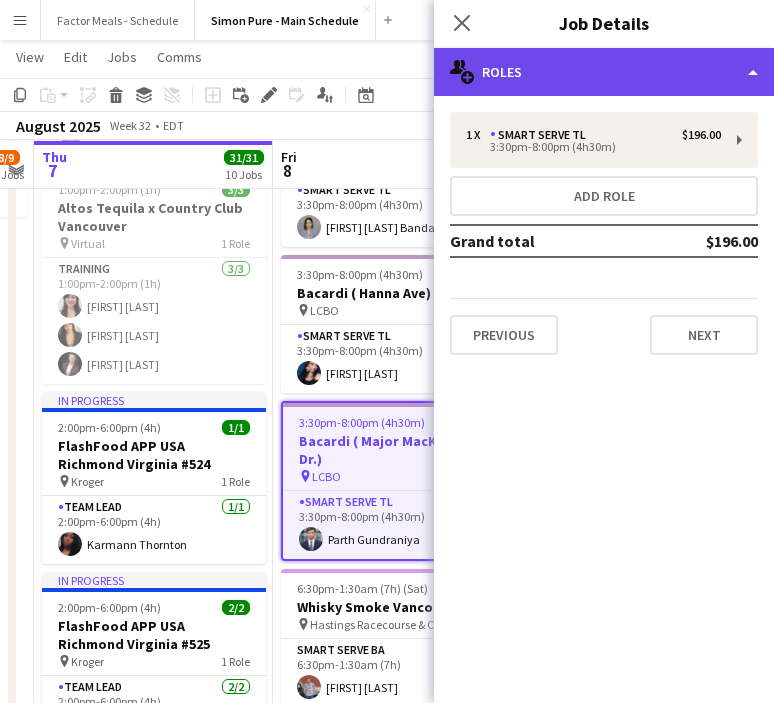 click on "multiple-users-add
Roles" 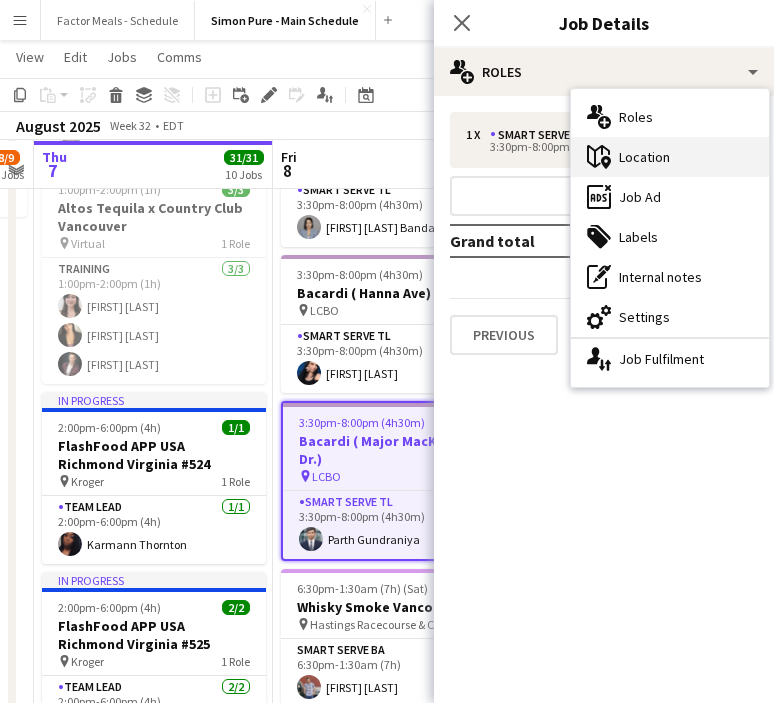 click on "maps-pin-1
Location" at bounding box center (670, 157) 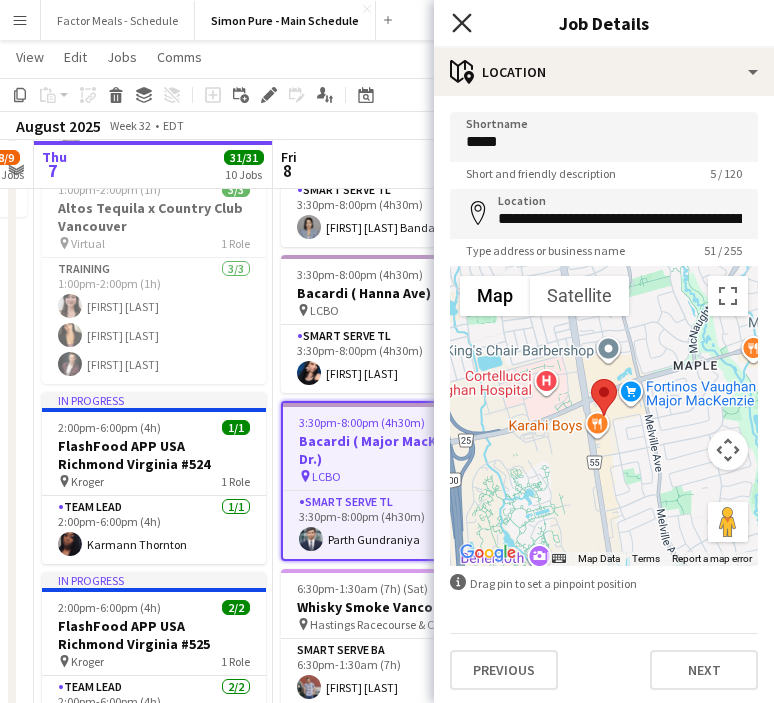 click on "Close pop-in" 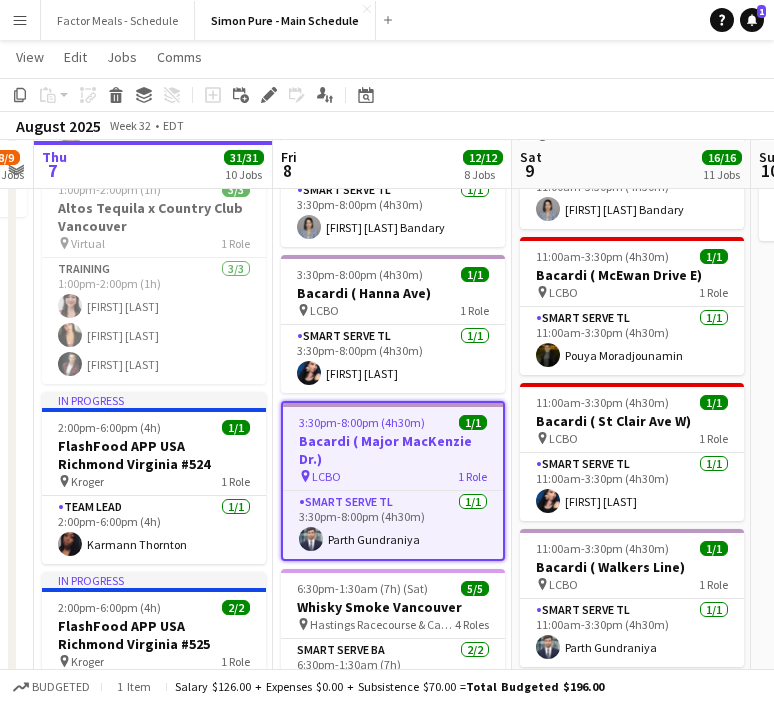 click on "View  Day view expanded Day view collapsed Month view Date picker Jump to today Expand Linked Jobs Collapse Linked Jobs  Edit  Copy
Command
C  Paste  Without Crew
Command
V With Crew
Command
Shift
V Paste as linked job  Group  Group Ungroup  Jobs  New Job Edit Job Delete Job New Linked Job Edit Linked Jobs Job fulfilment Promote Role Copy Role URL  Comms  Notify confirmed crew Create chat" 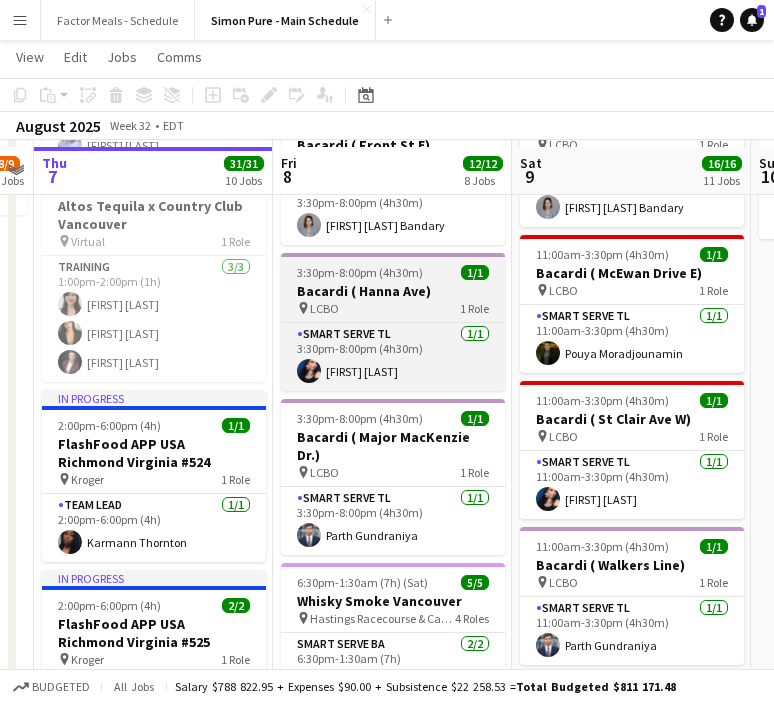 scroll, scrollTop: 787, scrollLeft: 0, axis: vertical 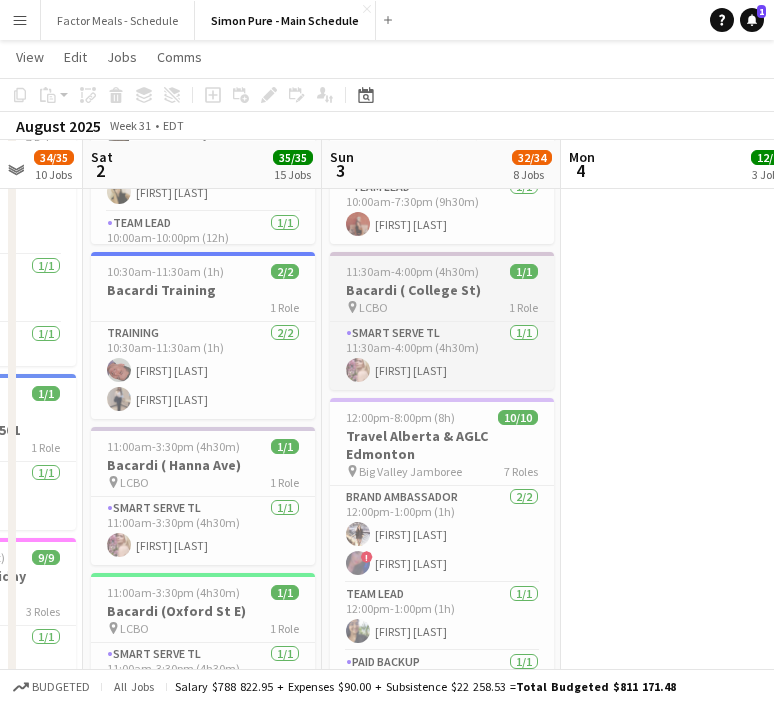 click on "11:30am-4:00pm (4h30m)" at bounding box center [412, 271] 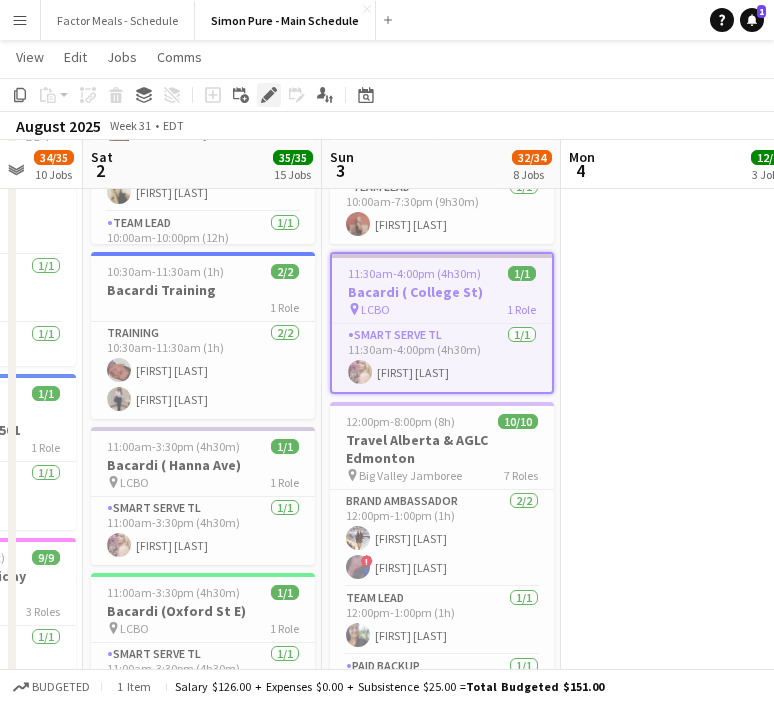 click on "Edit" at bounding box center [269, 95] 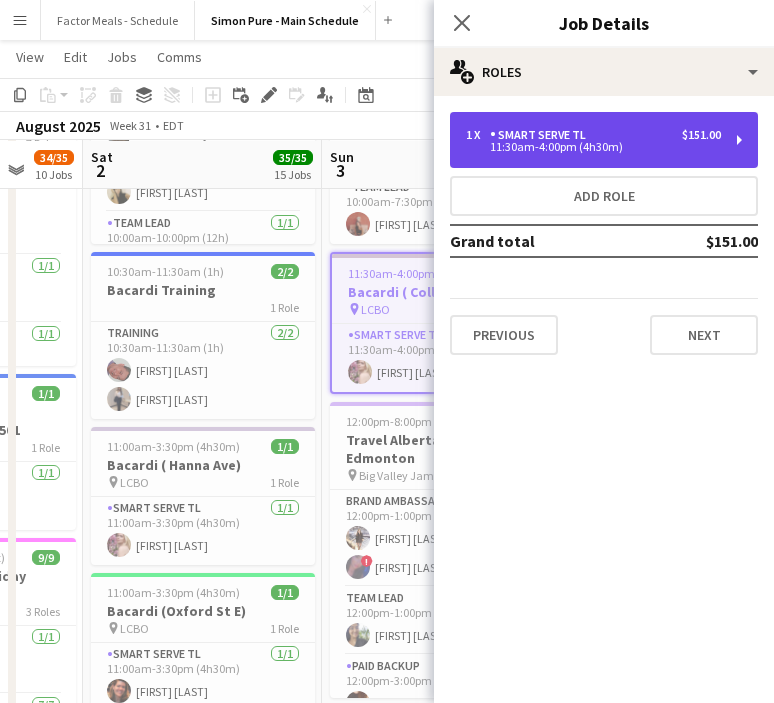 click on "11:30am-4:00pm (4h30m)" at bounding box center (593, 147) 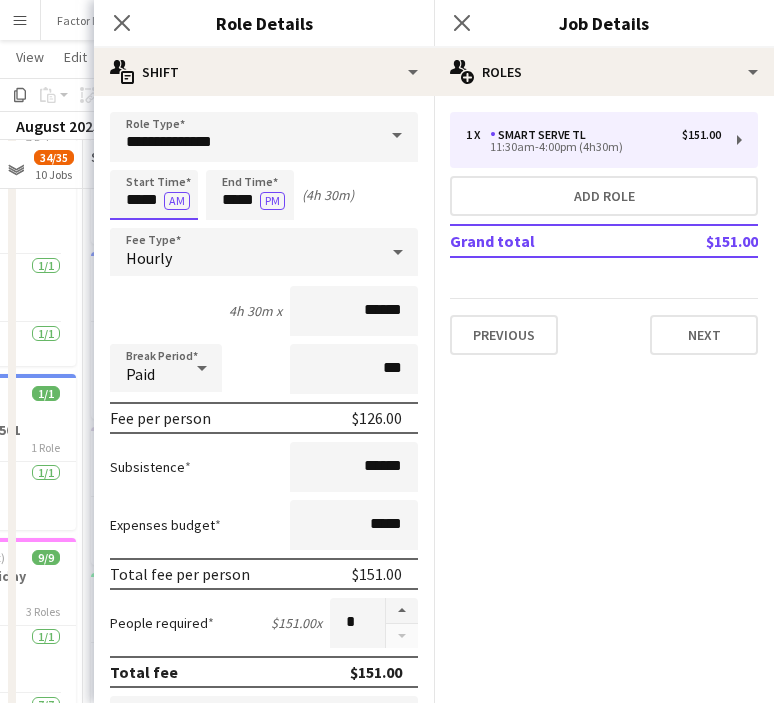 click on "Menu
Boards
Boards   Boards   All jobs   Status
Workforce
Workforce   My Workforce   Recruiting
Comms
Comms
Pay
Pay   Approvals   Payments   Reports   Invoices
Platform Settings
Platform Settings   App settings   Your settings   Profiles
Training Academy
Training Academy
Knowledge Base
Knowledge Base
Product Updates
Product Updates   Log Out   Privacy   Factor Meals - Schedule
Close
[FIRST] [LAST] - Main Schedule
Close
Add
Help
Notifications
1   [FIRST] [LAST]
user" at bounding box center (387, 535) 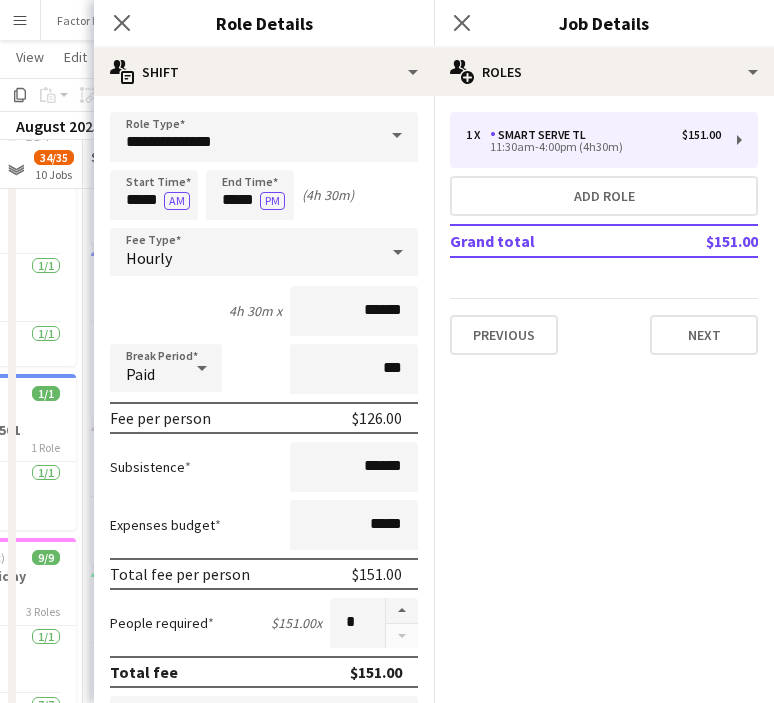 scroll, scrollTop: 0, scrollLeft: 0, axis: both 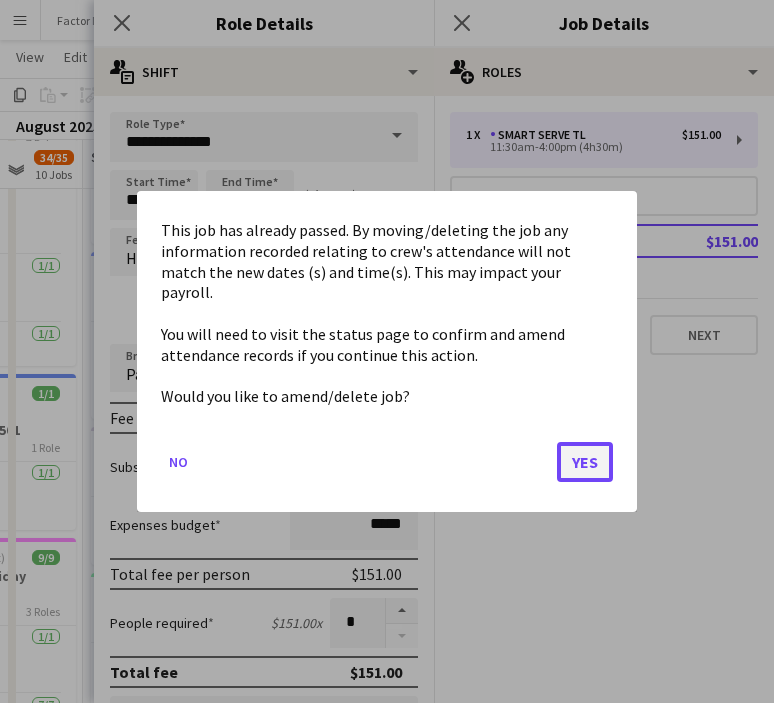 click on "Yes" 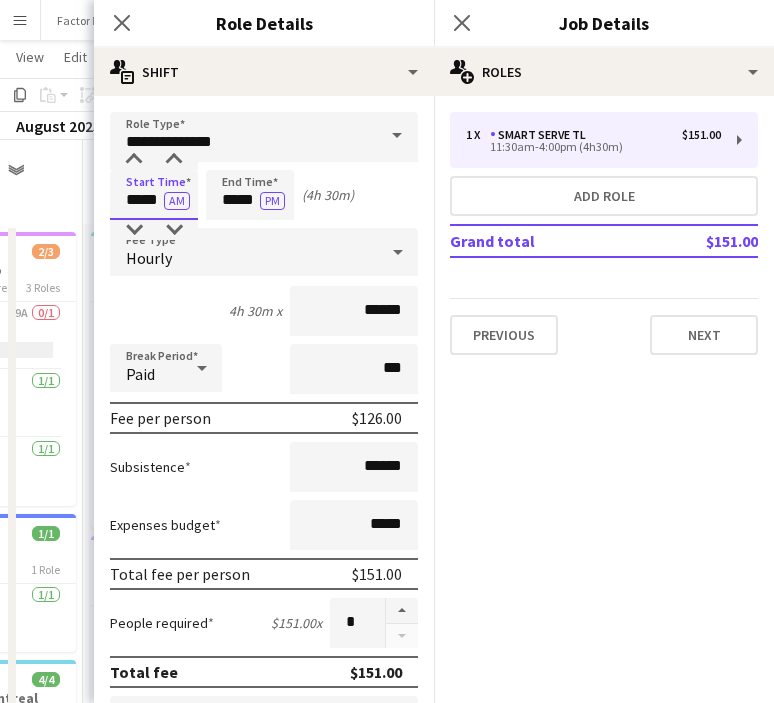 scroll, scrollTop: 1198, scrollLeft: 0, axis: vertical 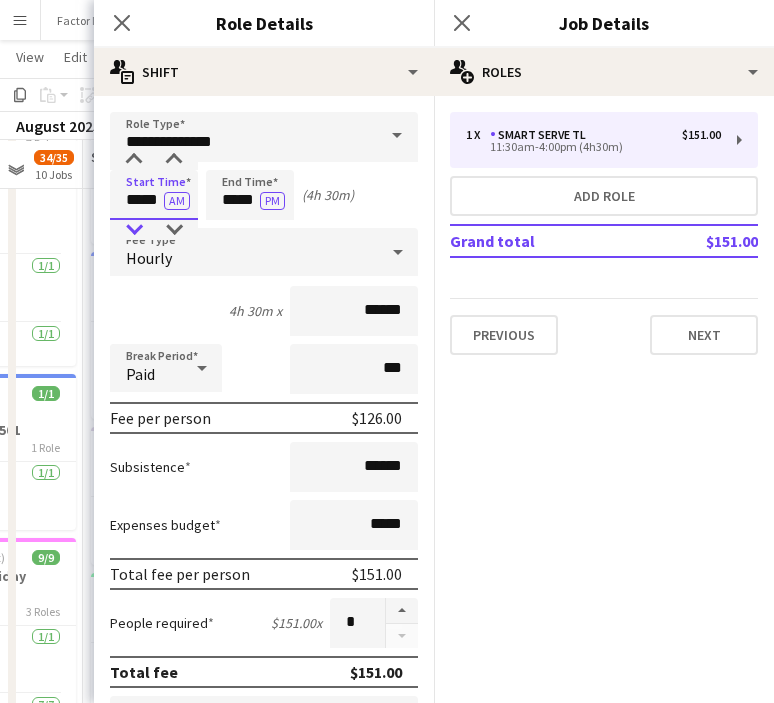 type on "*****" 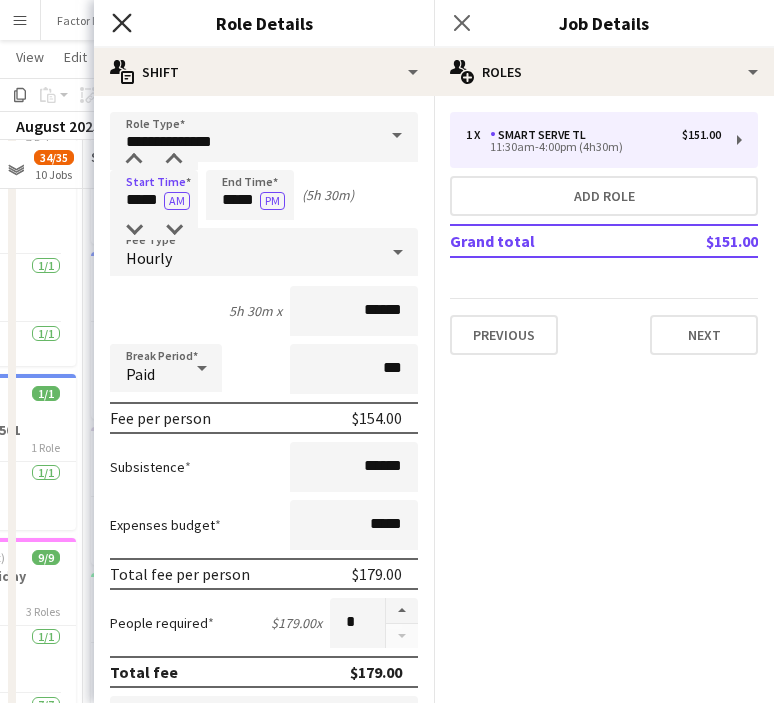click 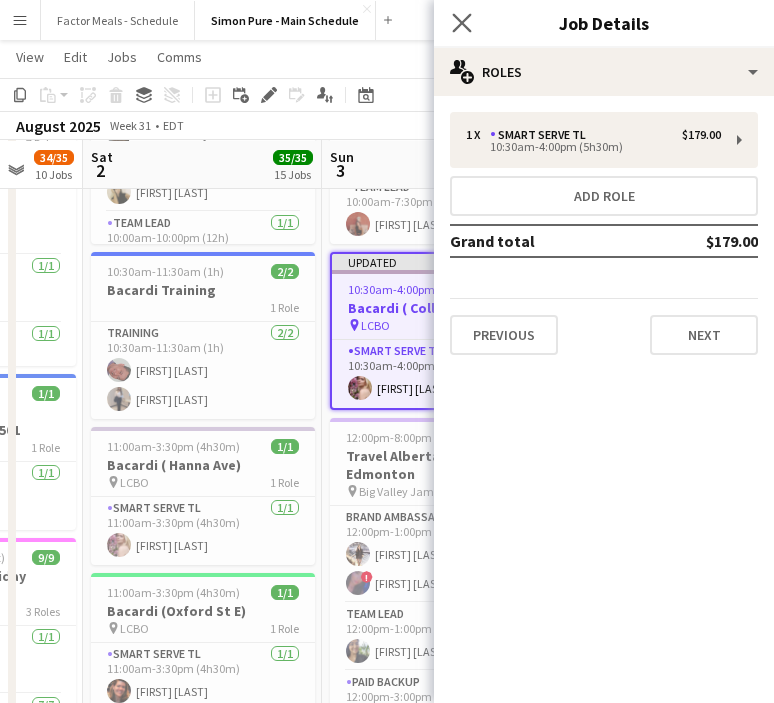click on "Close pop-in" 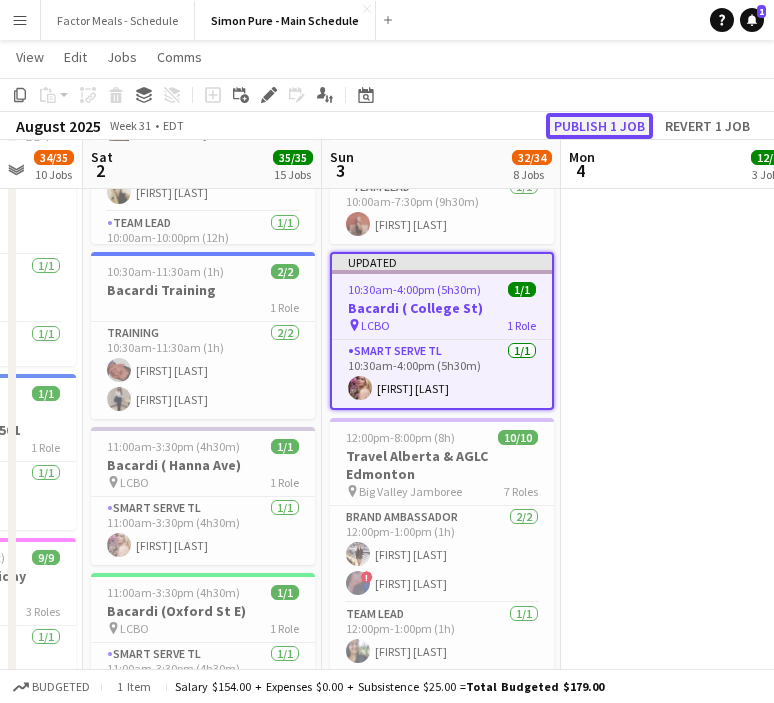 click on "Publish 1 job" 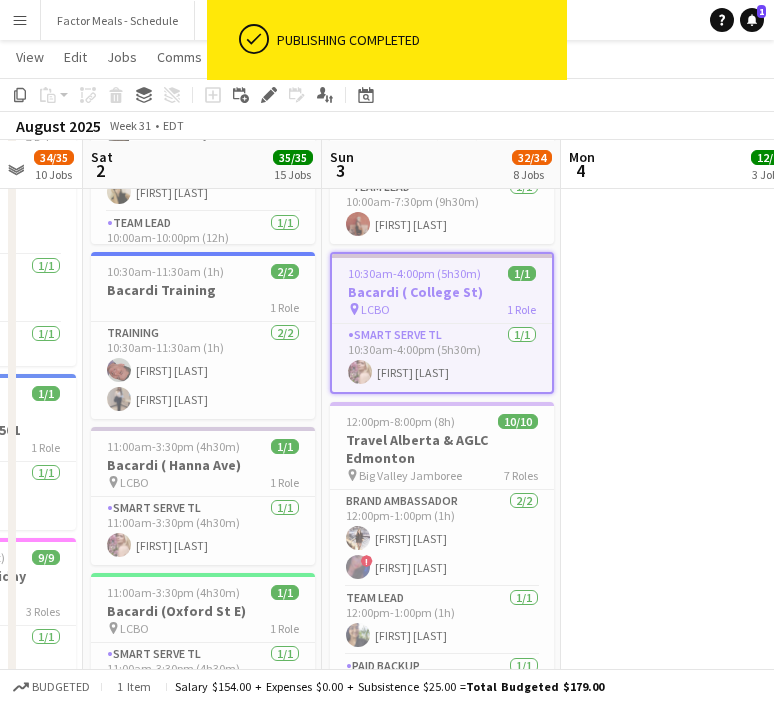 click on "[TIME]-[TIME] ([DURATION])    4/4   Gatorade x NBO Montreal
pin
IGA Stadium   3 Roles   Paid Backup   1/1   [TIME]-[TIME] ([DURATION])
[FIRST] [LAST]  Brand Ambassador    2/2   [TIME]-[TIME] ([DURATION])
[FIRST] [LAST] [FIRST] [LAST]  Team Lead   1/1   [TIME]-[TIME] ([DURATION])
[FIRST] [LAST]     [TIME]-[TIME] ([DURATION])    5/5   Gatorade x NBO Toronto
pin
Sobey's Stadium   3 Roles   Paid Backup   1/1   [TIME]-[TIME] ([DURATION])
[FIRST] [LAST]  Brand Ambassador    3/3   [TIME]-[TIME] ([DURATION])
[FIRST] [LAST] [FIRST] [LAST]  Team Lead   1/1   [TIME]-[TIME] ([DURATION])
[FIRST] [LAST]" at bounding box center (680, 584) 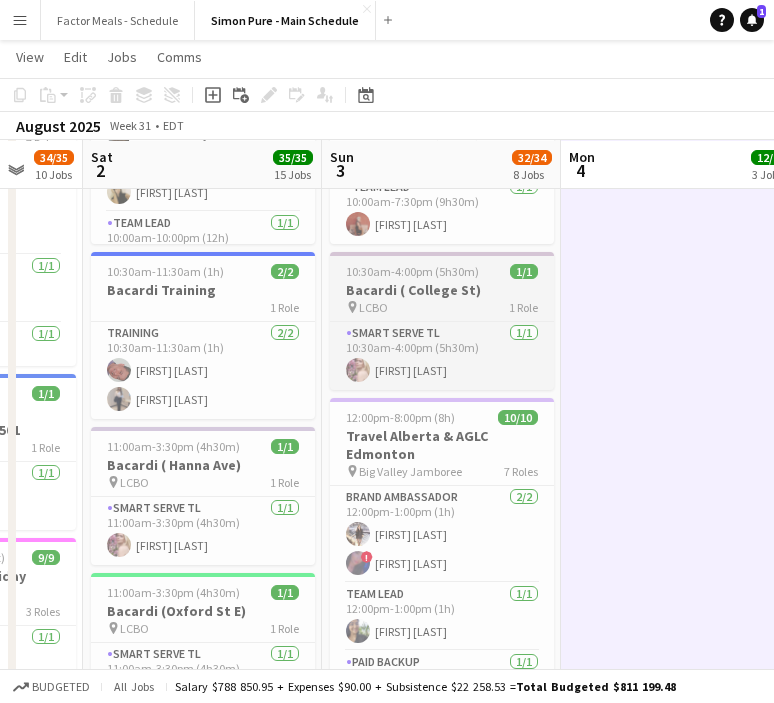 click on "[TIME]-[TIME] ([DURATION])    1/1   Bacardi ( College St)
pin
LCBO    1 Role   Smart Serve TL   1/1   [TIME]-[TIME] ([DURATION])
[FIRST] [LAST]" at bounding box center [442, 321] 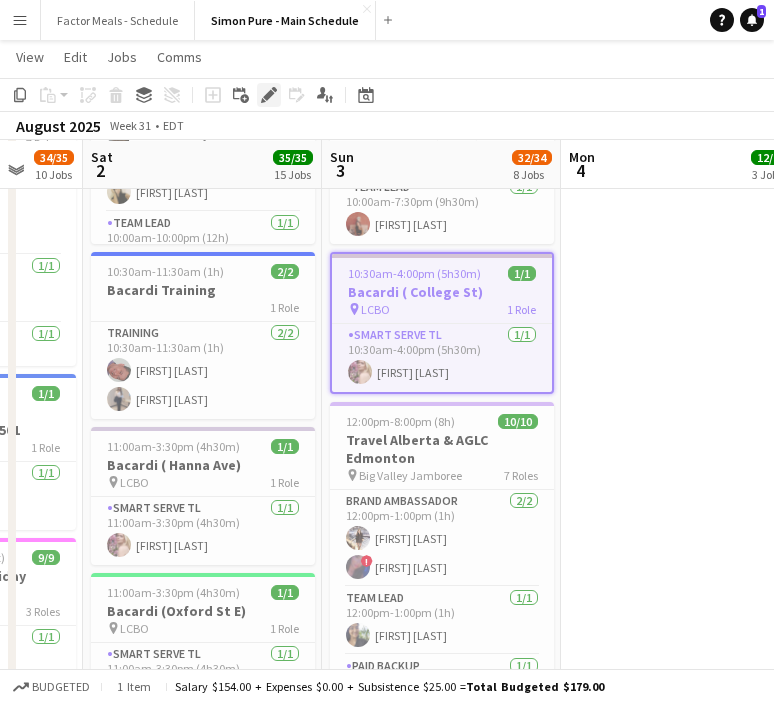 click on "Edit" 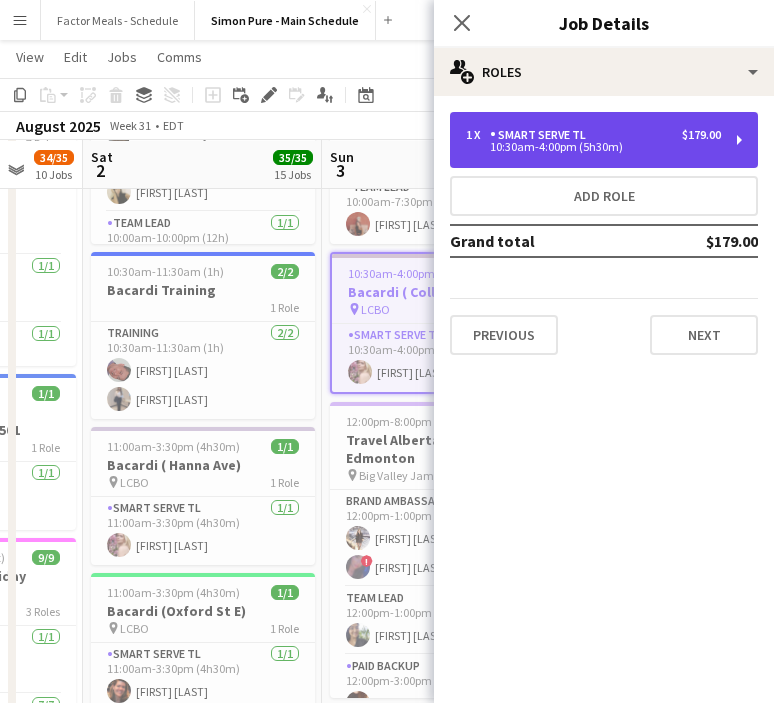 click on "Smart Serve TL" at bounding box center (542, 135) 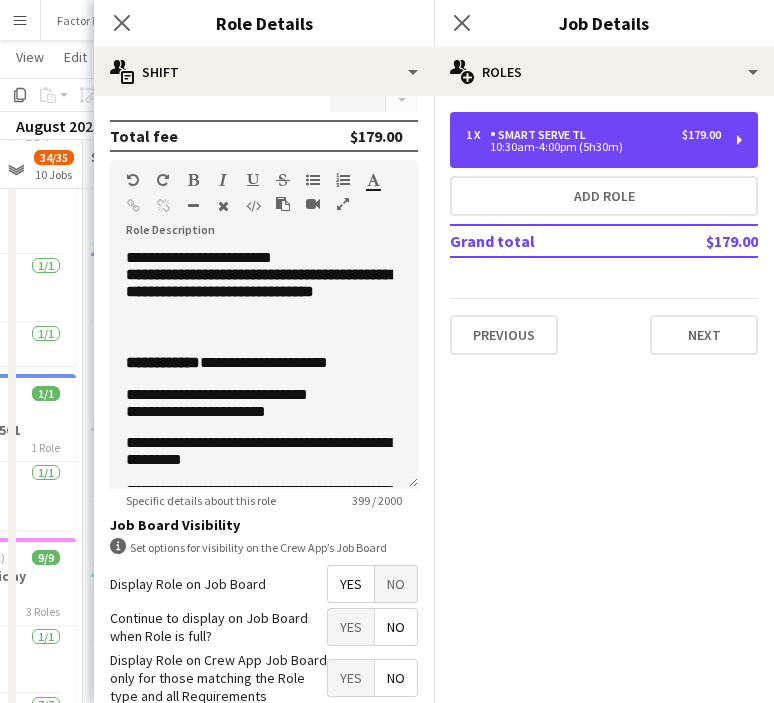 scroll, scrollTop: 651, scrollLeft: 0, axis: vertical 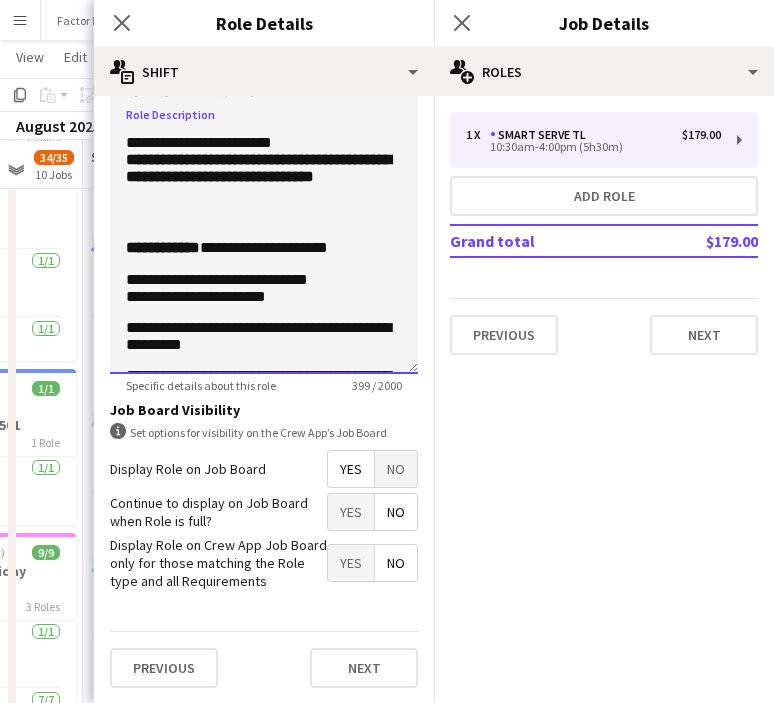 click at bounding box center [264, 230] 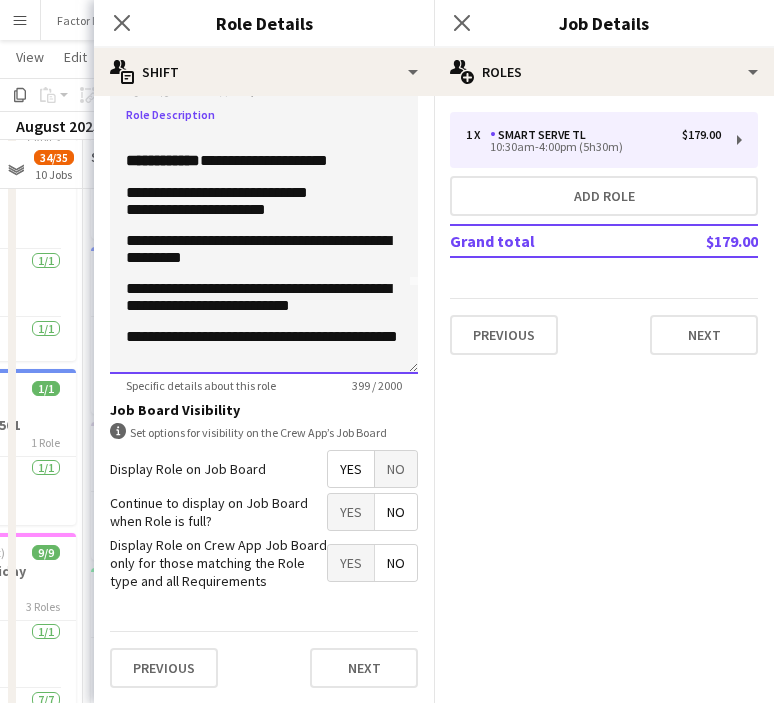 click at bounding box center (264, 352) 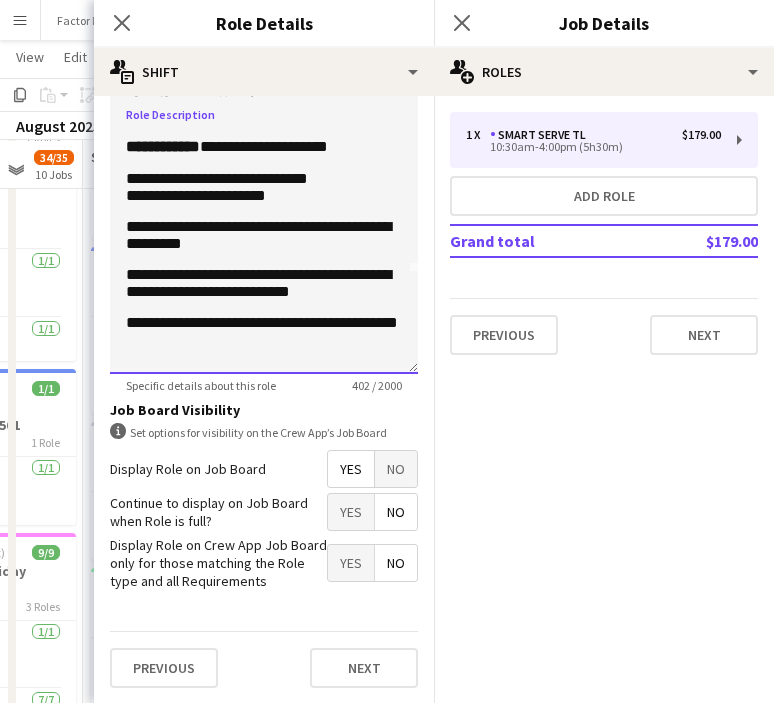 scroll, scrollTop: 161, scrollLeft: 0, axis: vertical 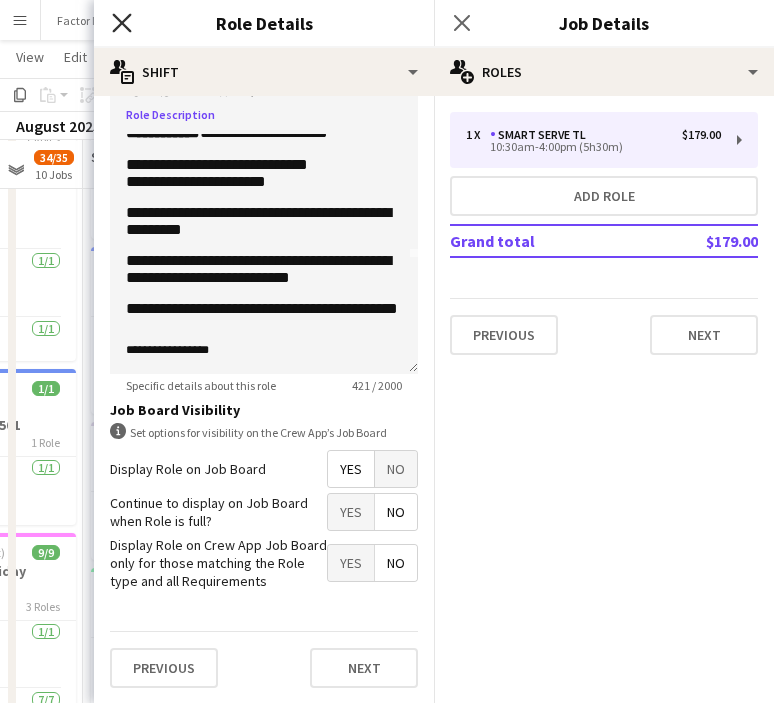 click 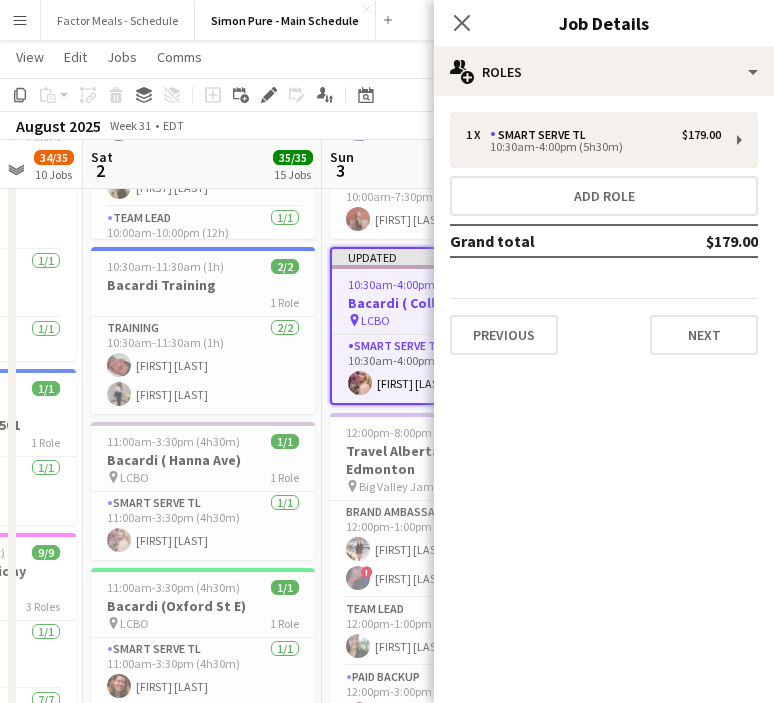 click on "Close pop-in" 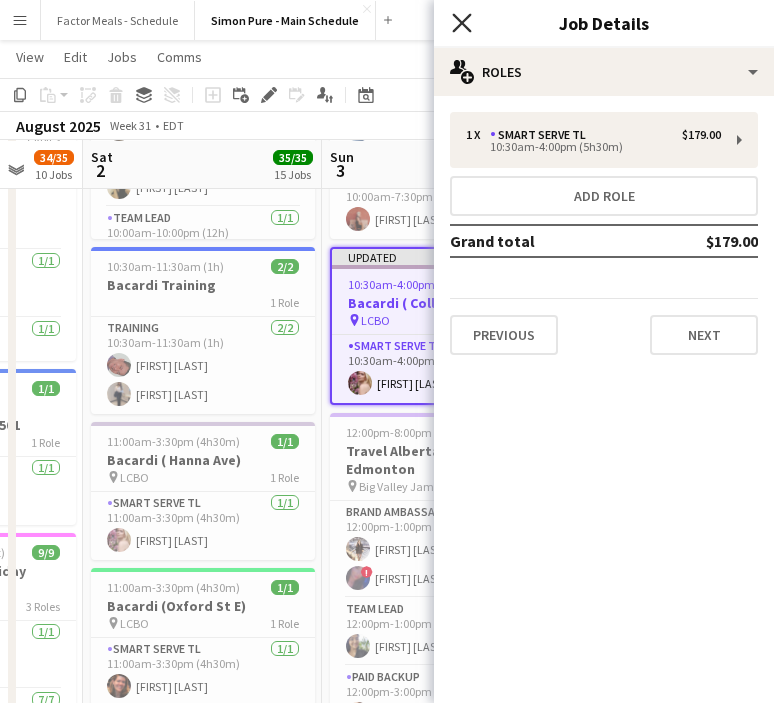 click 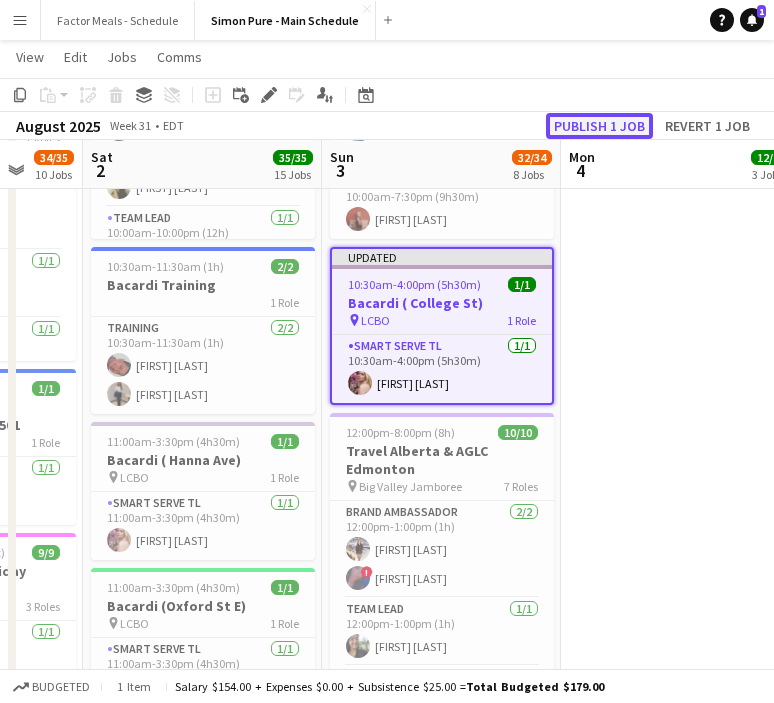 click on "Publish 1 job" 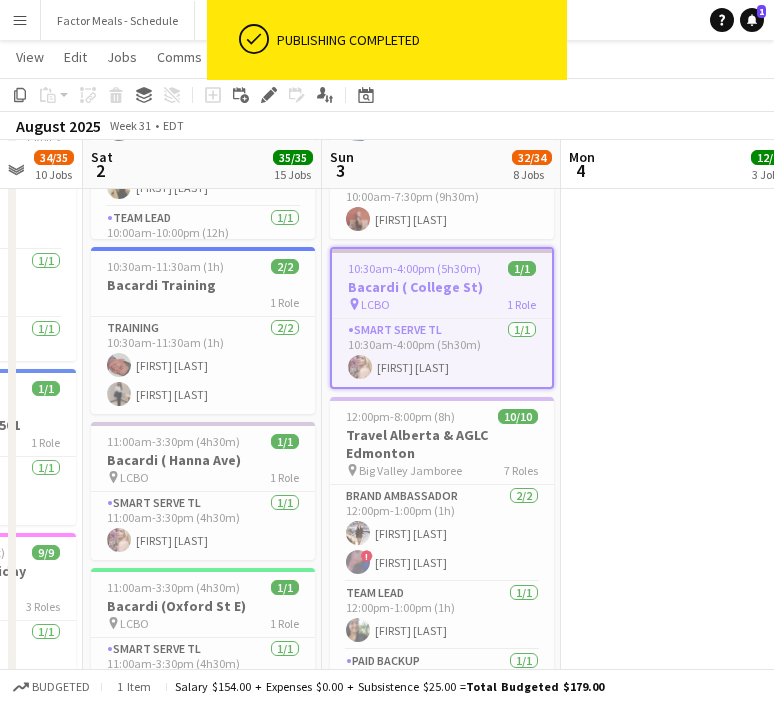 click on "[TIME]-[TIME] ([DURATION])    4/4   Gatorade x NBO Montreal
pin
IGA Stadium   3 Roles   Paid Backup   1/1   [TIME]-[TIME] ([DURATION])
[FIRST] [LAST]  Brand Ambassador    2/2   [TIME]-[TIME] ([DURATION])
[FIRST] [LAST] [FIRST] [LAST]  Team Lead   1/1   [TIME]-[TIME] ([DURATION])
[FIRST] [LAST]     [TIME]-[TIME] ([DURATION])    5/5   Gatorade x NBO Toronto
pin
Sobey's Stadium   3 Roles   Paid Backup   1/1   [TIME]-[TIME] ([DURATION])
[FIRST] [LAST]  Brand Ambassador    3/3   [TIME]-[TIME] ([DURATION])
[FIRST] [LAST] [FIRST] [LAST]  Team Lead   1/1   [TIME]-[TIME] ([DURATION])
[FIRST] [LAST]" at bounding box center [680, 579] 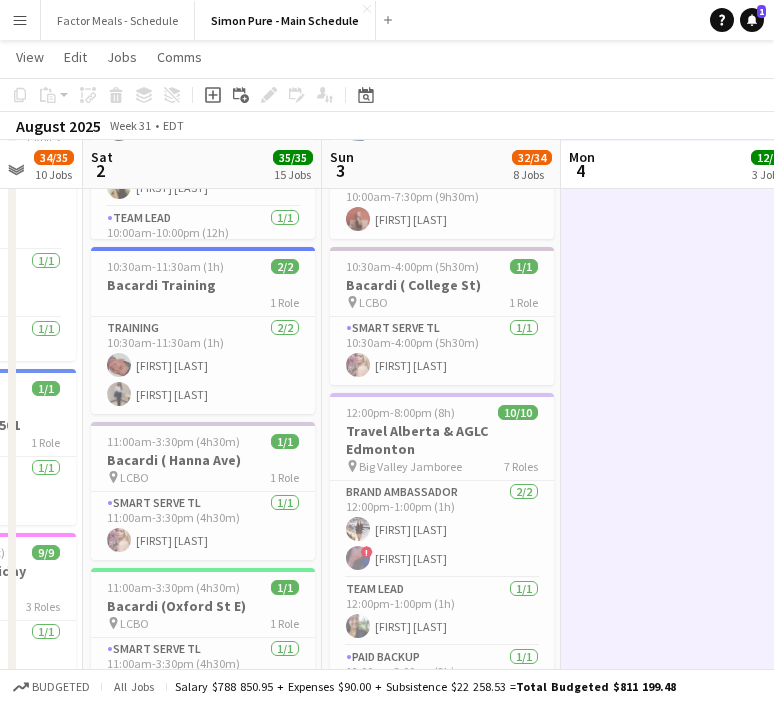 click on "[TIME]-[TIME] ([DURATION])    4/4   Gatorade x NBO Montreal
pin
IGA Stadium   3 Roles   Paid Backup   1/1   [TIME]-[TIME] ([DURATION])
[FIRST] [LAST]  Brand Ambassador    2/2   [TIME]-[TIME] ([DURATION])
[FIRST] [LAST] [FIRST] [LAST]  Team Lead   1/1   [TIME]-[TIME] ([DURATION])
[FIRST] [LAST]     [TIME]-[TIME] ([DURATION])    5/5   Gatorade x NBO Toronto
pin
Sobey's Stadium   3 Roles   Paid Backup   1/1   [TIME]-[TIME] ([DURATION])
[FIRST] [LAST]  Brand Ambassador    3/3   [TIME]-[TIME] ([DURATION])
[FIRST] [LAST] [FIRST] [LAST]  Team Lead   1/1   [TIME]-[TIME] ([DURATION])
[FIRST] [LAST]" at bounding box center (680, 579) 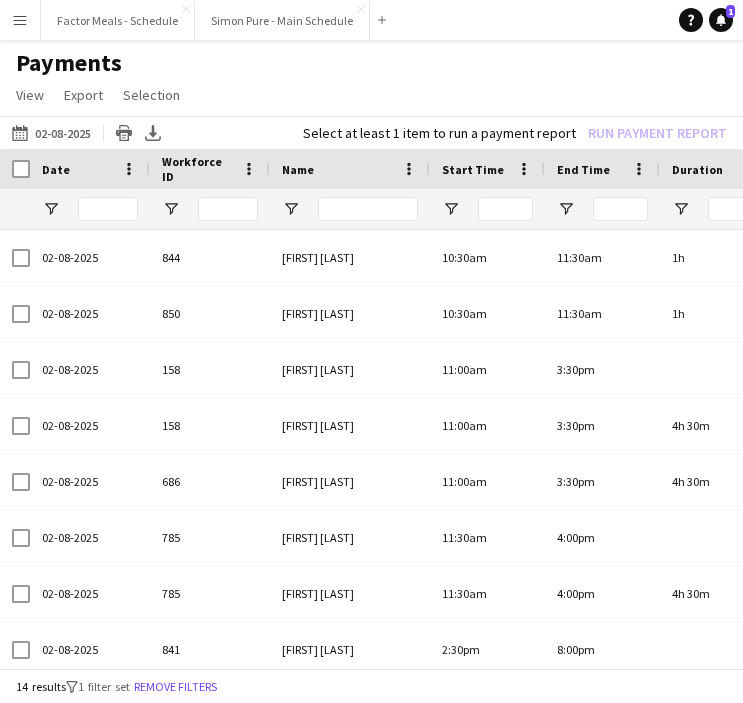 scroll, scrollTop: 0, scrollLeft: 0, axis: both 